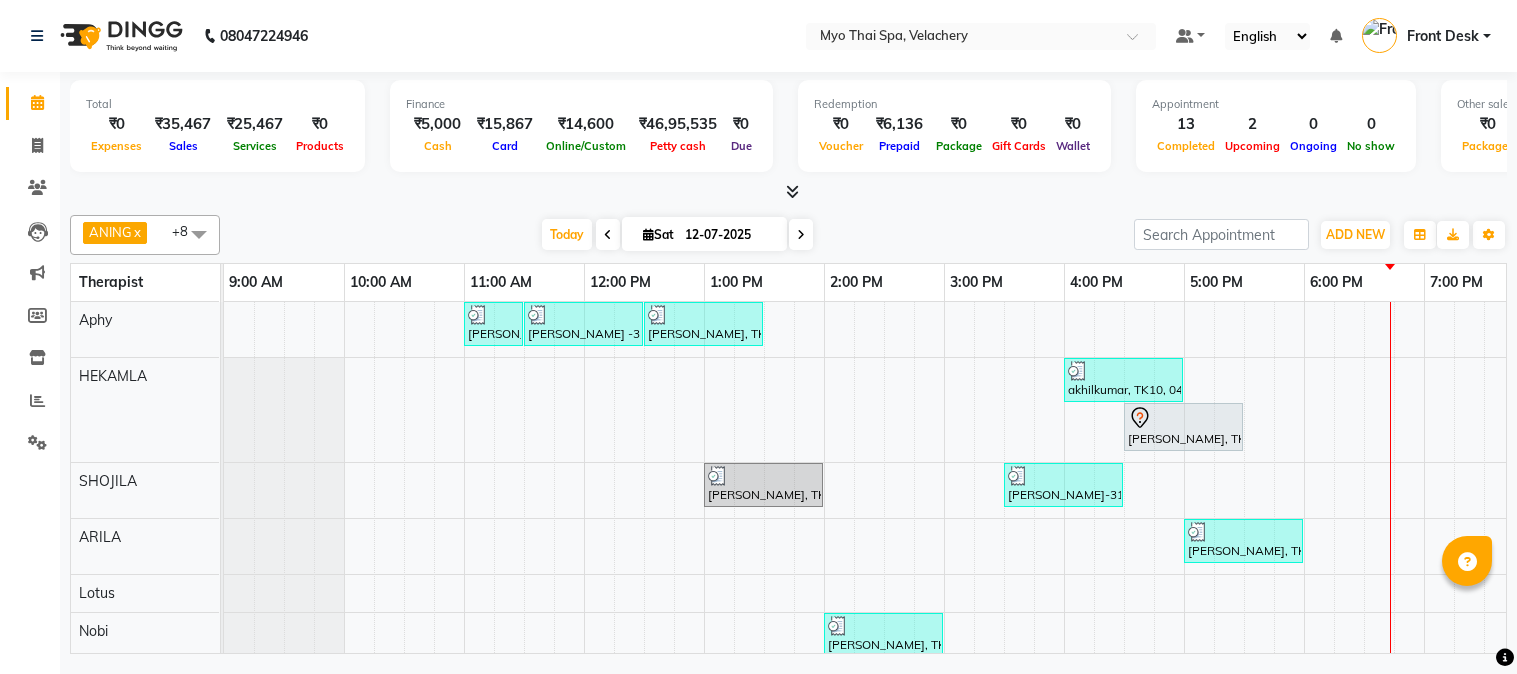 scroll, scrollTop: 0, scrollLeft: 0, axis: both 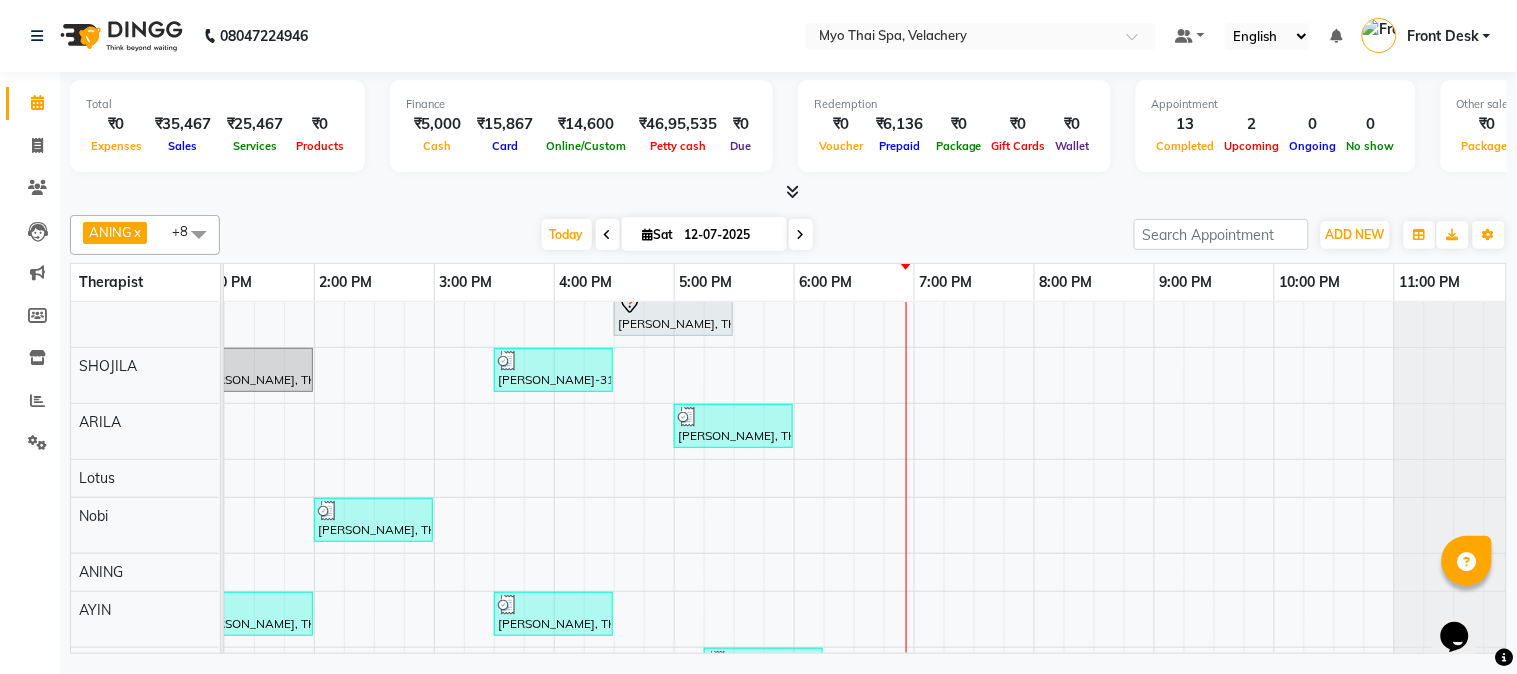 click on "mrs sunitha gopal -3130, TK07, 11:00 AM-11:30 AM, Foot Spa (30 Mins)     mrs sunitha gopal -3130, TK01, 11:30 AM-12:30 PM, Swedish [ 60 Min ]     salman, TK05, 12:30 PM-01:30 PM, Swedish [ 60 Min ]     akhilkumar, TK10, 04:00 PM-05:00 PM, Balinese [ 60 Min ]             marcus, TK02, 04:30 PM-05:30 PM, Foot Spa (60 Mins)     seenivasan, TK06, 01:00 PM-02:00 PM, Foot Spa (60 Mins)     jeo kim-3126 vel, TK09, 03:30 PM-04:30 PM, Traditional Thai Dry Spa-60Mins     Jayakumaran-nb, TK11, 05:00 PM-06:00 PM, Thai Dry (60 min) NB     seenivasan, TK06, 02:00 PM-03:00 PM, Aroma Thai [ 60 Min ]     seenivasan, TK06, 01:00 PM-02:00 PM, Swedish [ 60 Min ]     Akhil, TK08, 03:30 PM-04:30 PM, Swedish [ 60 Min ]     jorge, TK03, 11:00 AM-12:00 PM, Traditional Thai Dry Spa-60Mins     subham, TK12, 05:15 PM-06:15 PM, Aroma Thai [ 60 Min ]     nirupama, TK04, 11:15 AM-12:15 PM, Balinese [ 60 Min ]     Chandru, TK13, 05:30 PM-06:30 PM, Deep Tissue 60mins NB" at bounding box center (614, 467) 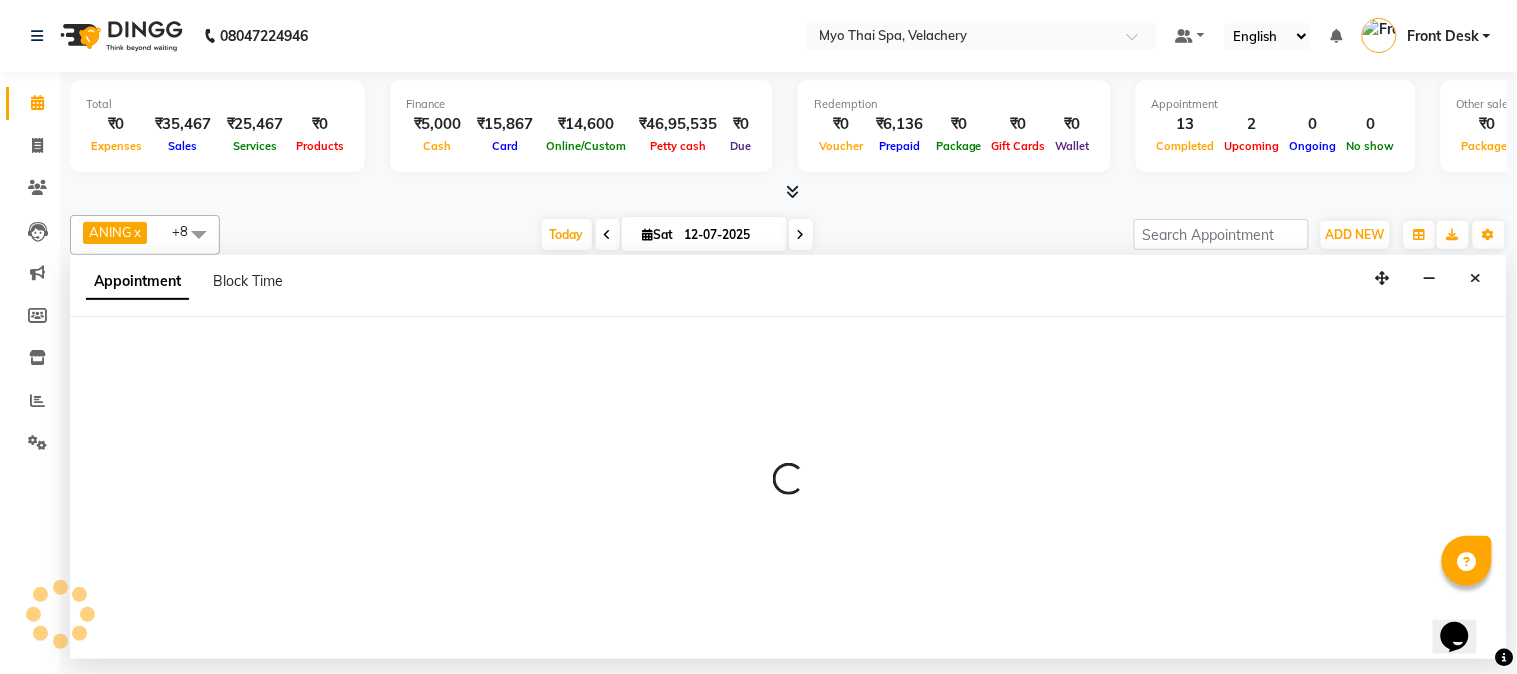 select on "37460" 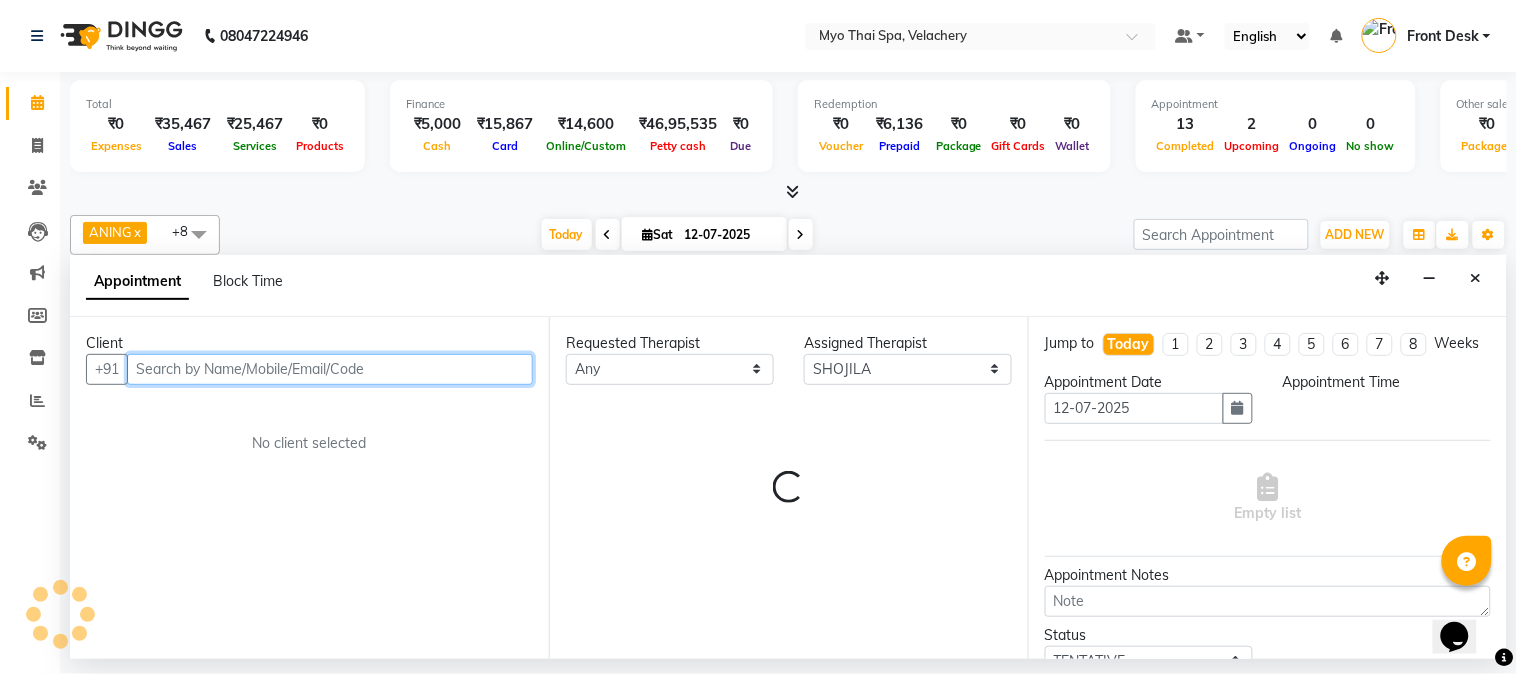 select on "1140" 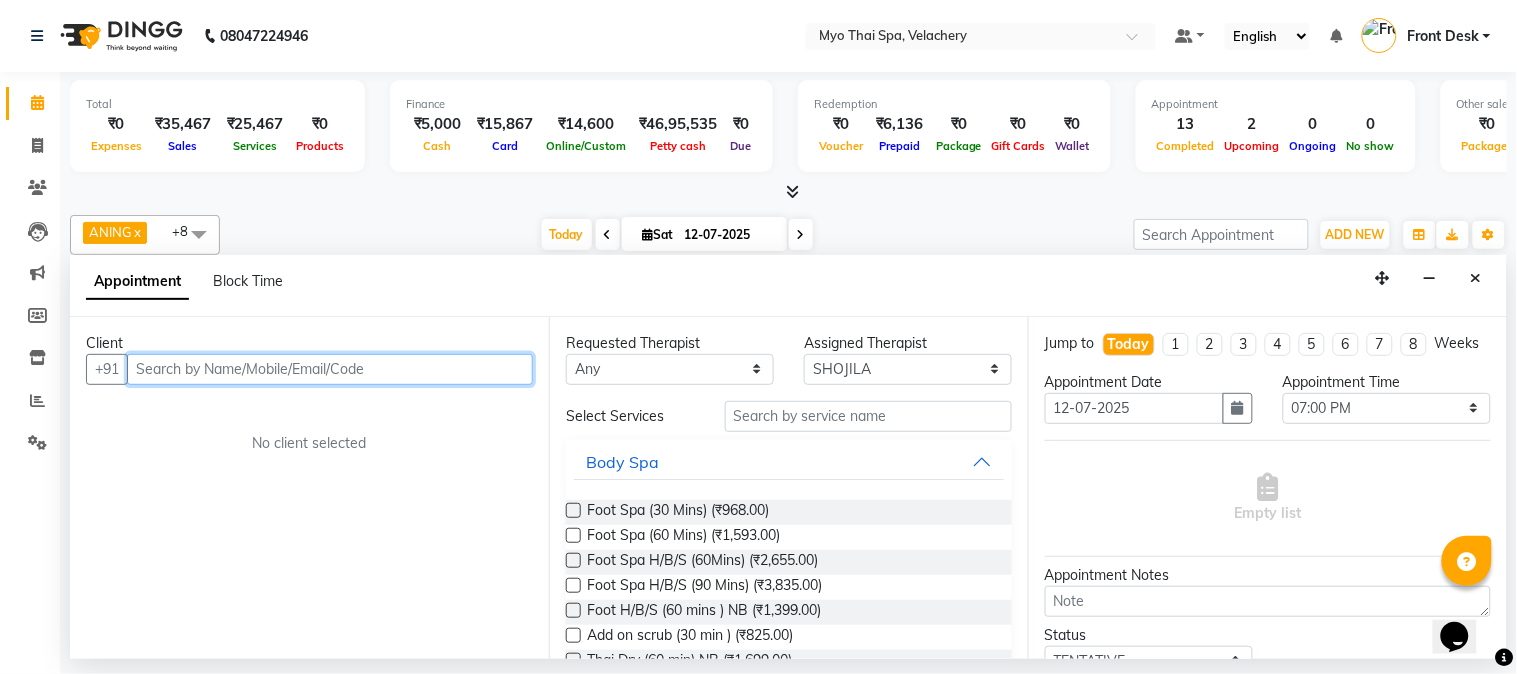 click at bounding box center [330, 369] 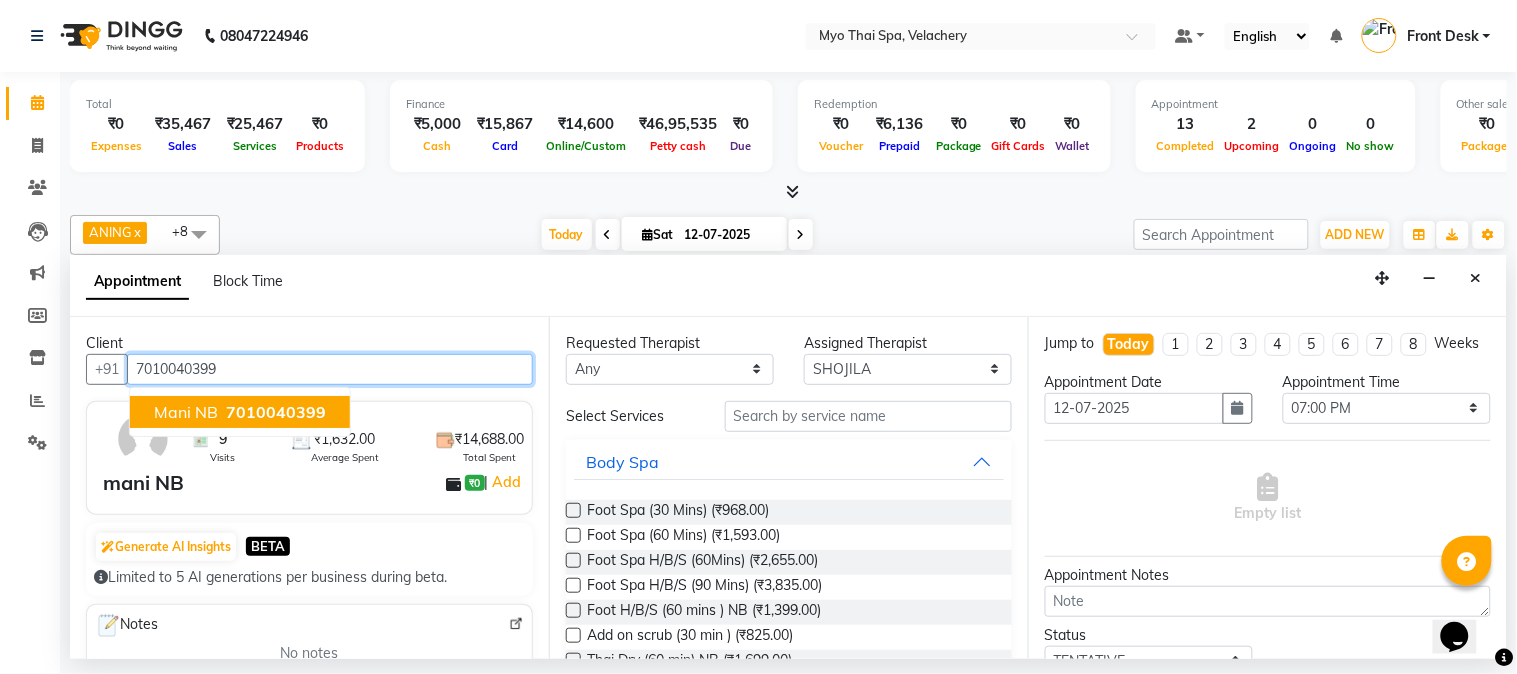click on "mani NB" at bounding box center (186, 412) 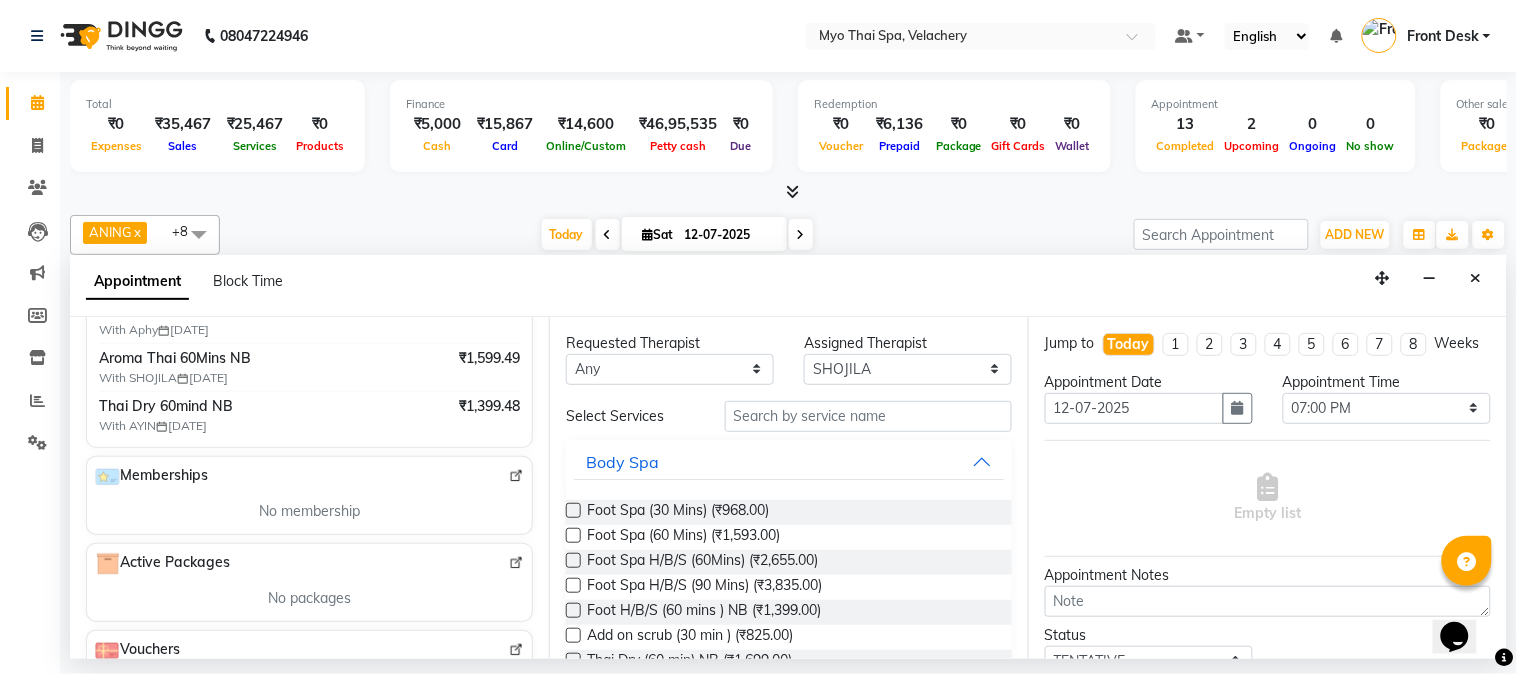 scroll, scrollTop: 444, scrollLeft: 0, axis: vertical 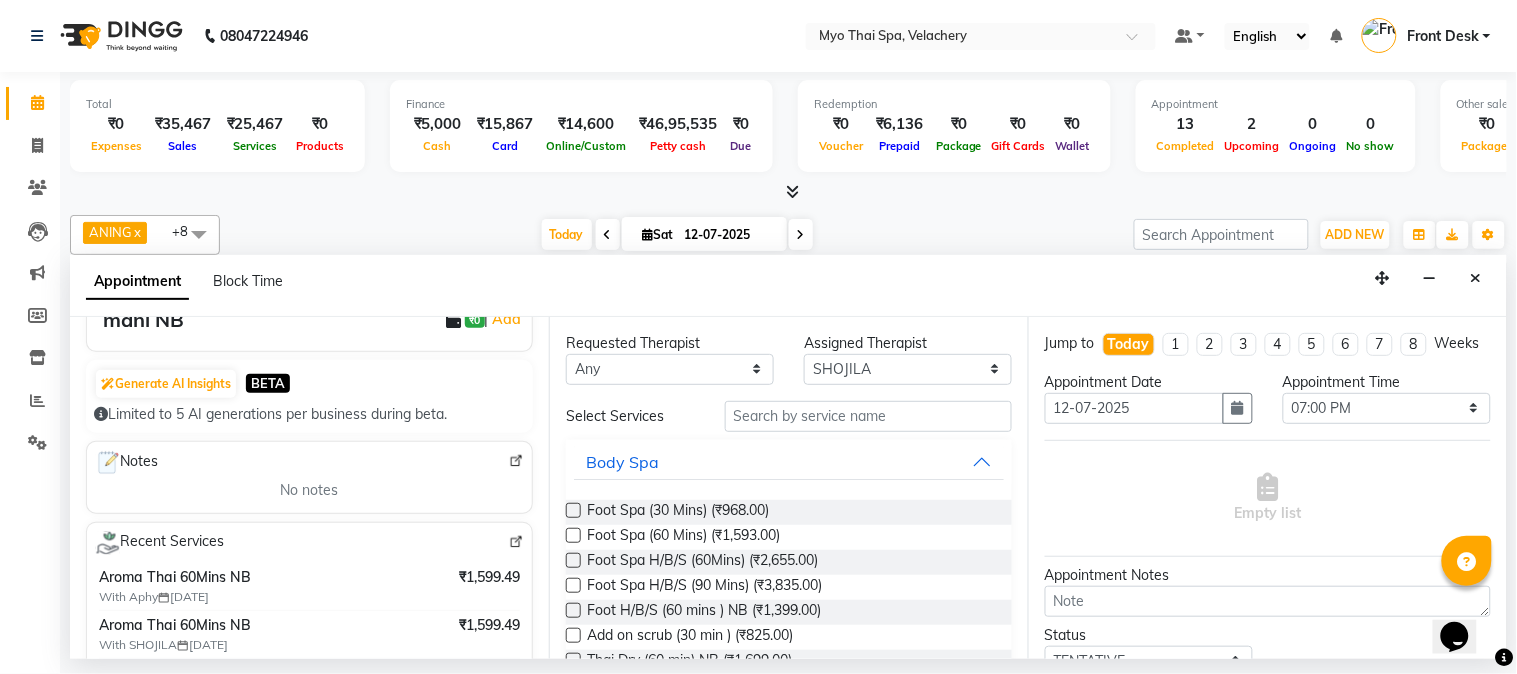 type on "7010040399" 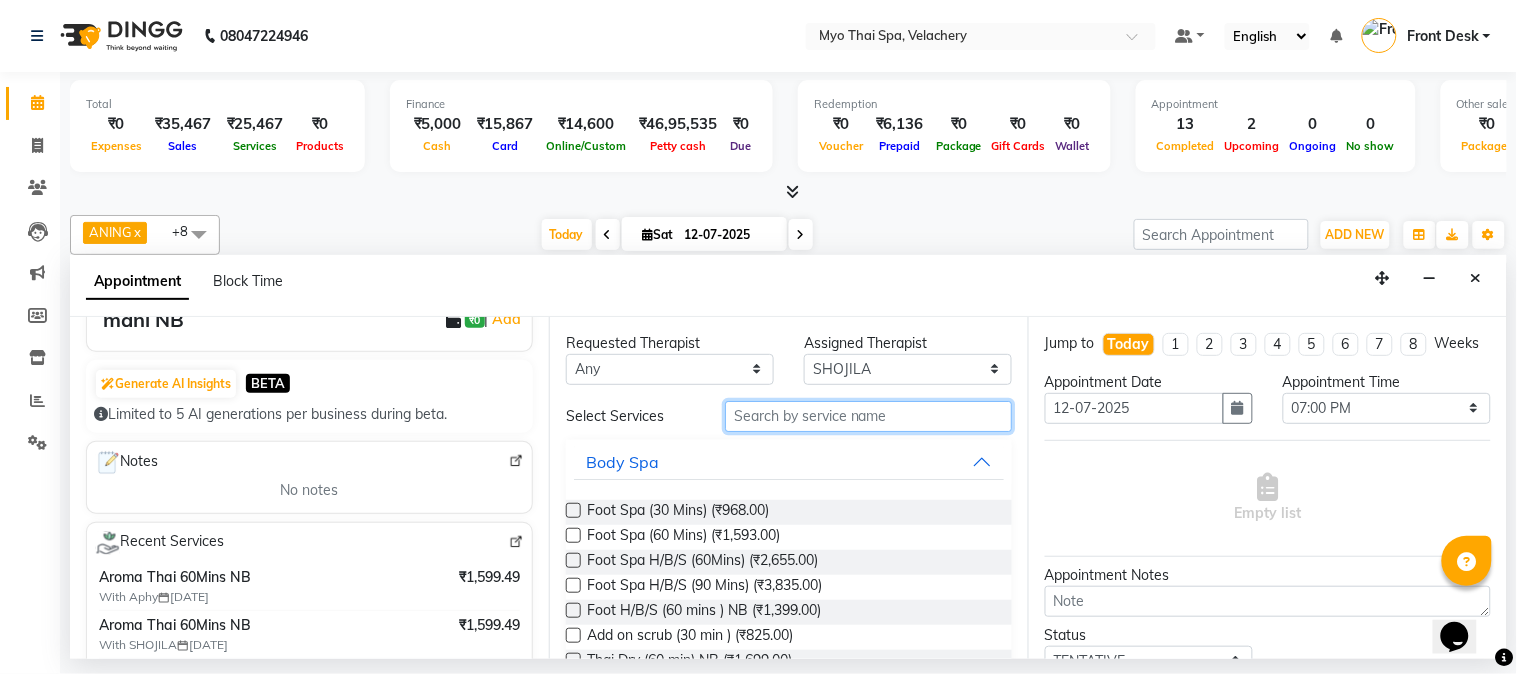 click at bounding box center (868, 416) 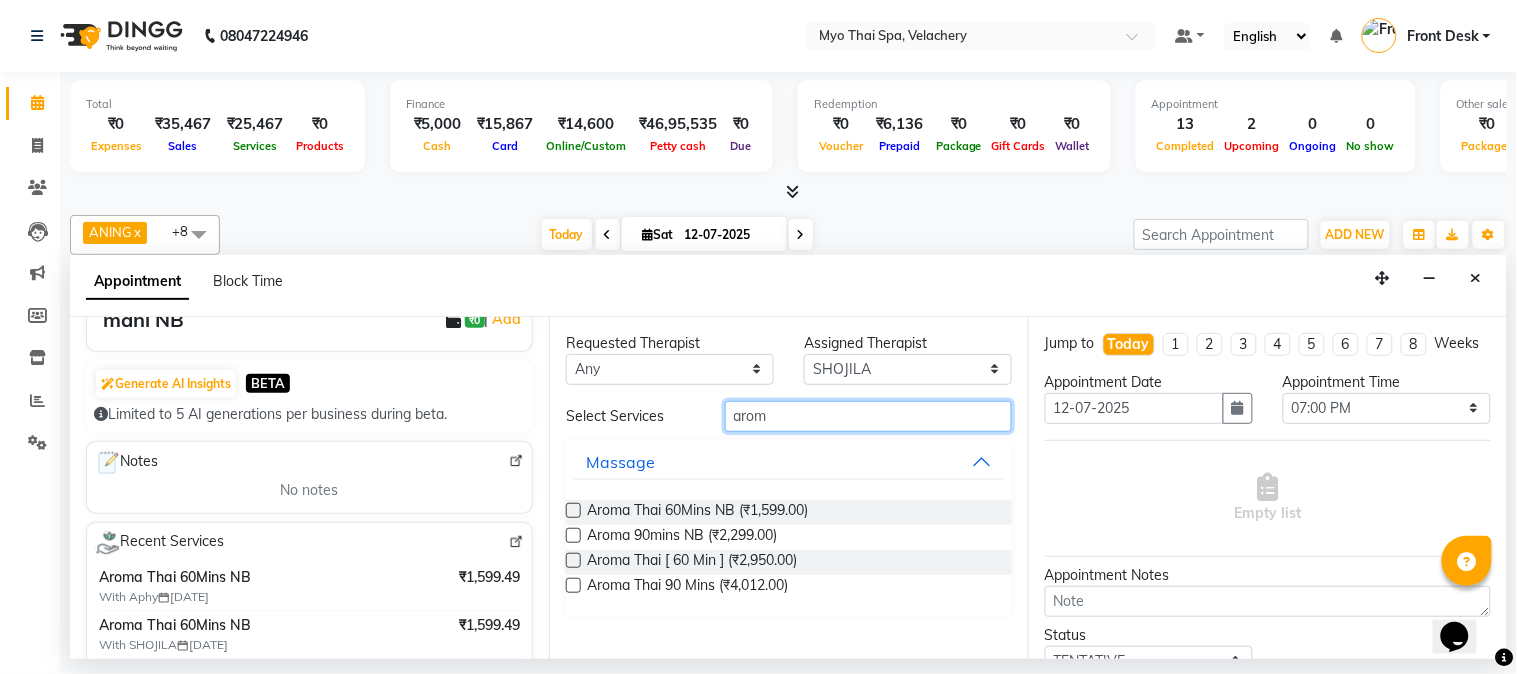 type on "arom" 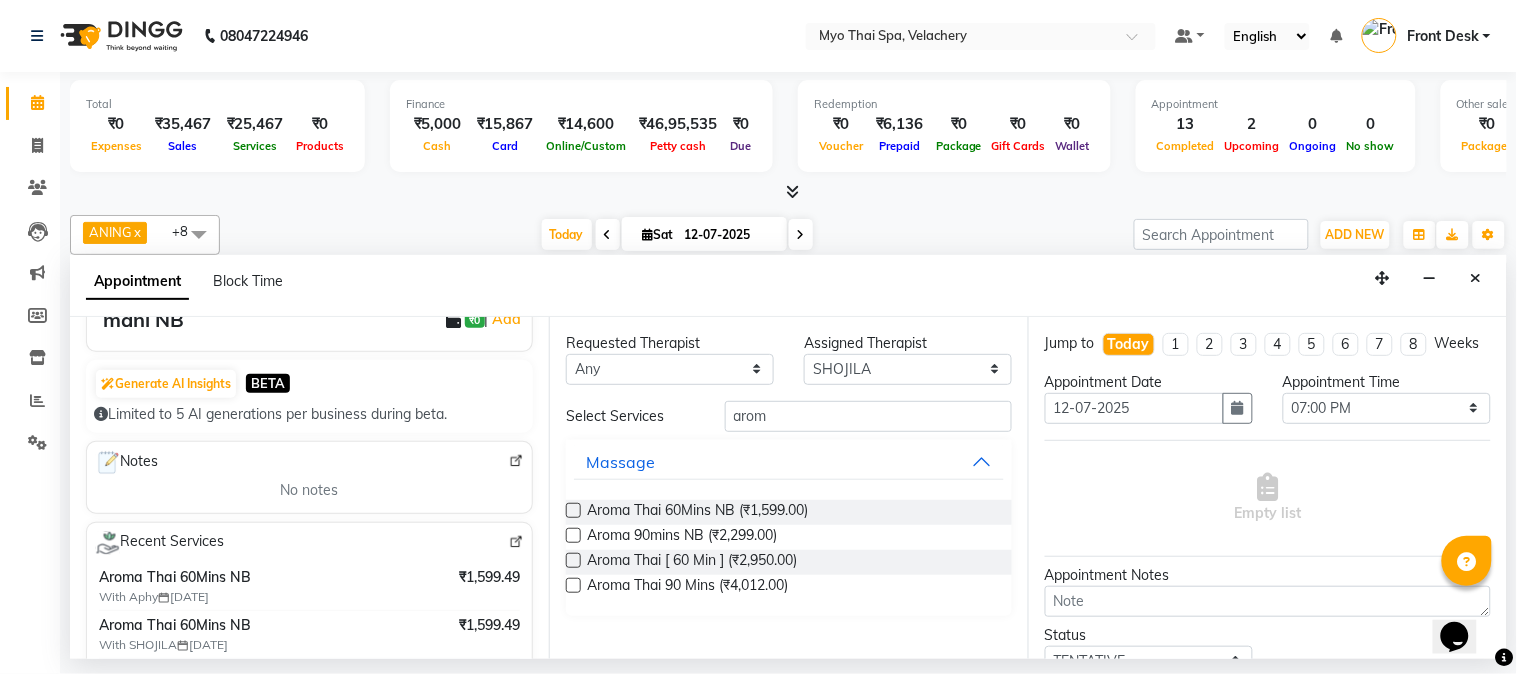 drag, startPoint x: 575, startPoint y: 506, endPoint x: 1255, endPoint y: 450, distance: 682.302 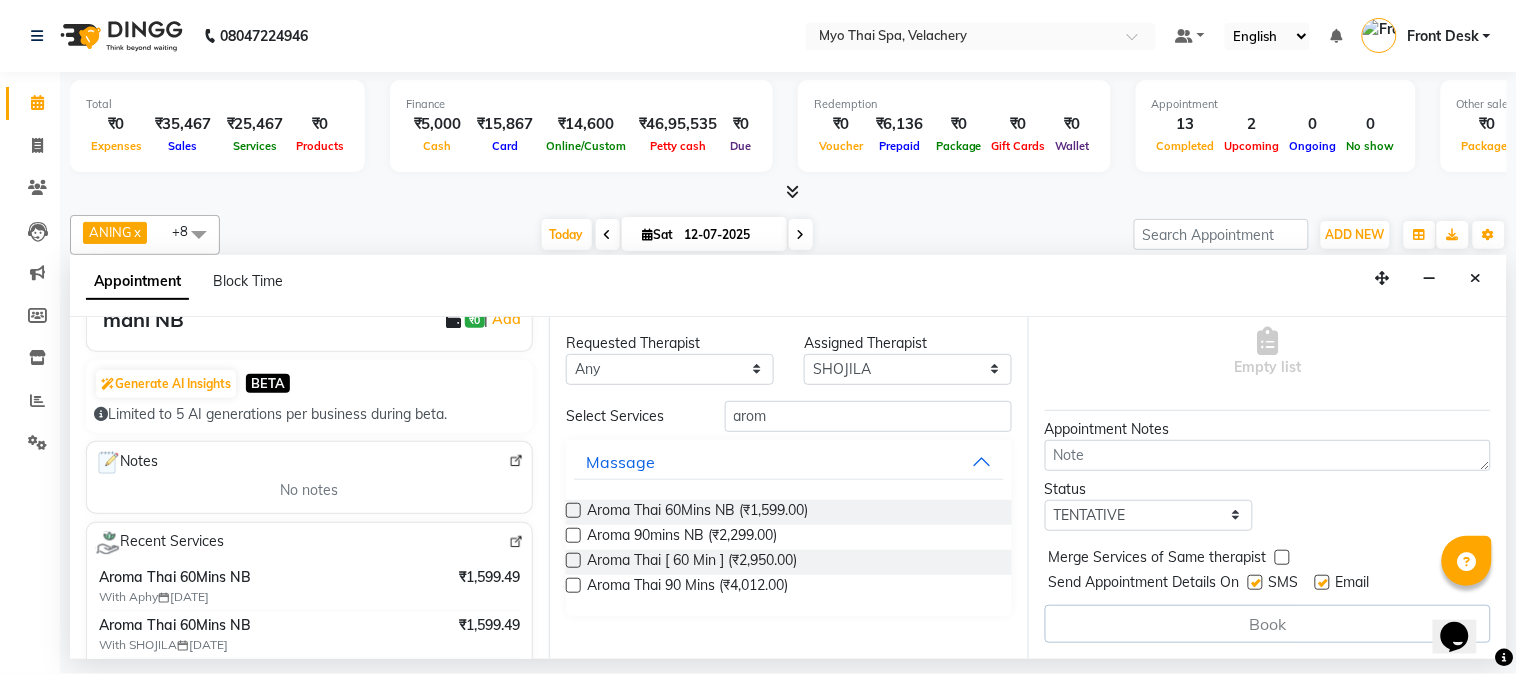 scroll, scrollTop: 164, scrollLeft: 0, axis: vertical 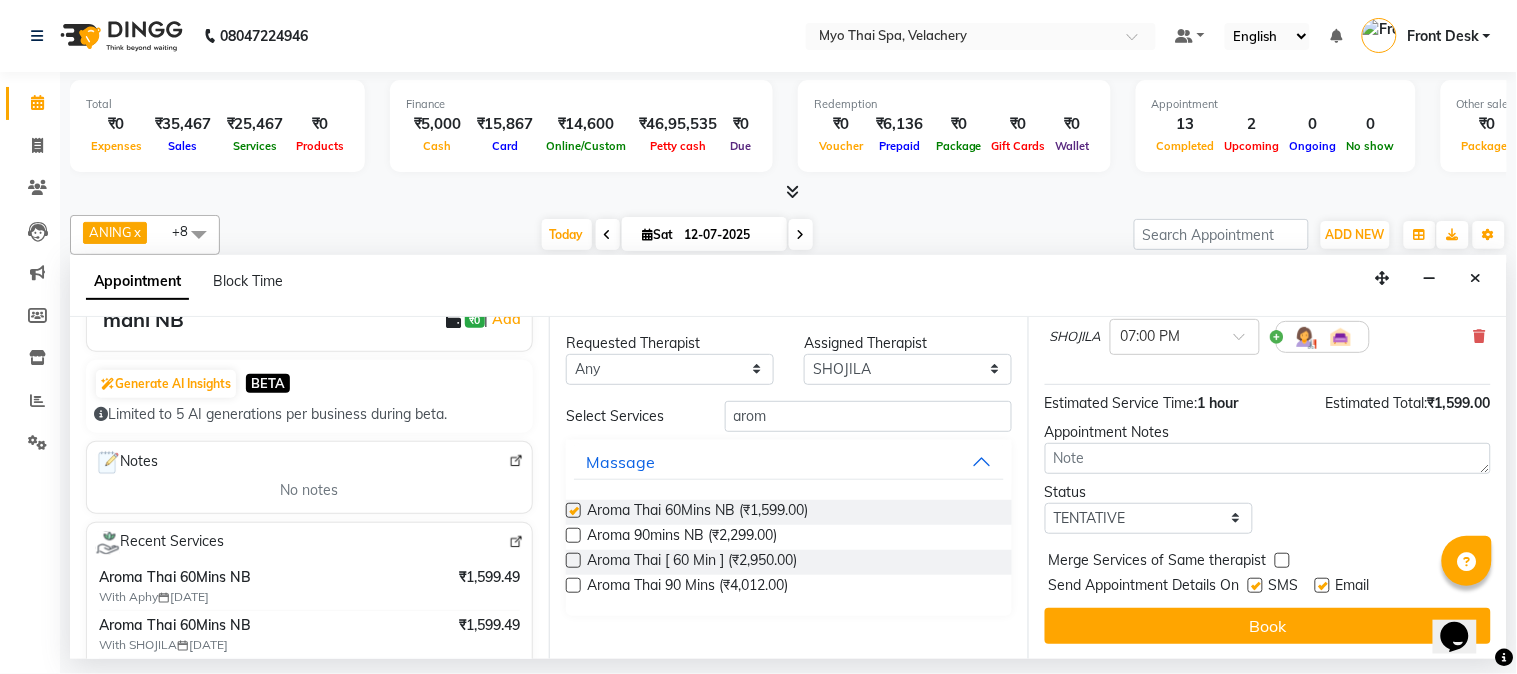 checkbox on "false" 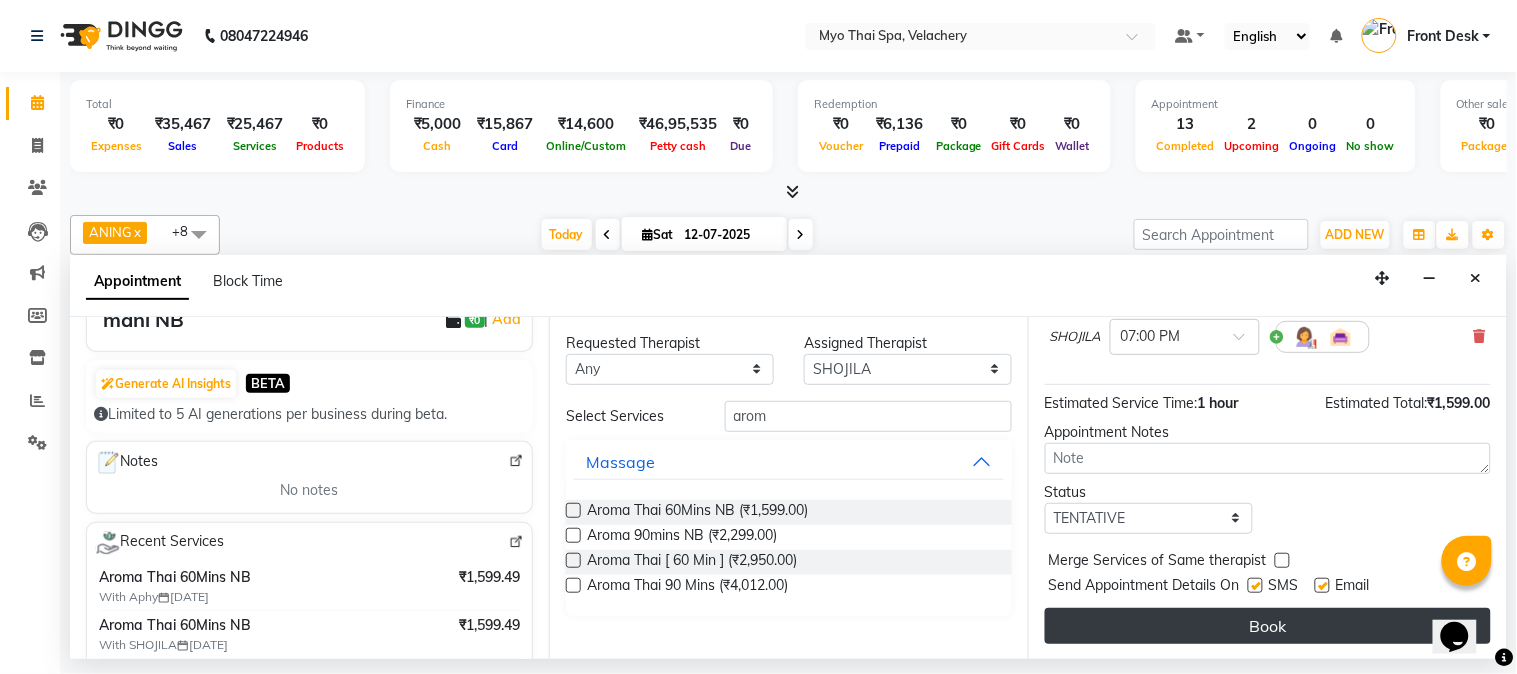 click on "Book" at bounding box center [1268, 626] 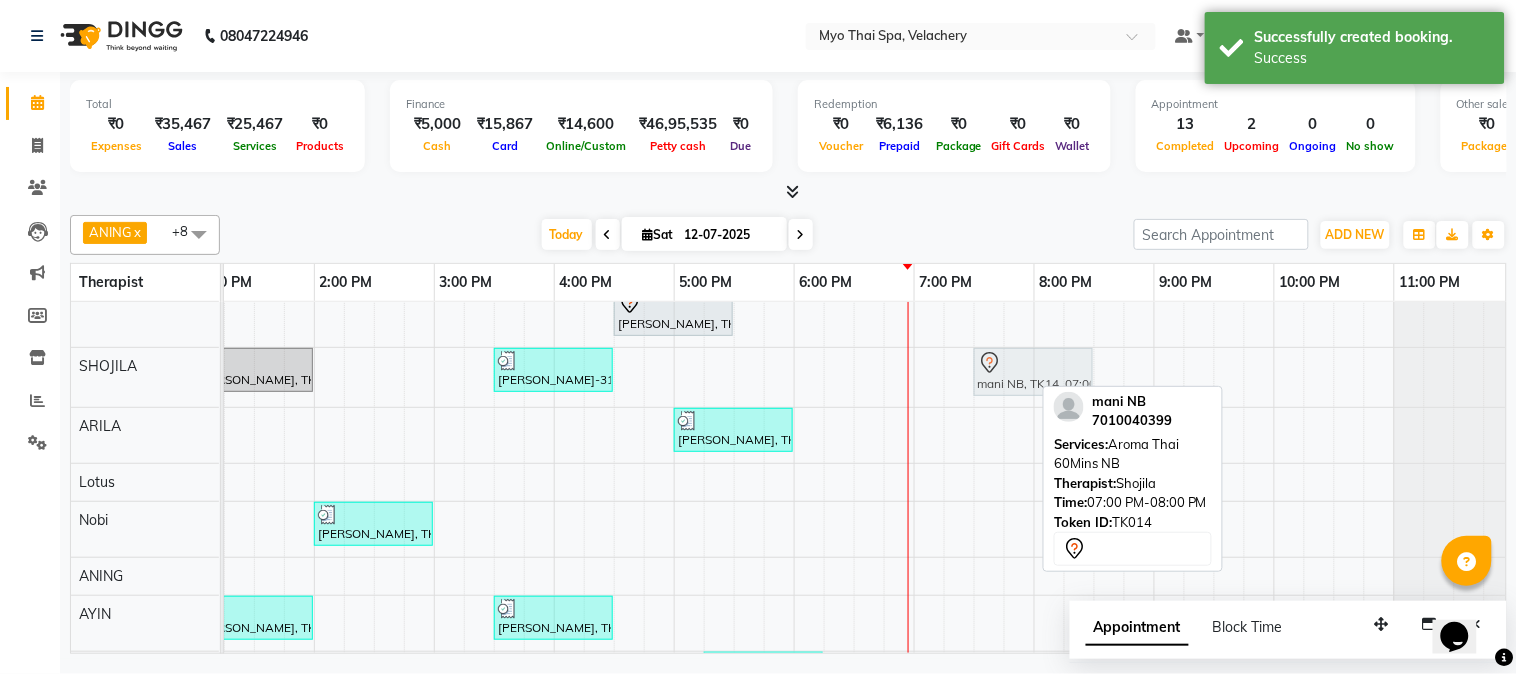 drag, startPoint x: 952, startPoint y: 374, endPoint x: 1020, endPoint y: 364, distance: 68.73136 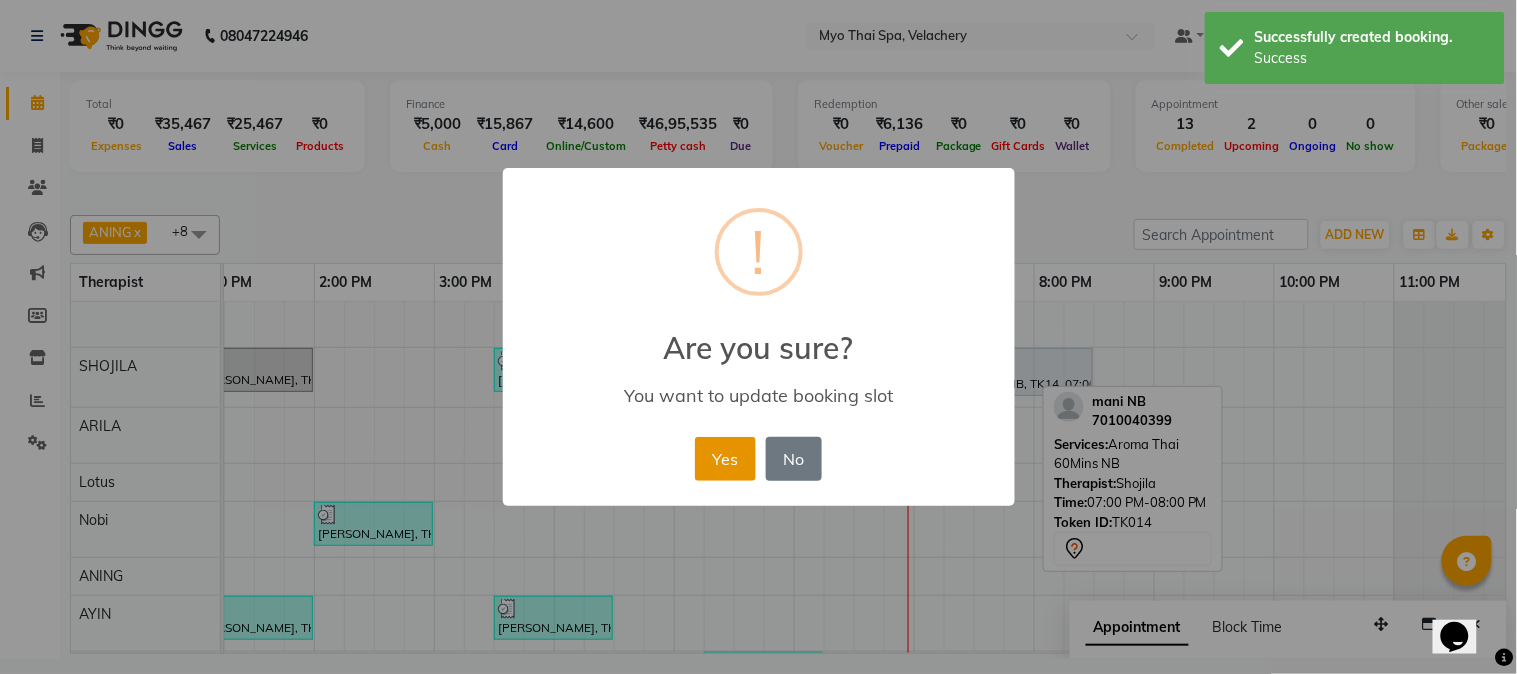 click on "Yes" at bounding box center (725, 459) 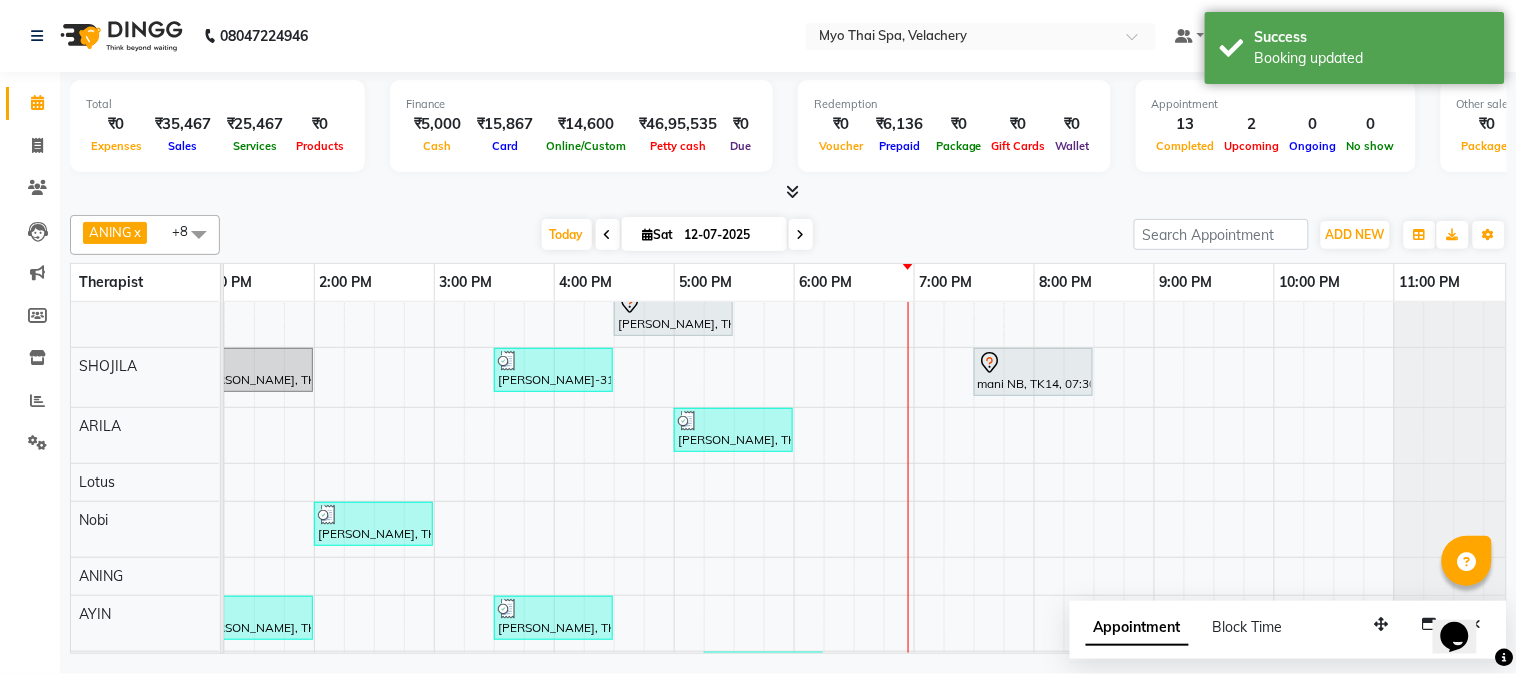scroll, scrollTop: 121, scrollLeft: 510, axis: both 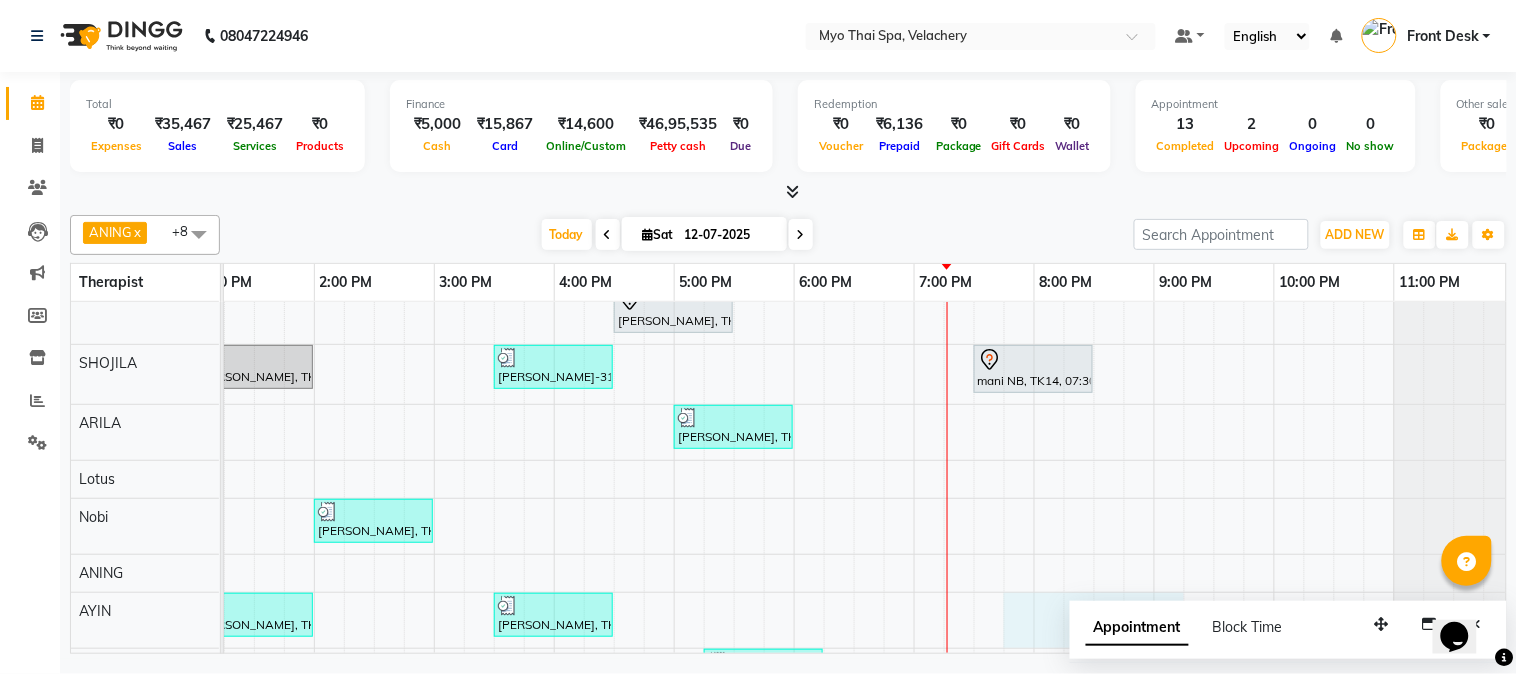 drag, startPoint x: 1035, startPoint y: 635, endPoint x: 1157, endPoint y: 633, distance: 122.016396 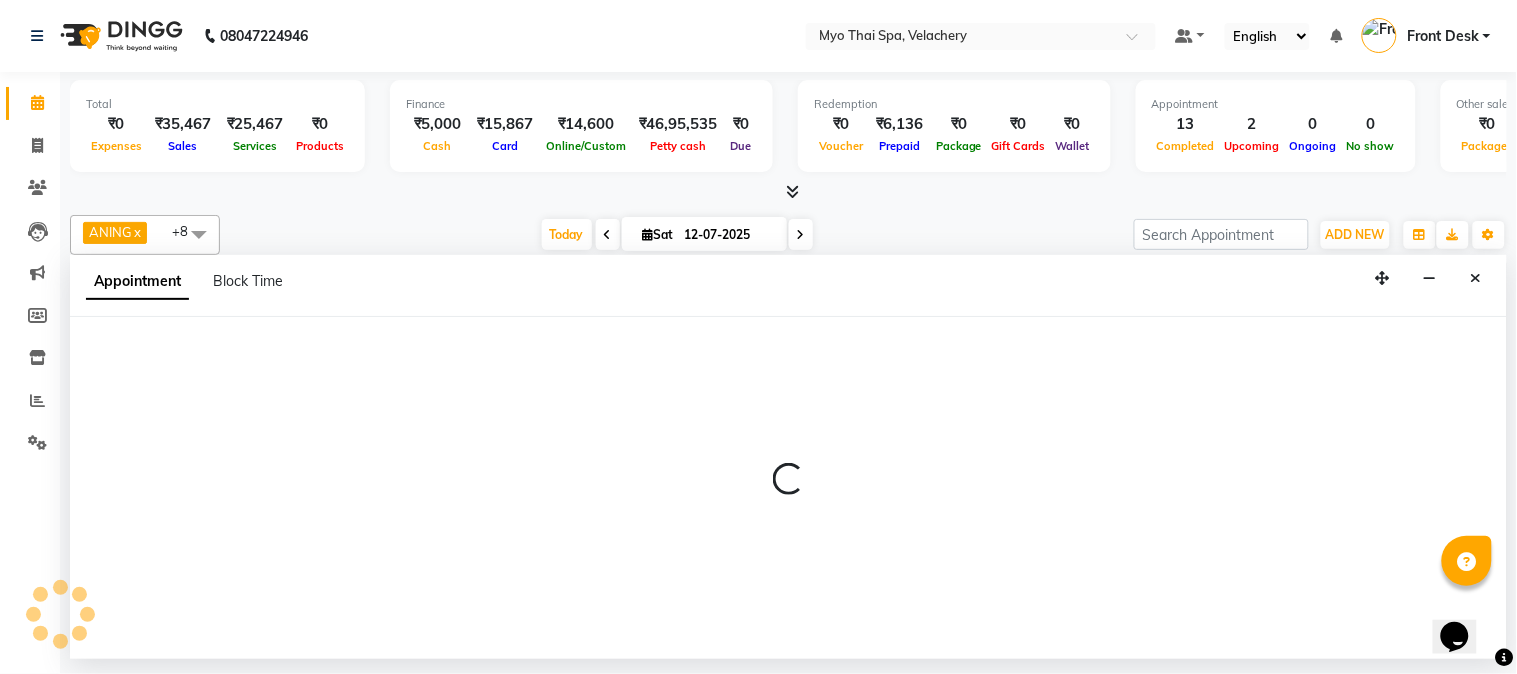 select on "84844" 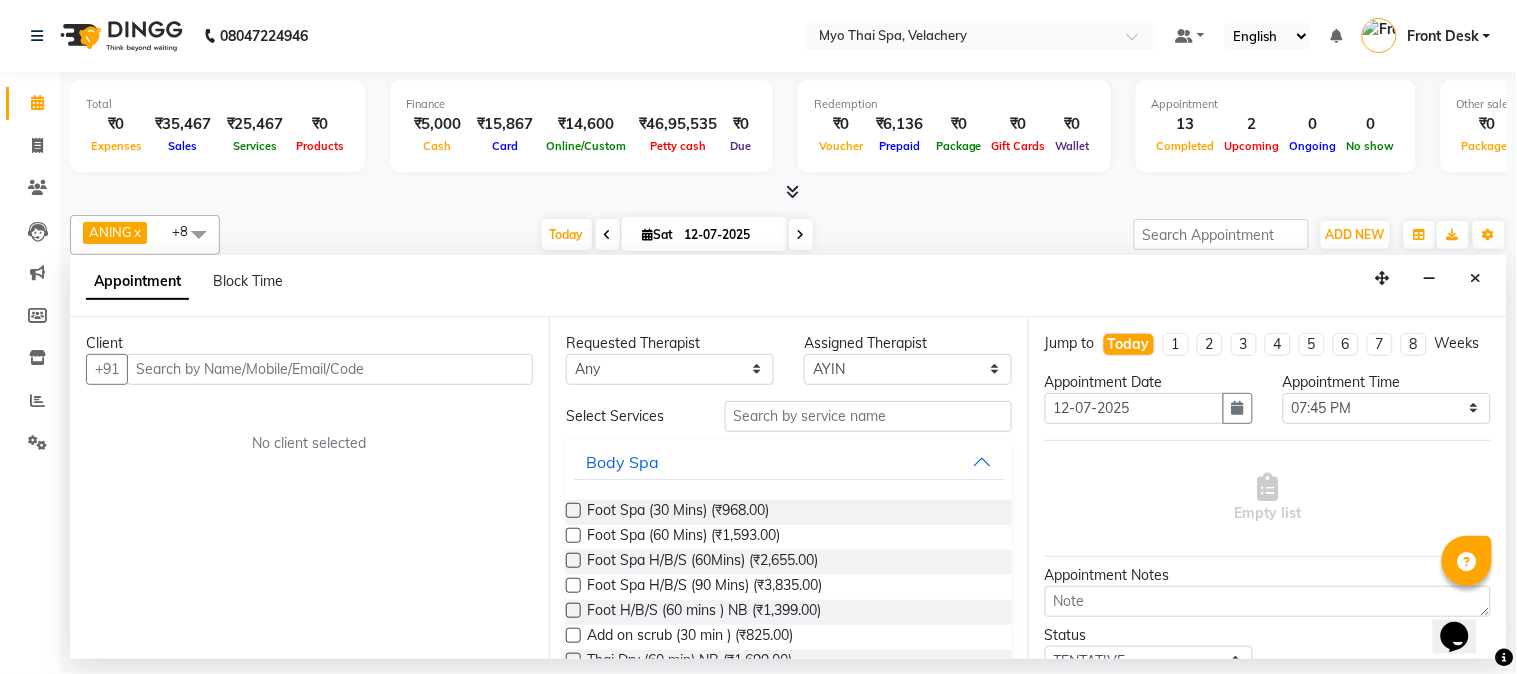 click at bounding box center (330, 369) 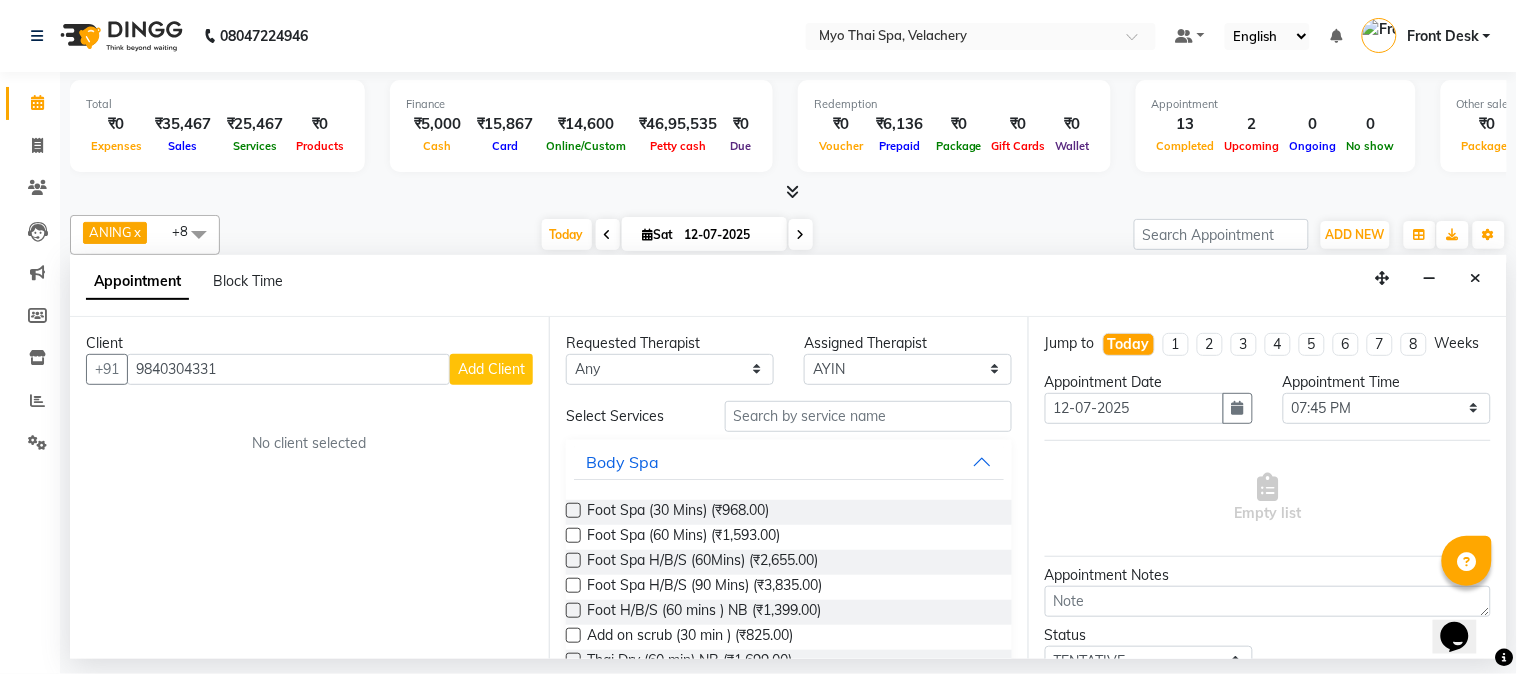 type on "9840304331" 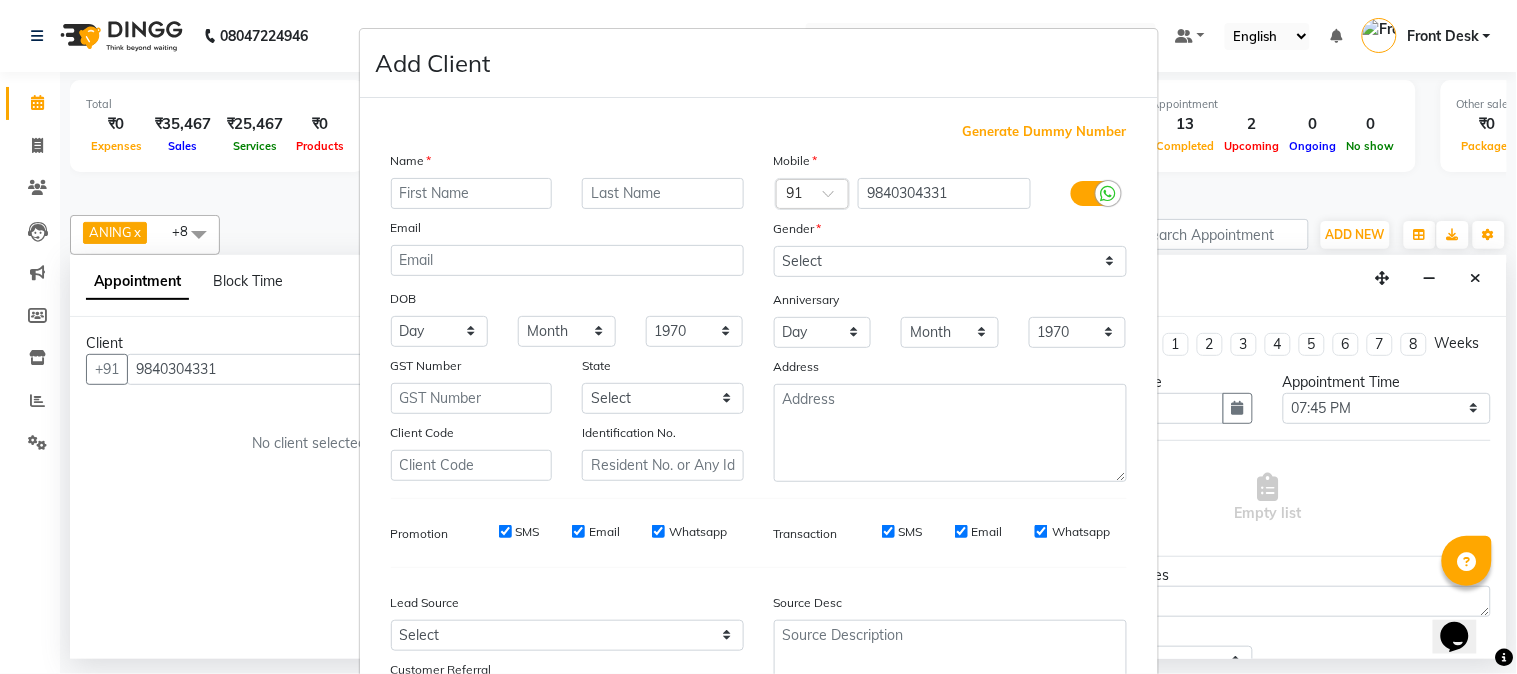 click at bounding box center [472, 193] 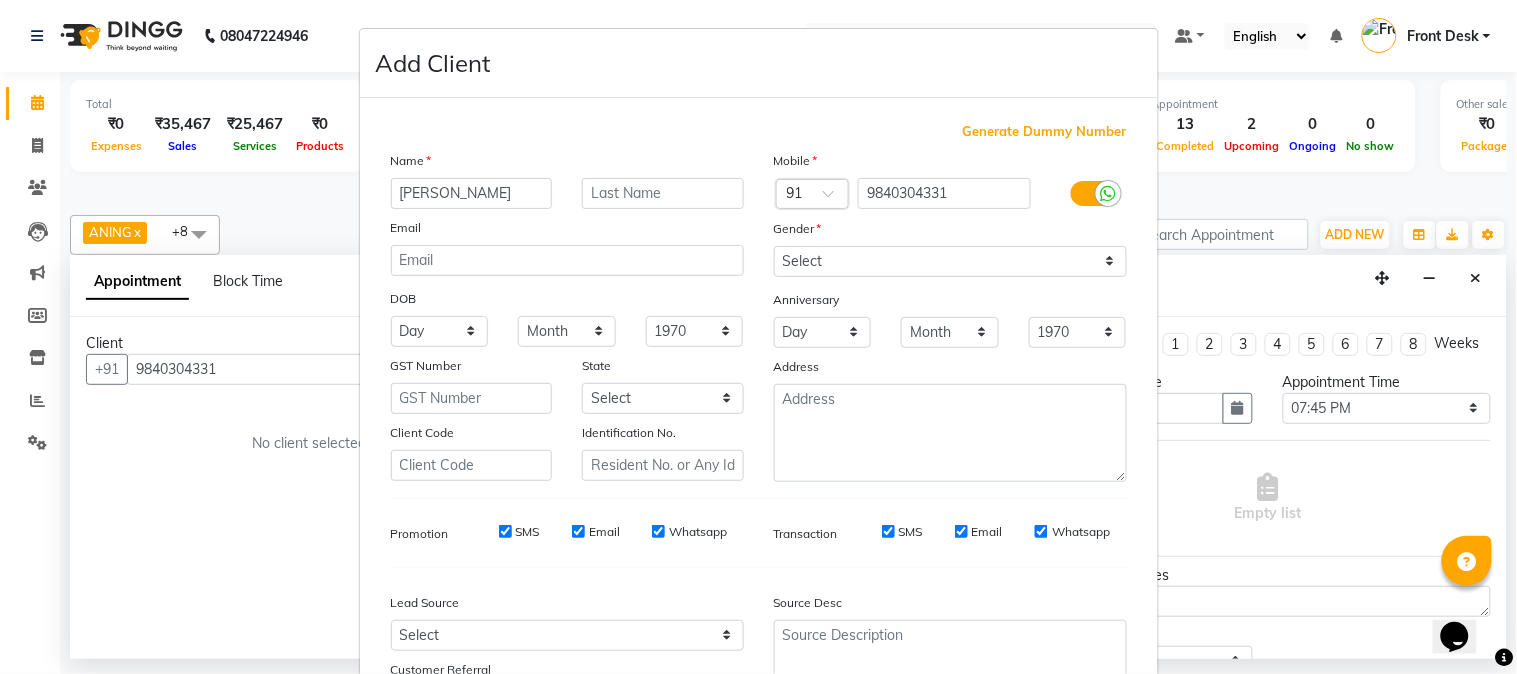 type on "[PERSON_NAME]" 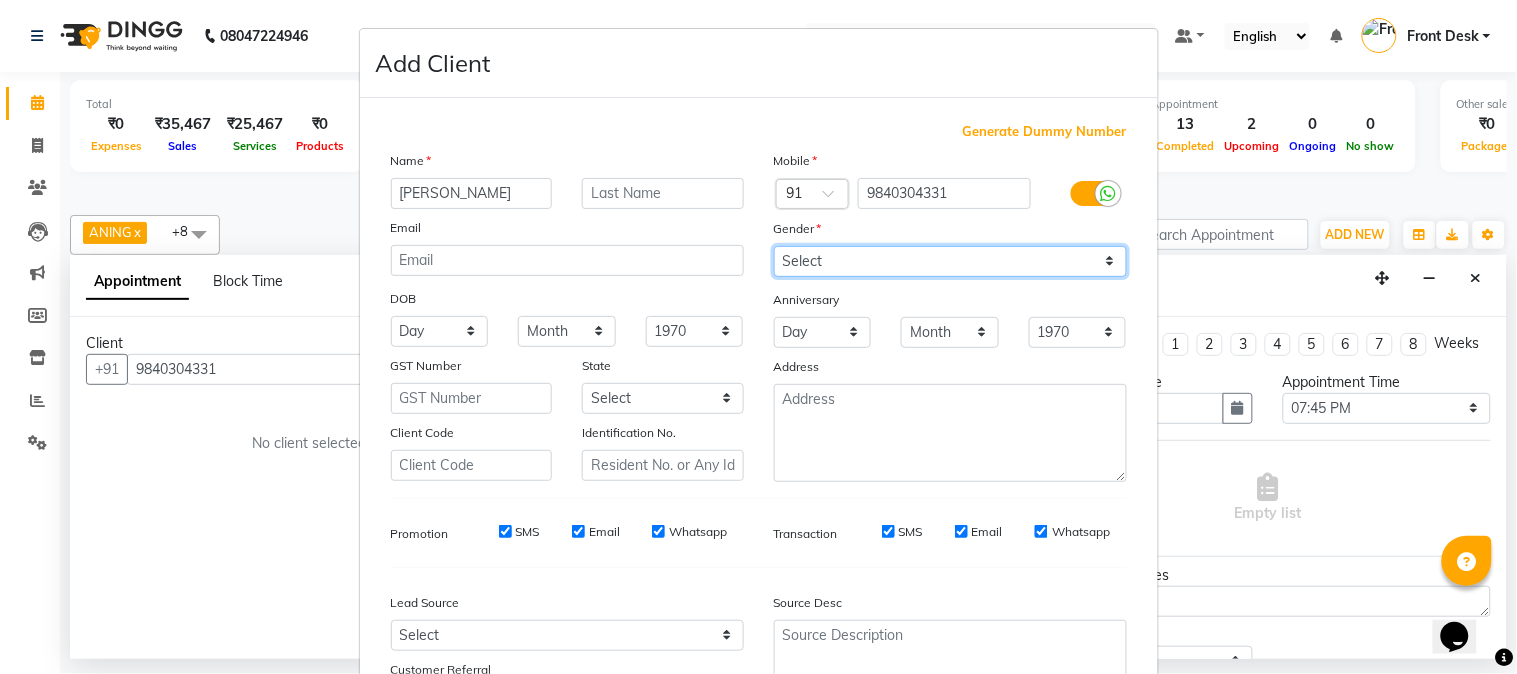 click on "Select [DEMOGRAPHIC_DATA] [DEMOGRAPHIC_DATA] Other Prefer Not To Say" at bounding box center (950, 261) 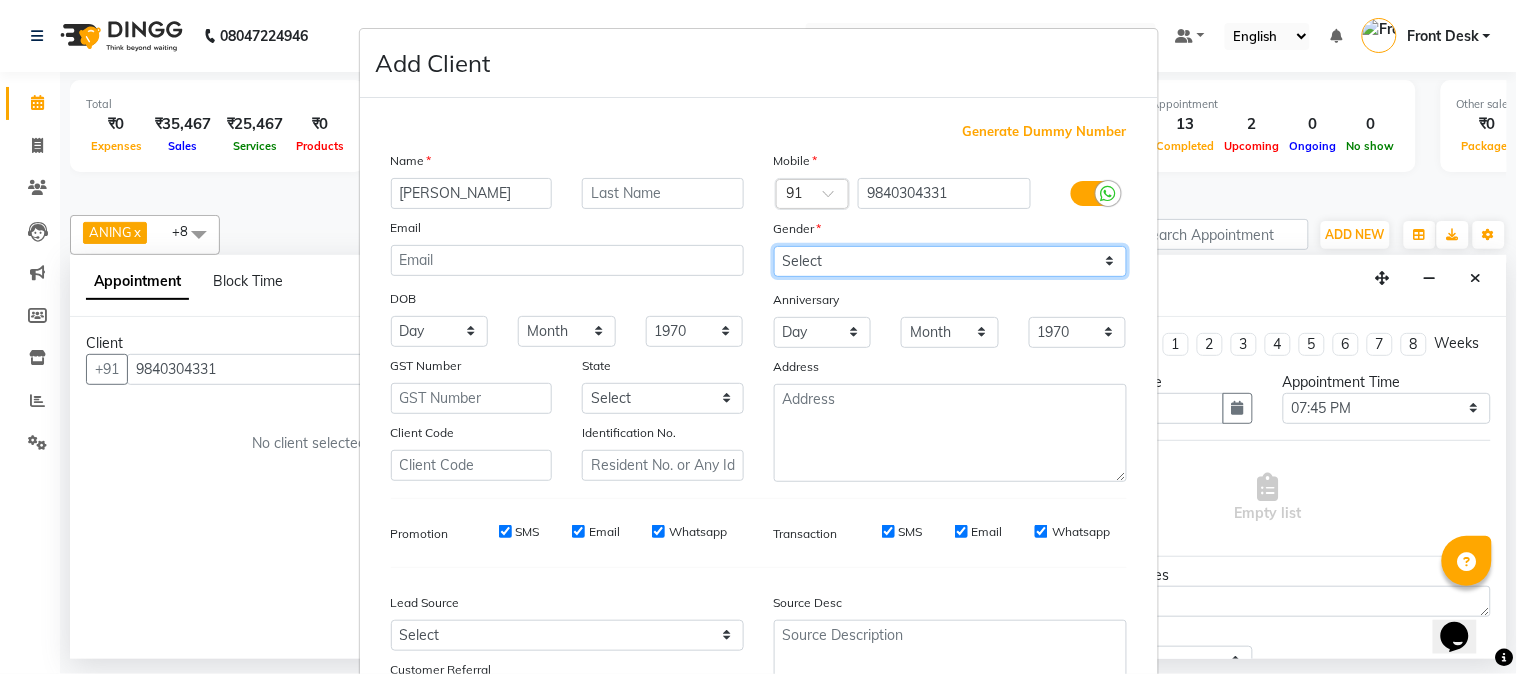 click on "Select [DEMOGRAPHIC_DATA] [DEMOGRAPHIC_DATA] Other Prefer Not To Say" at bounding box center [950, 261] 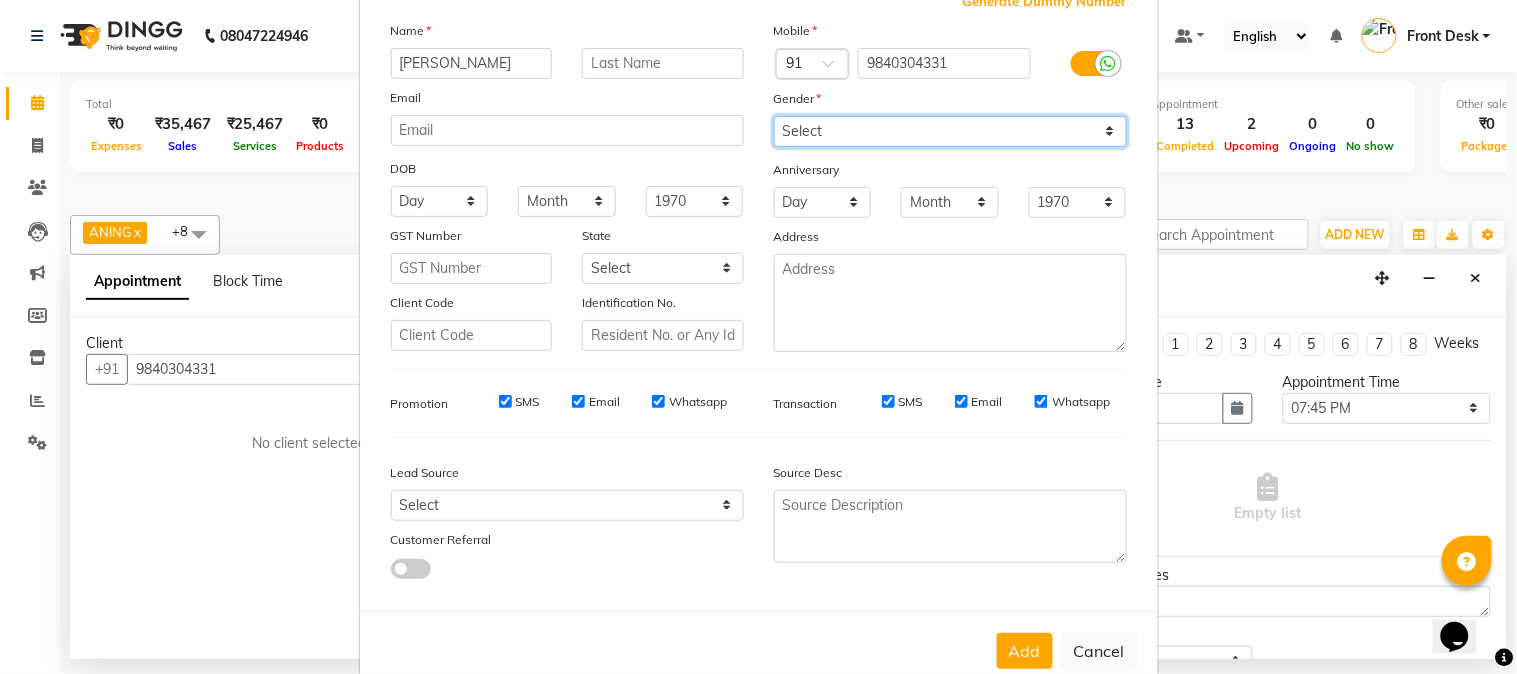 scroll, scrollTop: 176, scrollLeft: 0, axis: vertical 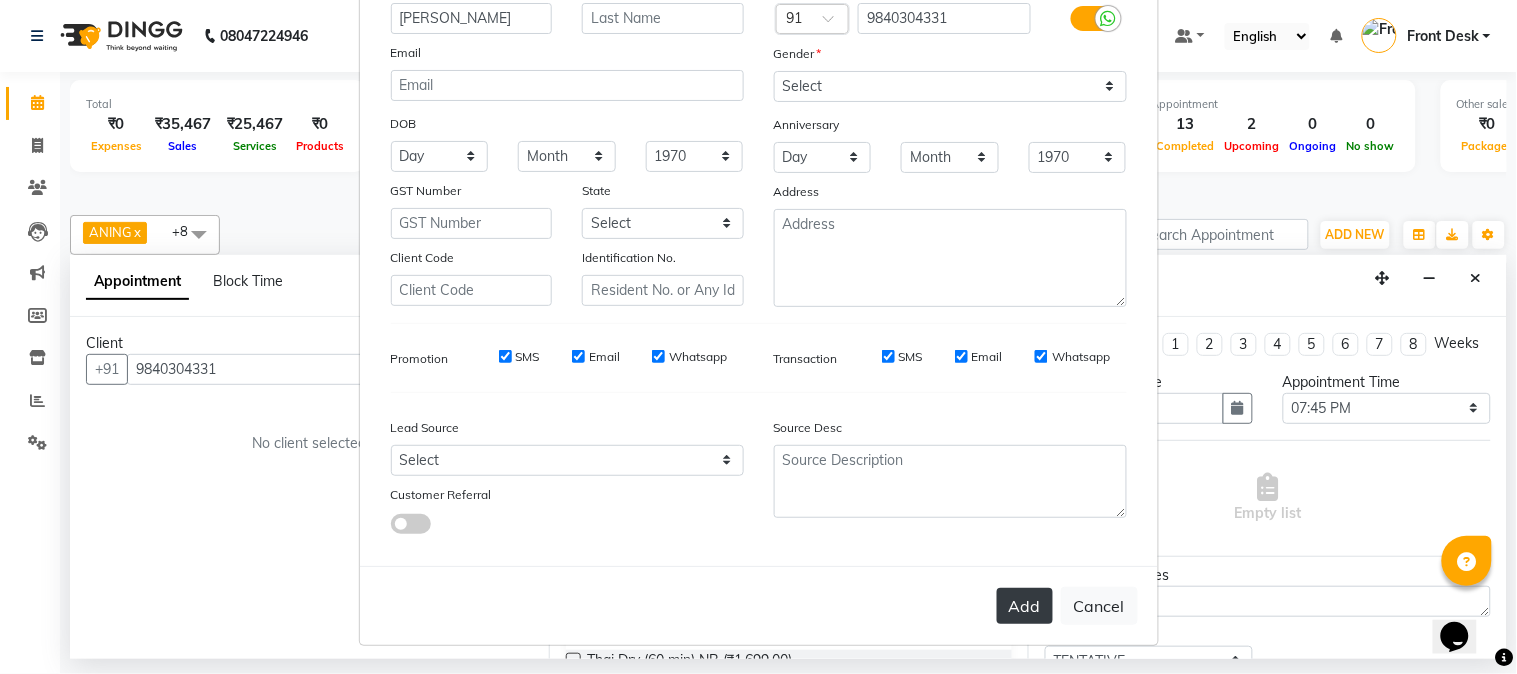 click on "Add" at bounding box center (1025, 606) 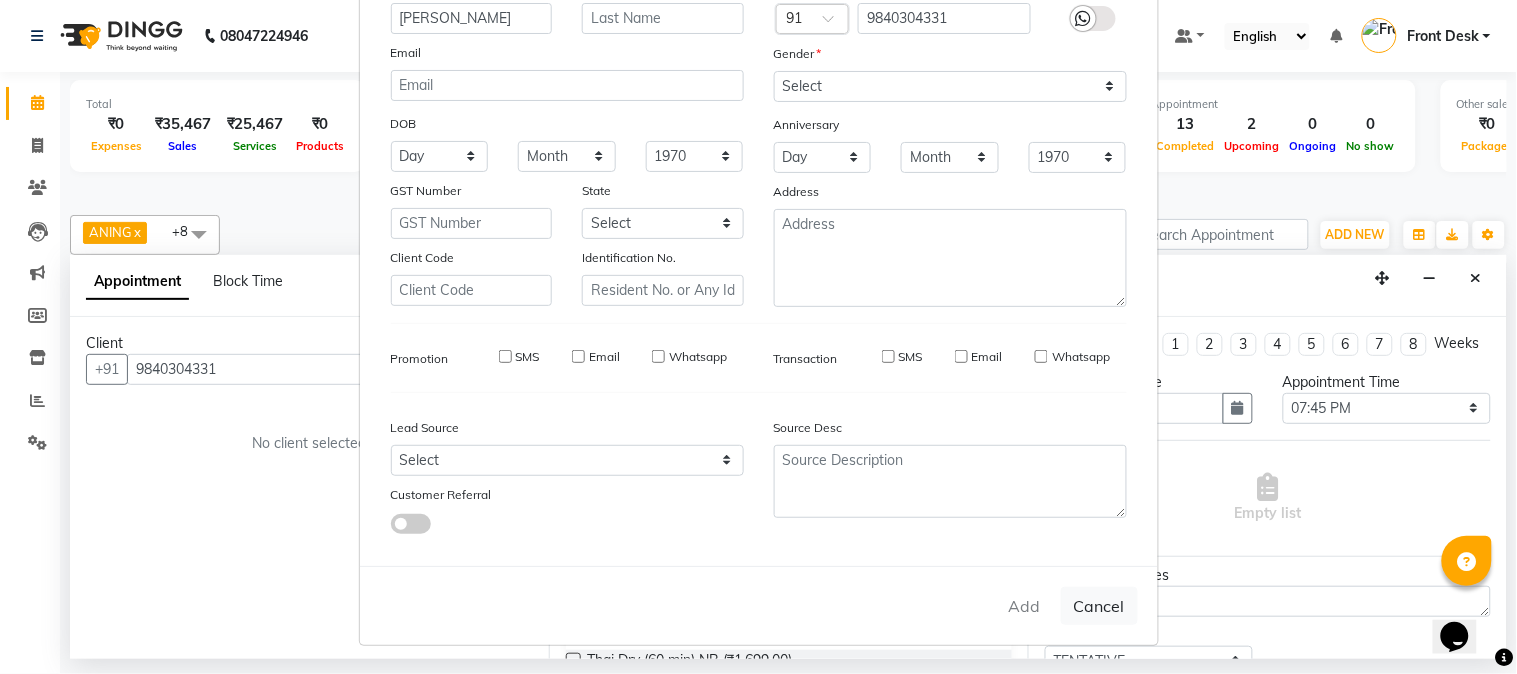 type 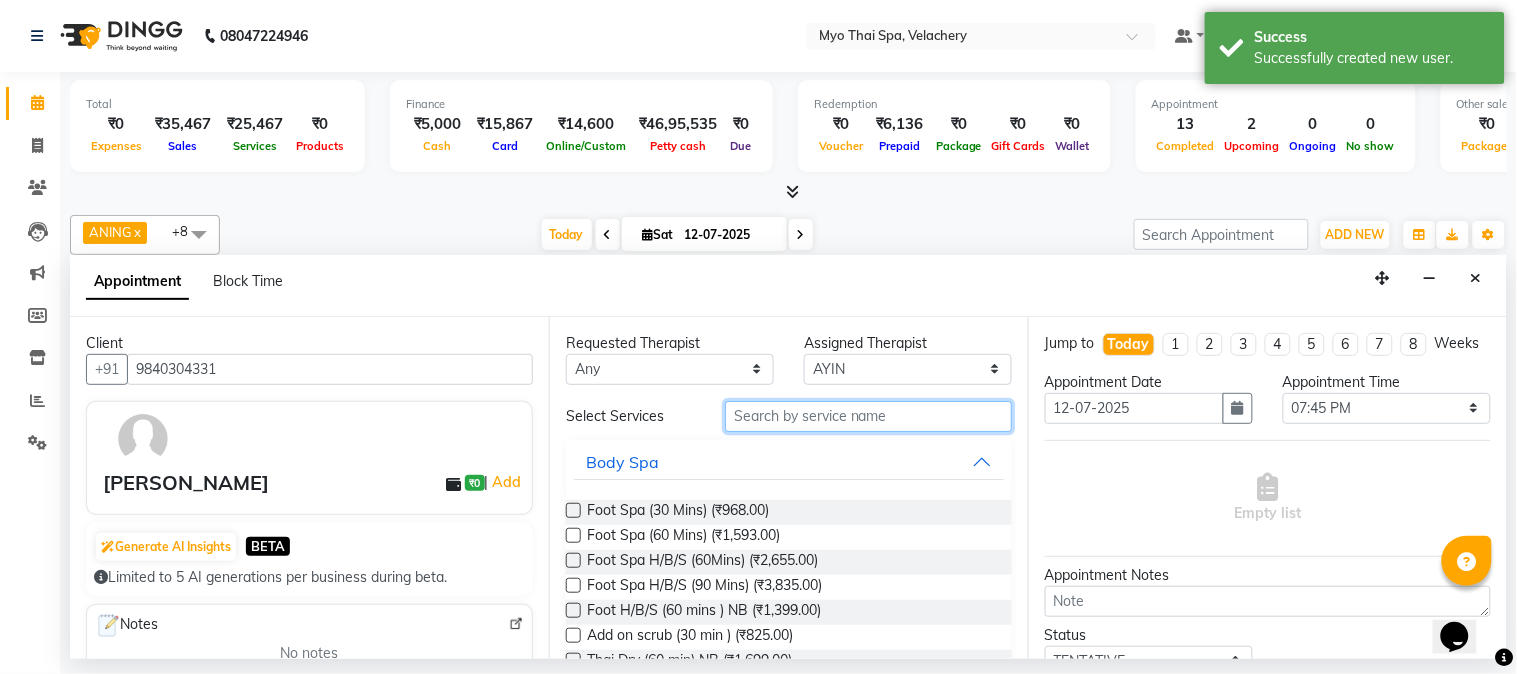 click at bounding box center (868, 416) 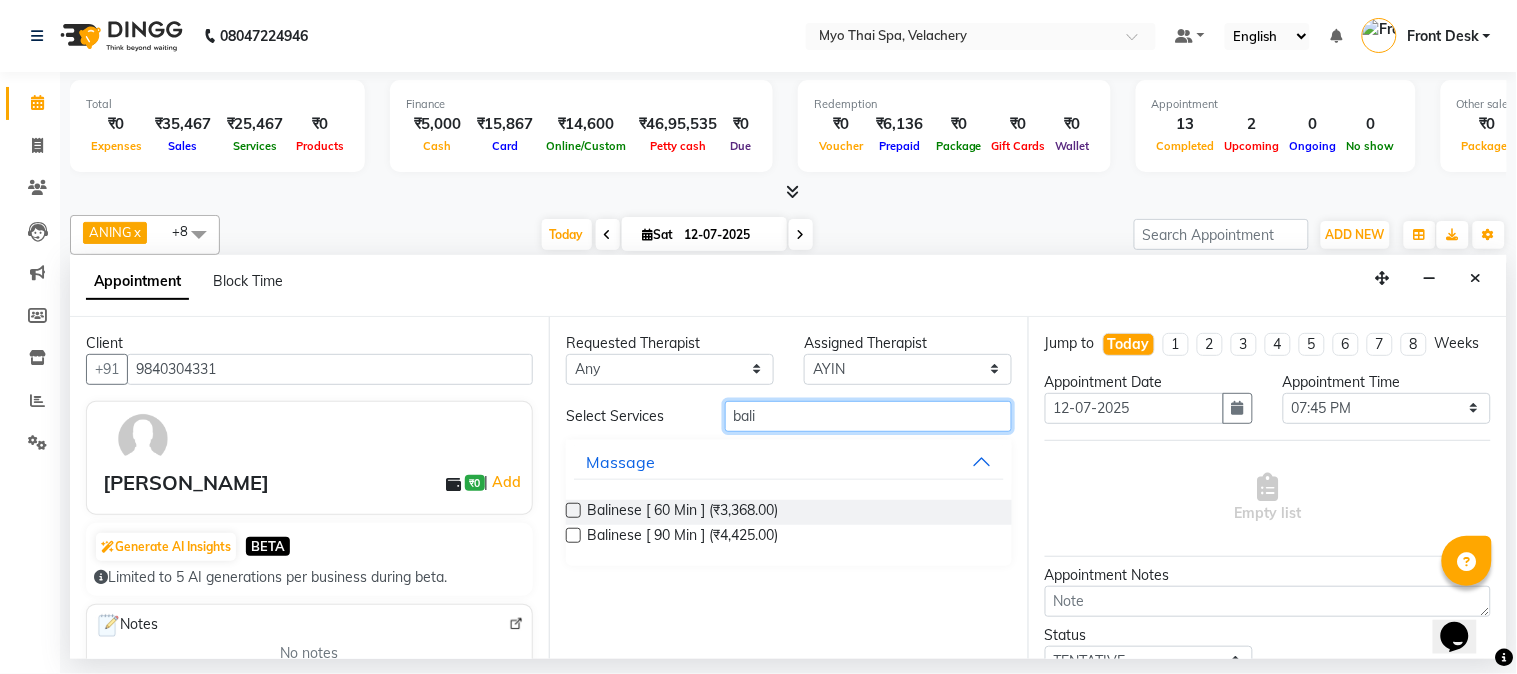 type on "bali" 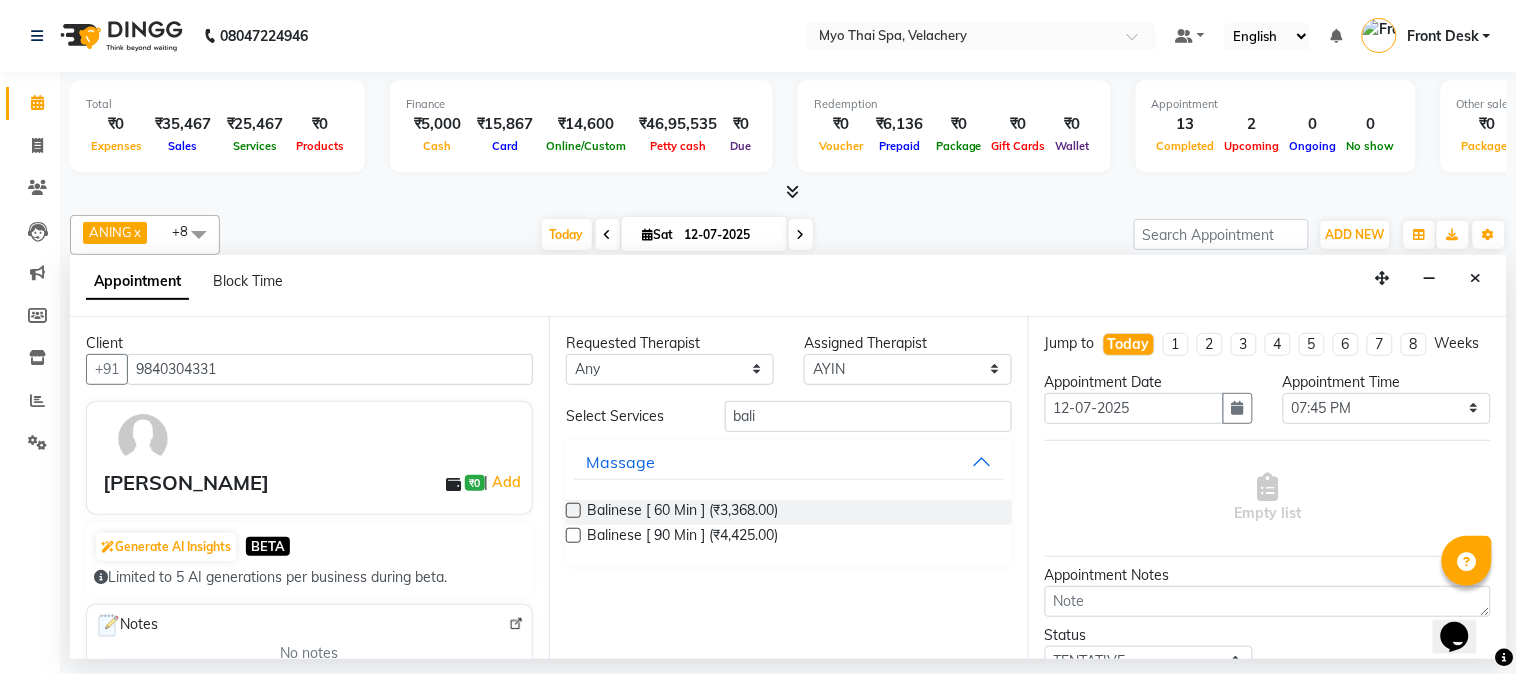 click at bounding box center [573, 510] 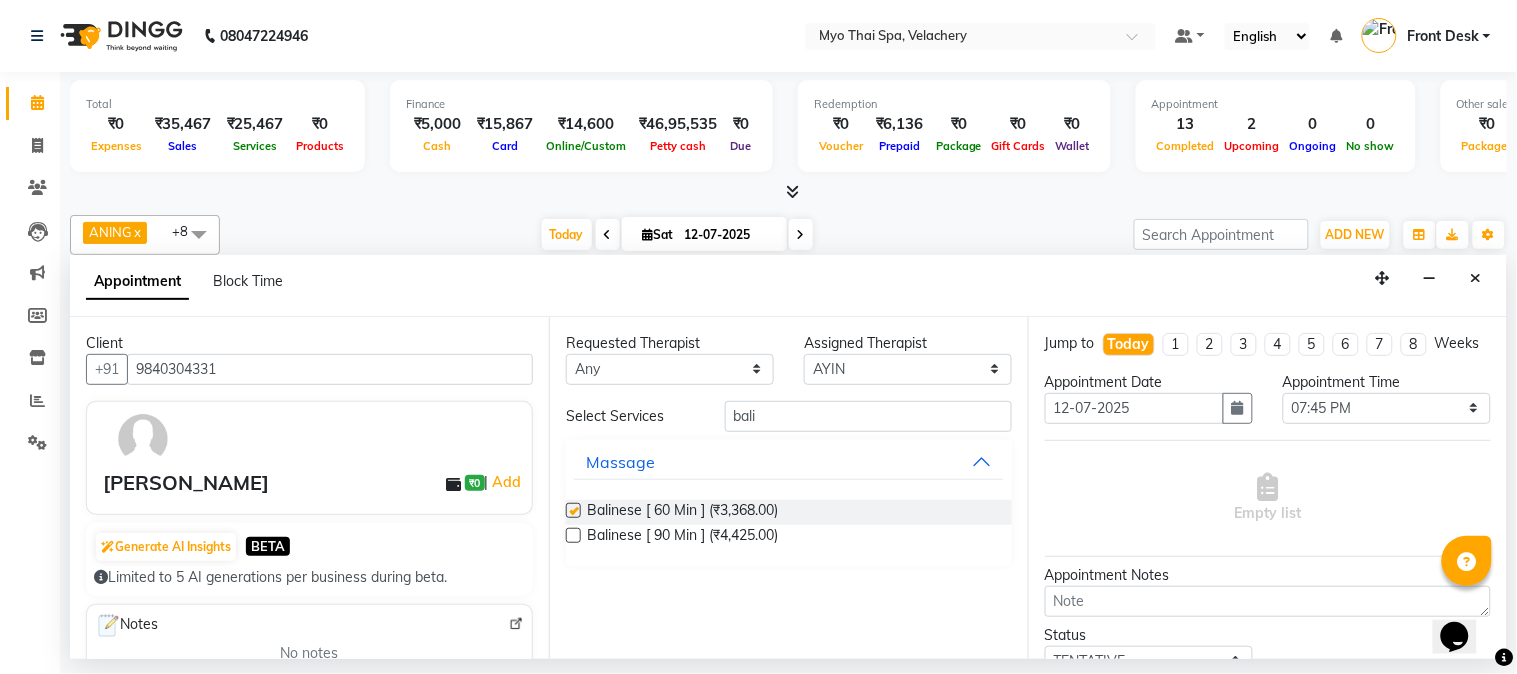 click at bounding box center (573, 510) 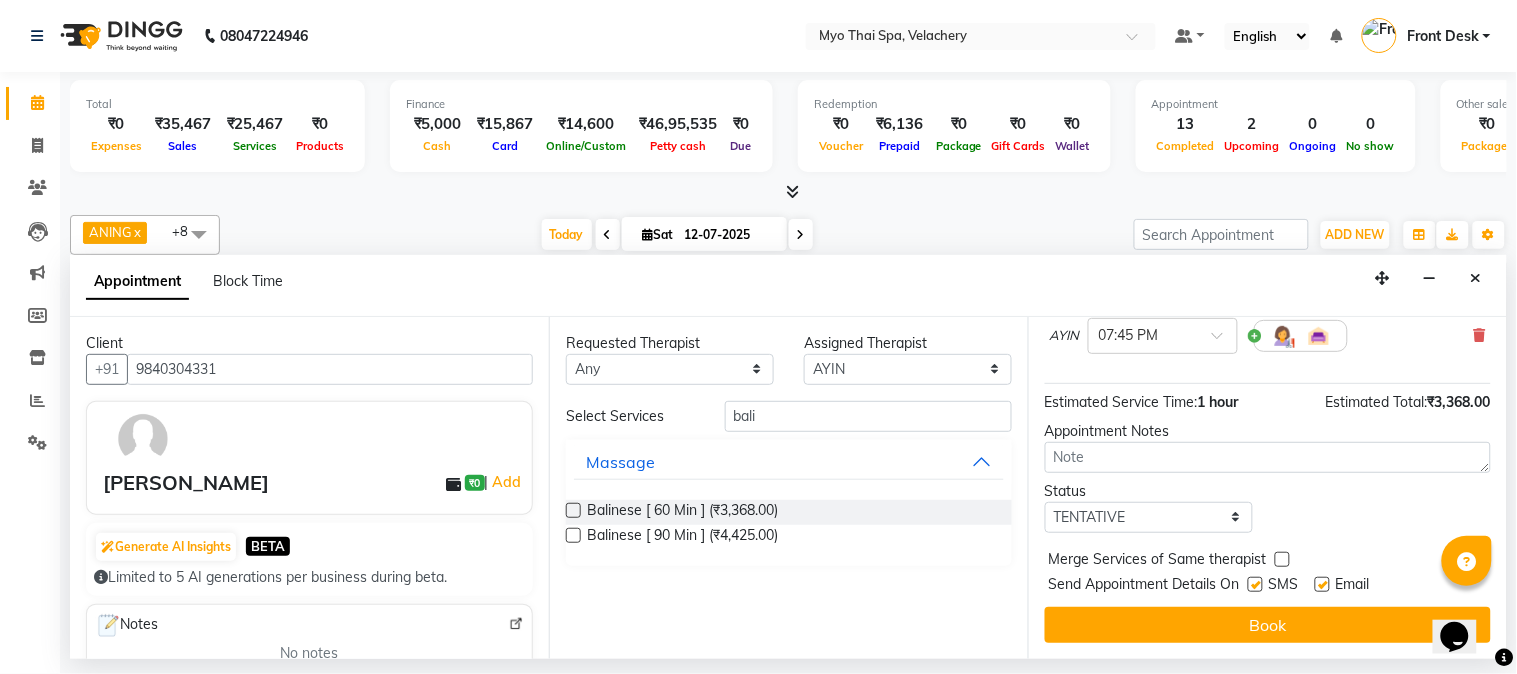 scroll, scrollTop: 183, scrollLeft: 0, axis: vertical 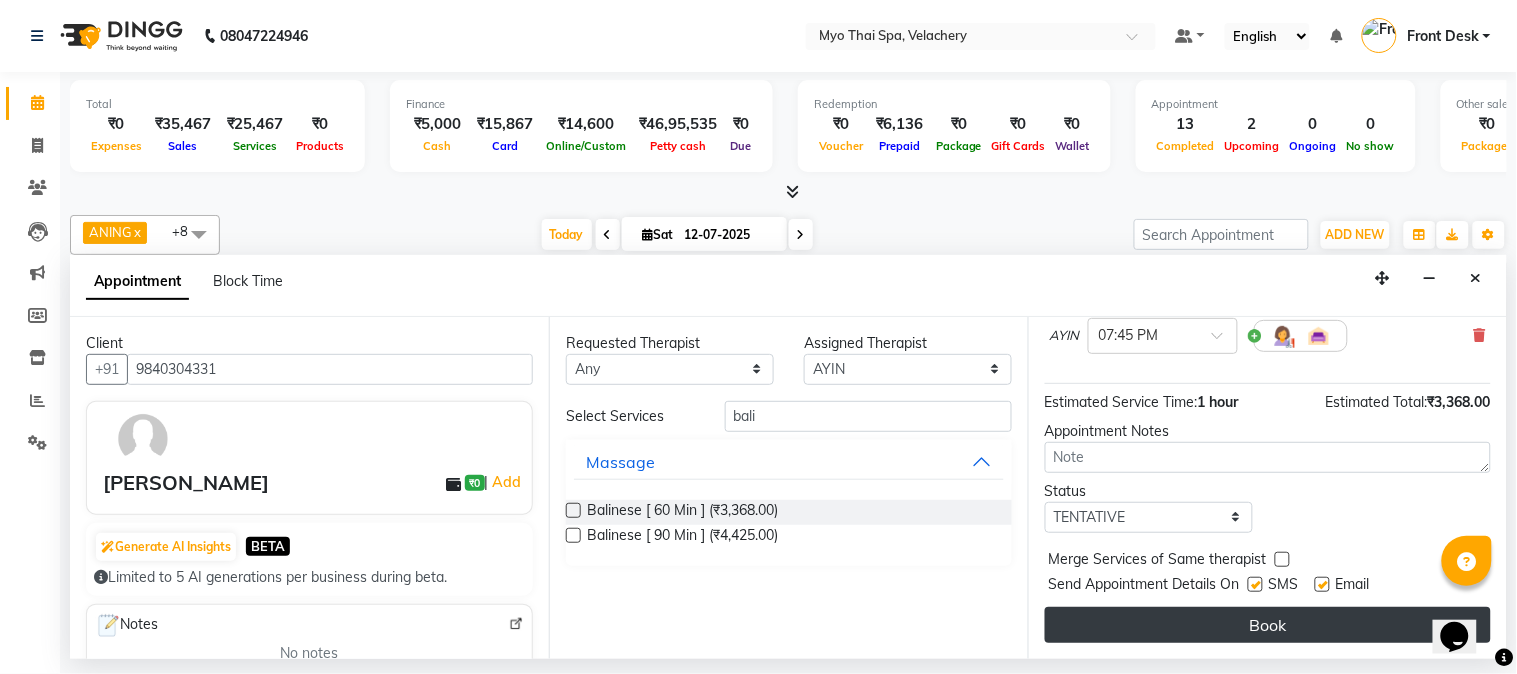 click on "Book" at bounding box center (1268, 625) 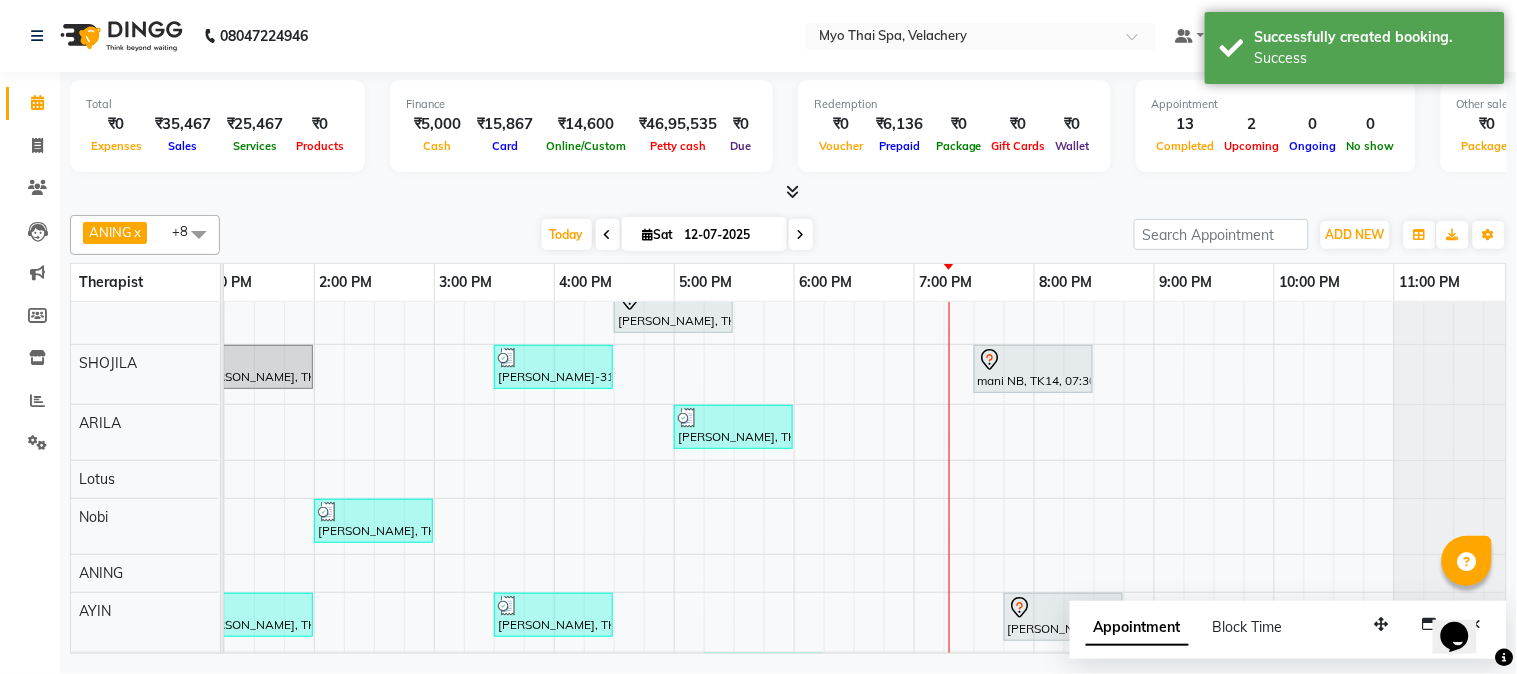 scroll, scrollTop: 104, scrollLeft: 510, axis: both 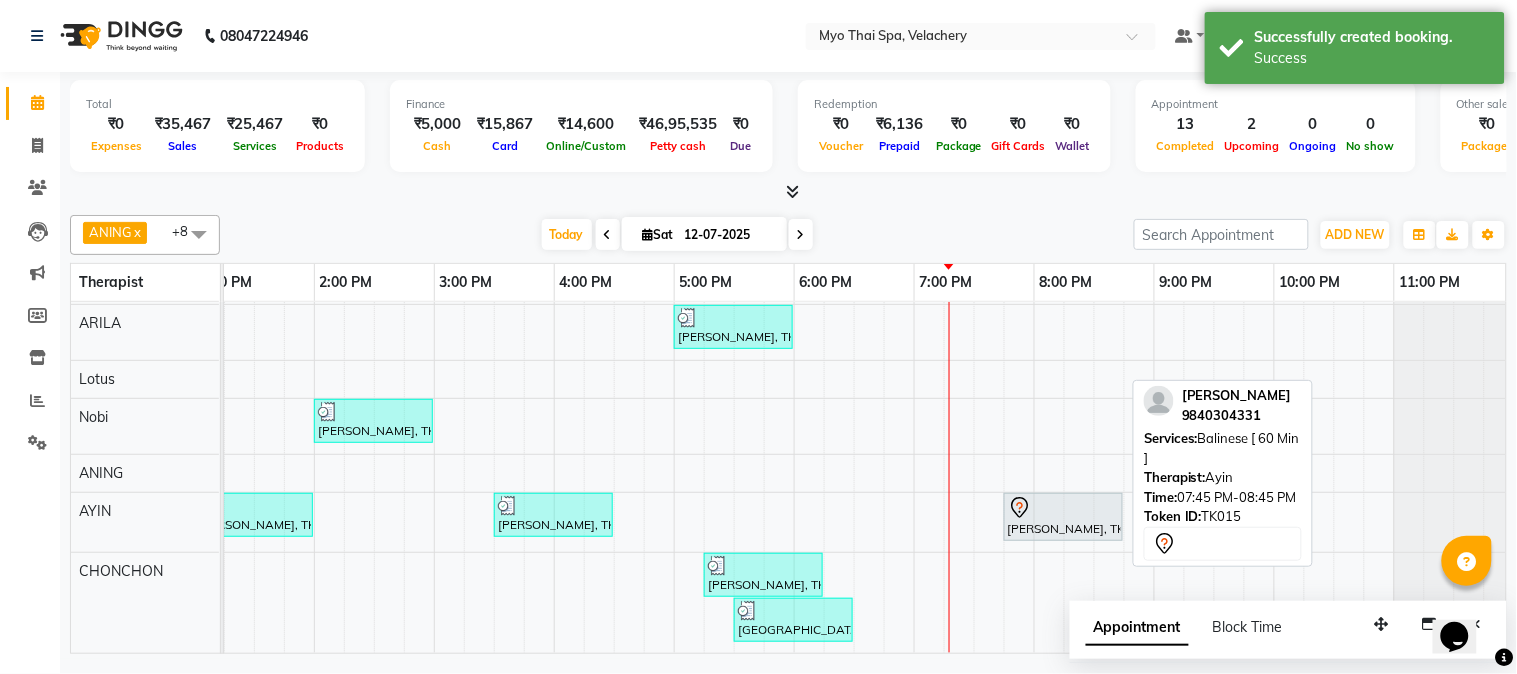 click on "balkrishna, TK15, 07:45 PM-08:45 PM, Balinese [ 60 Min ]" at bounding box center [1063, 517] 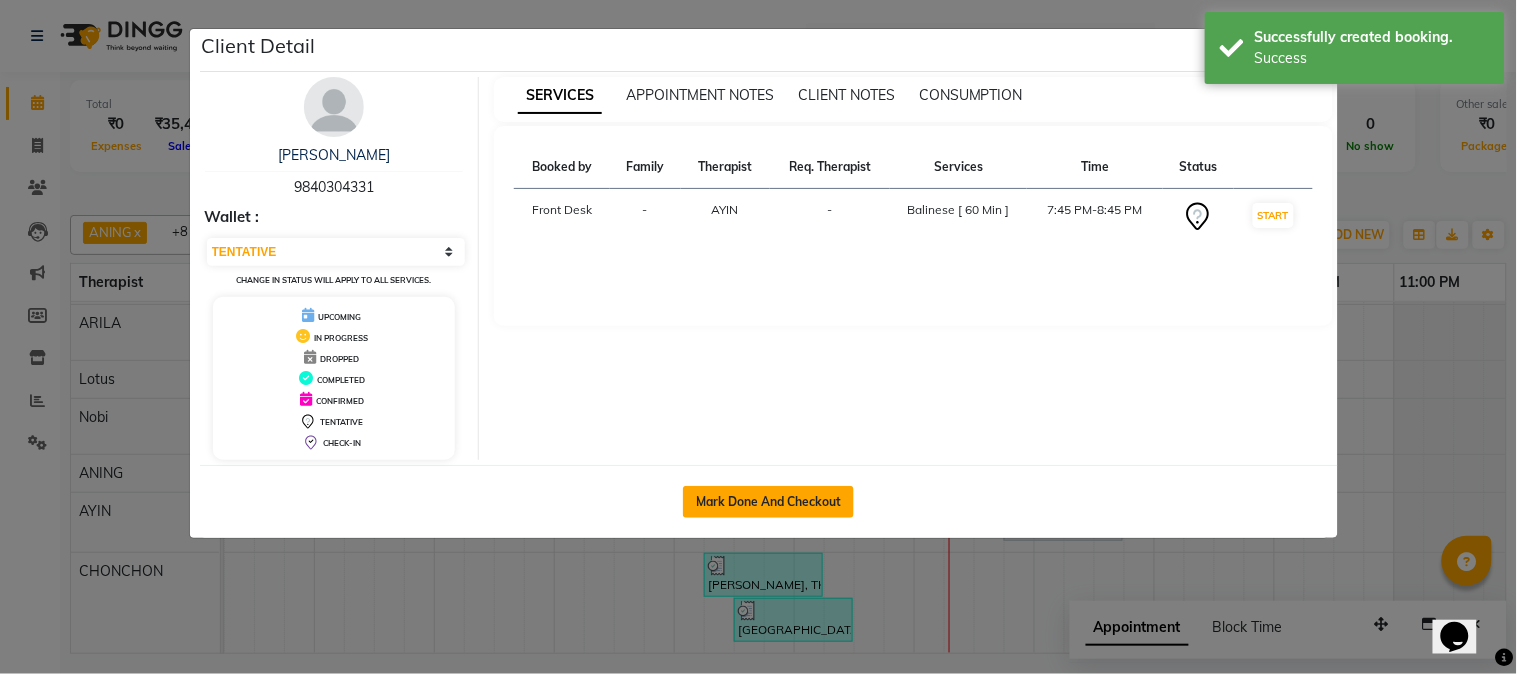 click on "Mark Done And Checkout" 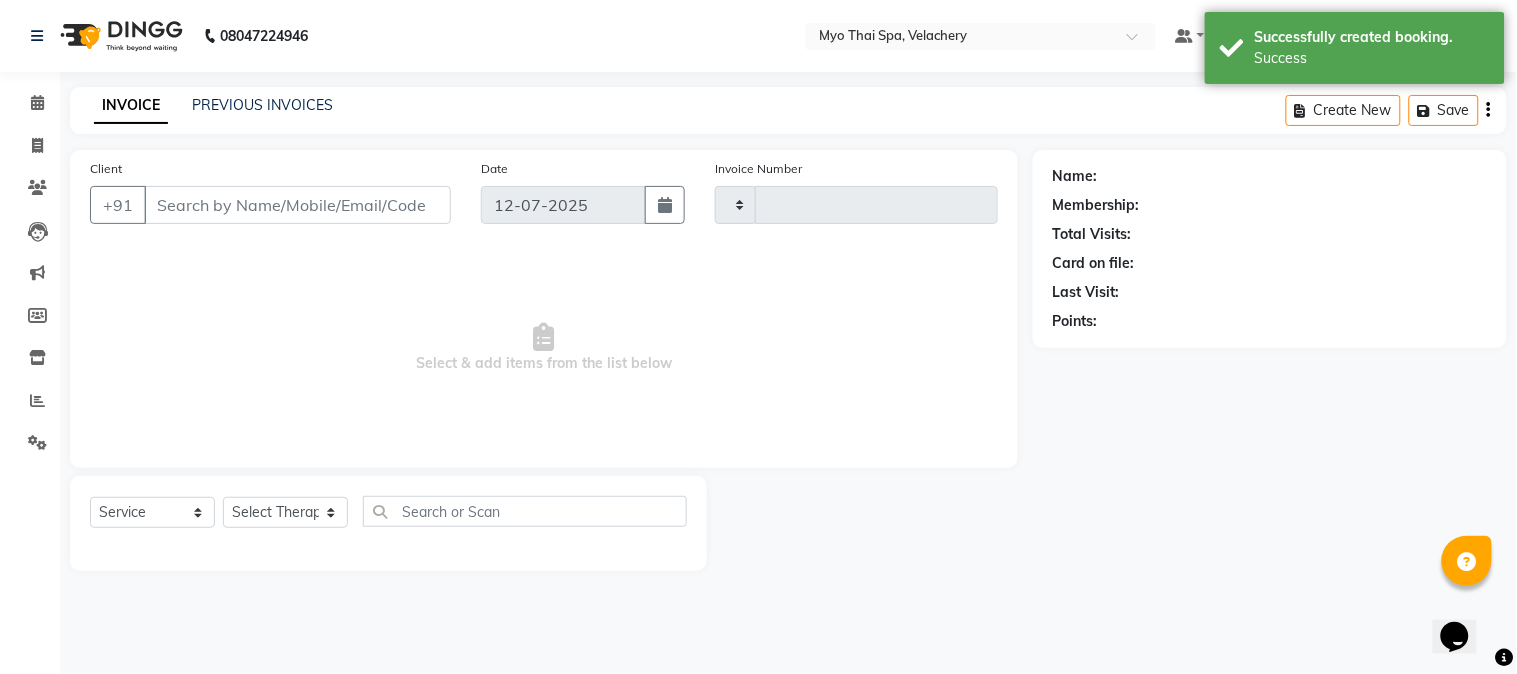 type on "1072" 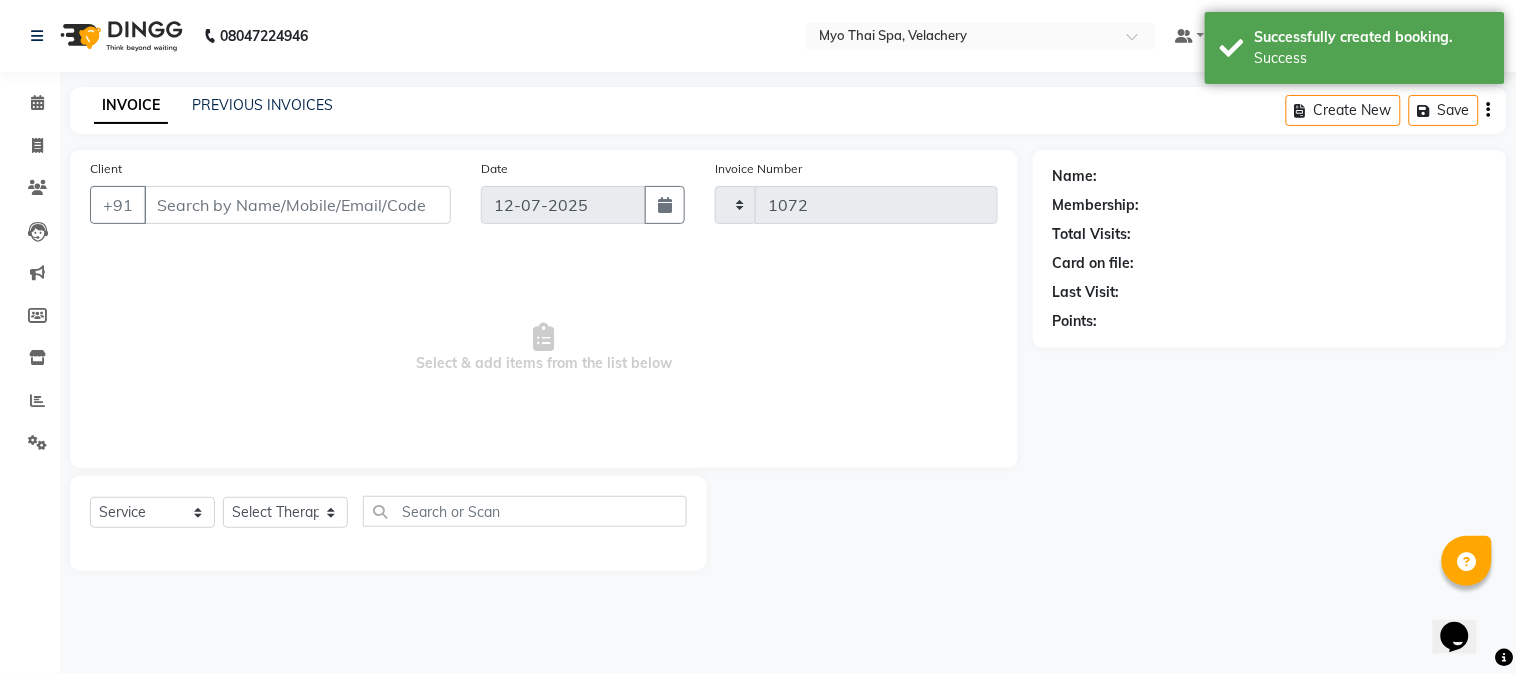 select on "5554" 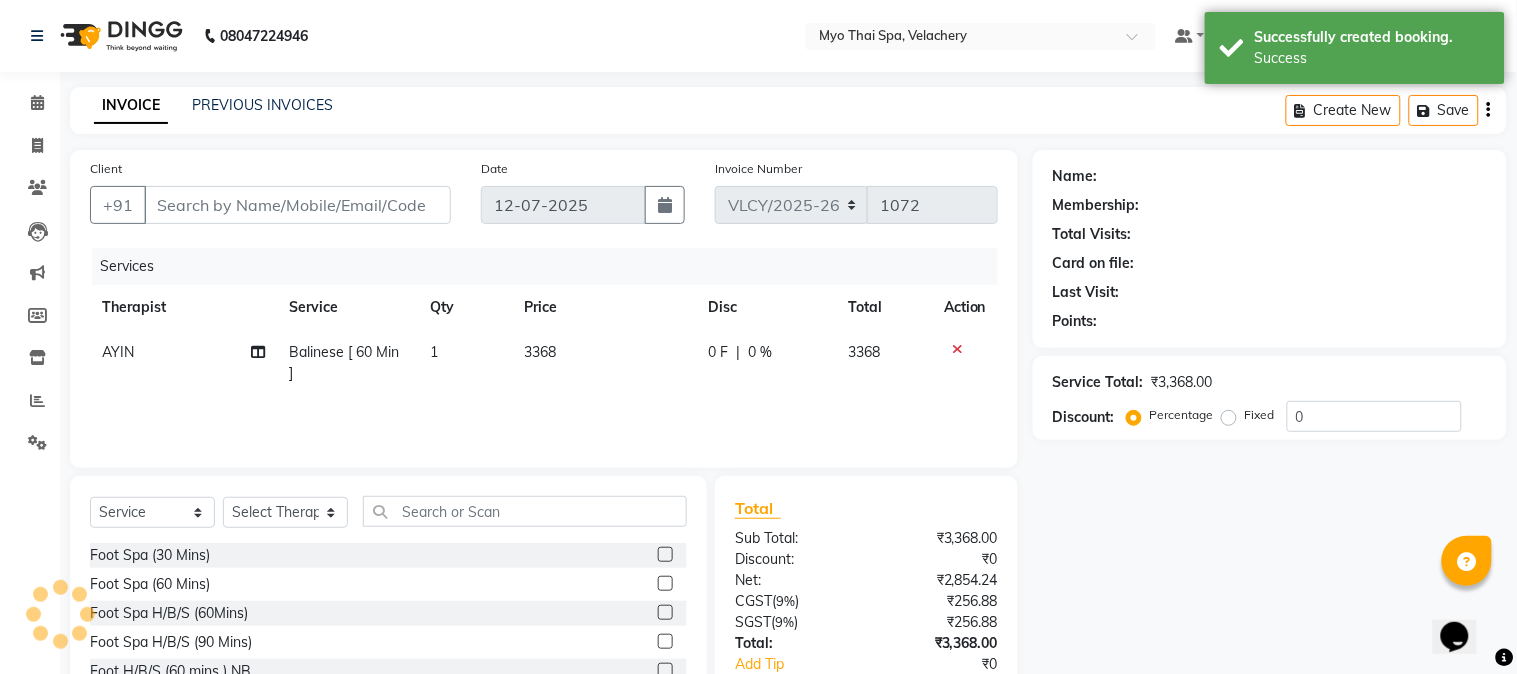 type on "9840304331" 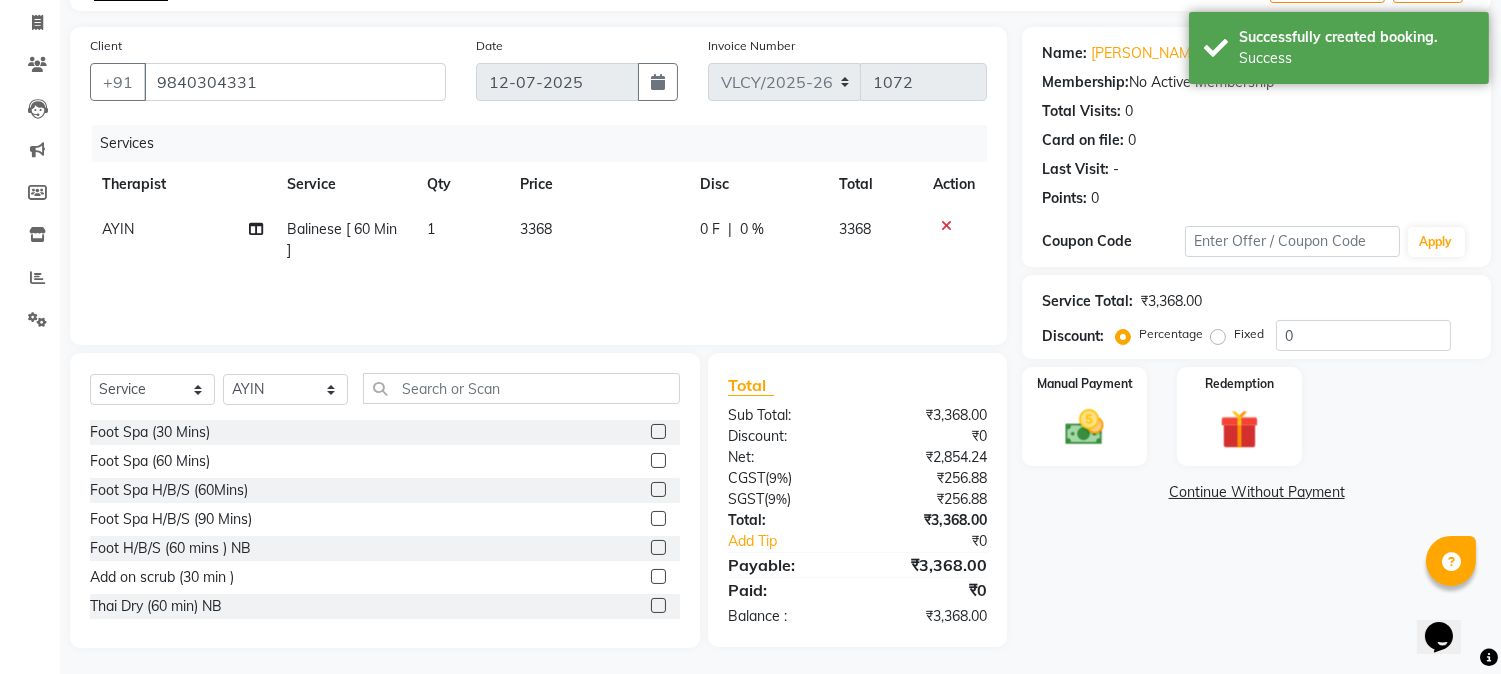 scroll, scrollTop: 126, scrollLeft: 0, axis: vertical 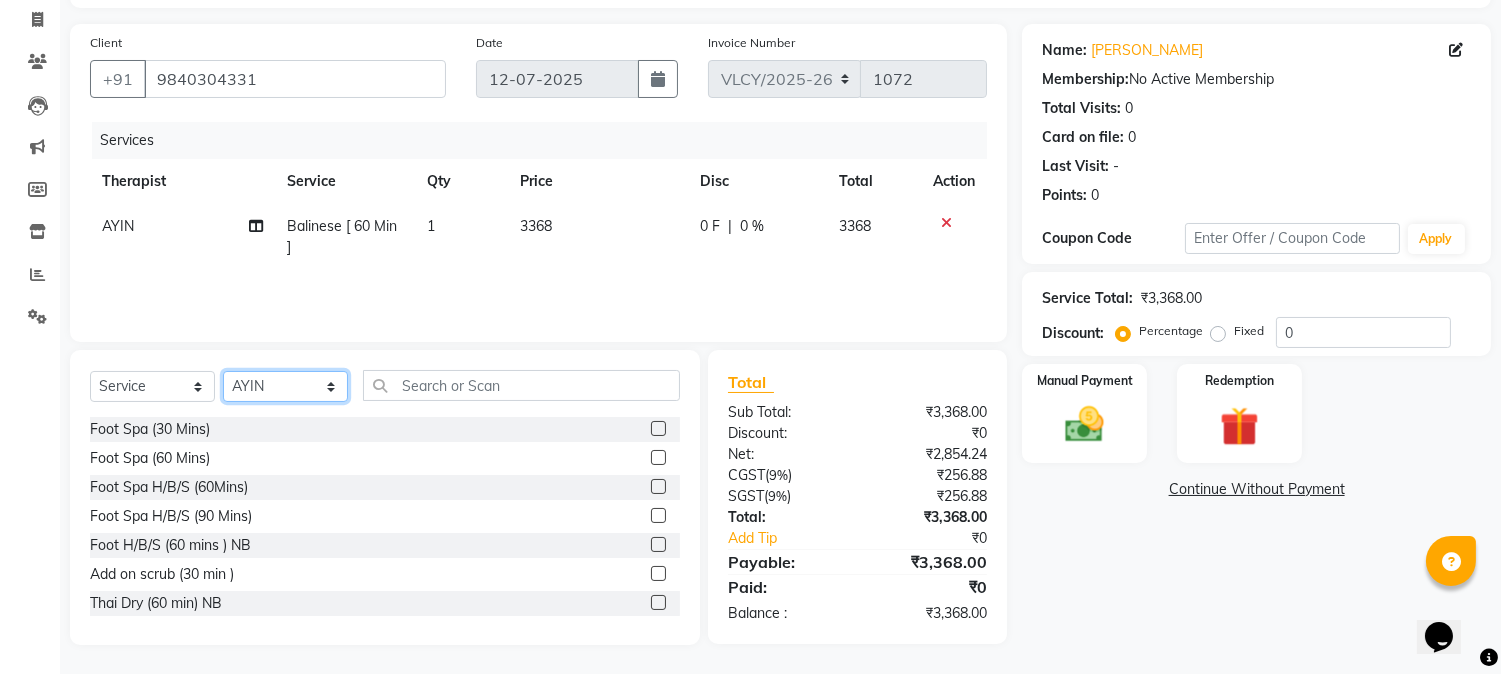 click on "Select Therapist ANING Aphy ARILA AYIN CHONCHON Front Desk HEKAMLA Lotus Nobi SHOJILA" 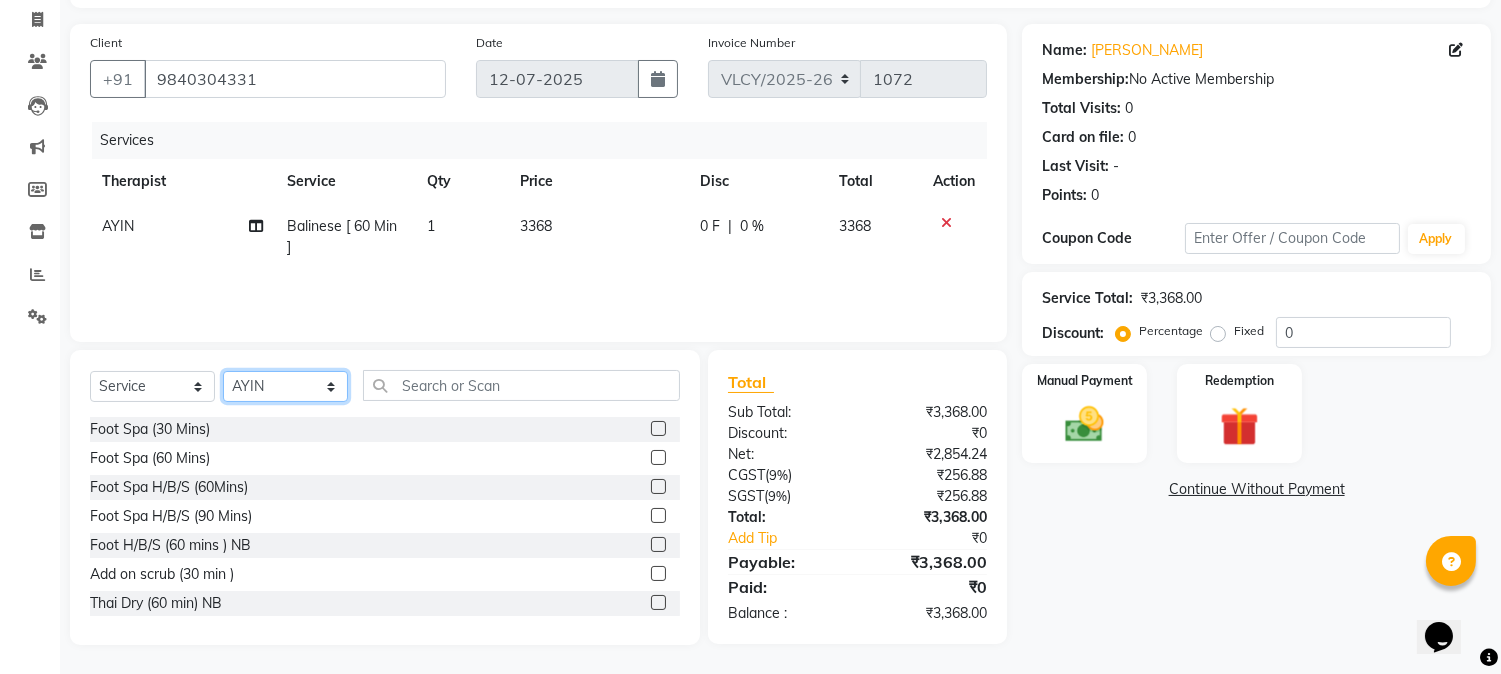 click on "Select Therapist ANING Aphy ARILA AYIN CHONCHON Front Desk HEKAMLA Lotus Nobi SHOJILA" 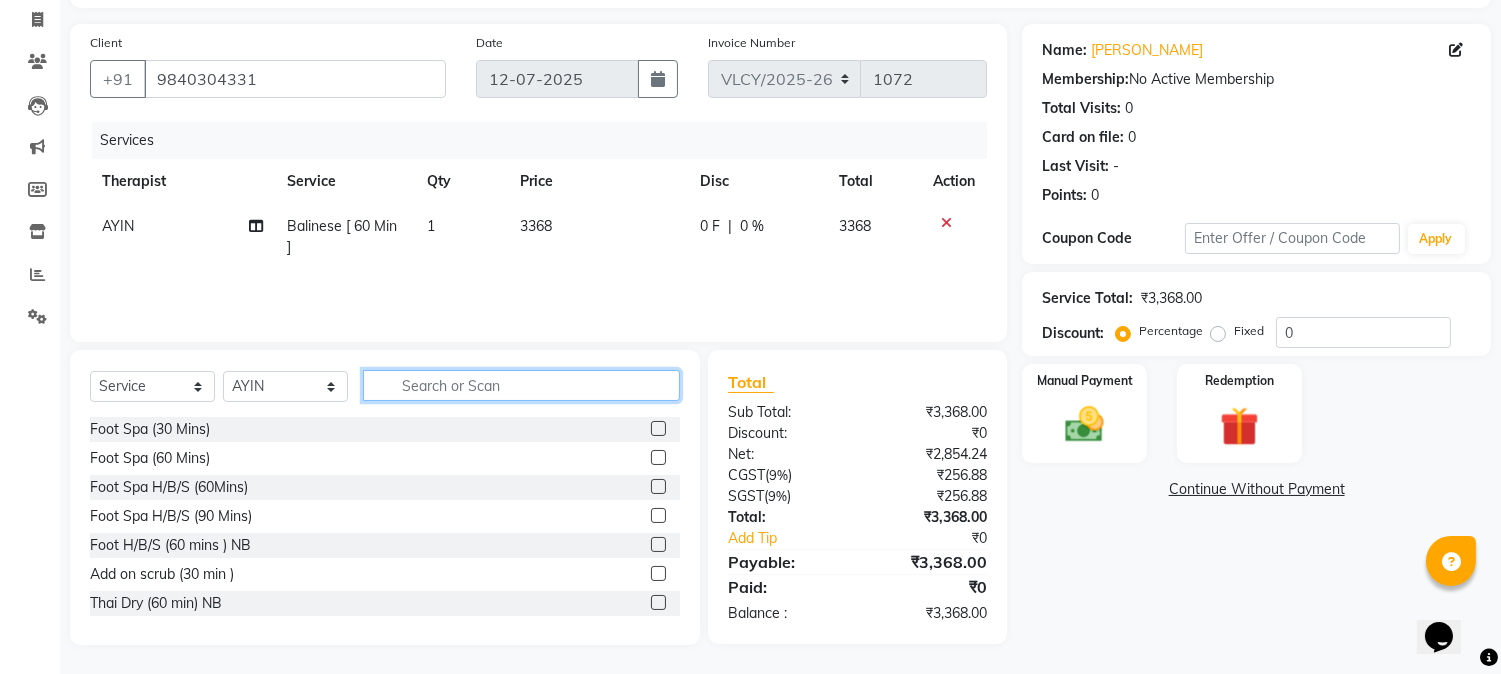 click 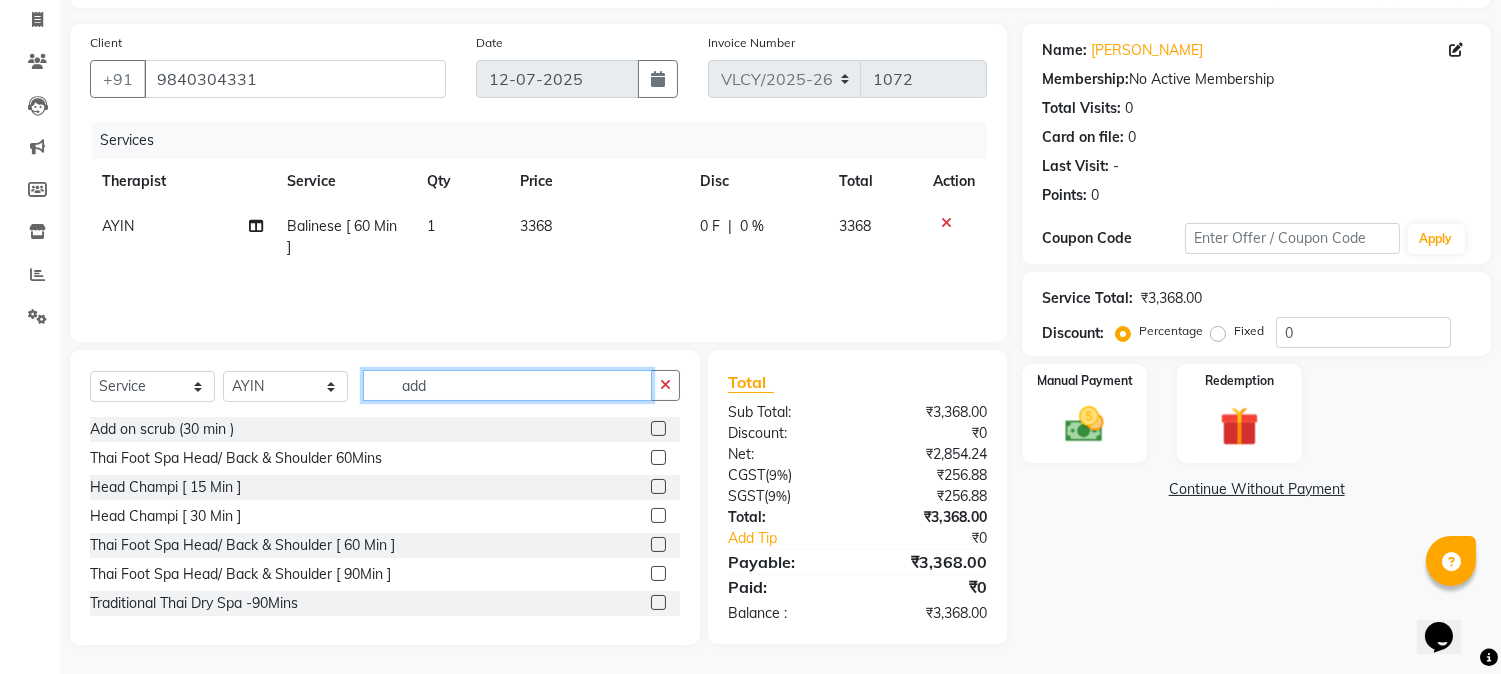 scroll, scrollTop: 125, scrollLeft: 0, axis: vertical 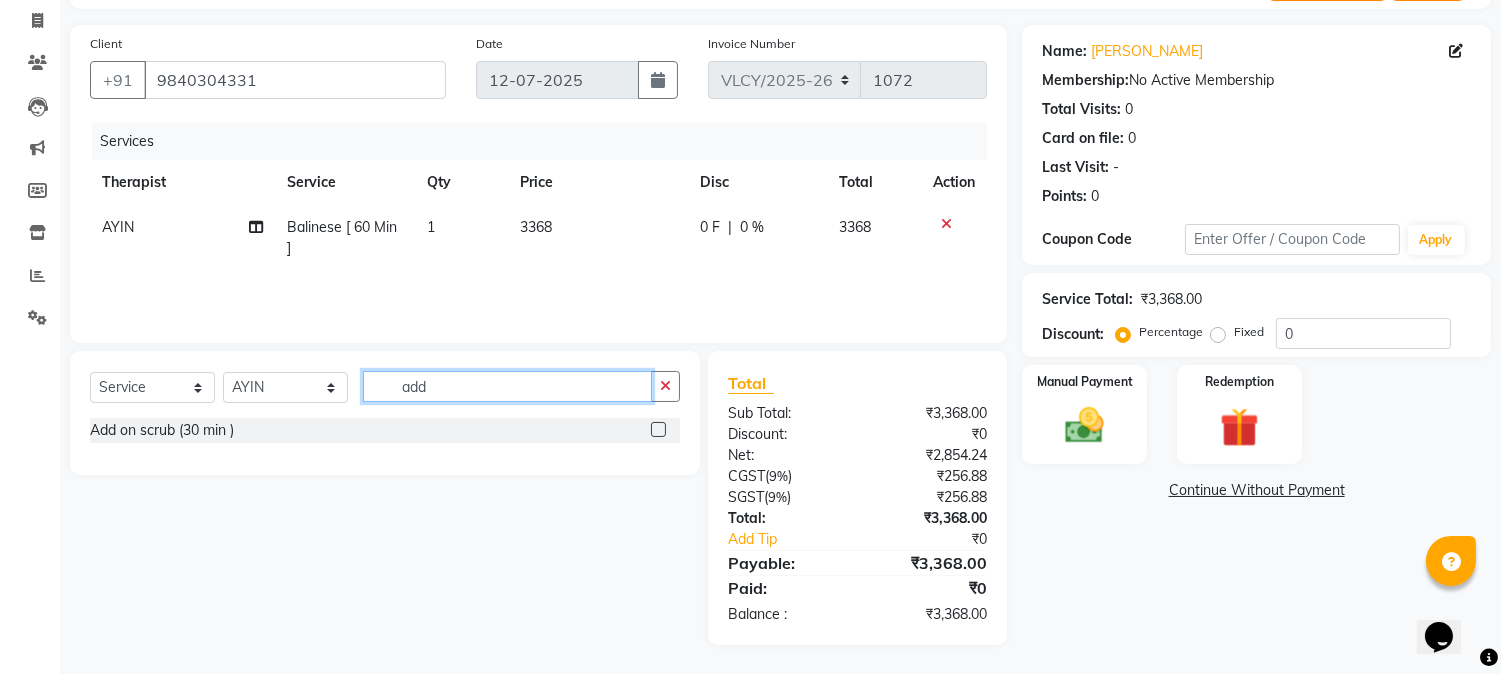 type on "add" 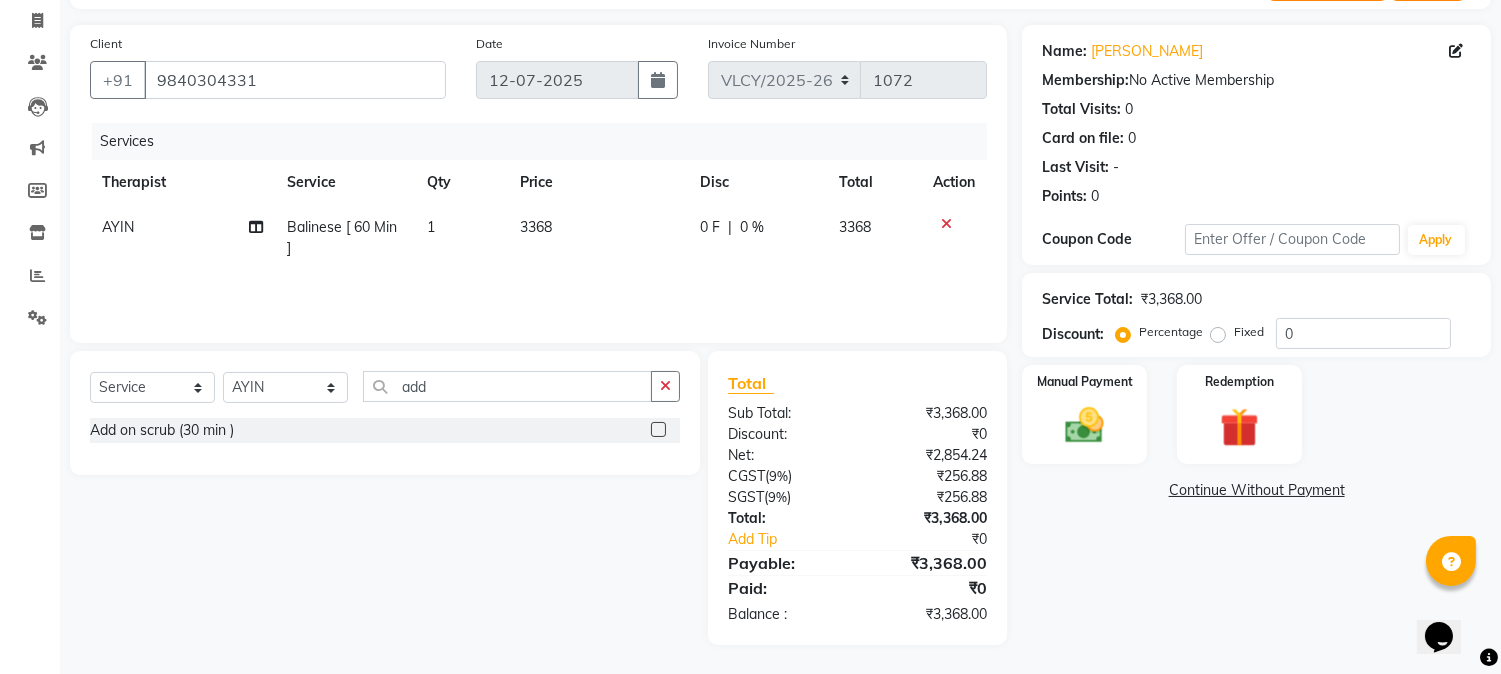 click 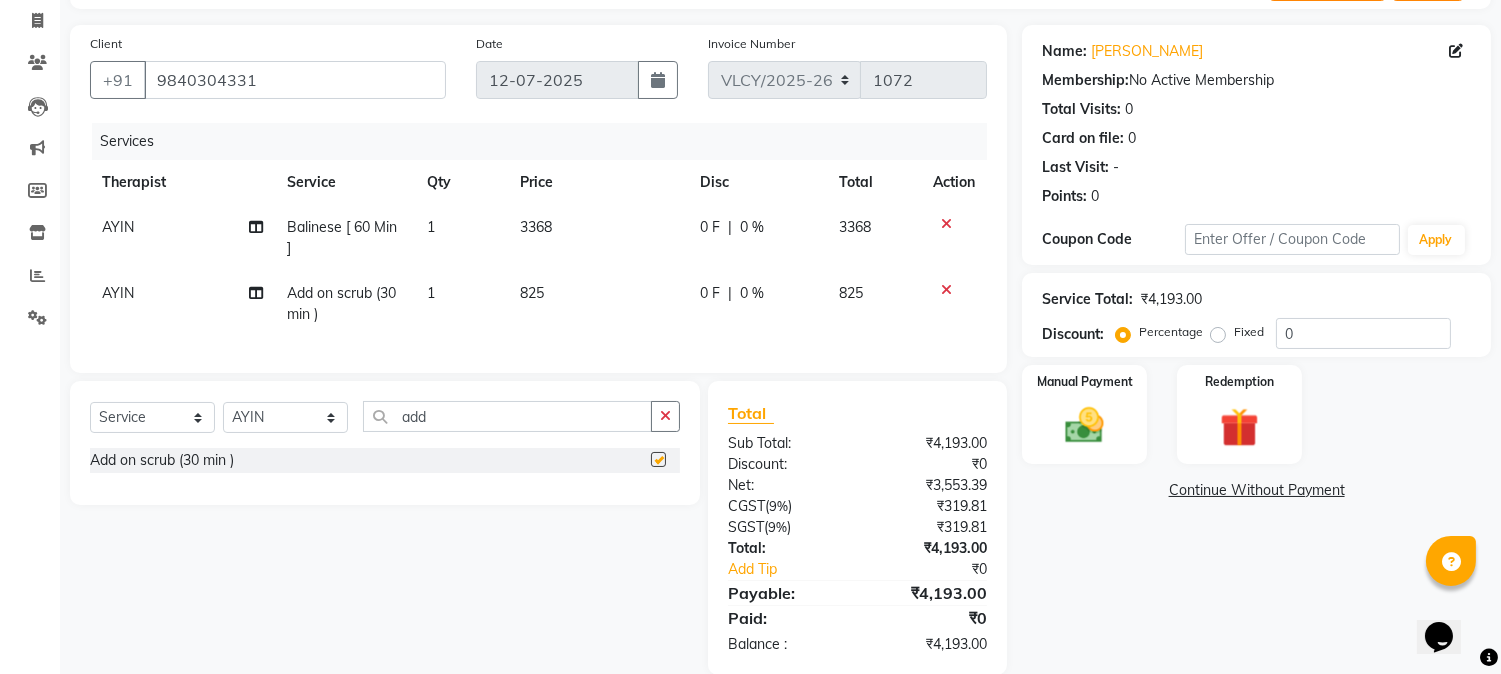 checkbox on "false" 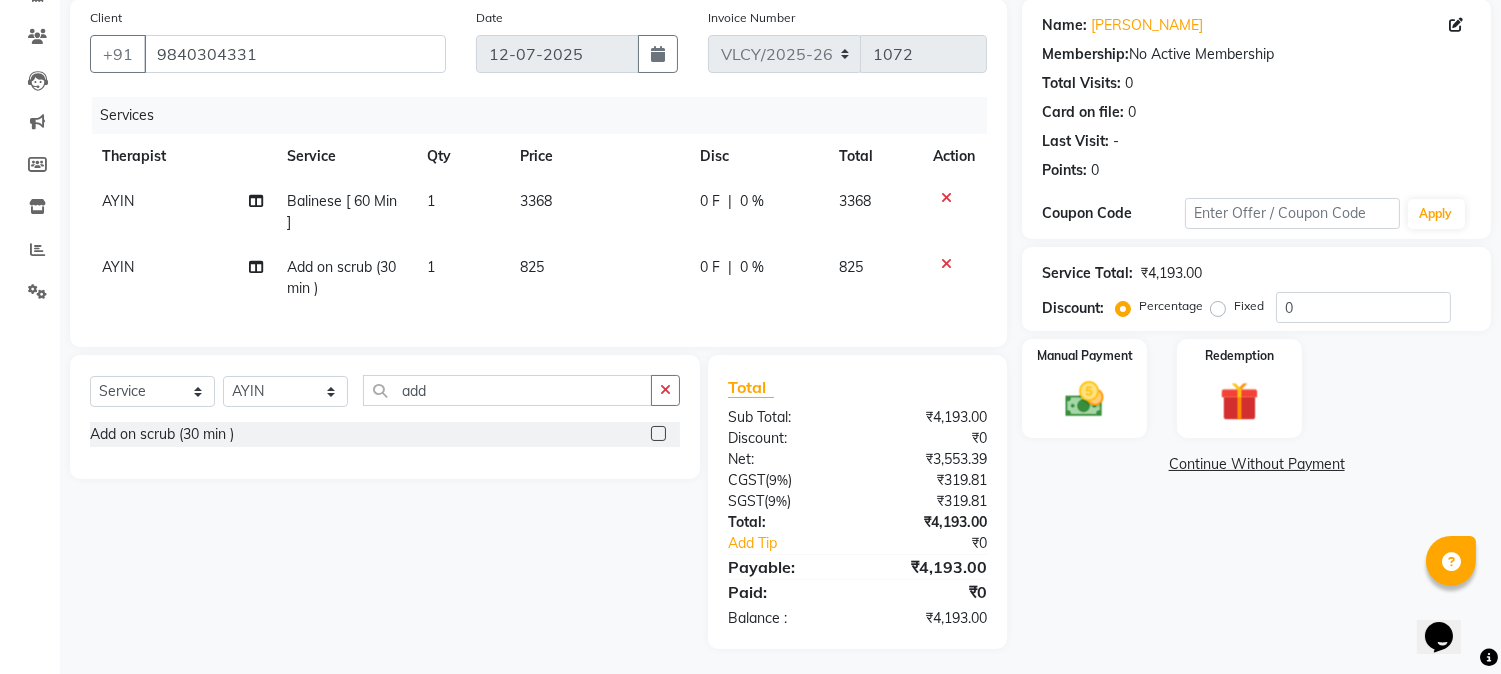 scroll, scrollTop: 172, scrollLeft: 0, axis: vertical 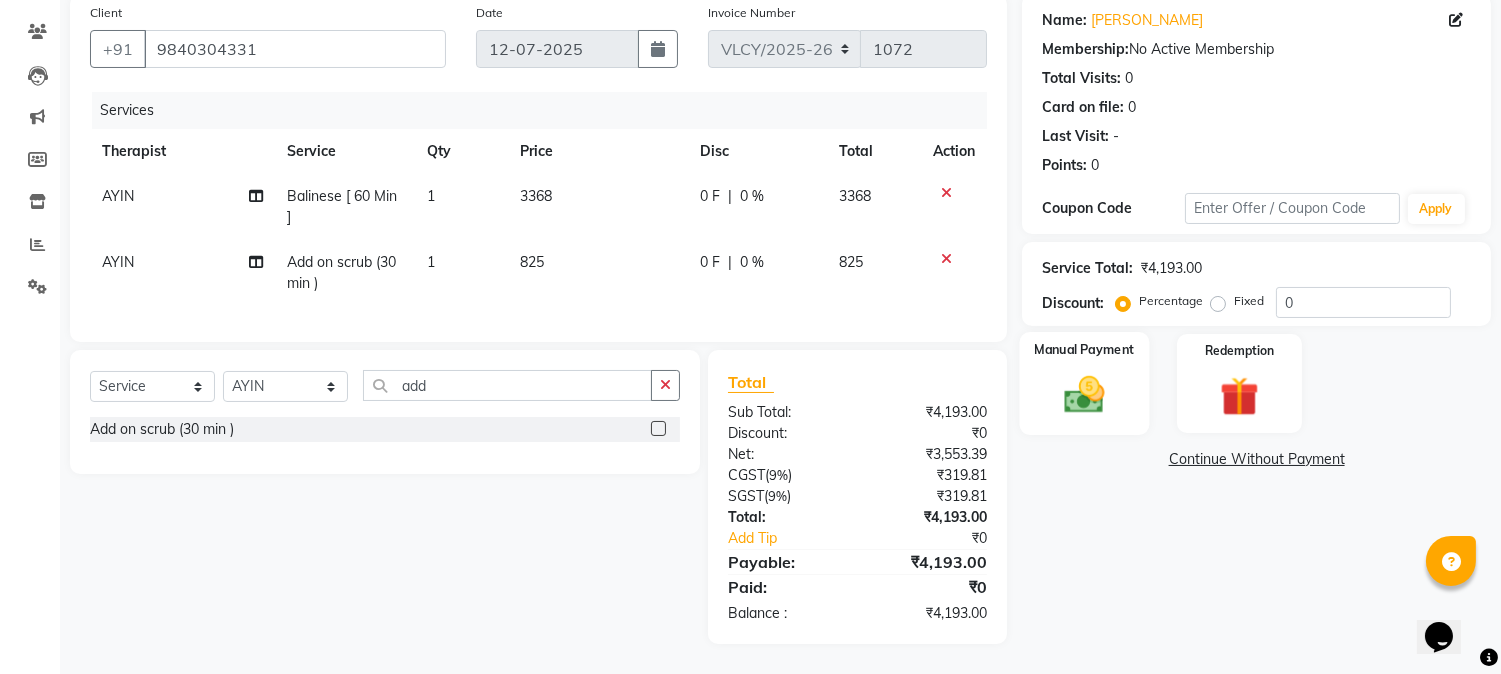 click 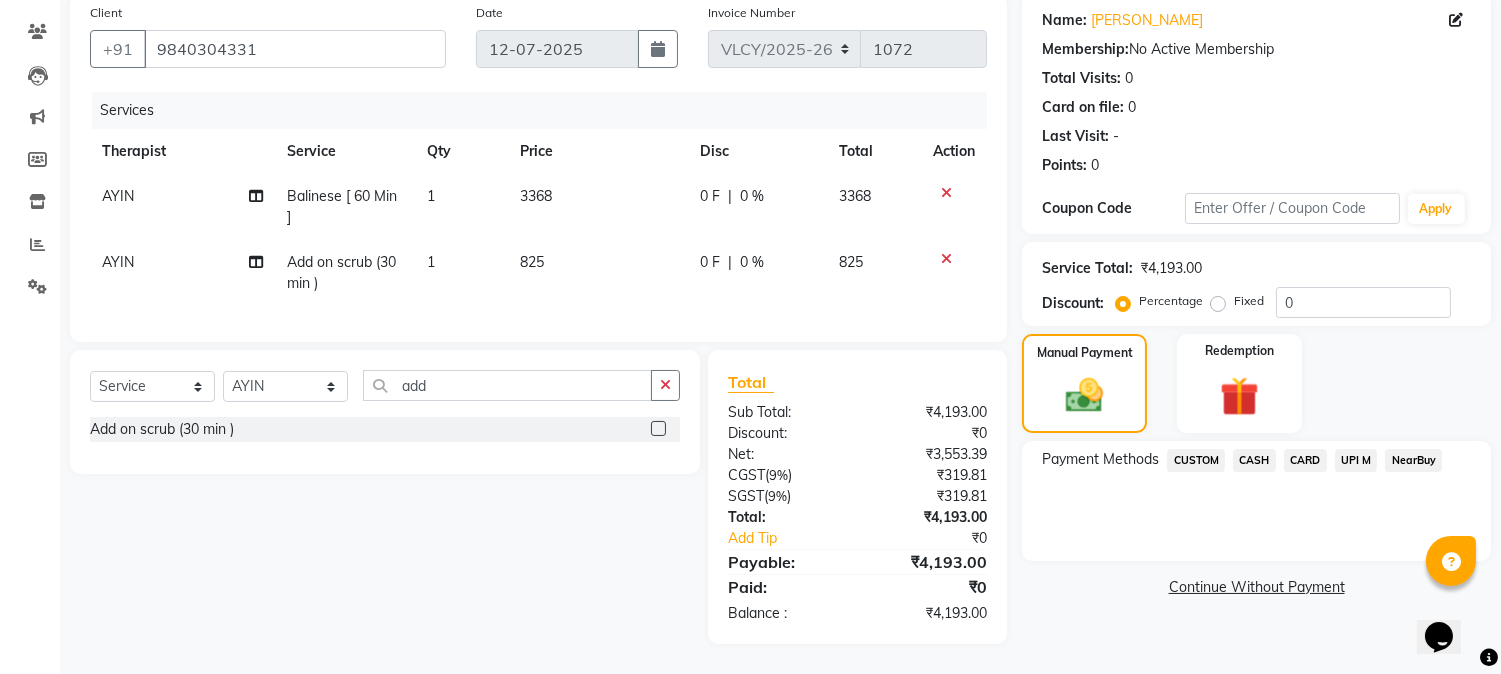 click on "CARD" 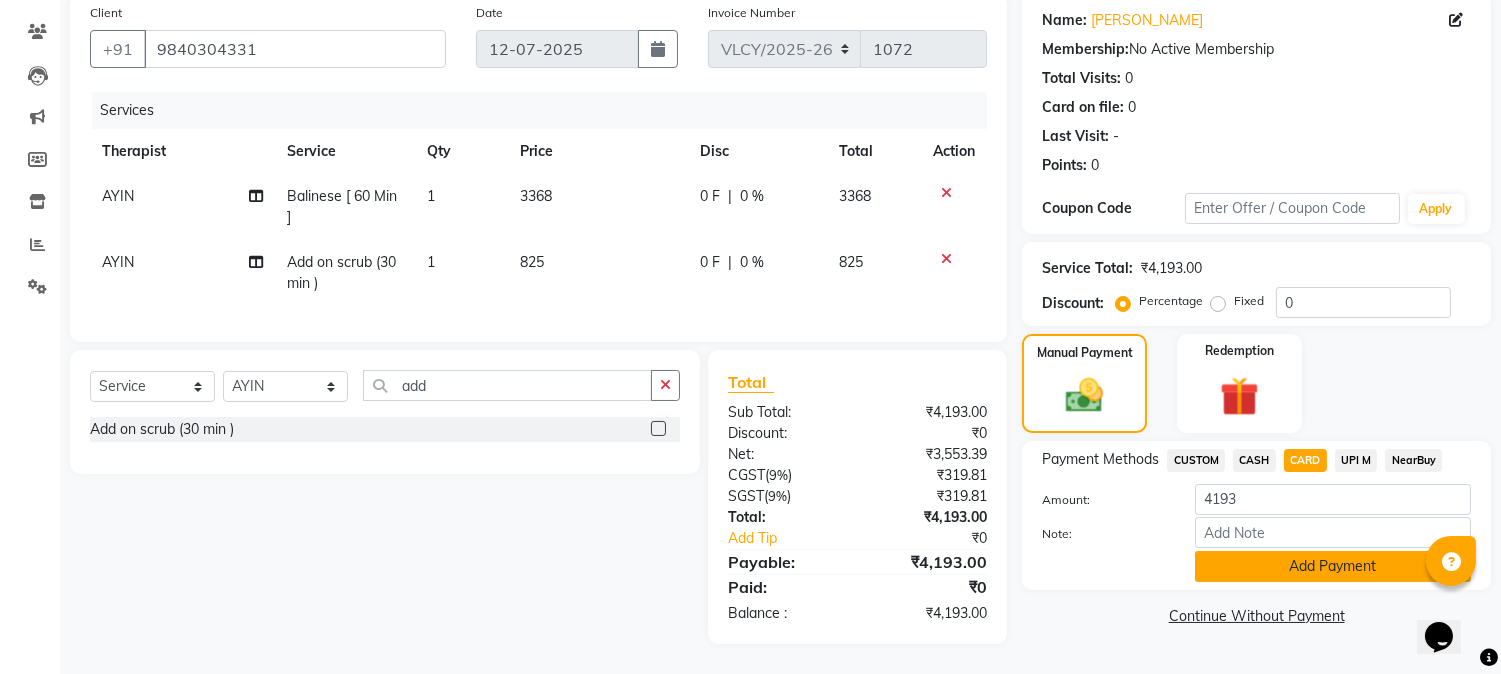 click on "Add Payment" 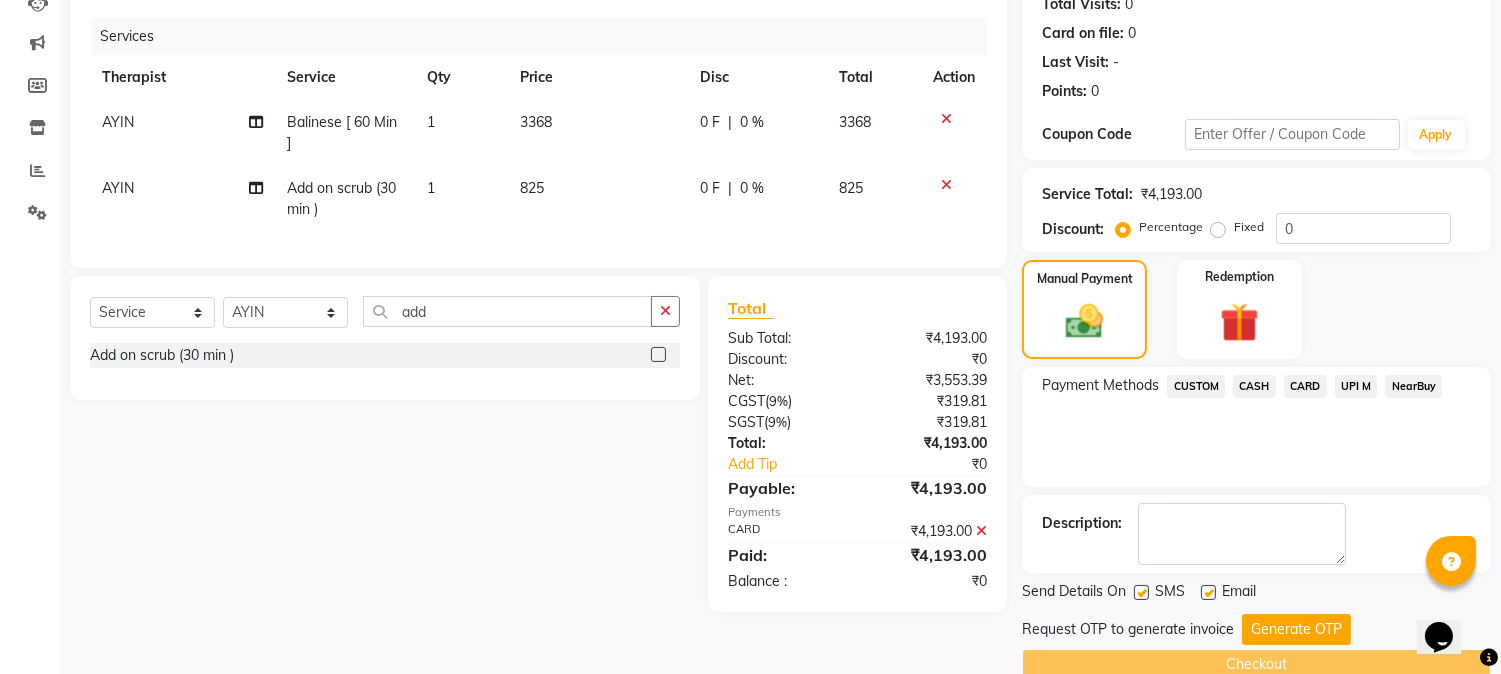 scroll, scrollTop: 265, scrollLeft: 0, axis: vertical 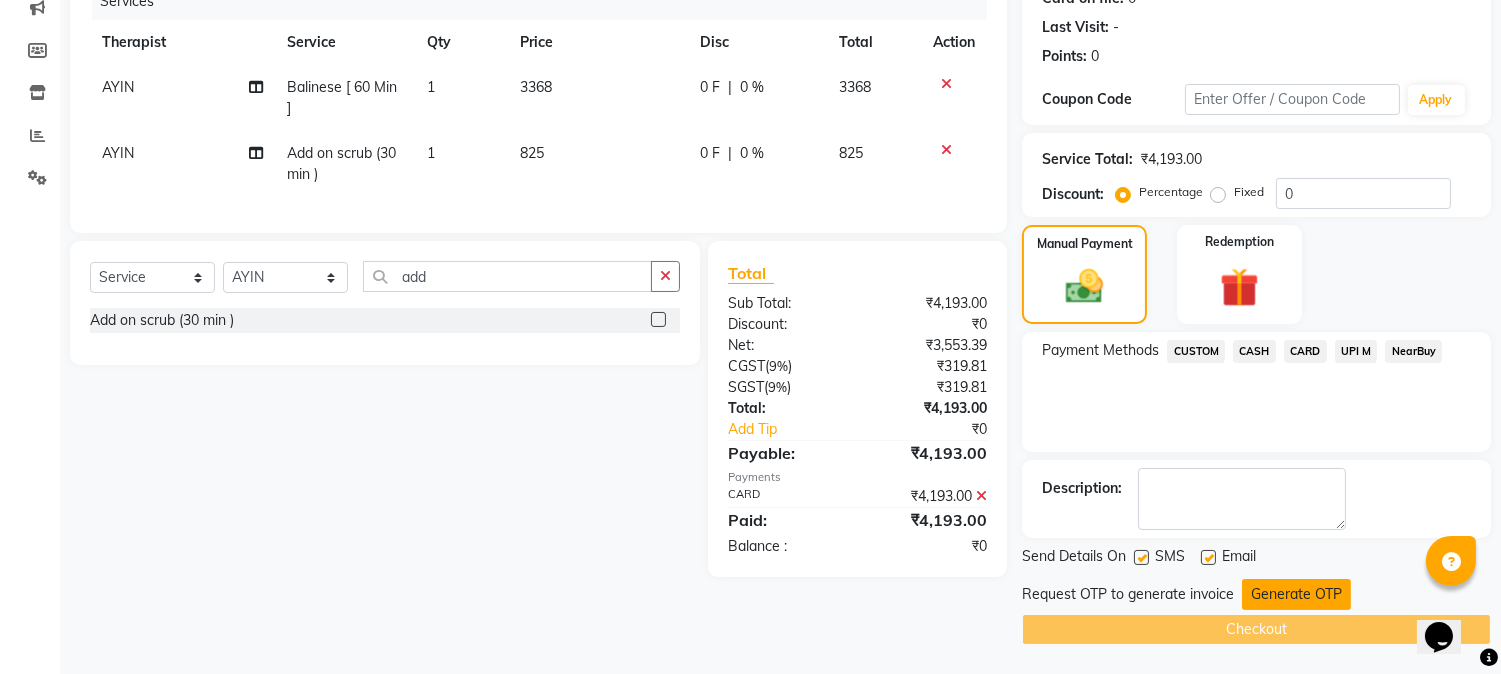 click on "Generate OTP" 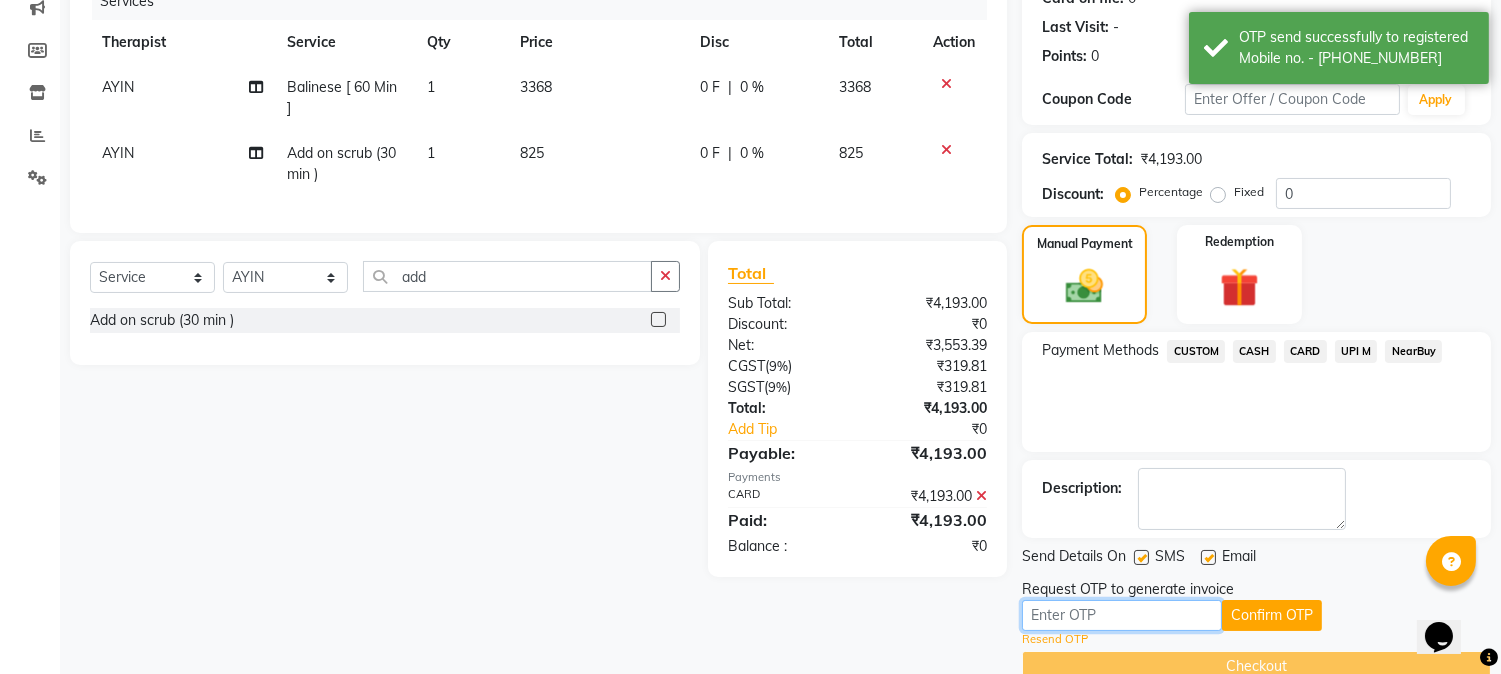 click at bounding box center [1122, 615] 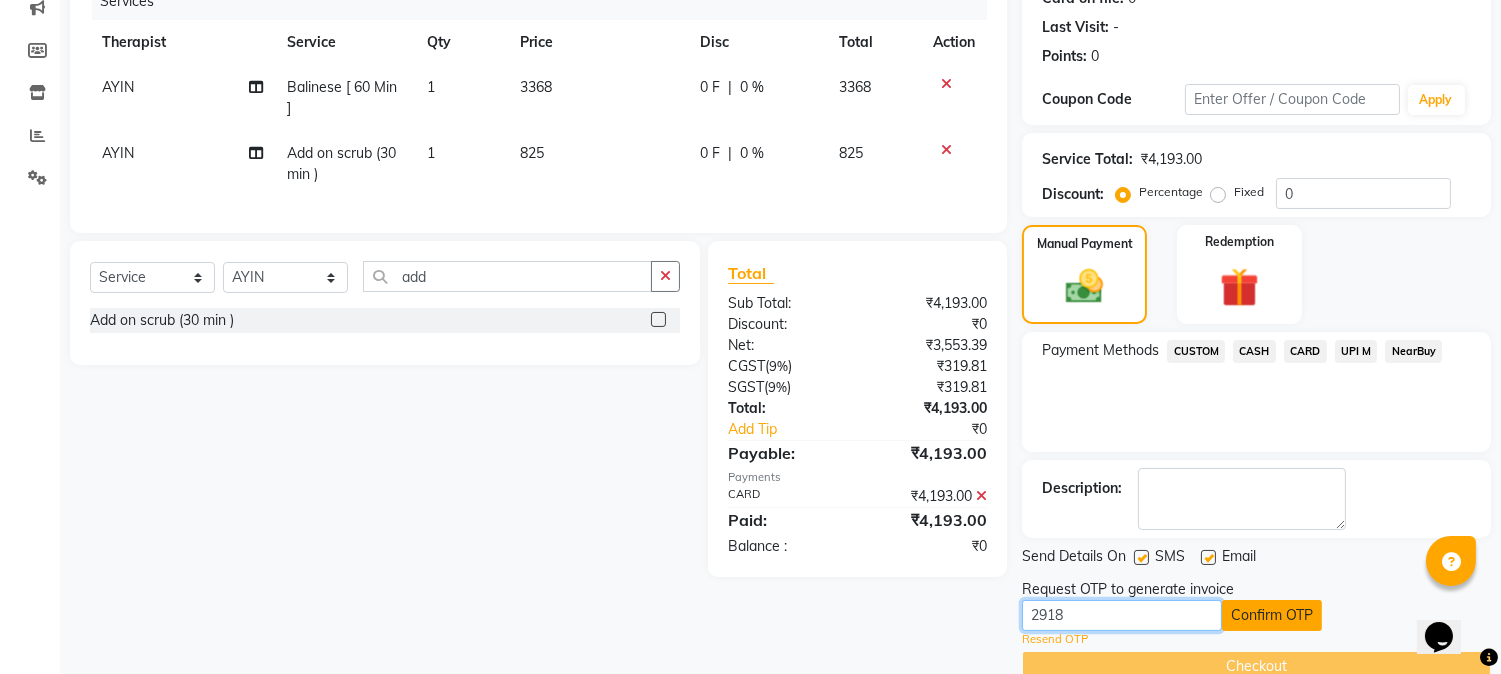 type on "2918" 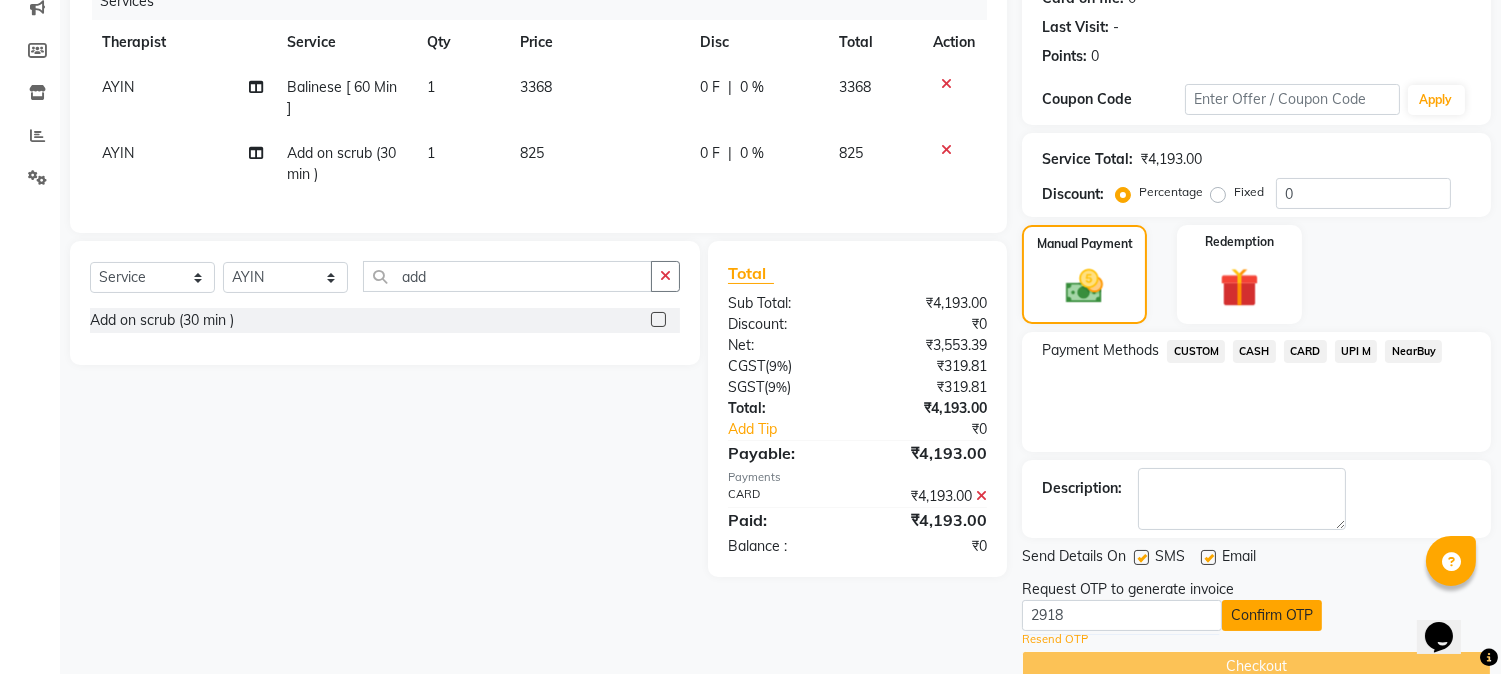 click on "Confirm OTP" 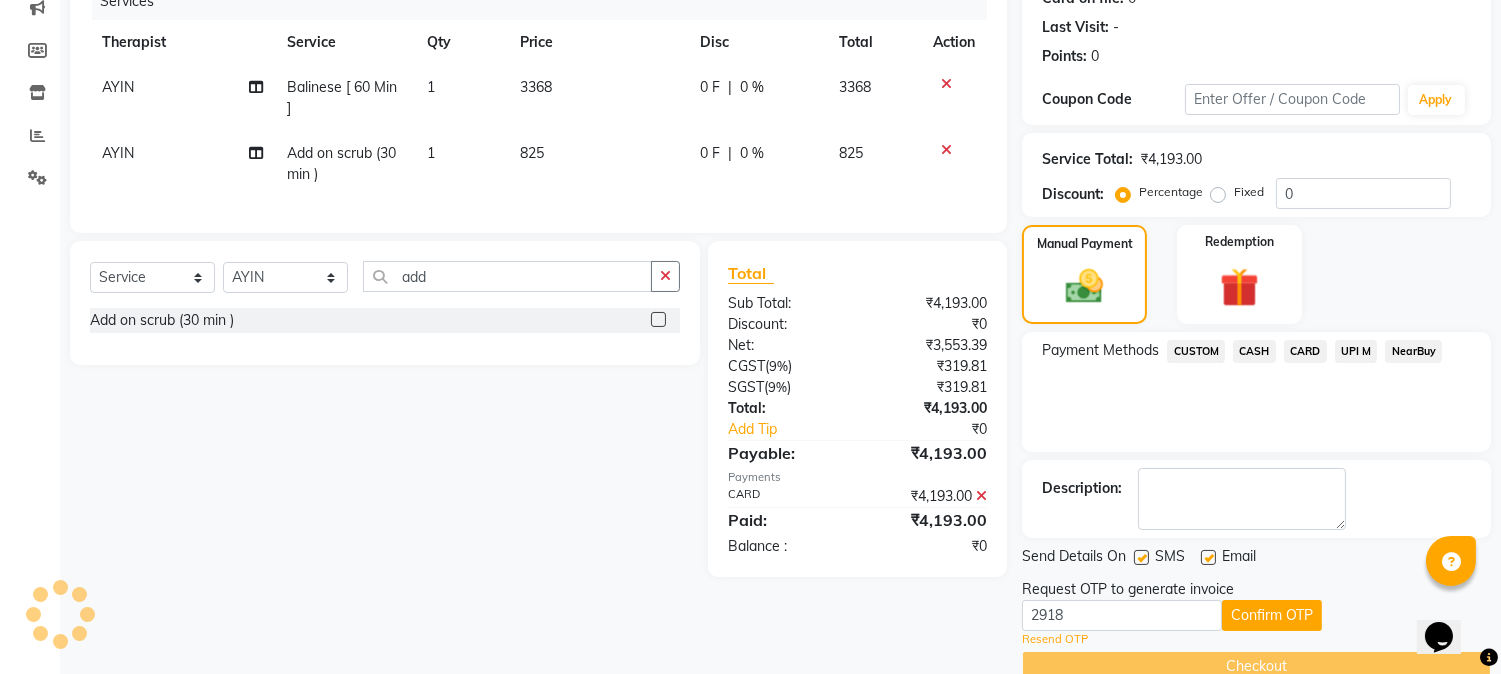 scroll, scrollTop: 225, scrollLeft: 0, axis: vertical 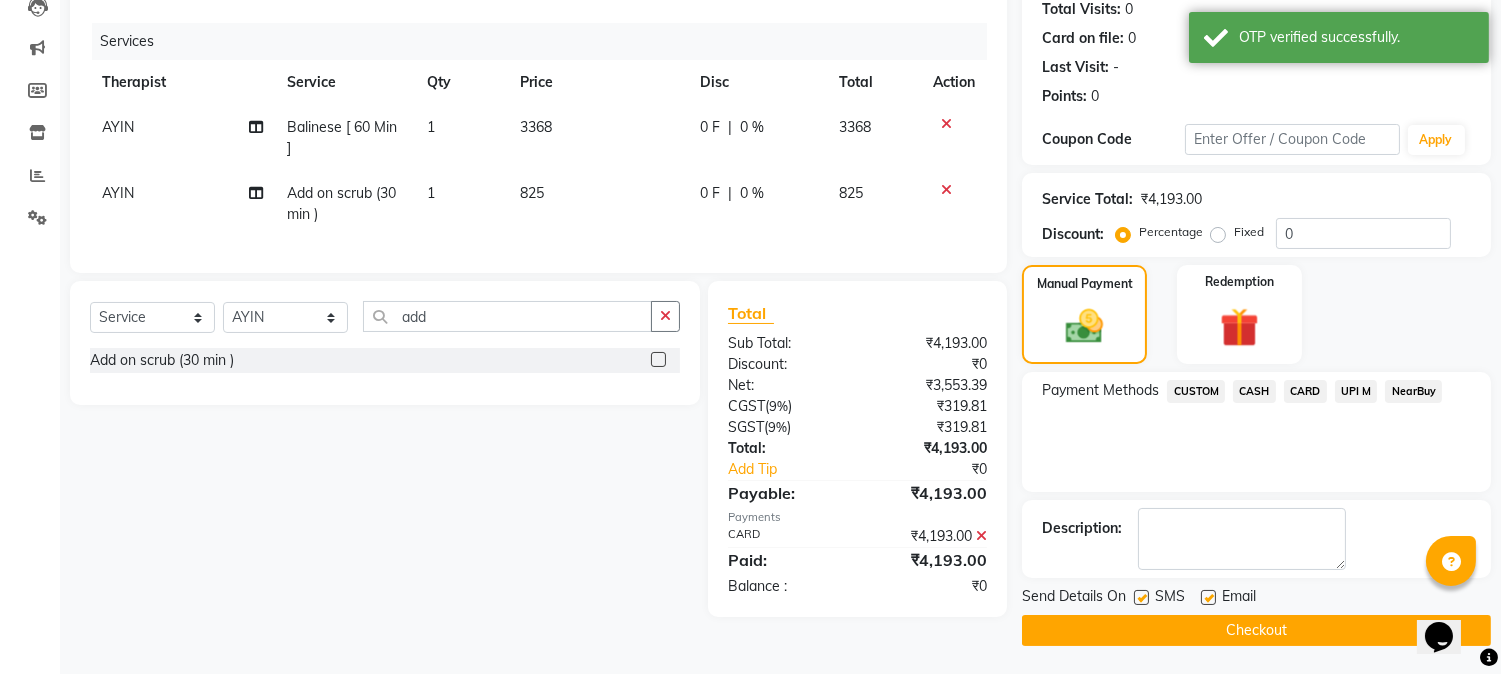 click on "Checkout" 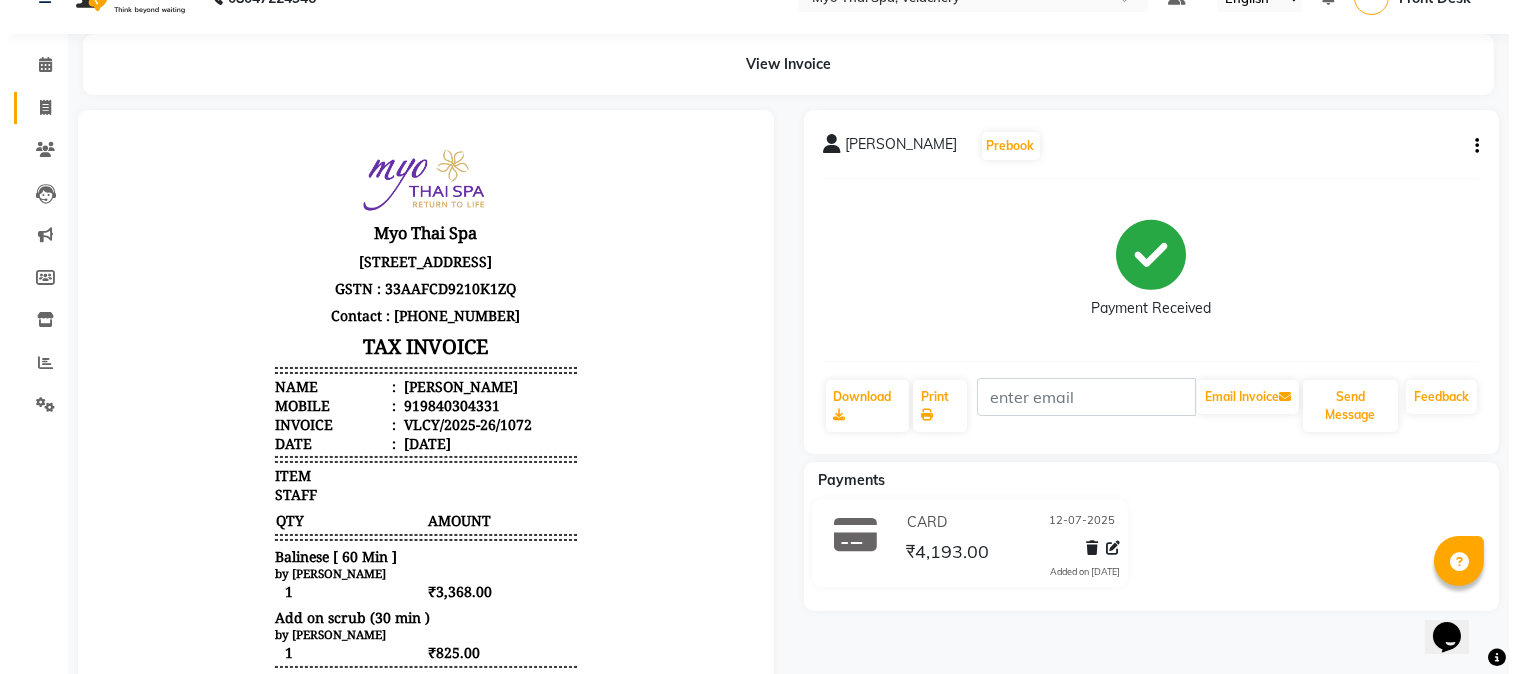 scroll, scrollTop: 0, scrollLeft: 0, axis: both 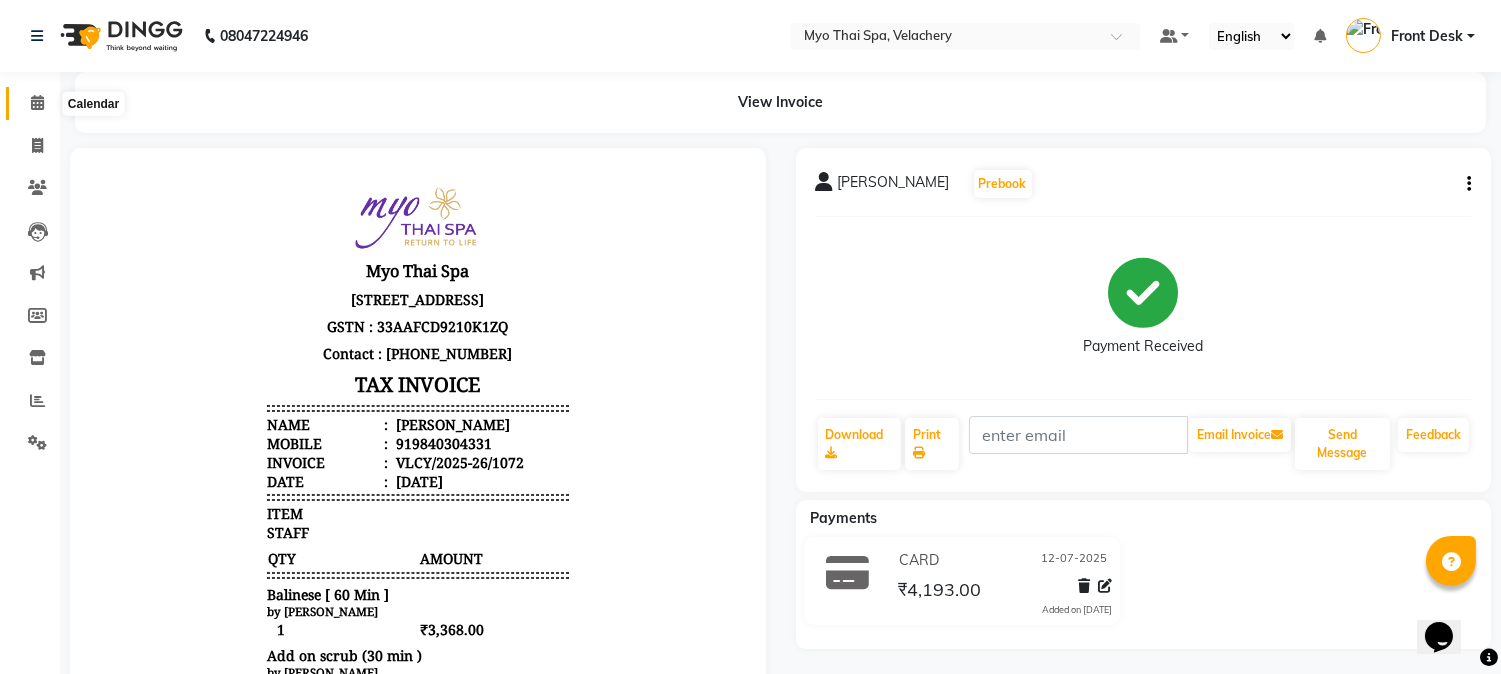 click 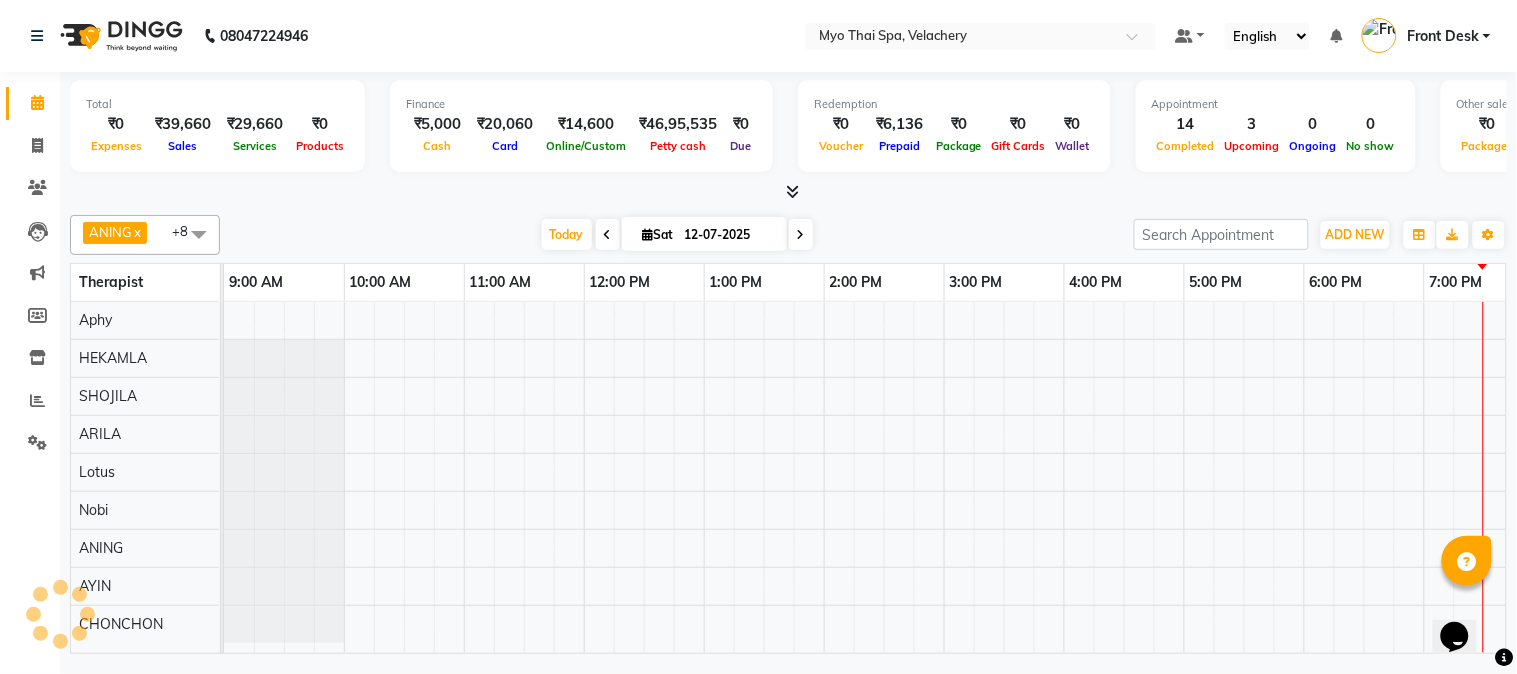scroll, scrollTop: 0, scrollLeft: 0, axis: both 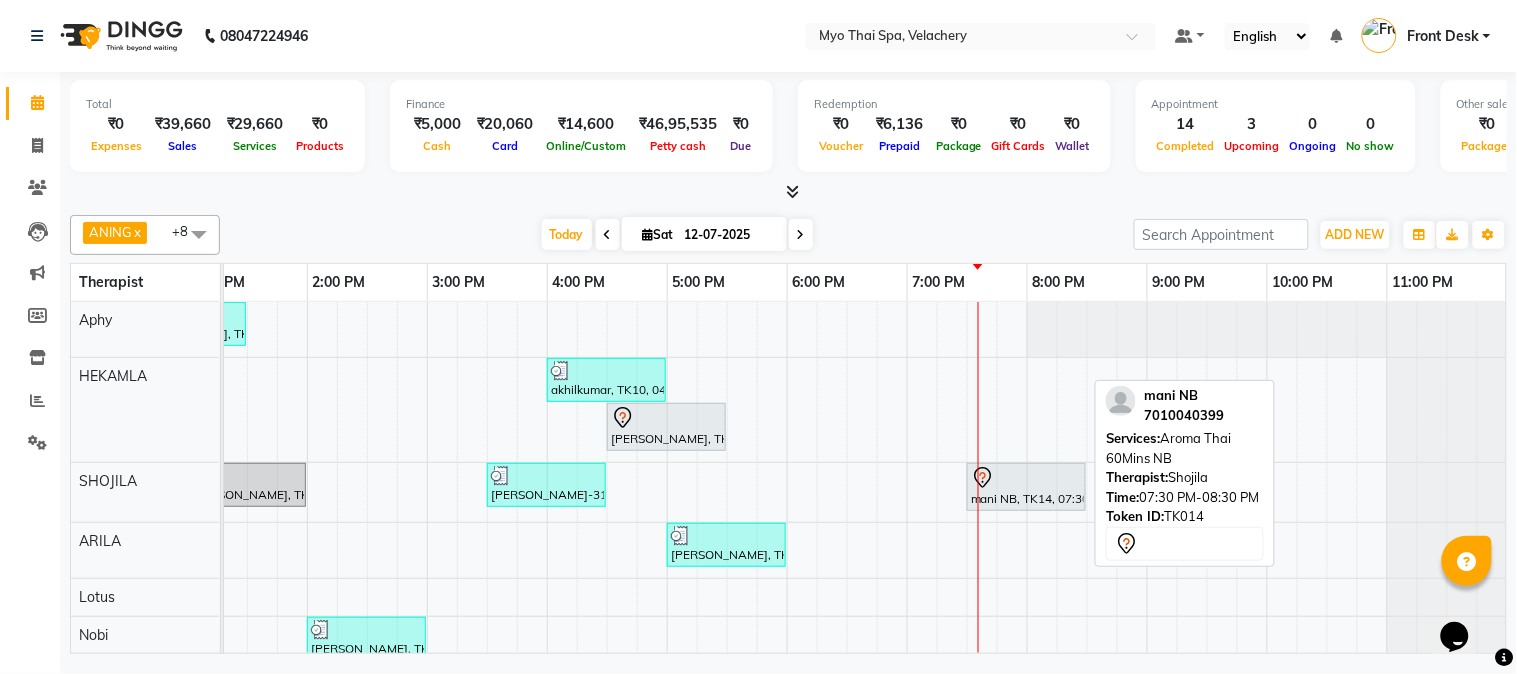 click on "mani NB, TK14, 07:30 PM-08:30 PM, Aroma Thai 60Mins NB" at bounding box center [1026, 487] 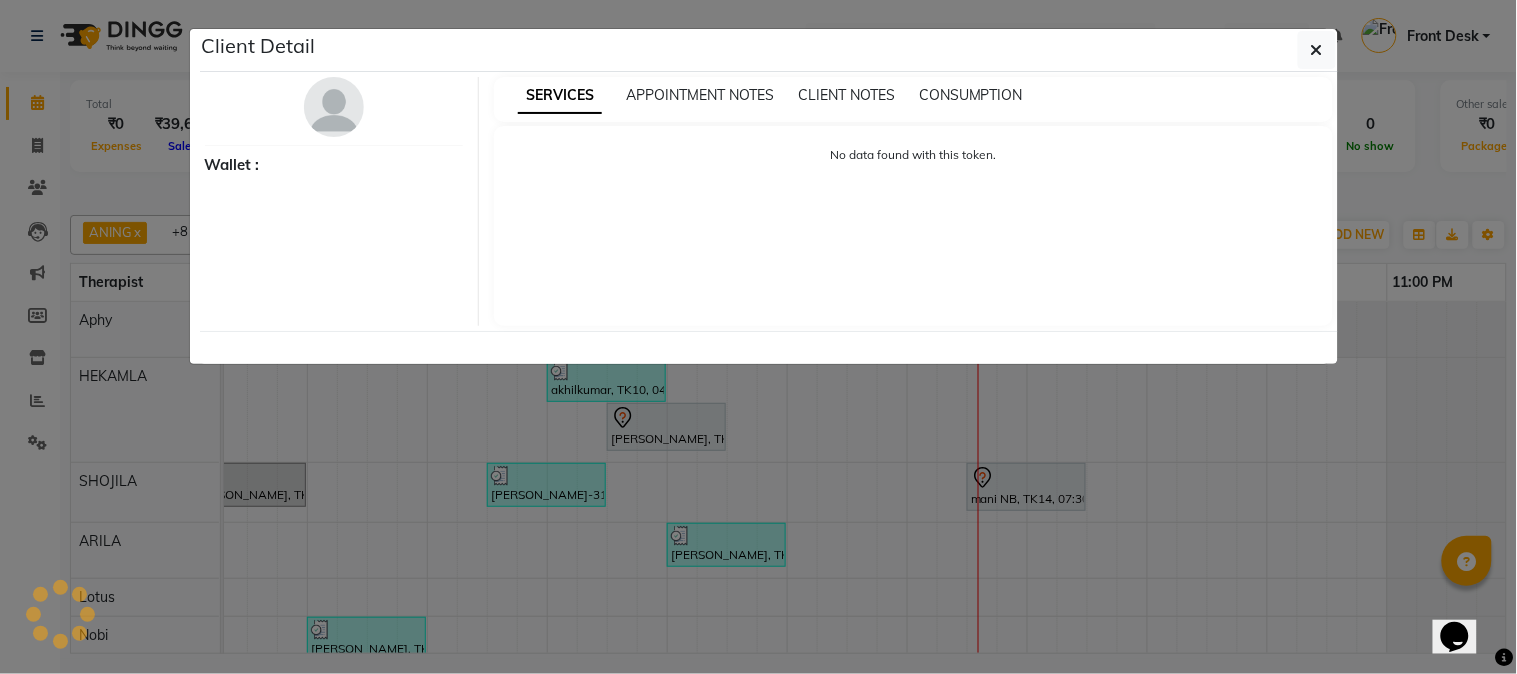 select on "7" 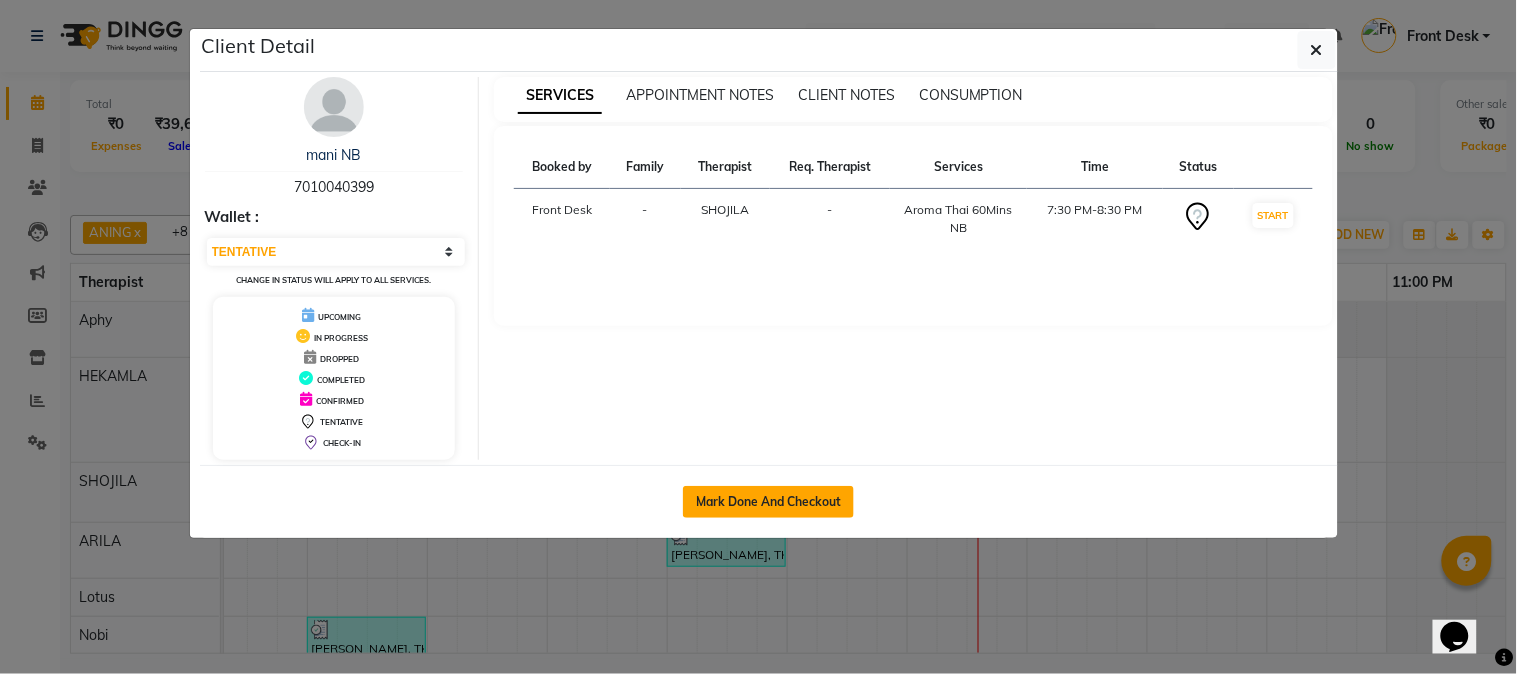 click on "Mark Done And Checkout" 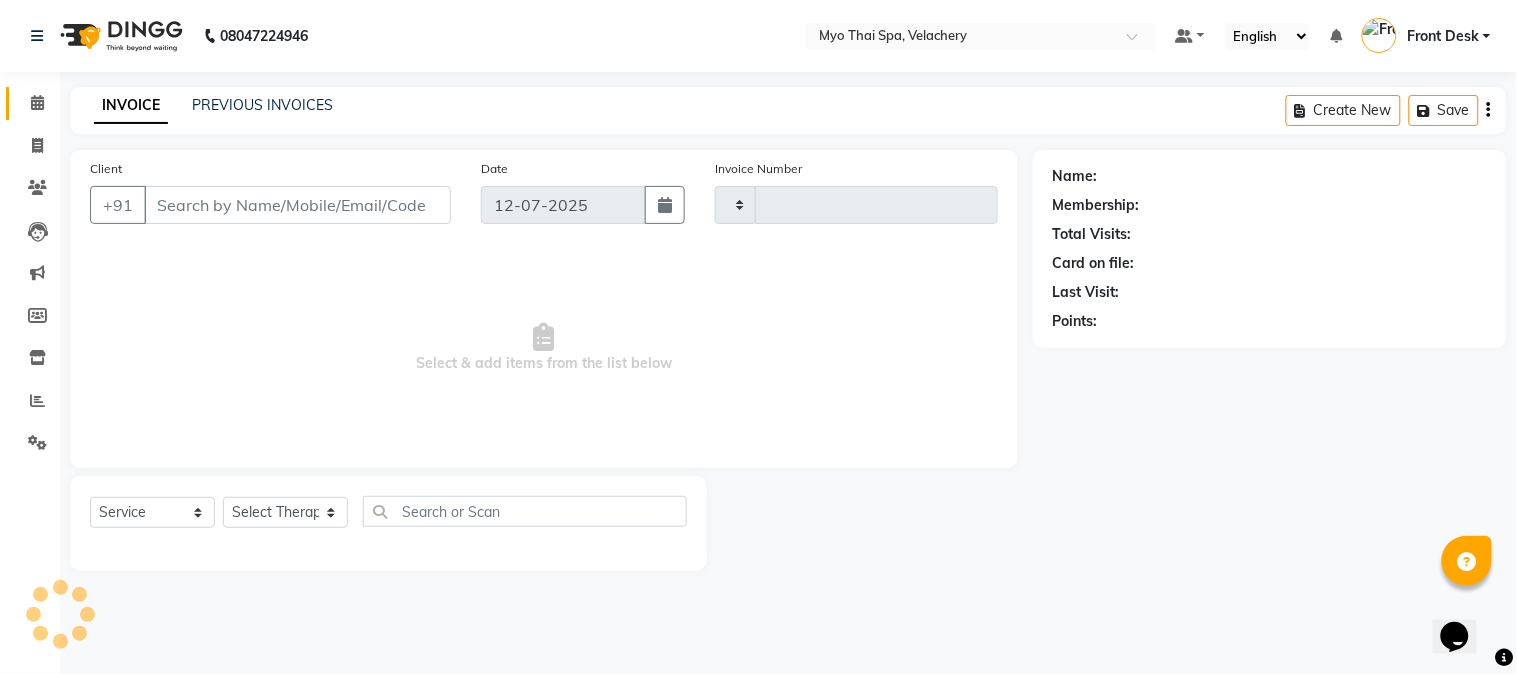 type on "1073" 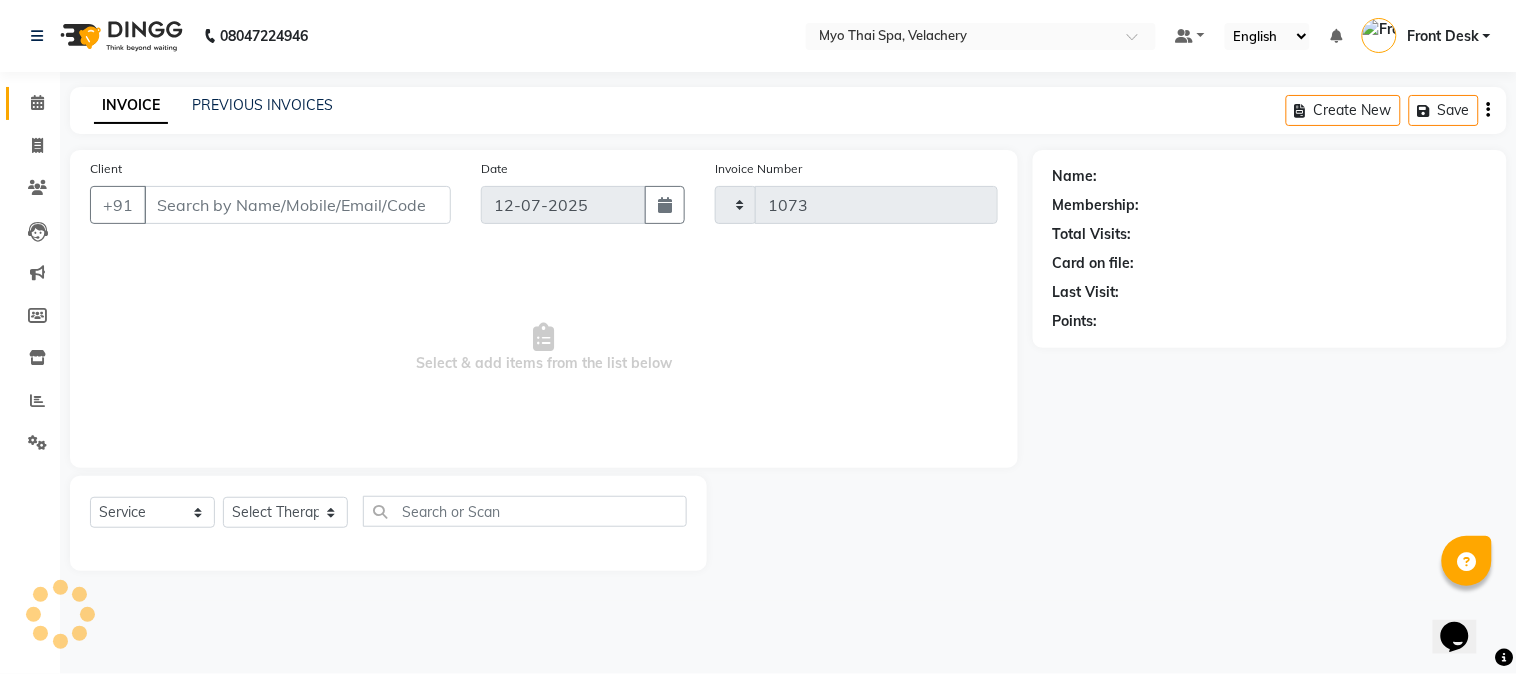 select on "5554" 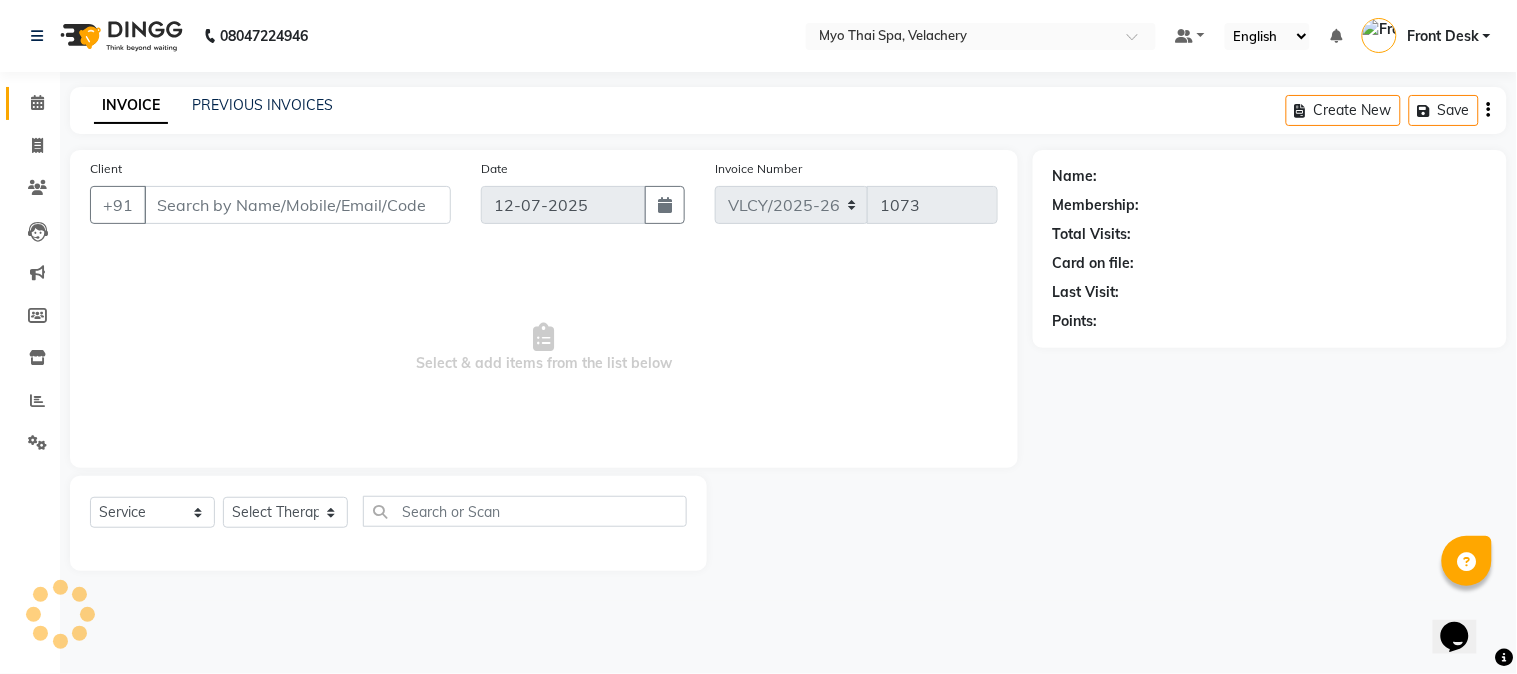 type on "7010040399" 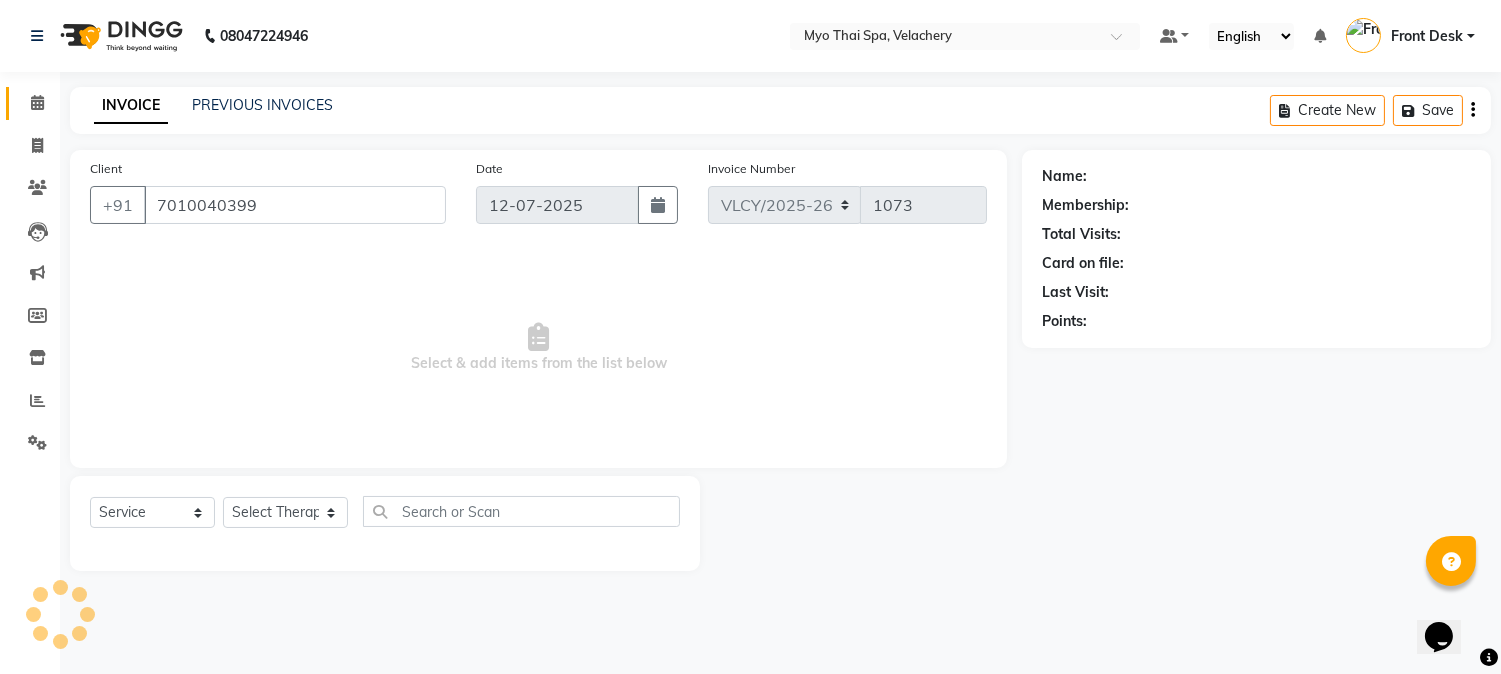 select on "37460" 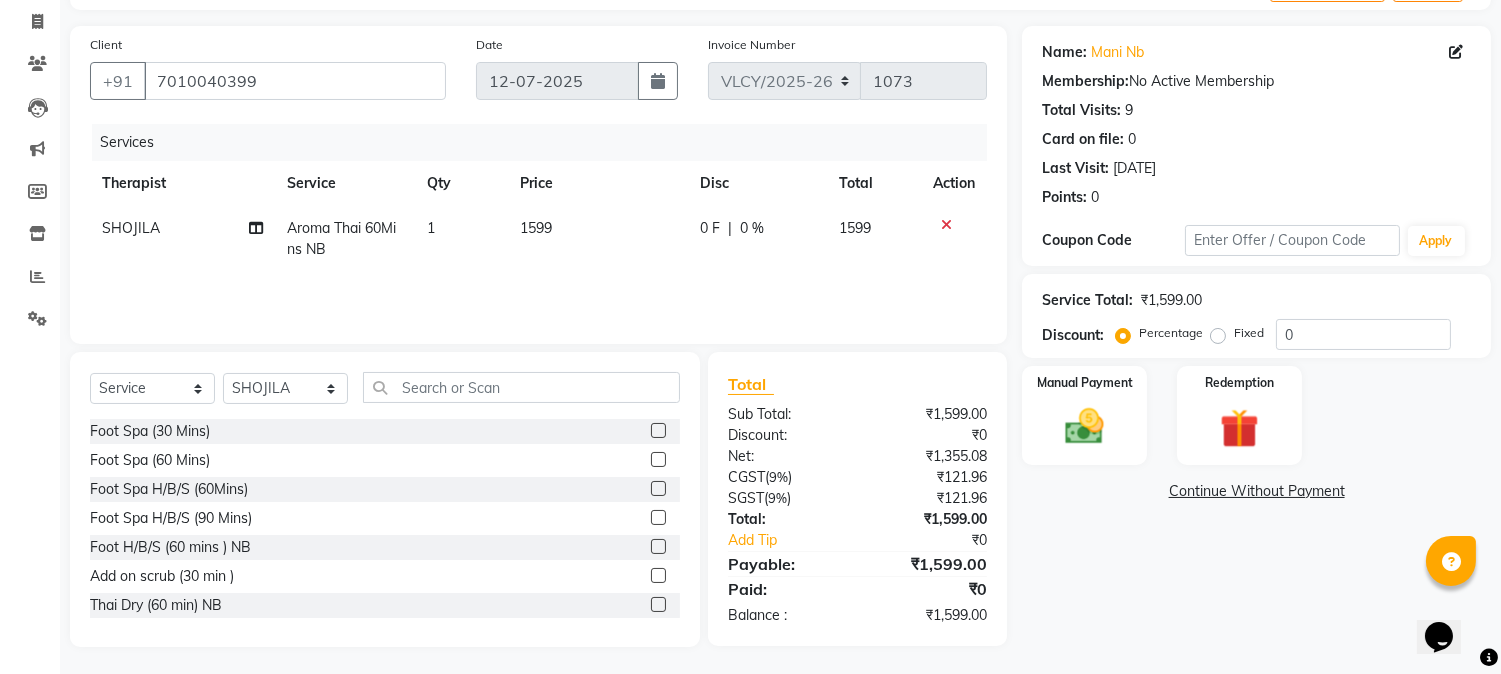scroll, scrollTop: 126, scrollLeft: 0, axis: vertical 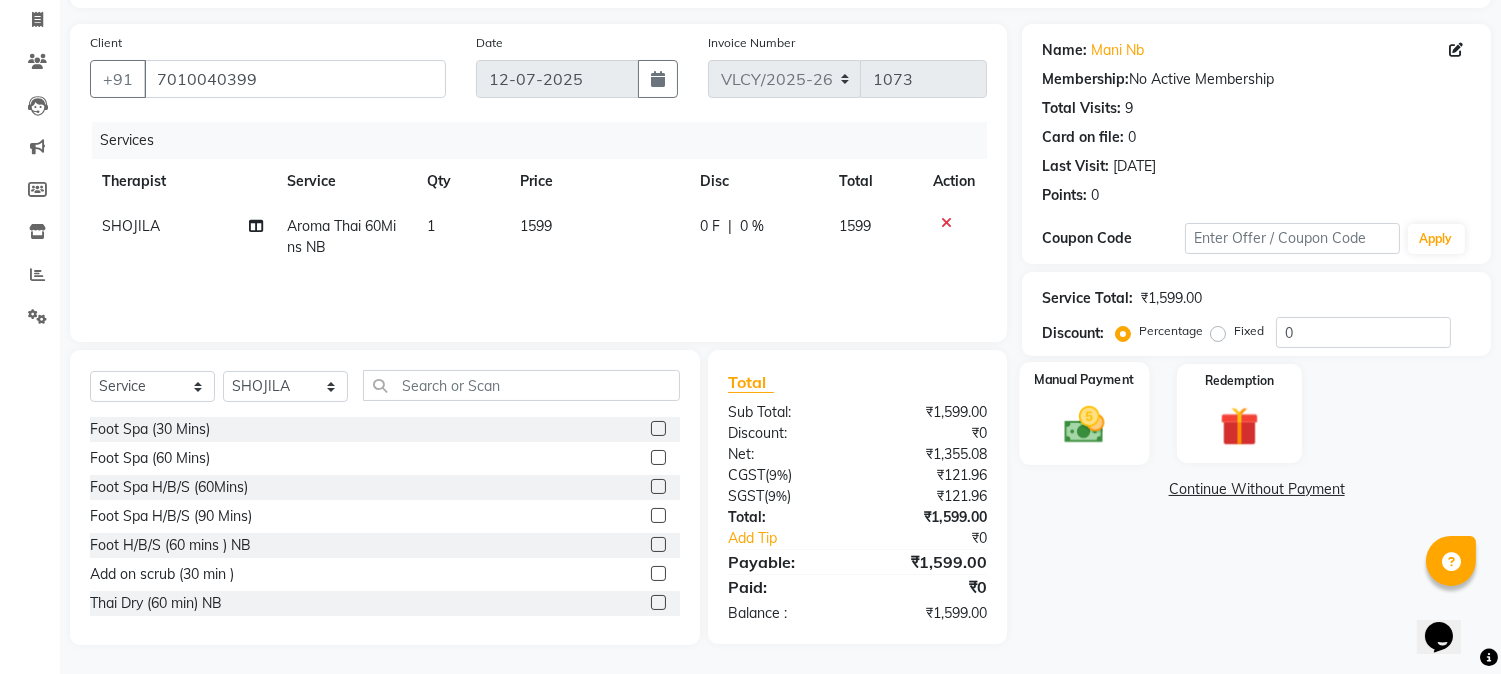 click 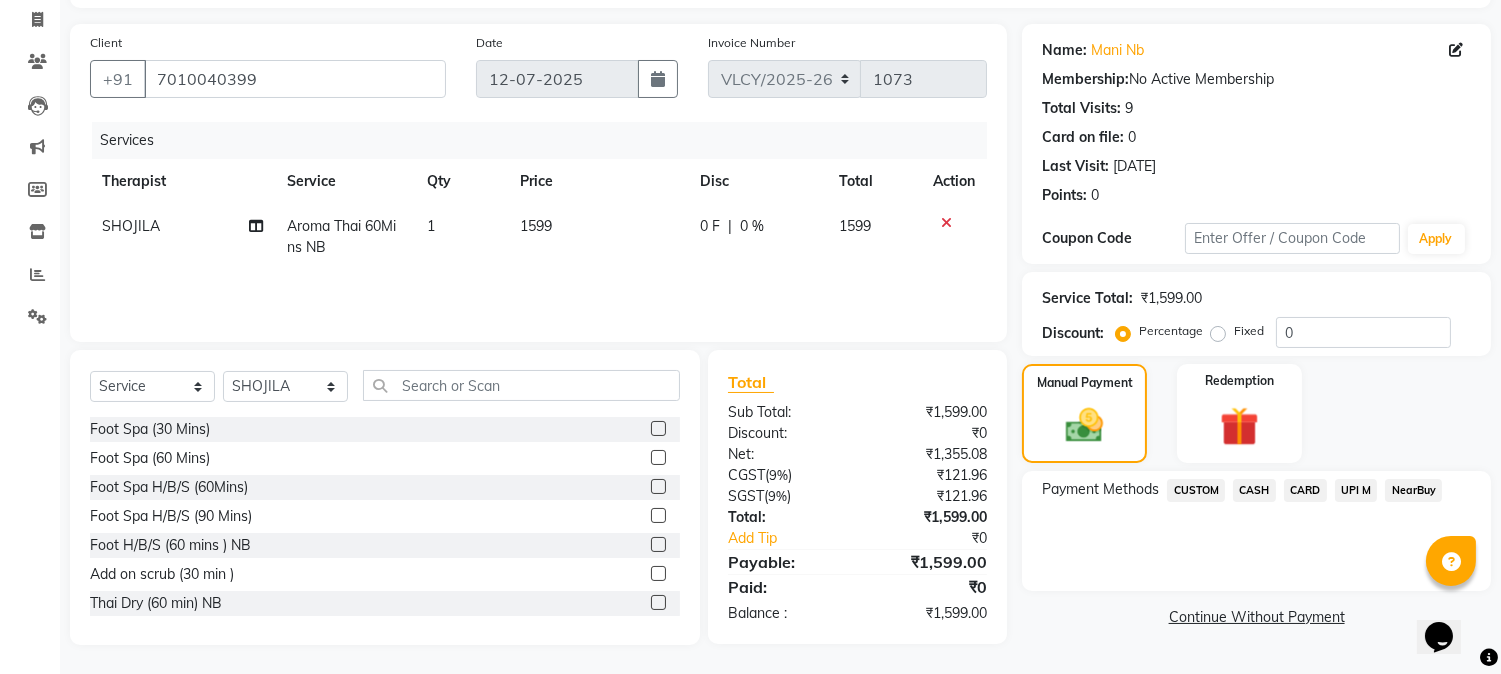 click on "CARD" 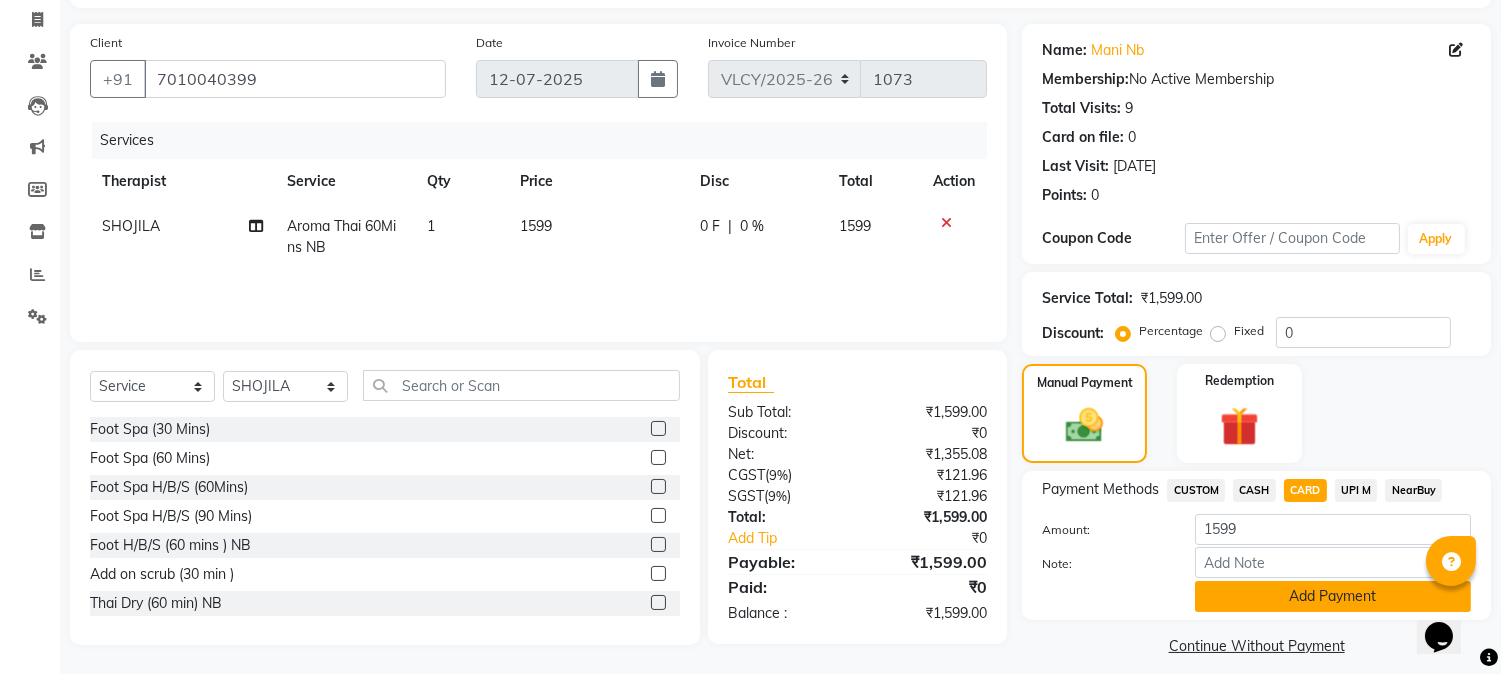 click on "Add Payment" 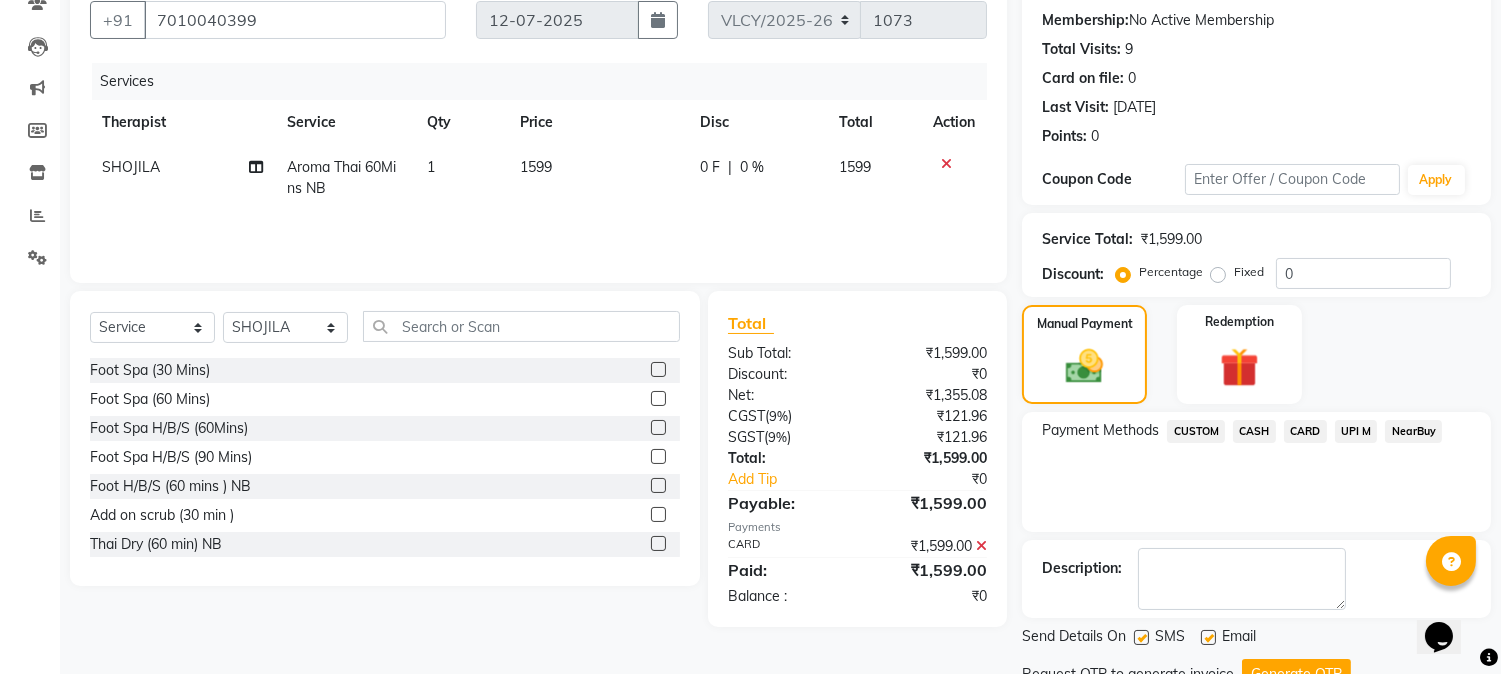 scroll, scrollTop: 265, scrollLeft: 0, axis: vertical 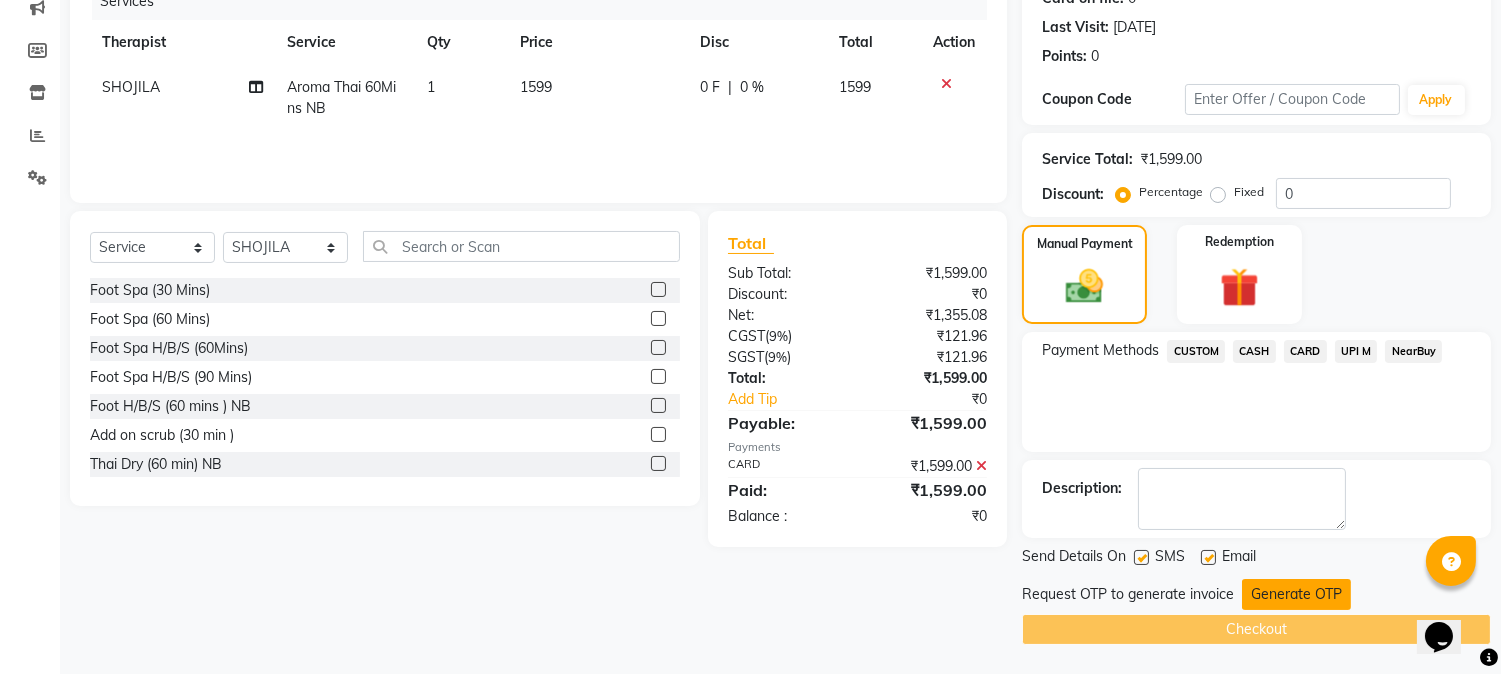 click on "Generate OTP" 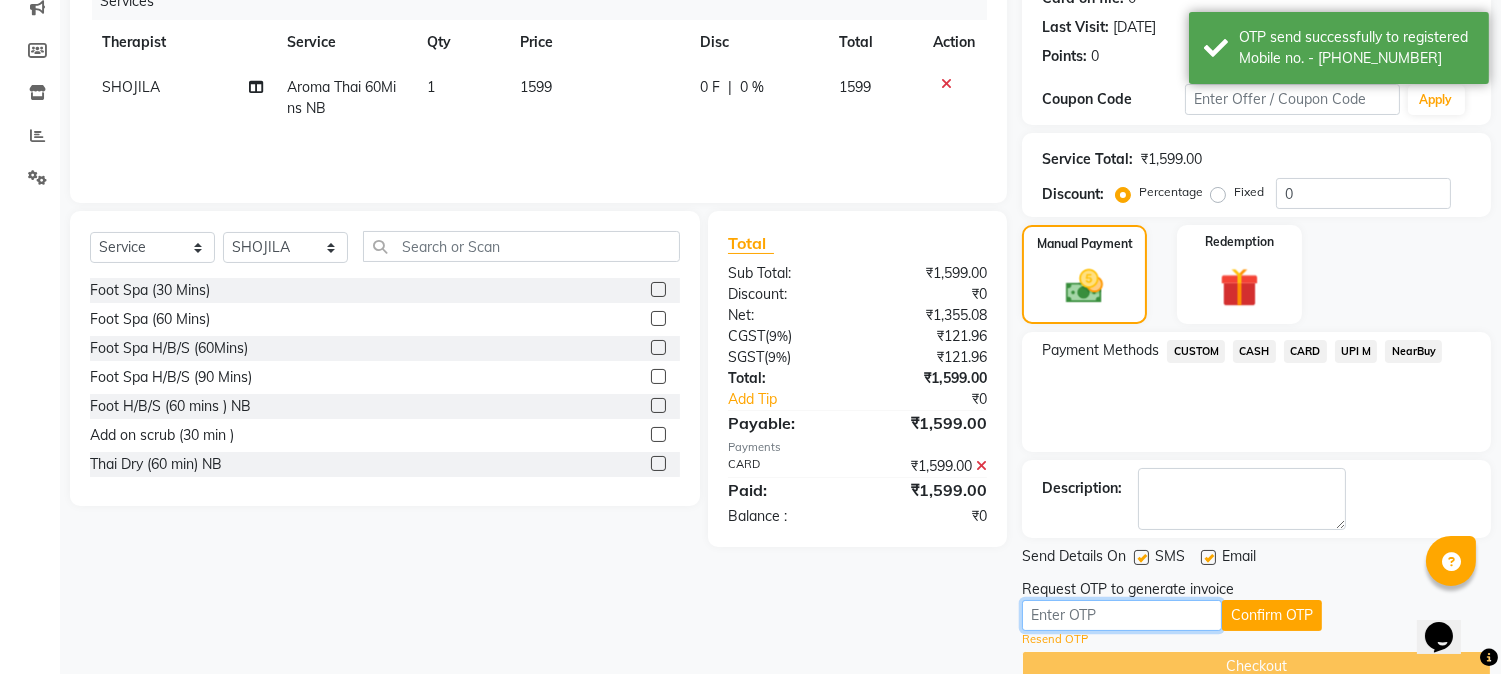 click at bounding box center [1122, 615] 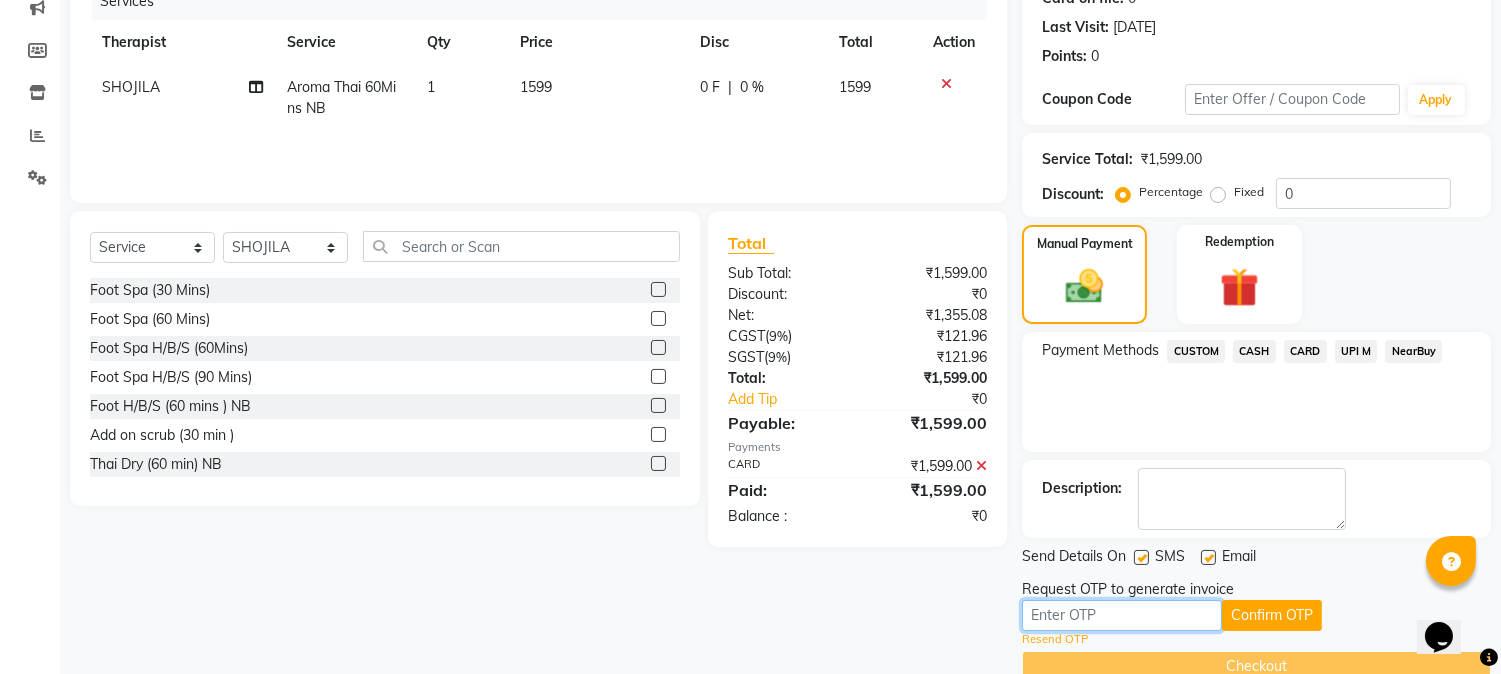 click at bounding box center [1122, 615] 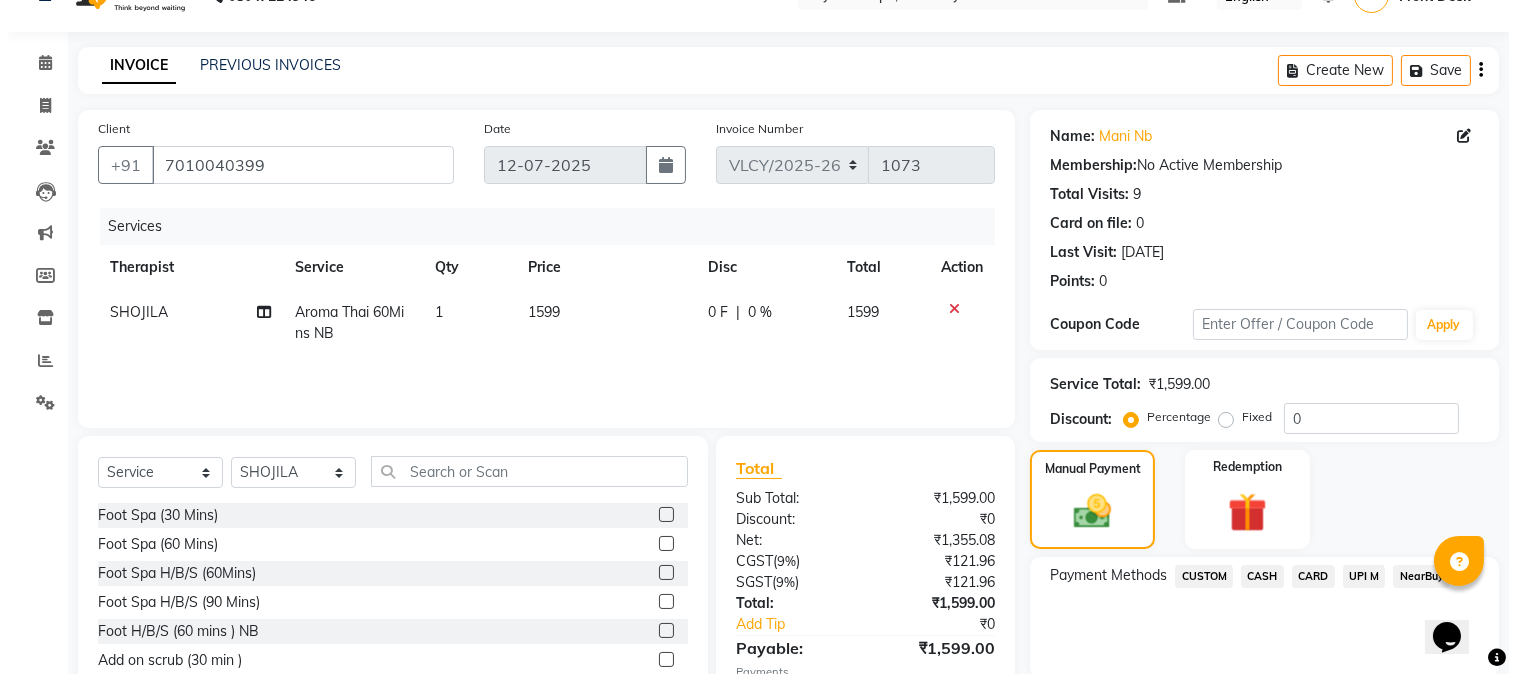 scroll, scrollTop: 0, scrollLeft: 0, axis: both 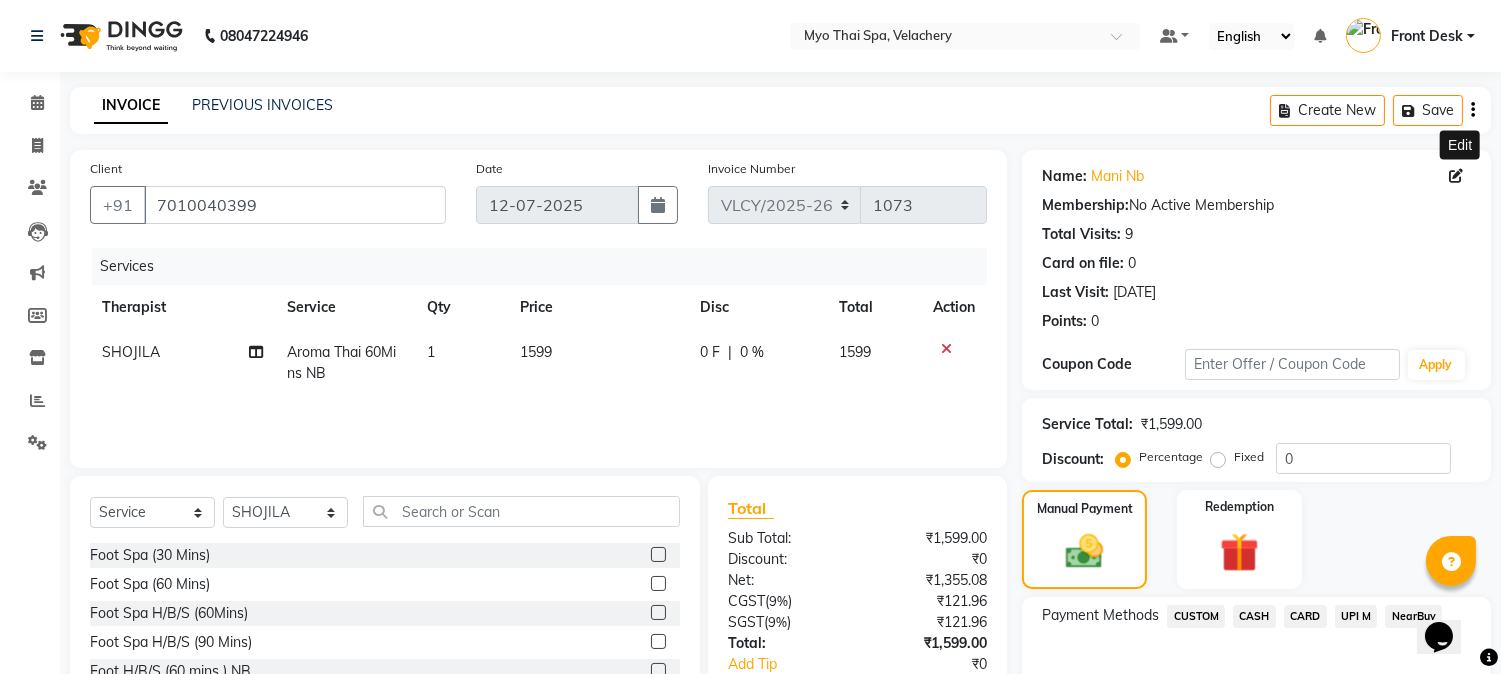 click 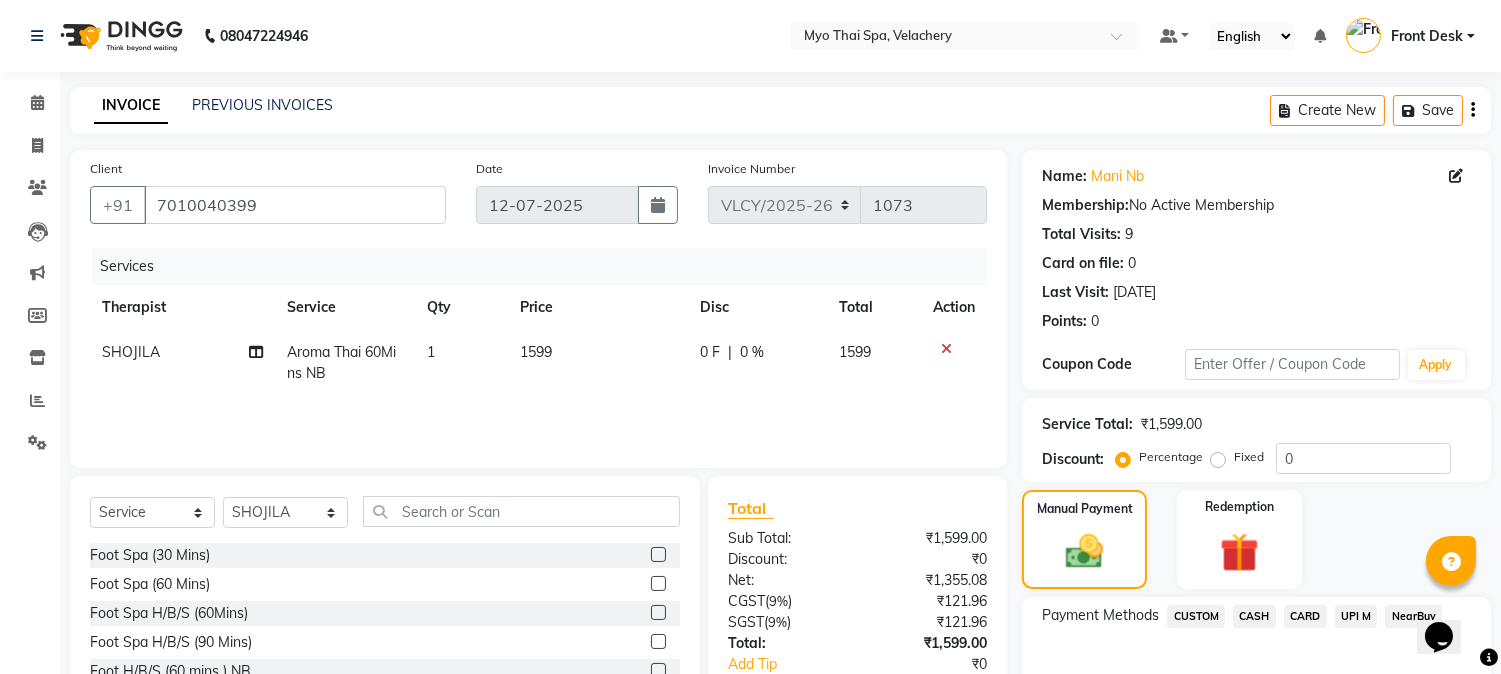select on "[DEMOGRAPHIC_DATA]" 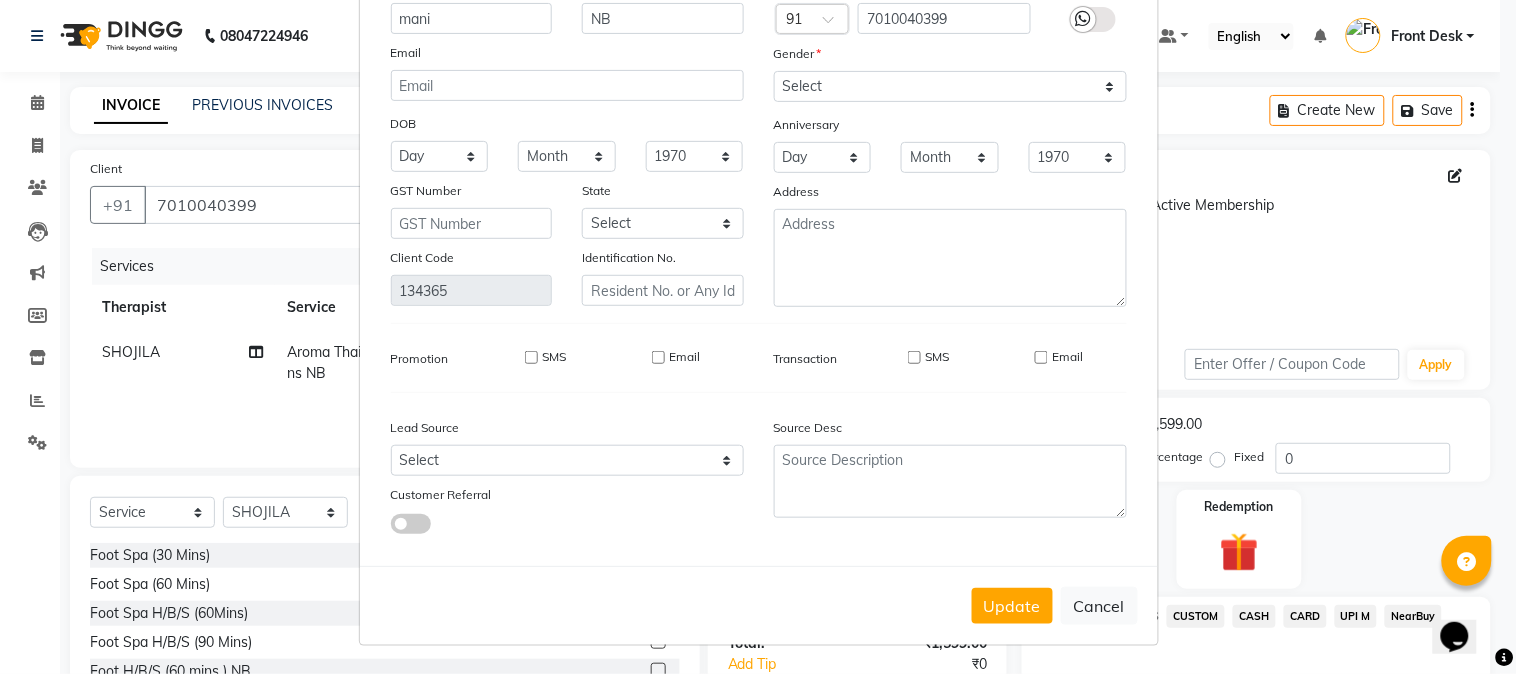 scroll, scrollTop: 141, scrollLeft: 0, axis: vertical 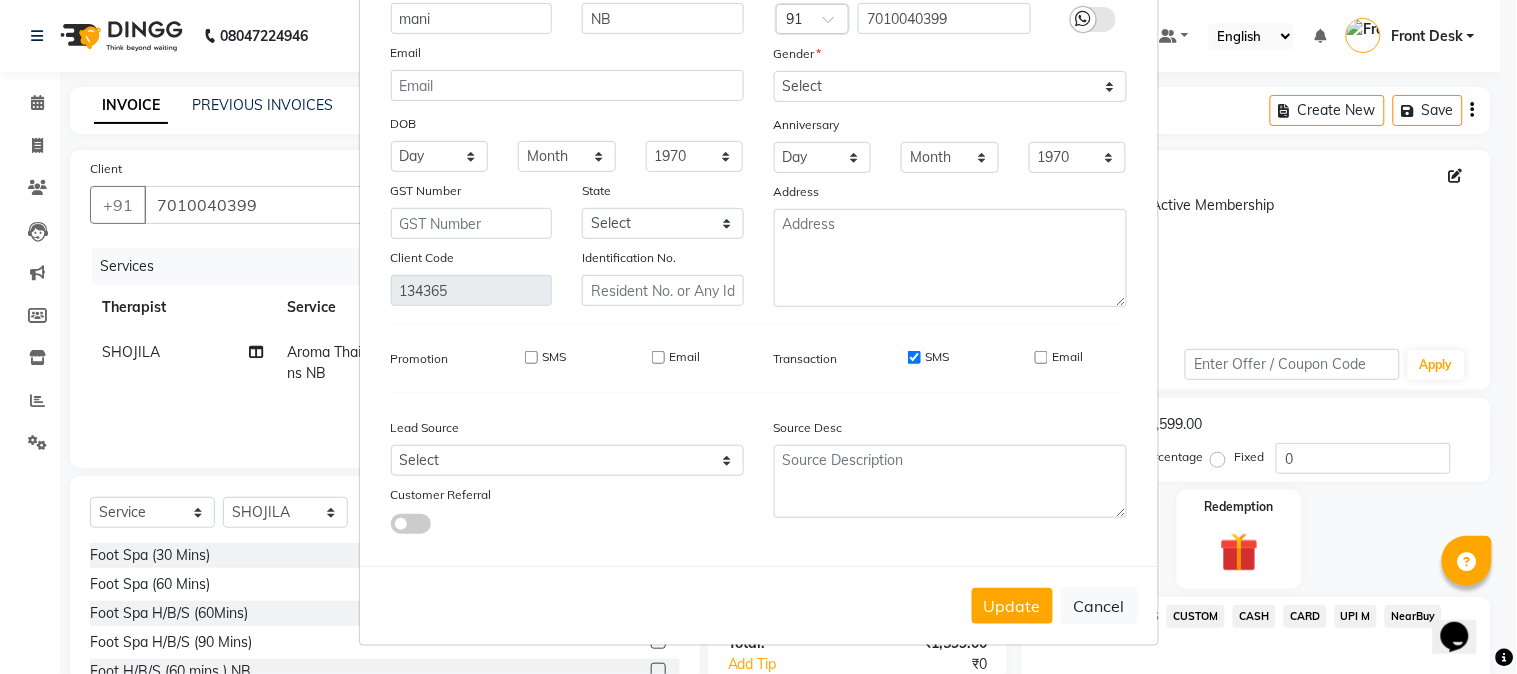 click on "Email" at bounding box center (1041, 357) 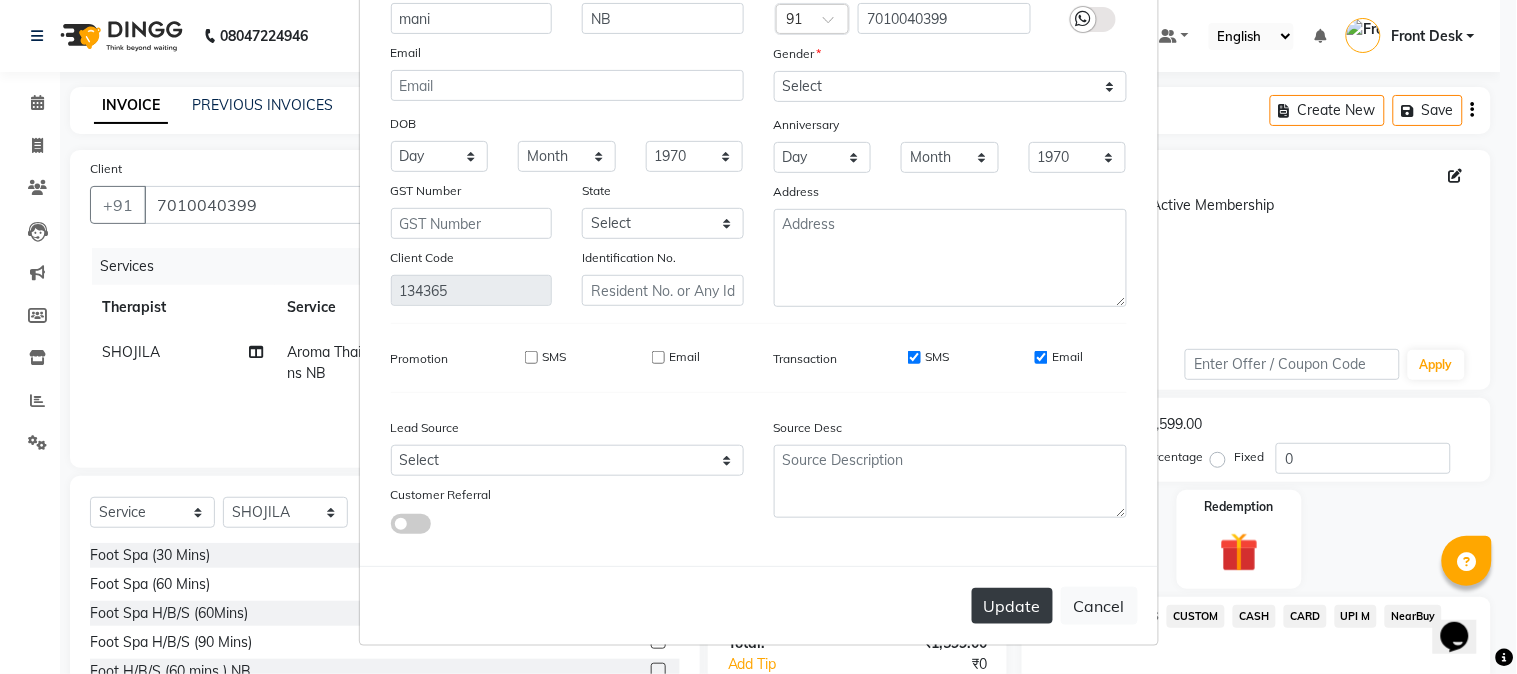 click on "Update" at bounding box center (1012, 606) 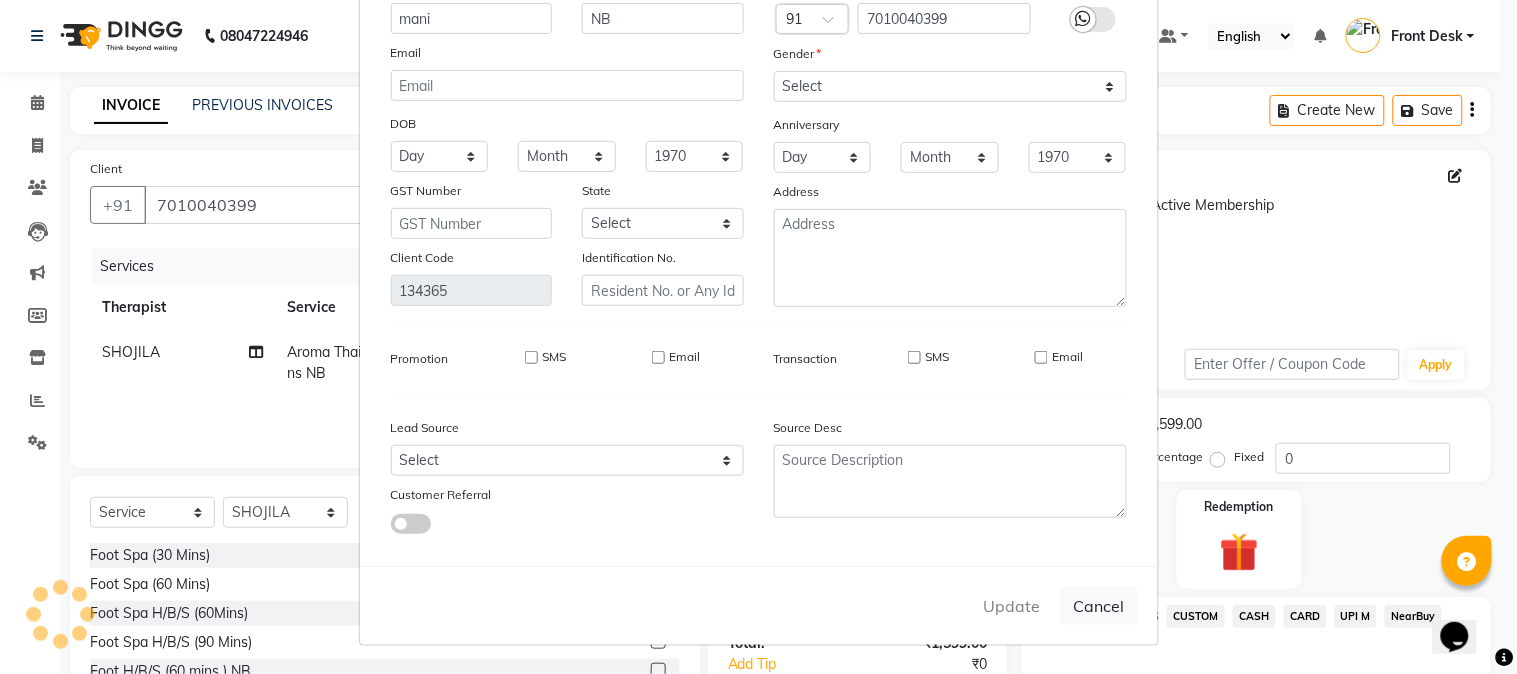 type 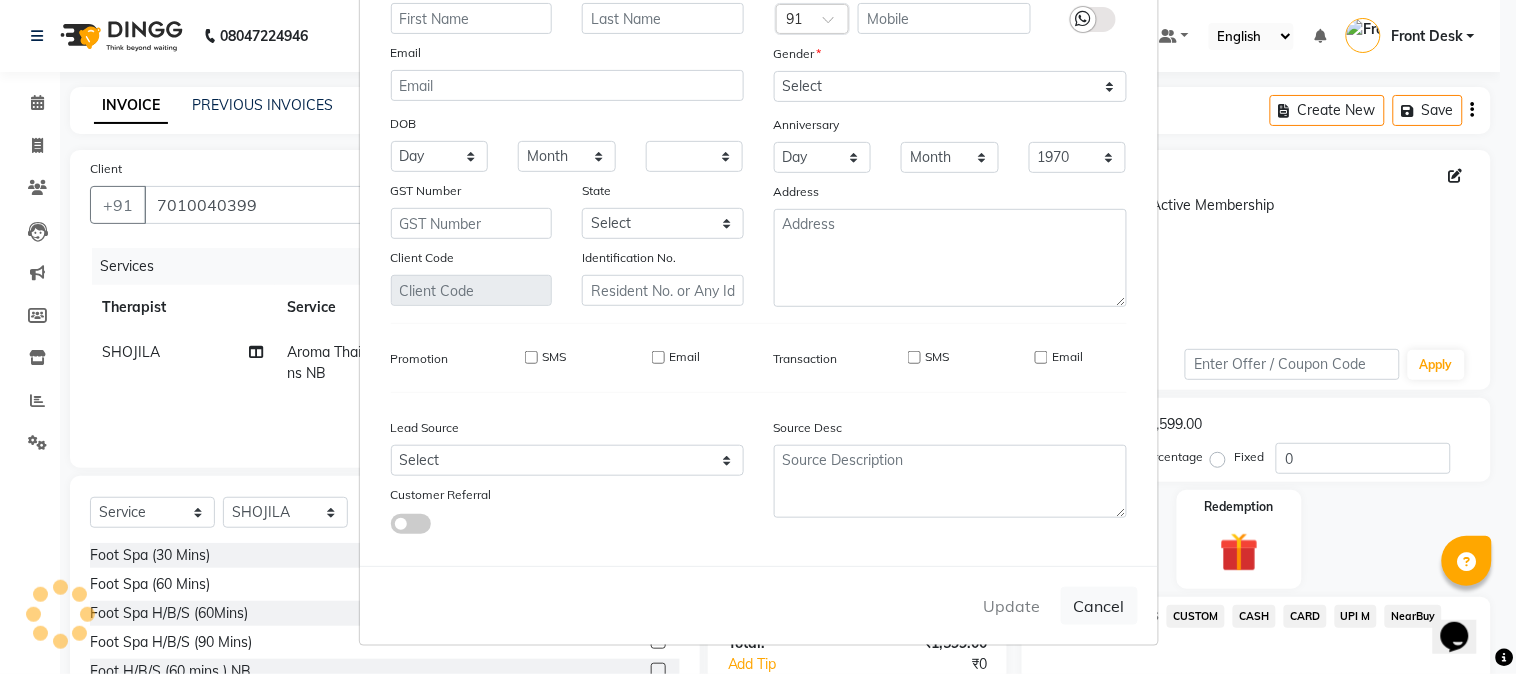 select 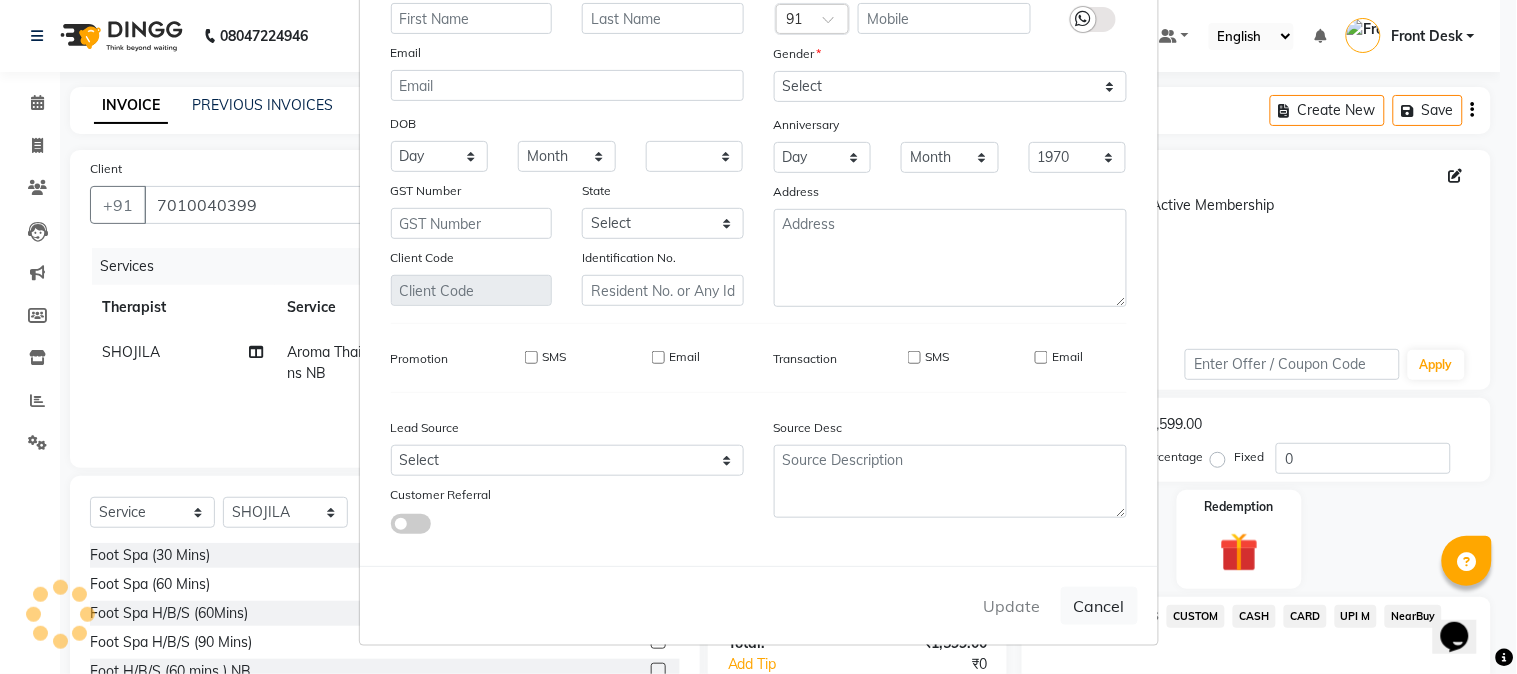 select 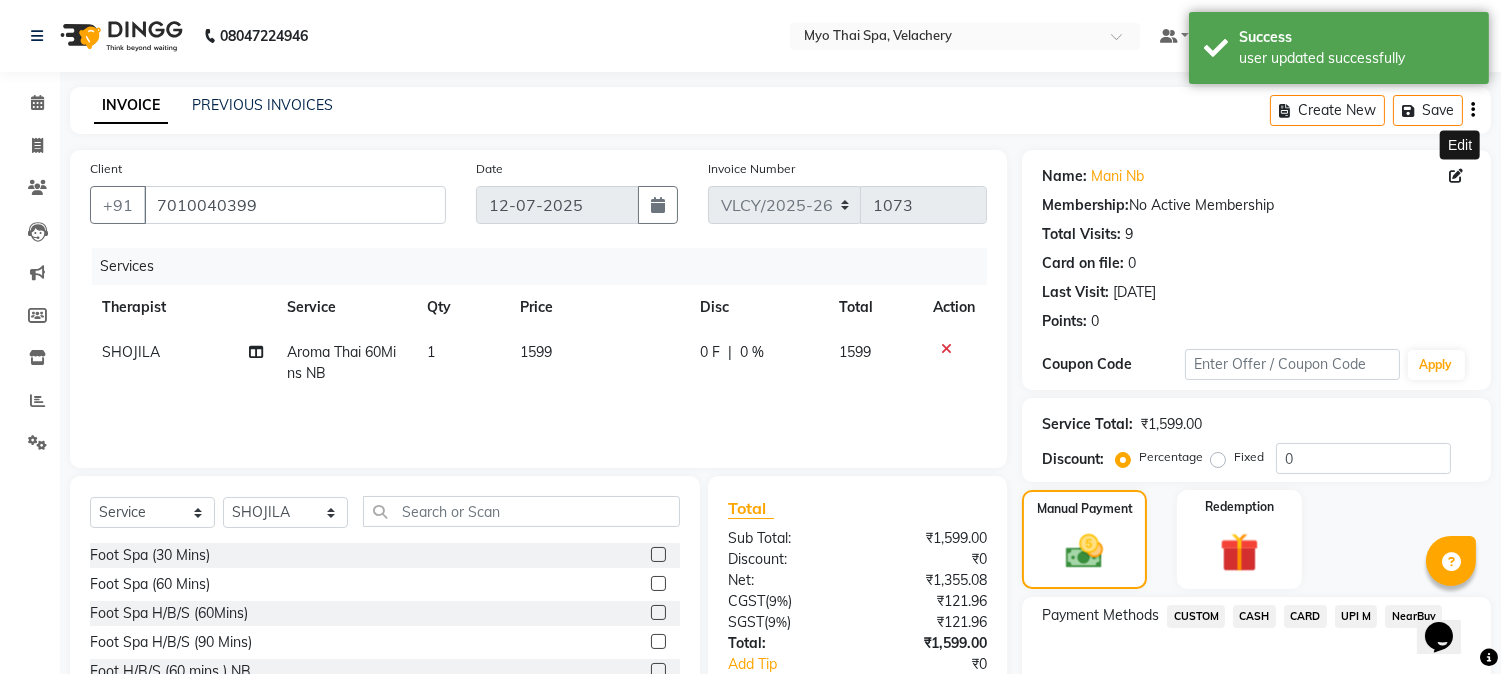 click 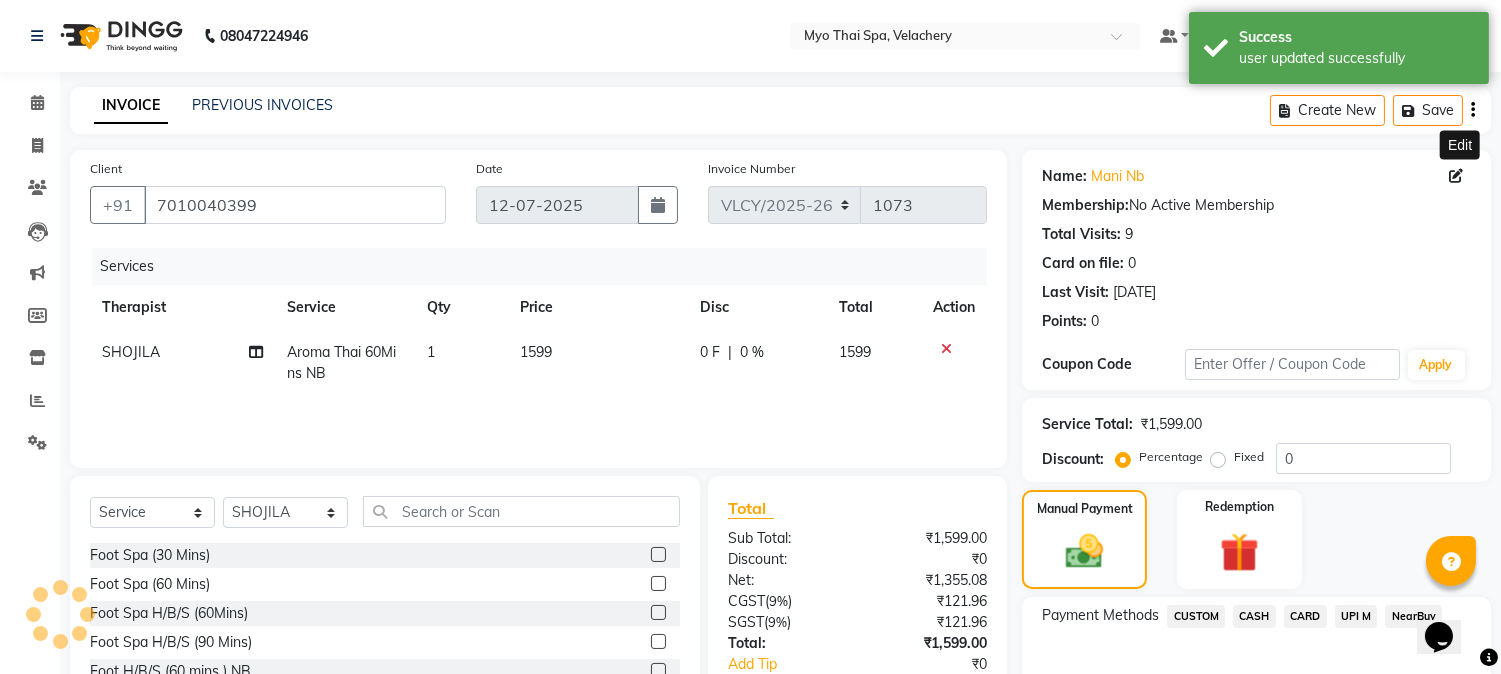 click 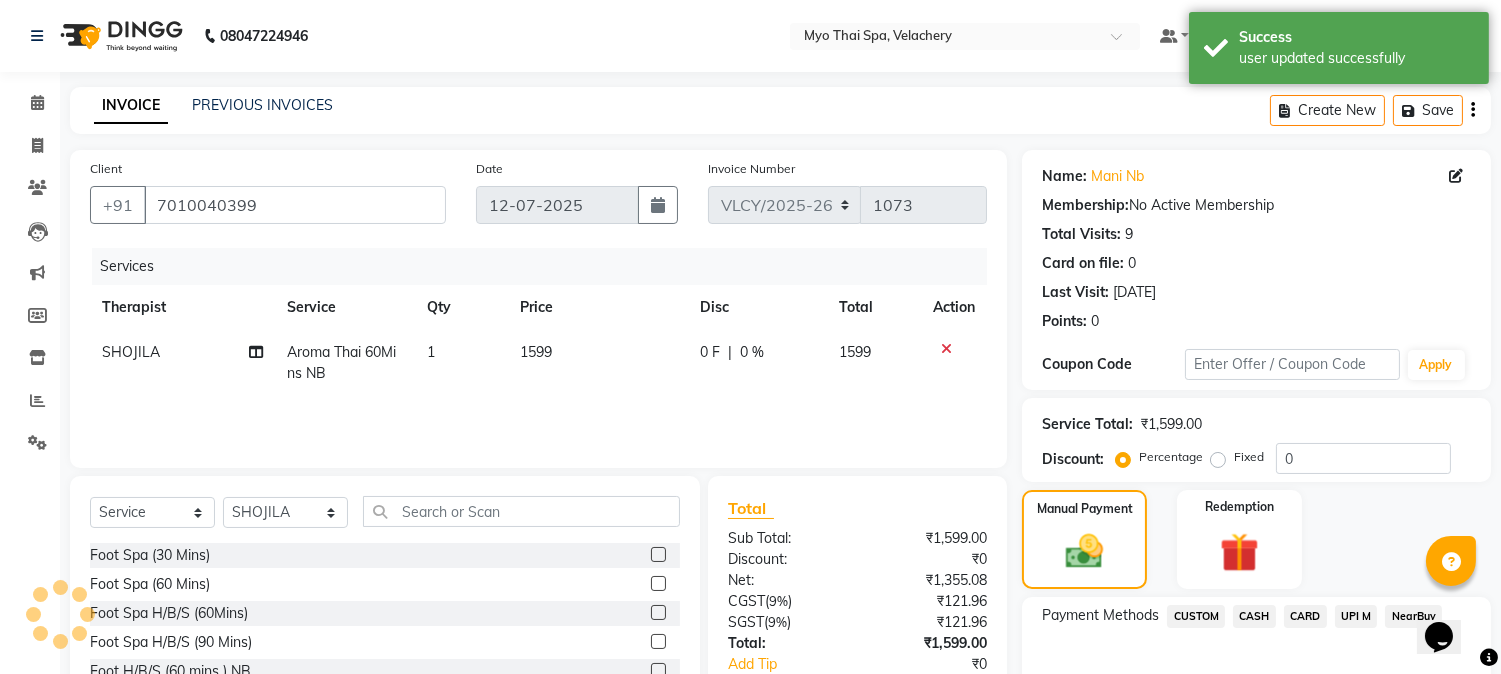 select on "[DEMOGRAPHIC_DATA]" 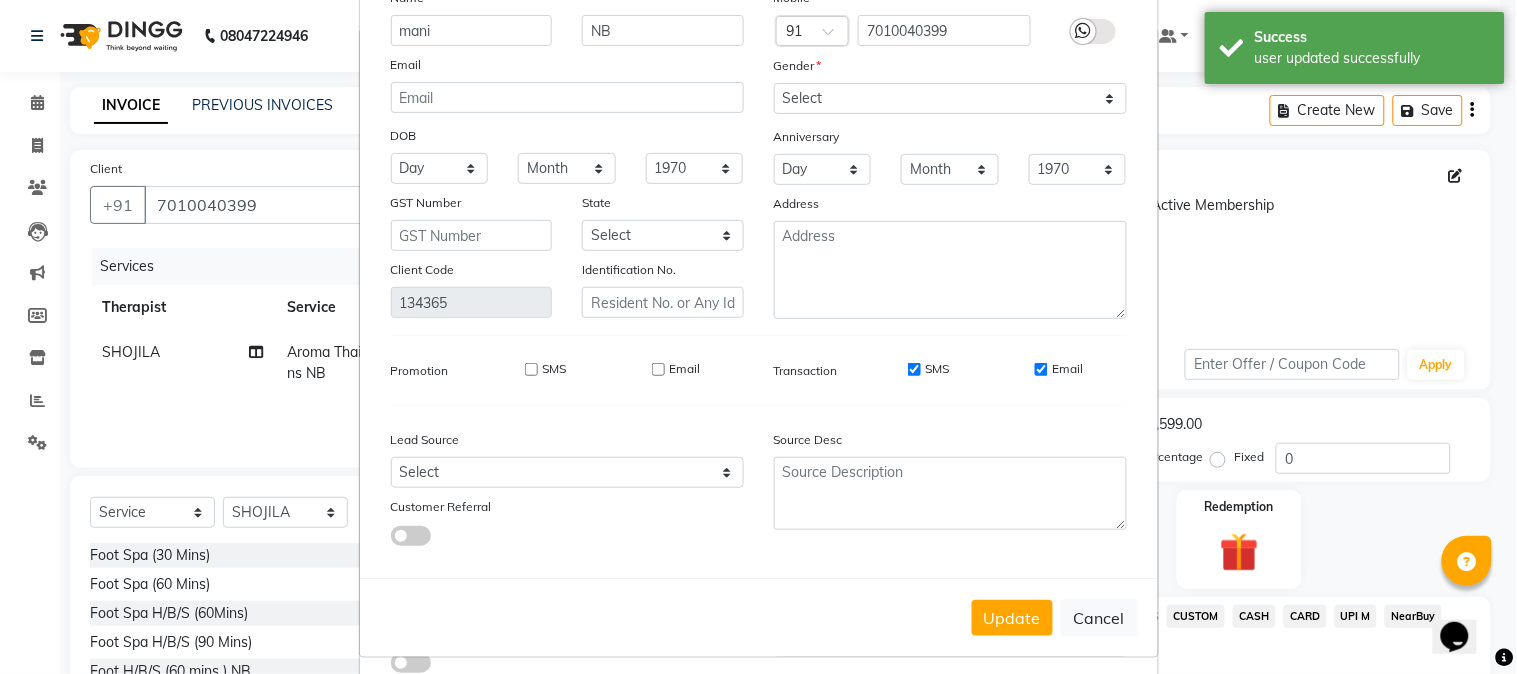 scroll, scrollTop: 141, scrollLeft: 0, axis: vertical 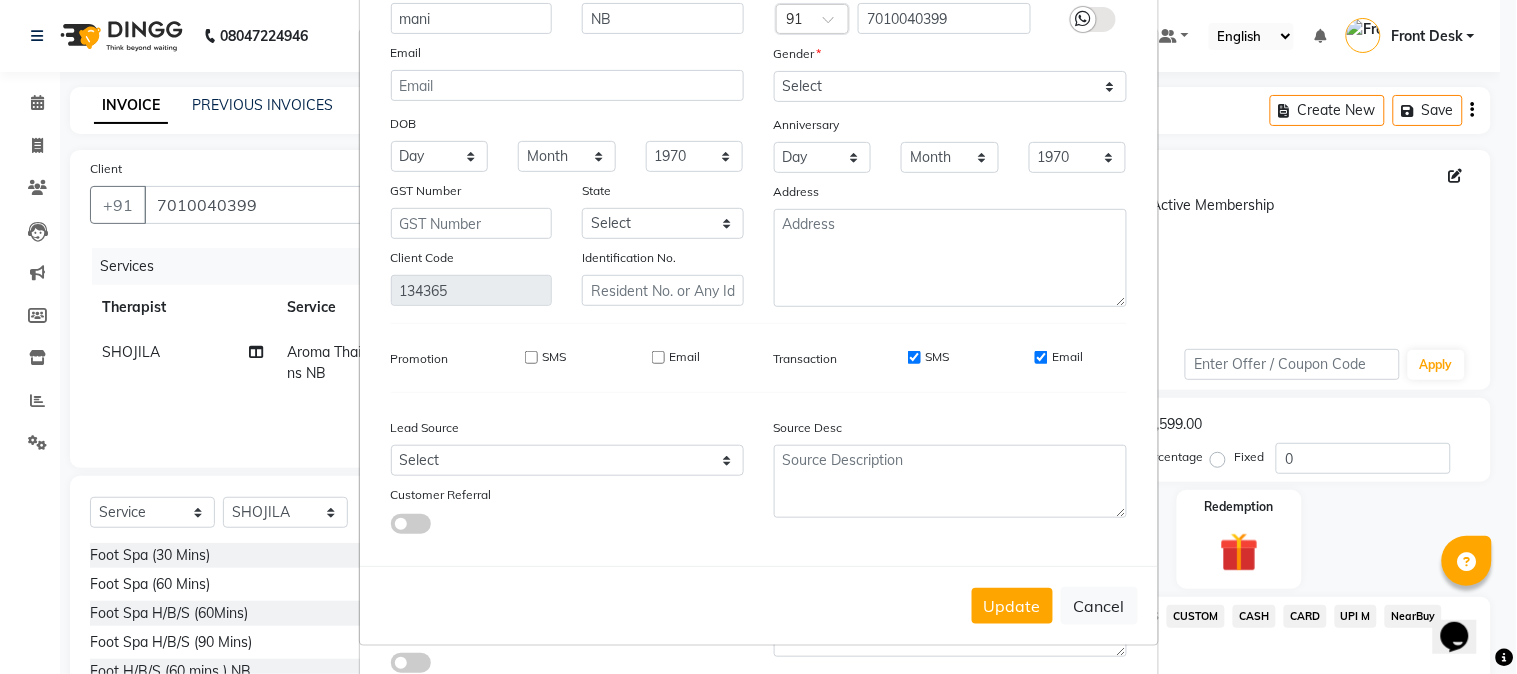 click on "SMS" at bounding box center [531, 496] 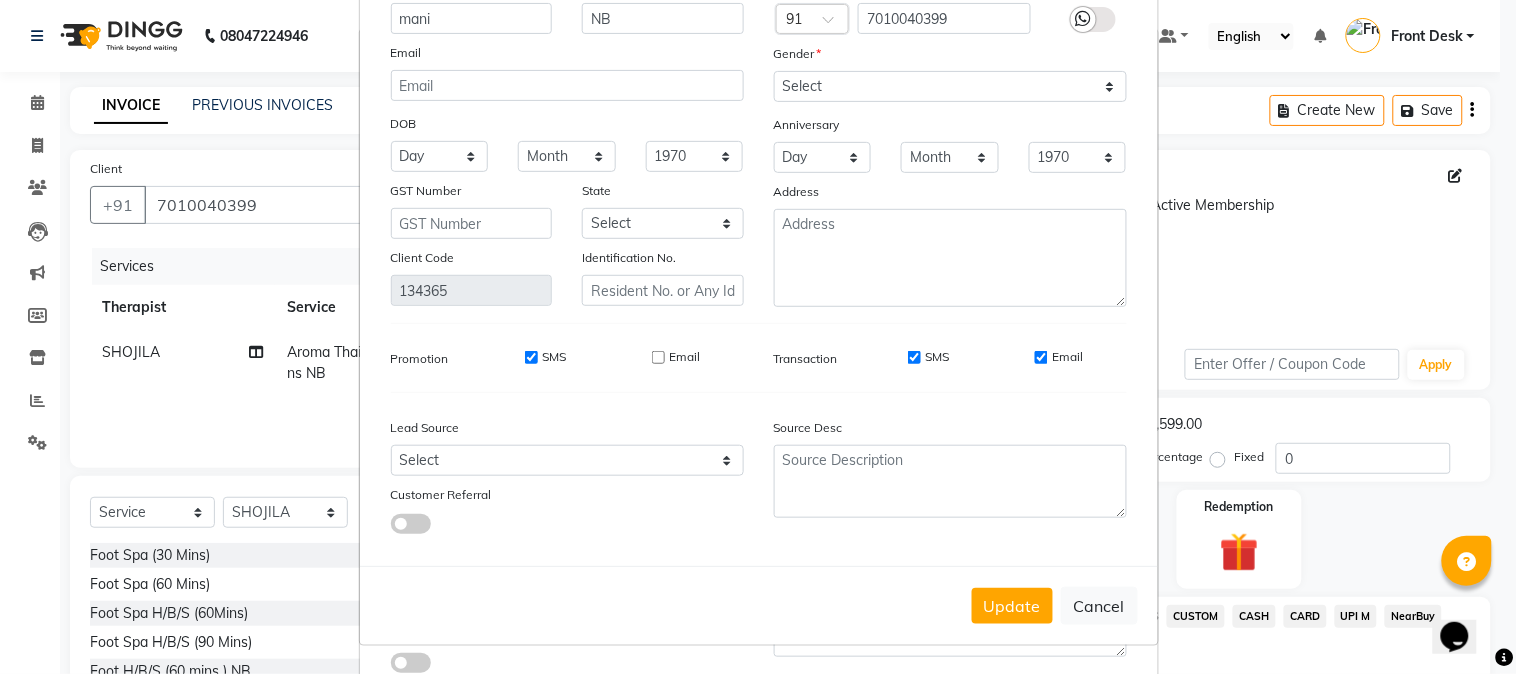 click on "Email" at bounding box center [658, 496] 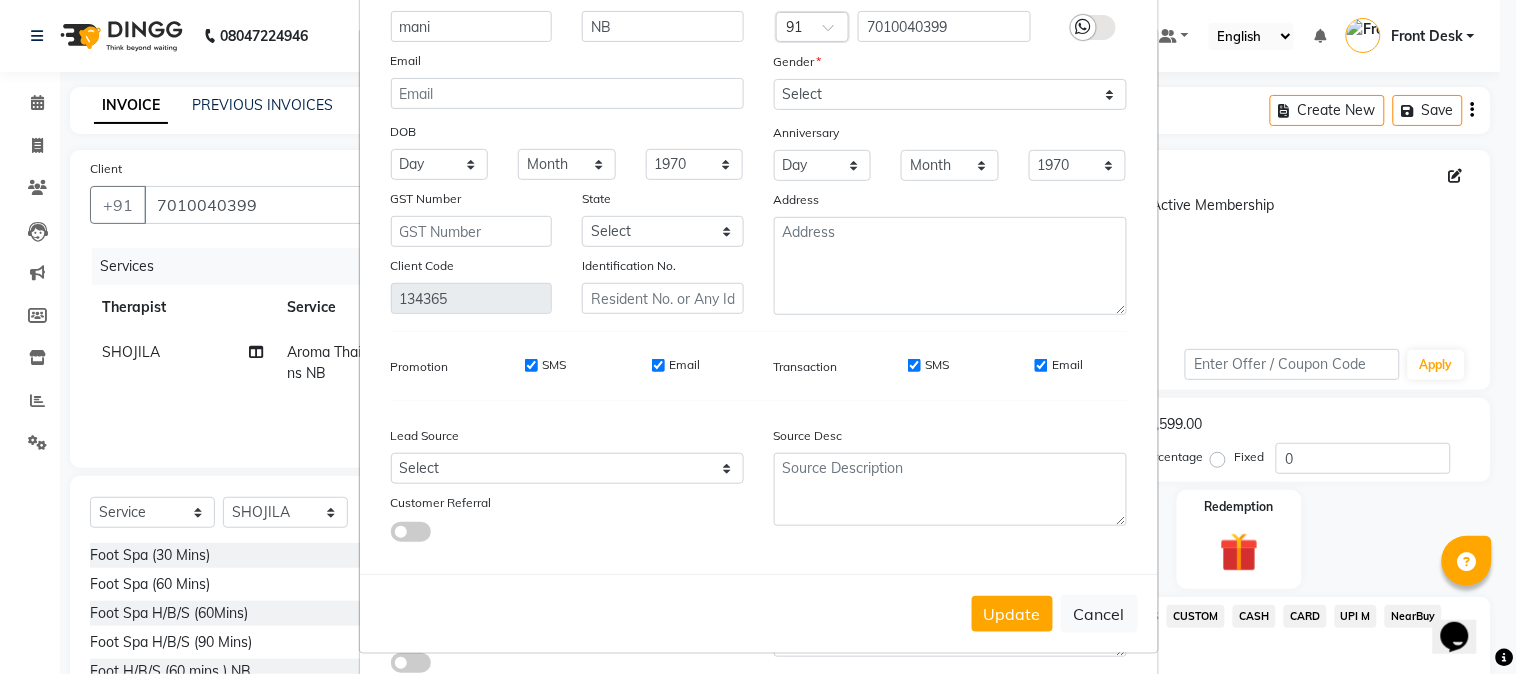 scroll, scrollTop: 141, scrollLeft: 0, axis: vertical 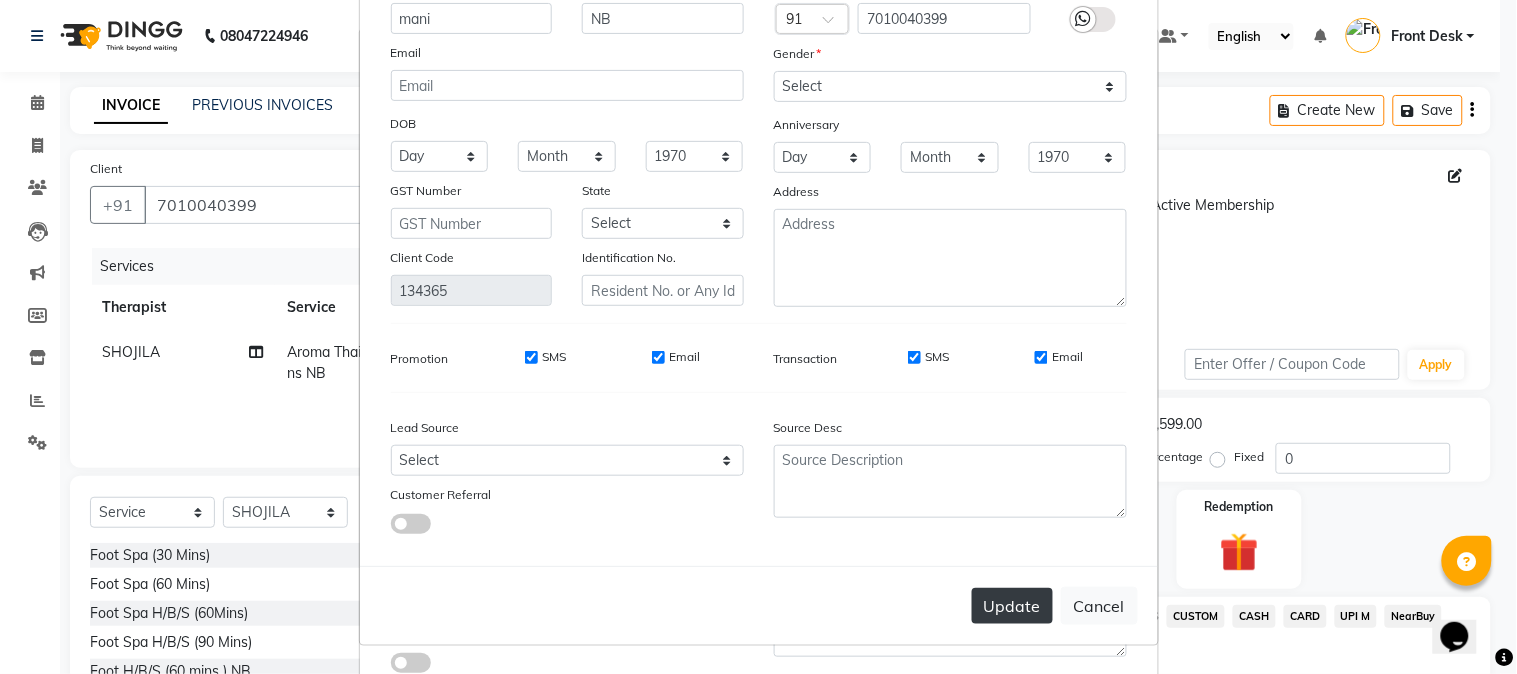 click on "Update" at bounding box center [1012, 606] 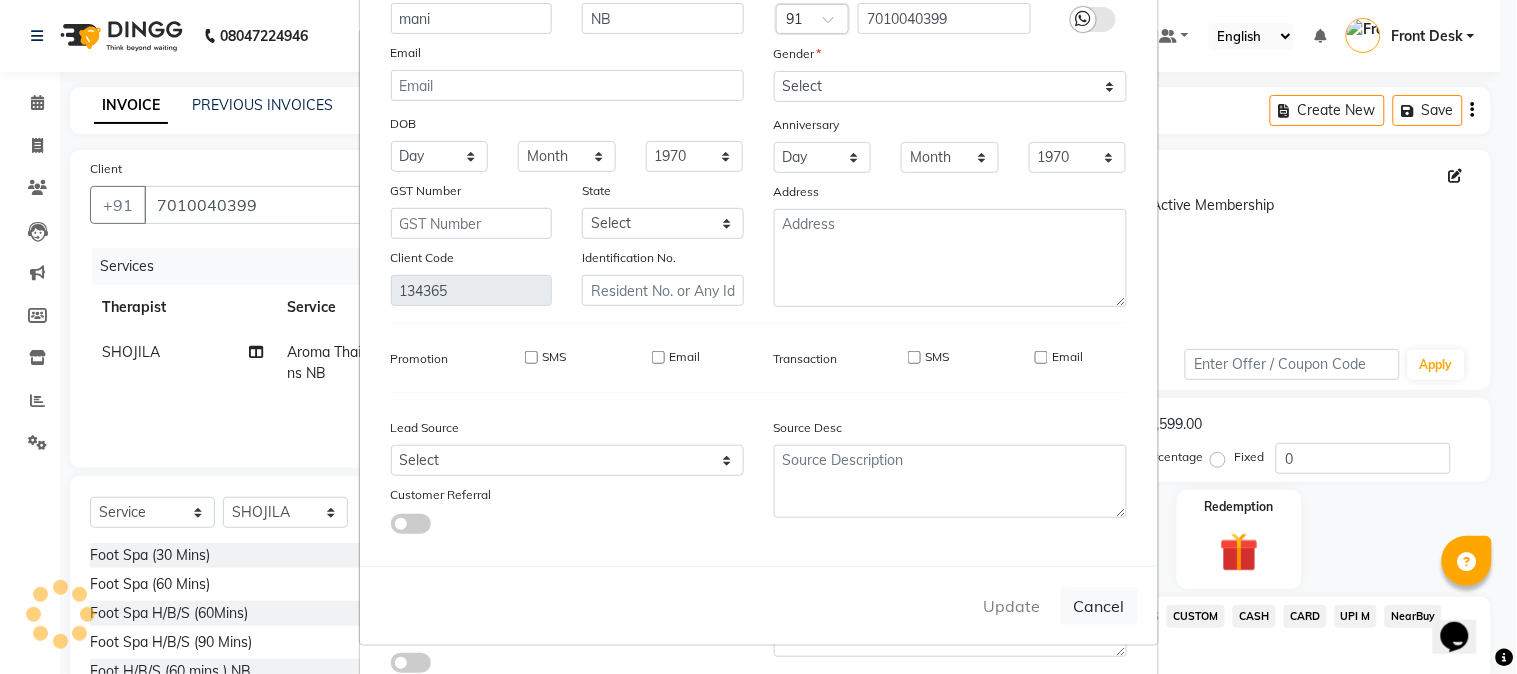 type 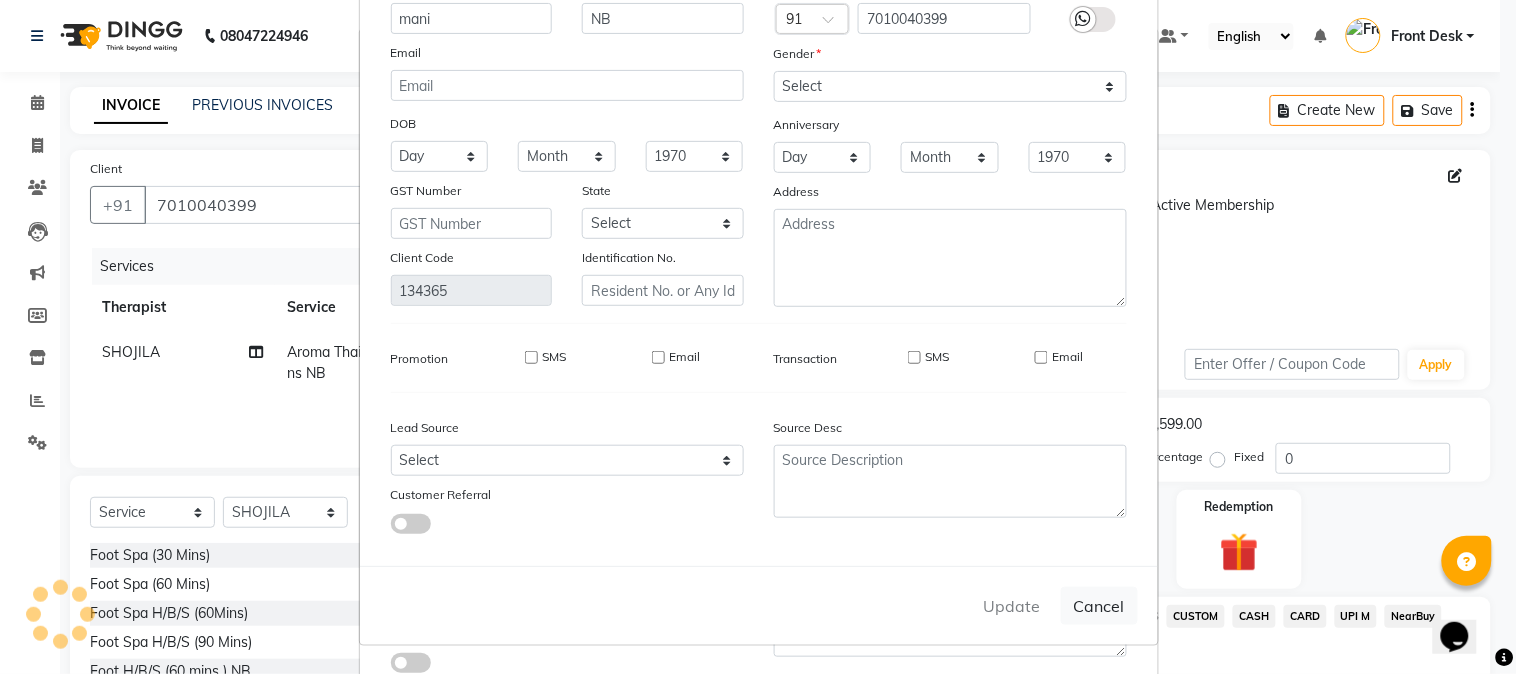 select 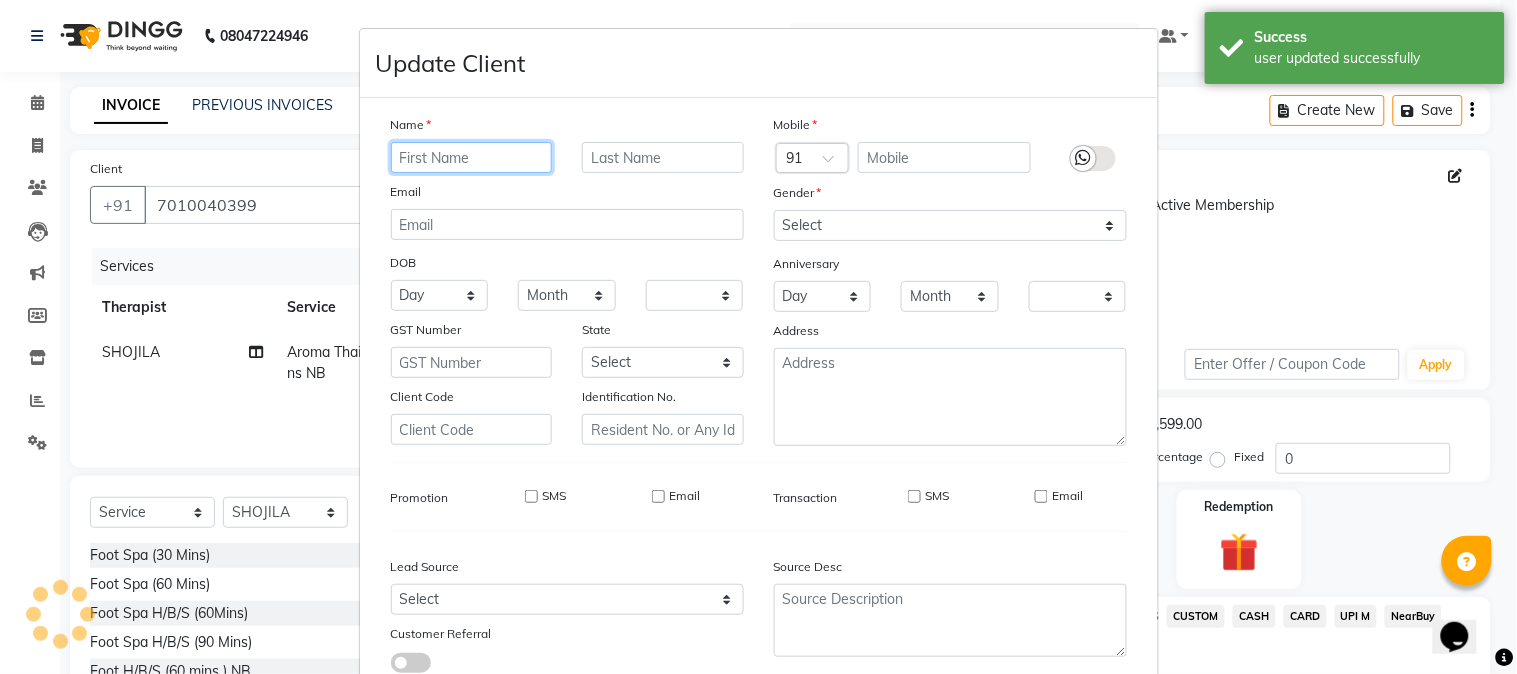 scroll, scrollTop: 141, scrollLeft: 0, axis: vertical 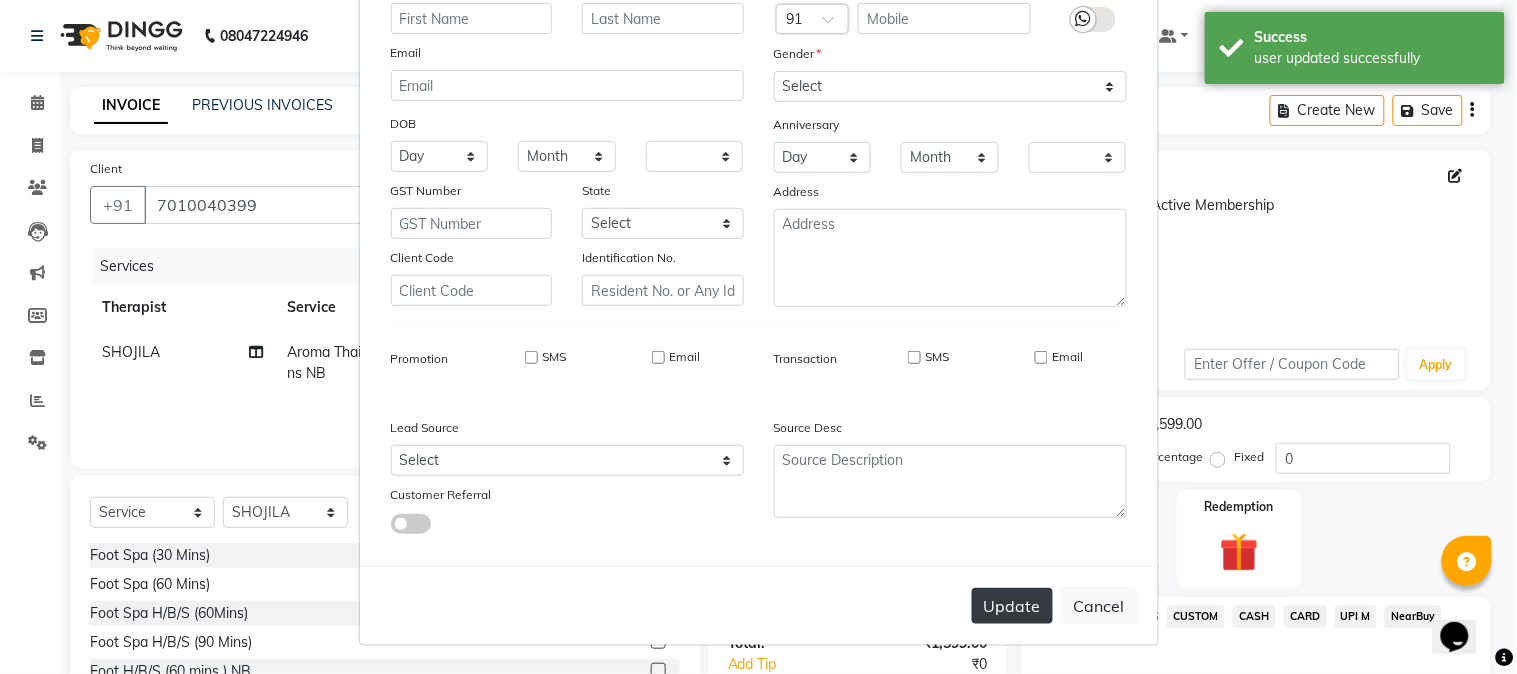 click on "Update" at bounding box center (1012, 606) 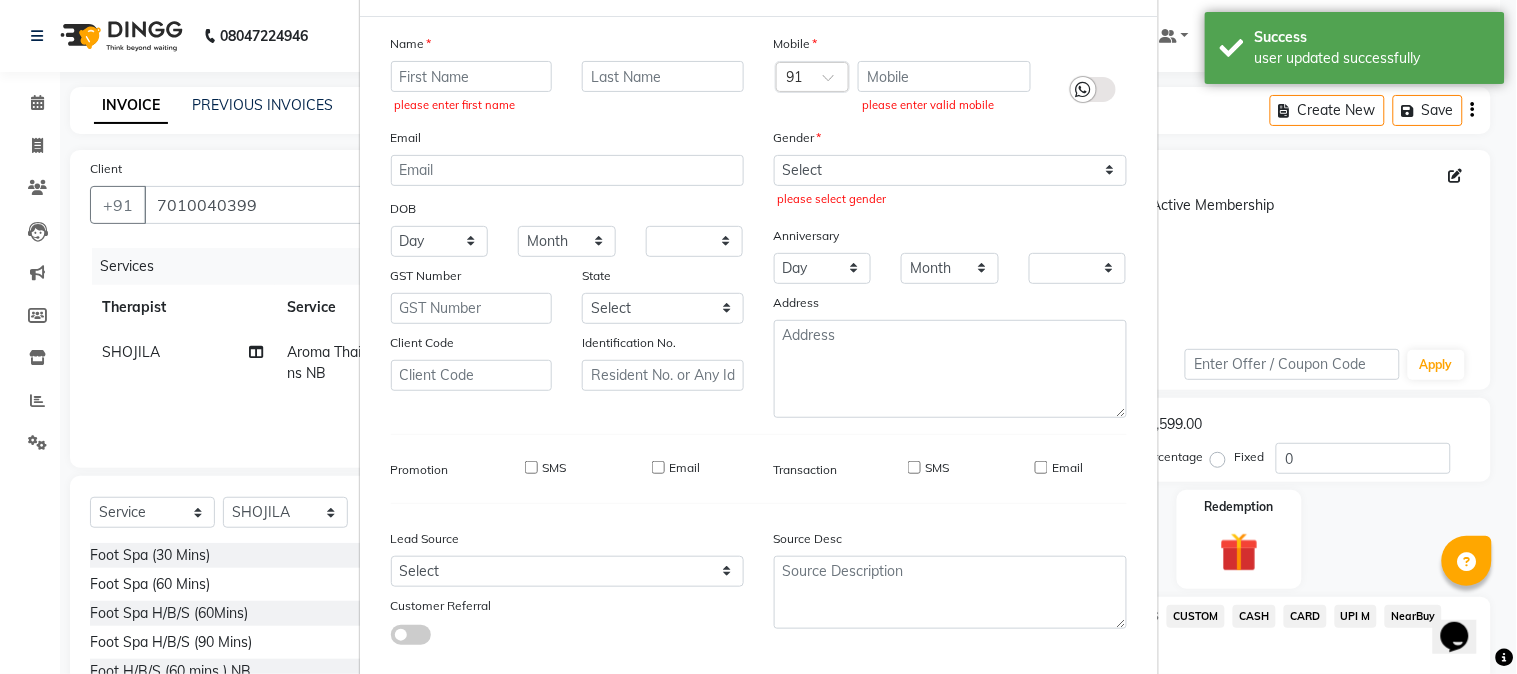 scroll, scrollTop: 0, scrollLeft: 0, axis: both 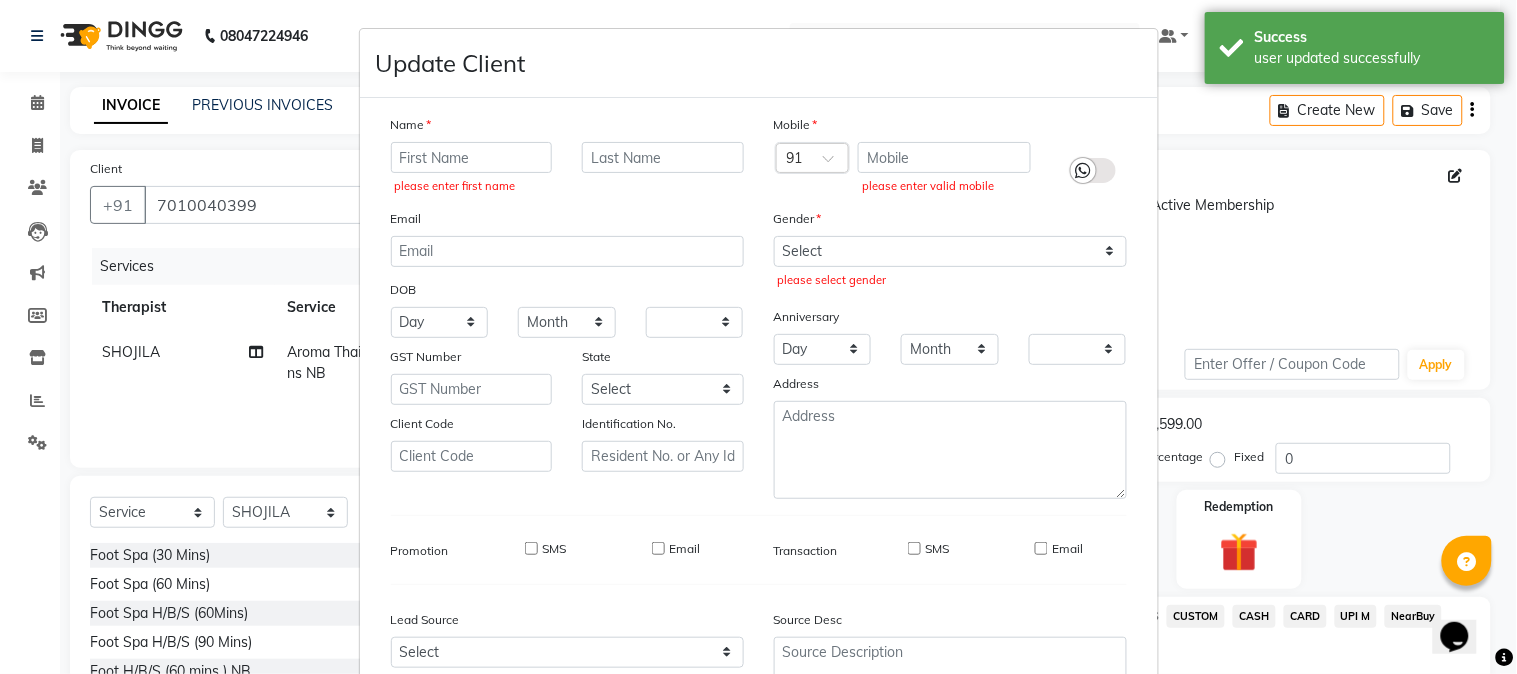 click on "Update Client Name  please enter first name Email DOB Day 01 02 03 04 05 06 07 08 09 10 11 12 13 14 15 16 17 18 19 20 21 22 23 24 25 26 27 28 29 30 31 Month January February March April May June July August September October November December 1940 1941 1942 1943 1944 1945 1946 1947 1948 1949 1950 1951 1952 1953 1954 1955 1956 1957 1958 1959 1960 1961 1962 1963 1964 1965 1966 1967 1968 1969 1970 1971 1972 1973 1974 1975 1976 1977 1978 1979 1980 1981 1982 1983 1984 1985 1986 1987 1988 1989 1990 1991 1992 1993 1994 1995 1996 1997 1998 1999 2000 2001 2002 2003 2004 2005 2006 2007 2008 2009 2010 2011 2012 2013 2014 2015 2016 2017 2018 2019 2020 2021 2022 2023 2024 GST Number State Select Andaman and Nicobar Islands Andhra Pradesh Arunachal Pradesh Assam Bihar Chandigarh Chhattisgarh Dadra and Nagar Haveli Daman and Diu Delhi Goa Gujarat Haryana Himachal Pradesh Jammu and Kashmir Jharkhand Karnataka Kerala Lakshadweep Madhya Pradesh Maharashtra Manipur Meghalaya Mizoram Nagaland Odisha Pondicherry Punjab Rajasthan" at bounding box center (758, 337) 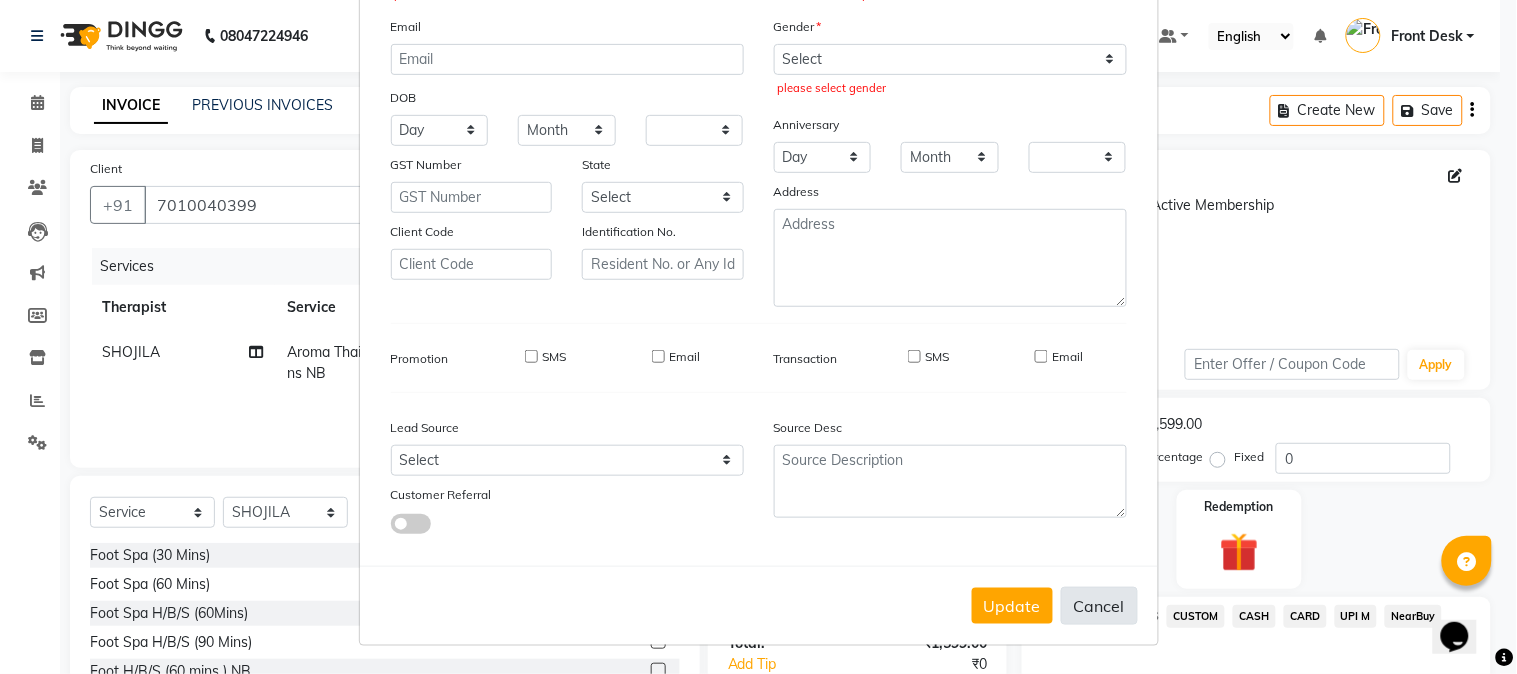 click on "Cancel" at bounding box center [1099, 606] 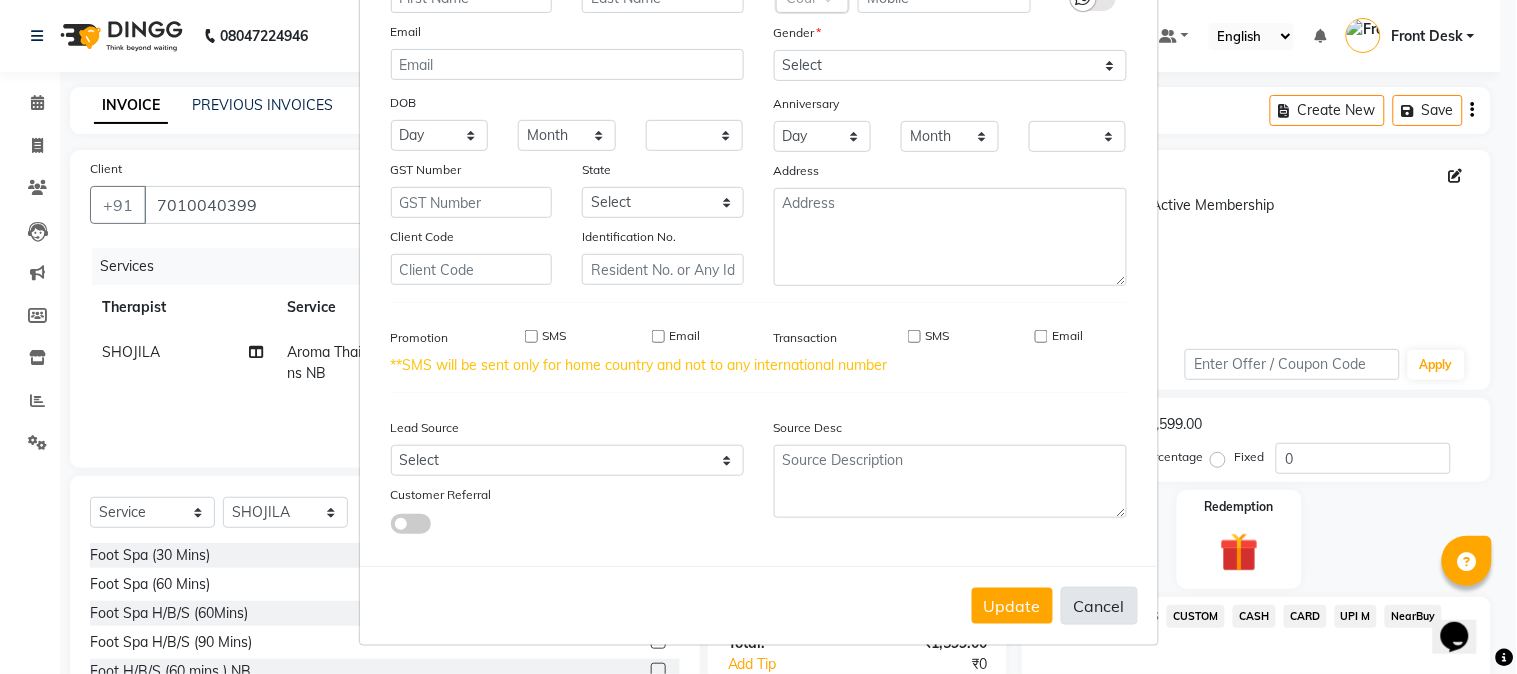 scroll, scrollTop: 162, scrollLeft: 0, axis: vertical 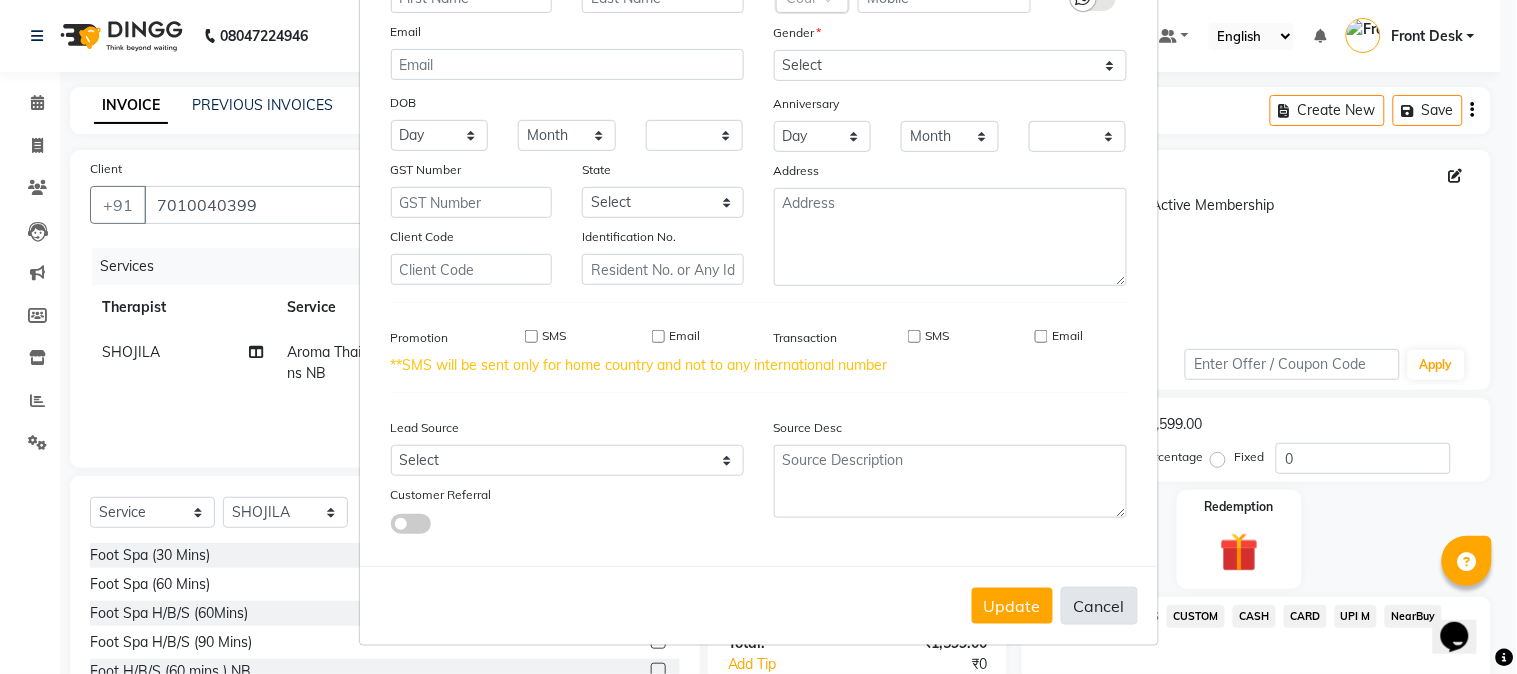 click on "Cancel" at bounding box center (1099, 606) 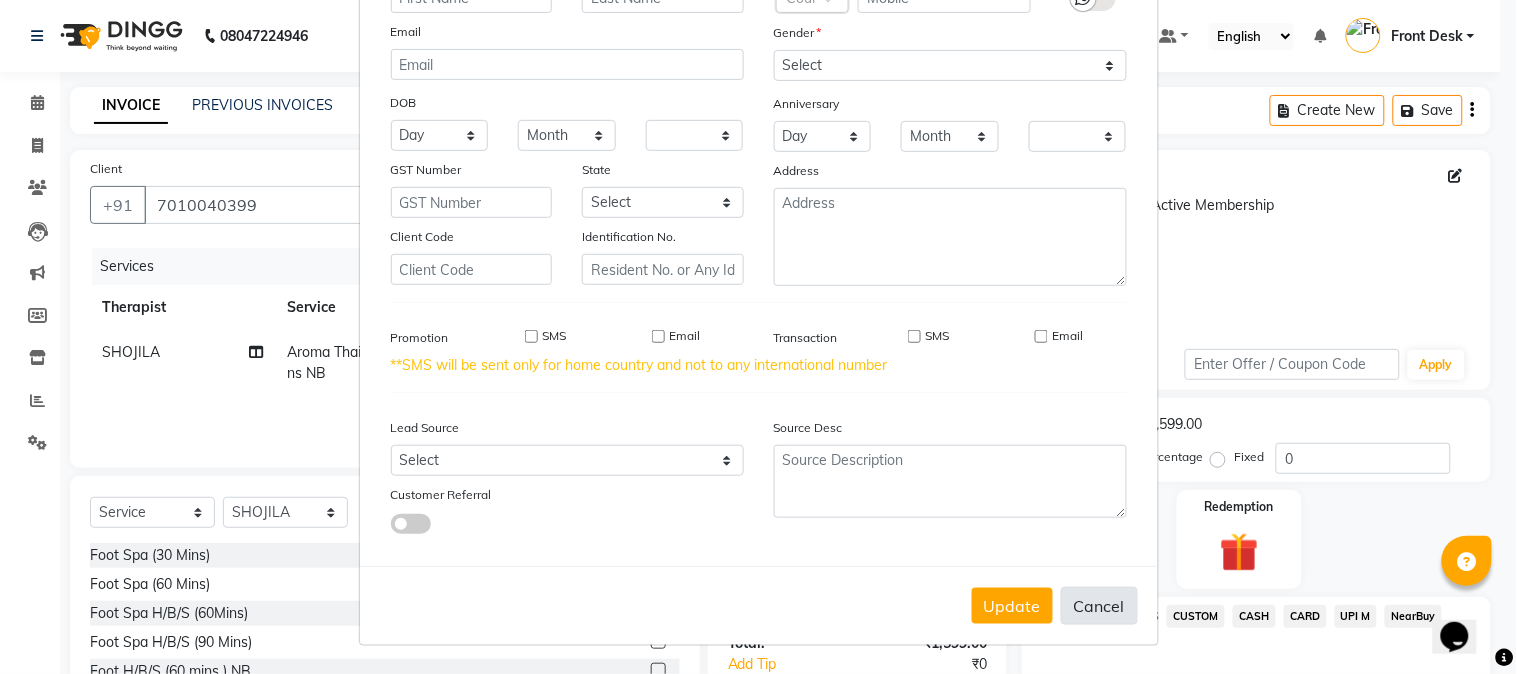 click on "Cancel" at bounding box center [1099, 606] 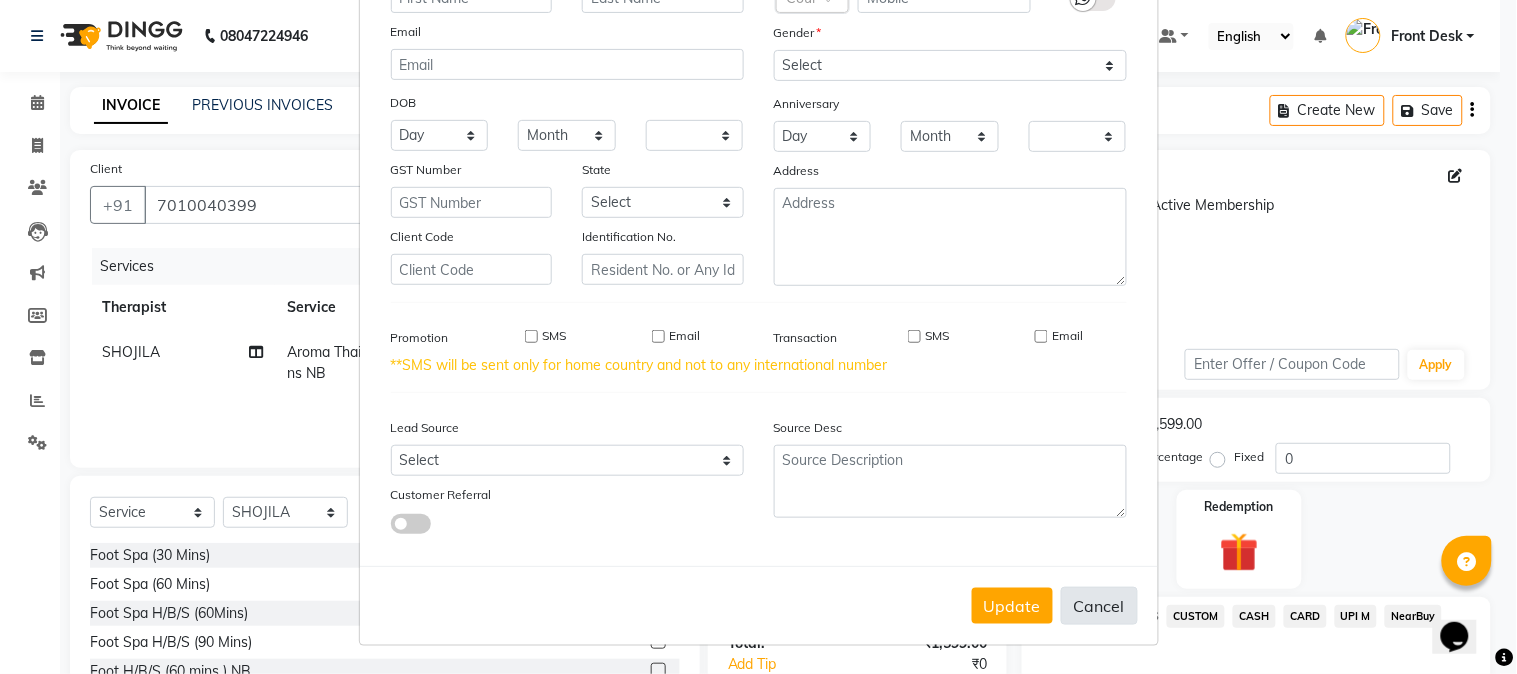 click on "Cancel" at bounding box center [1099, 606] 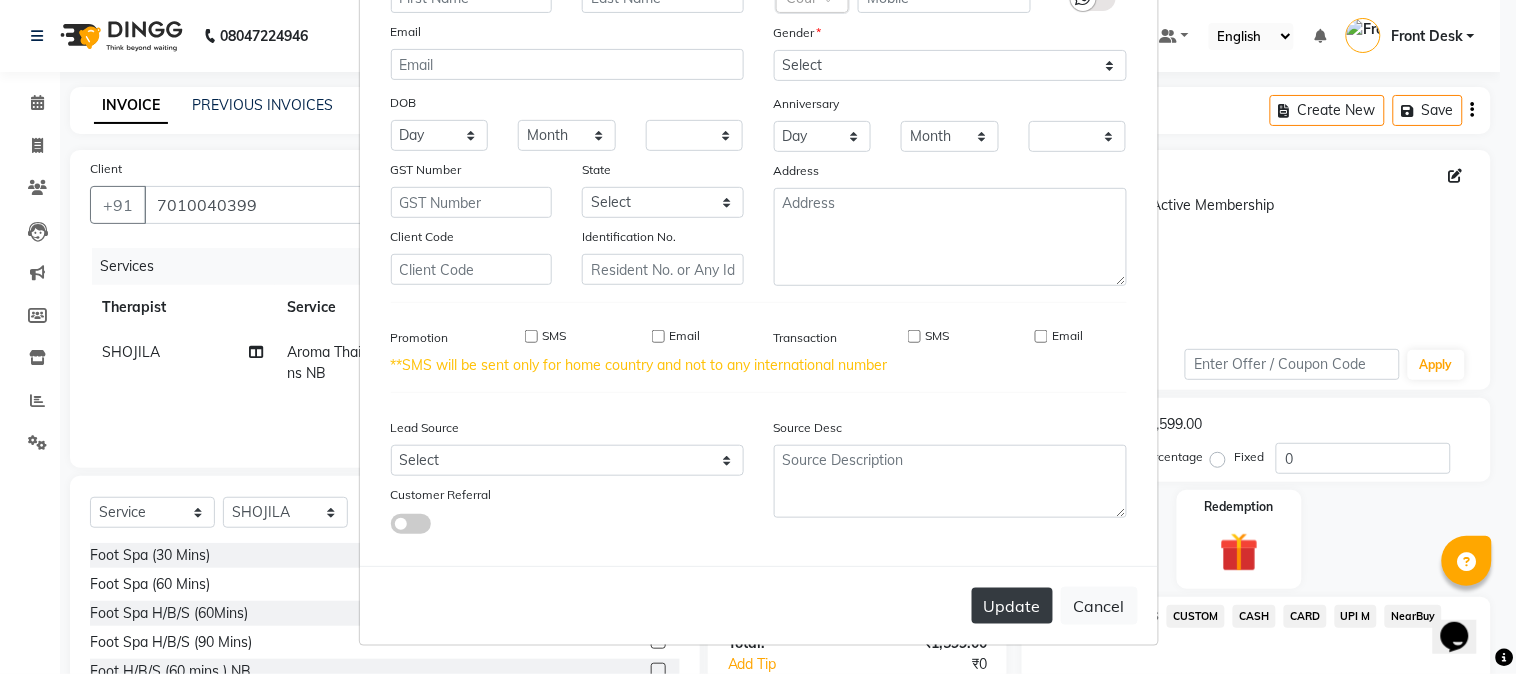 click on "Update" at bounding box center (1012, 606) 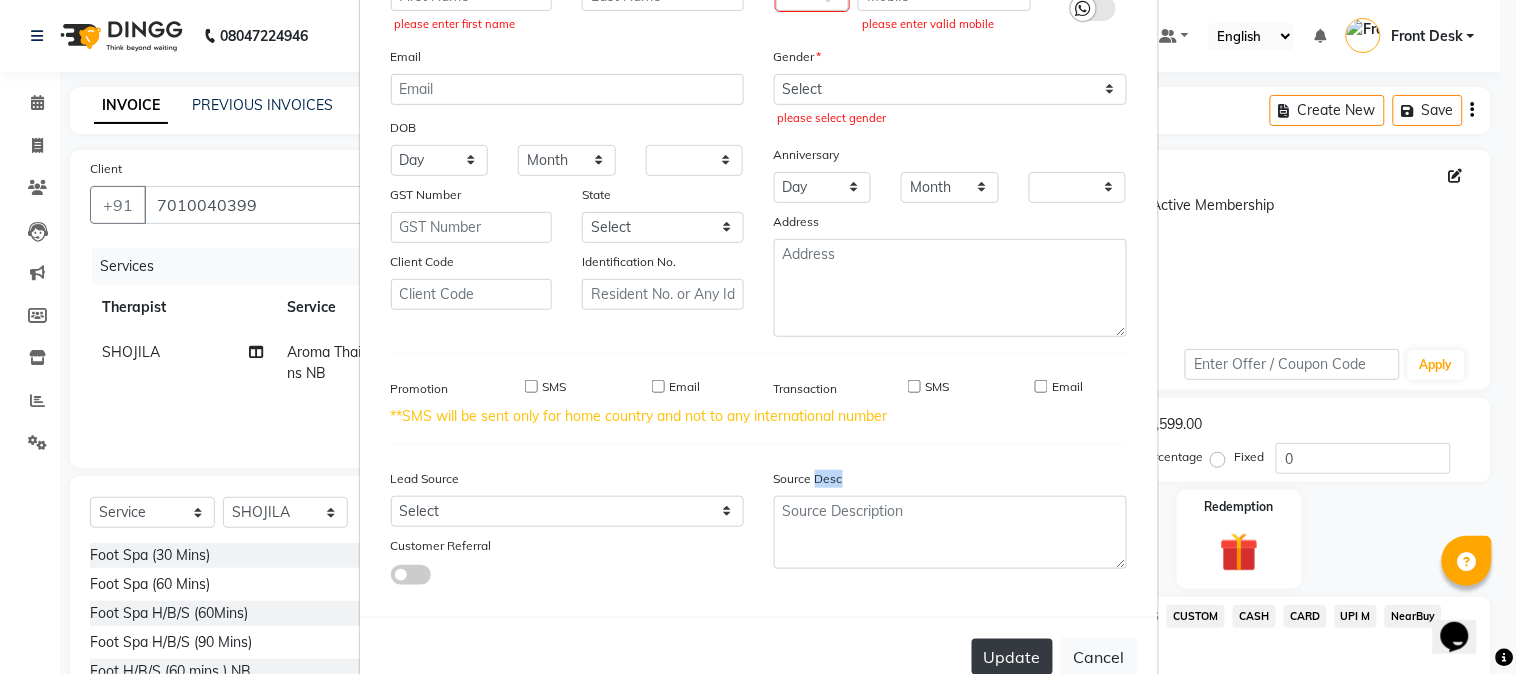 click on "Name  please enter first name Email DOB Day 01 02 03 04 05 06 07 08 09 10 11 12 13 14 15 16 17 18 19 20 21 22 23 24 25 26 27 28 29 30 31 Month January February March April May June July August September October November December 1940 1941 1942 1943 1944 1945 1946 1947 1948 1949 1950 1951 1952 1953 1954 1955 1956 1957 1958 1959 1960 1961 1962 1963 1964 1965 1966 1967 1968 1969 1970 1971 1972 1973 1974 1975 1976 1977 1978 1979 1980 1981 1982 1983 1984 1985 1986 1987 1988 1989 1990 1991 1992 1993 1994 1995 1996 1997 1998 1999 2000 2001 2002 2003 2004 2005 2006 2007 2008 2009 2010 2011 2012 2013 2014 2015 2016 2017 2018 2019 2020 2021 2022 2023 2024 GST Number State Select Andaman and Nicobar Islands Andhra Pradesh Arunachal Pradesh Assam Bihar Chandigarh Chhattisgarh Dadra and Nagar Haveli Daman and Diu Delhi Goa Gujarat Haryana Himachal Pradesh Jammu and Kashmir Jharkhand Karnataka Kerala Lakshadweep Madhya Pradesh Maharashtra Manipur Meghalaya Mizoram Nagaland Odisha Pondicherry Punjab Rajasthan Sikkim Tripura" at bounding box center (759, 276) 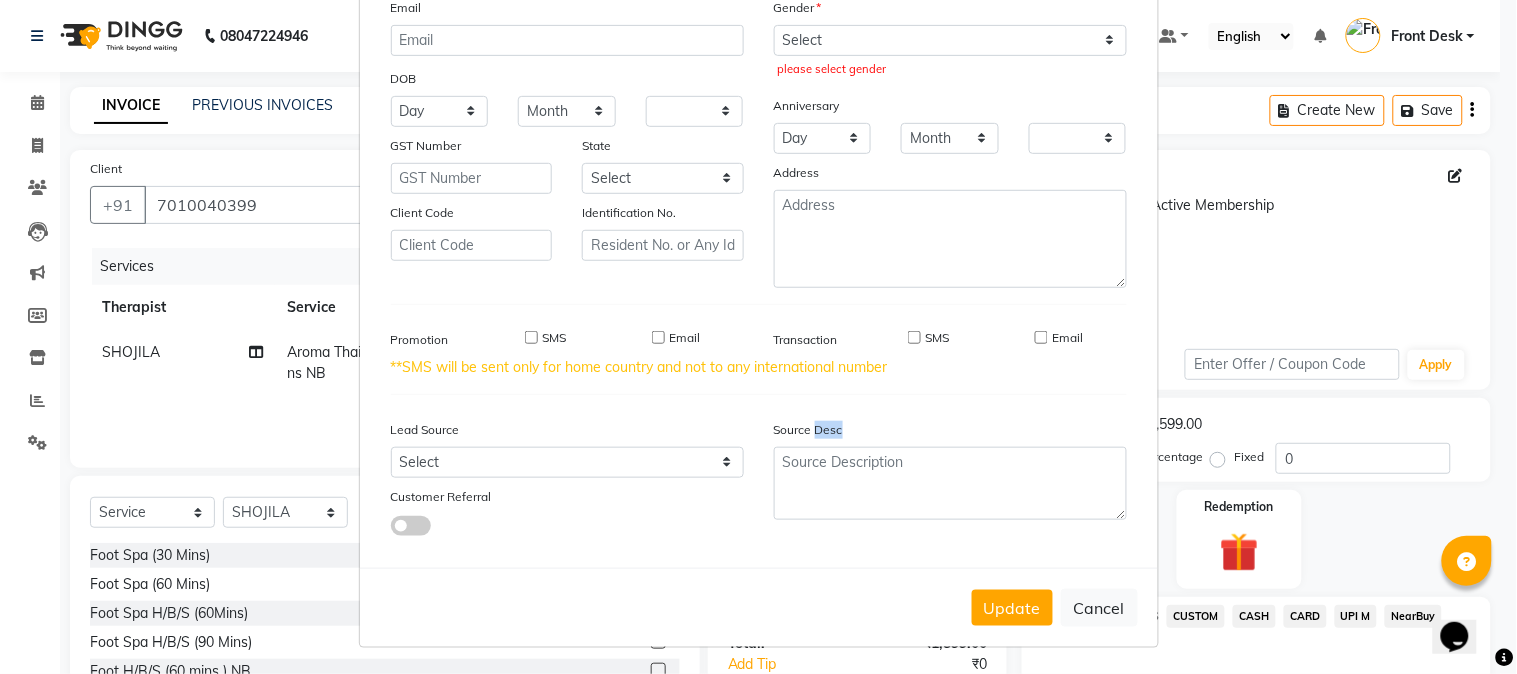 scroll, scrollTop: 214, scrollLeft: 0, axis: vertical 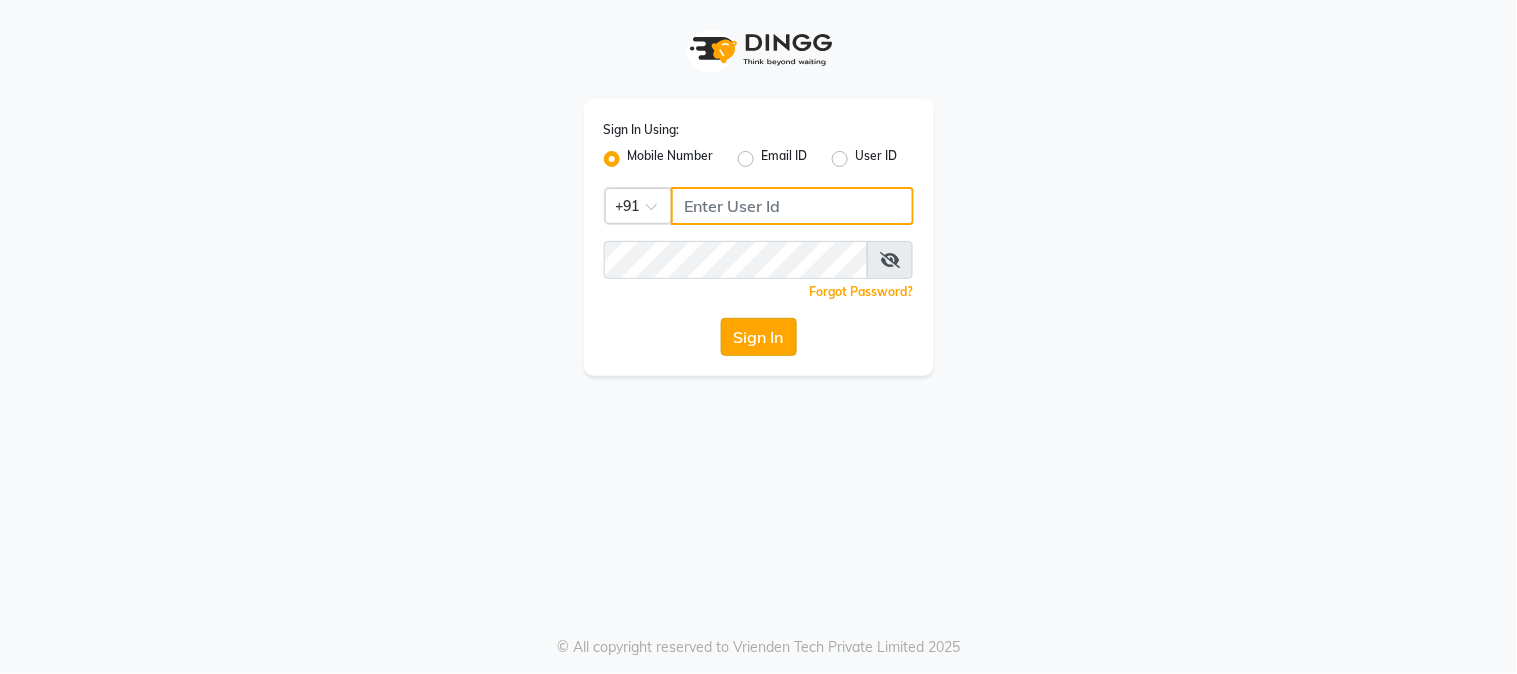 type on "7998066666" 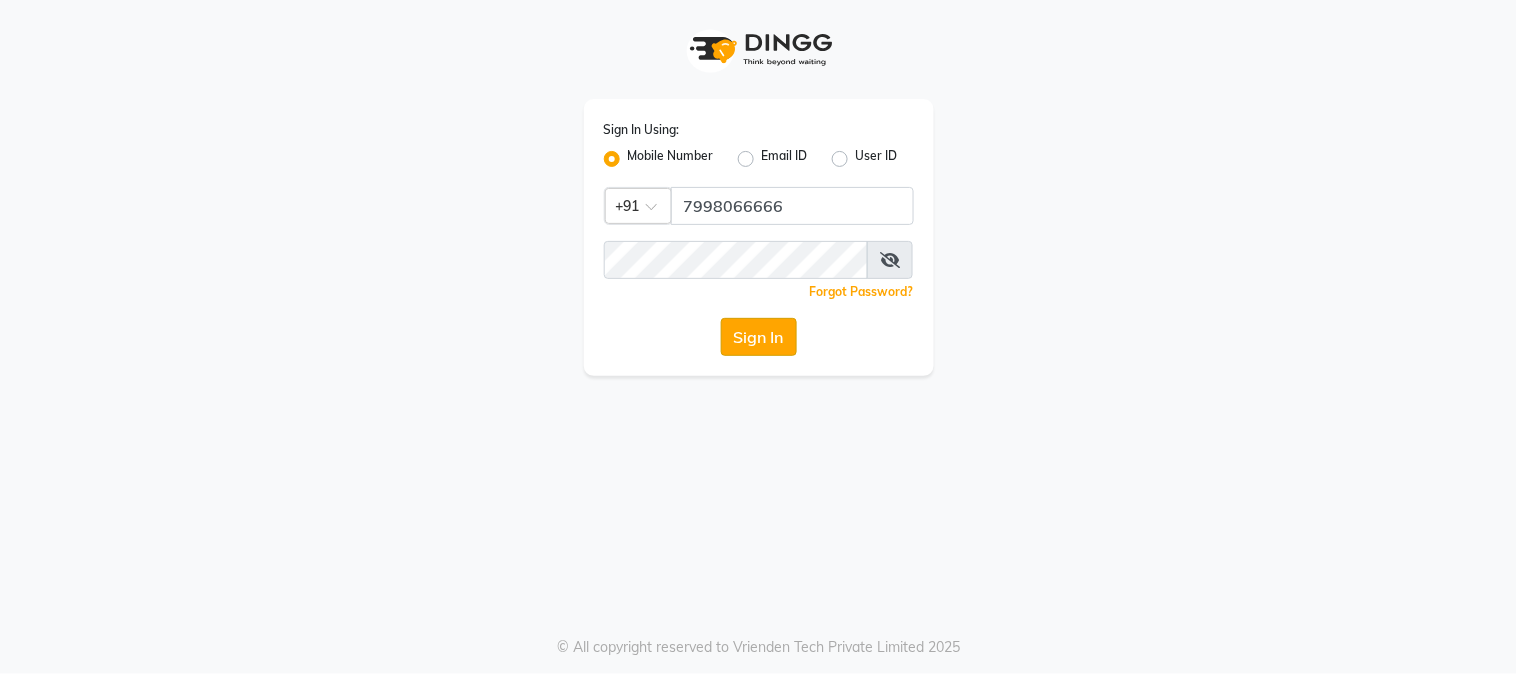 click on "Sign In" 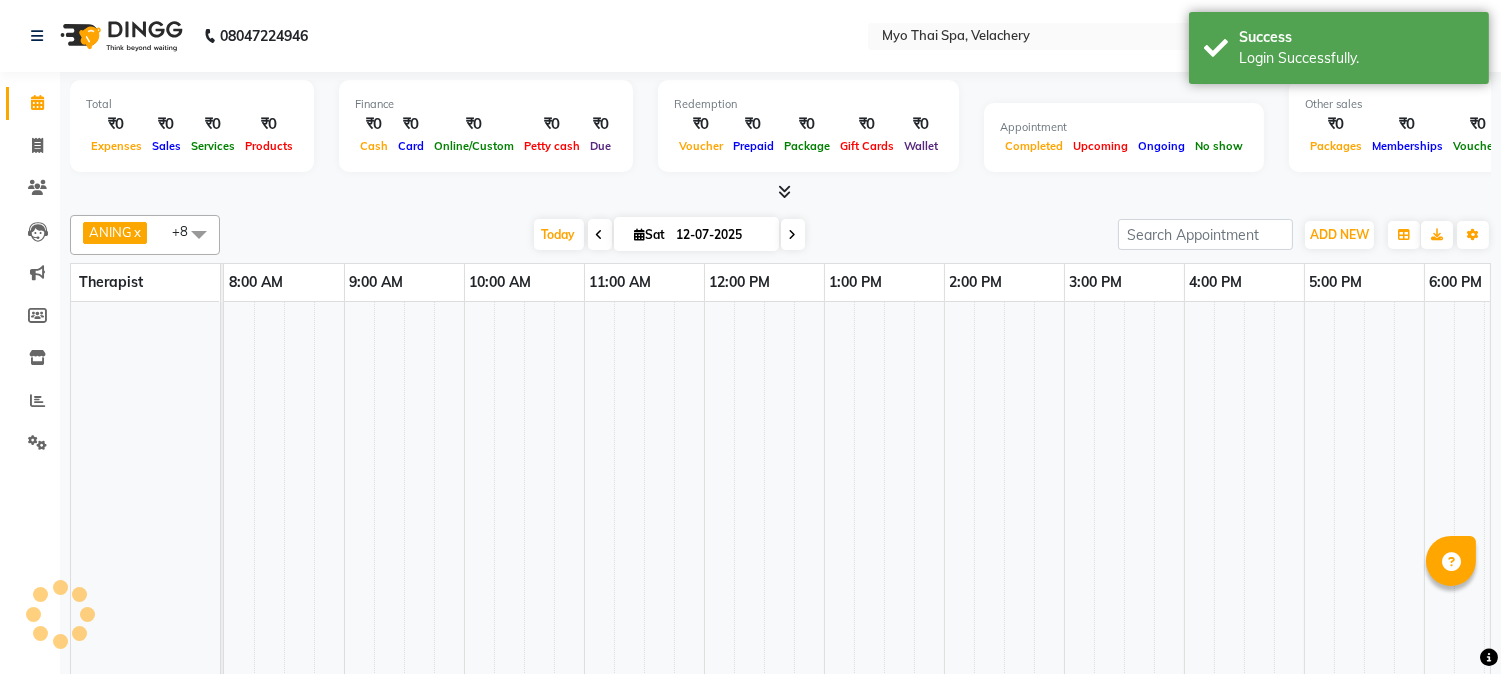 select on "en" 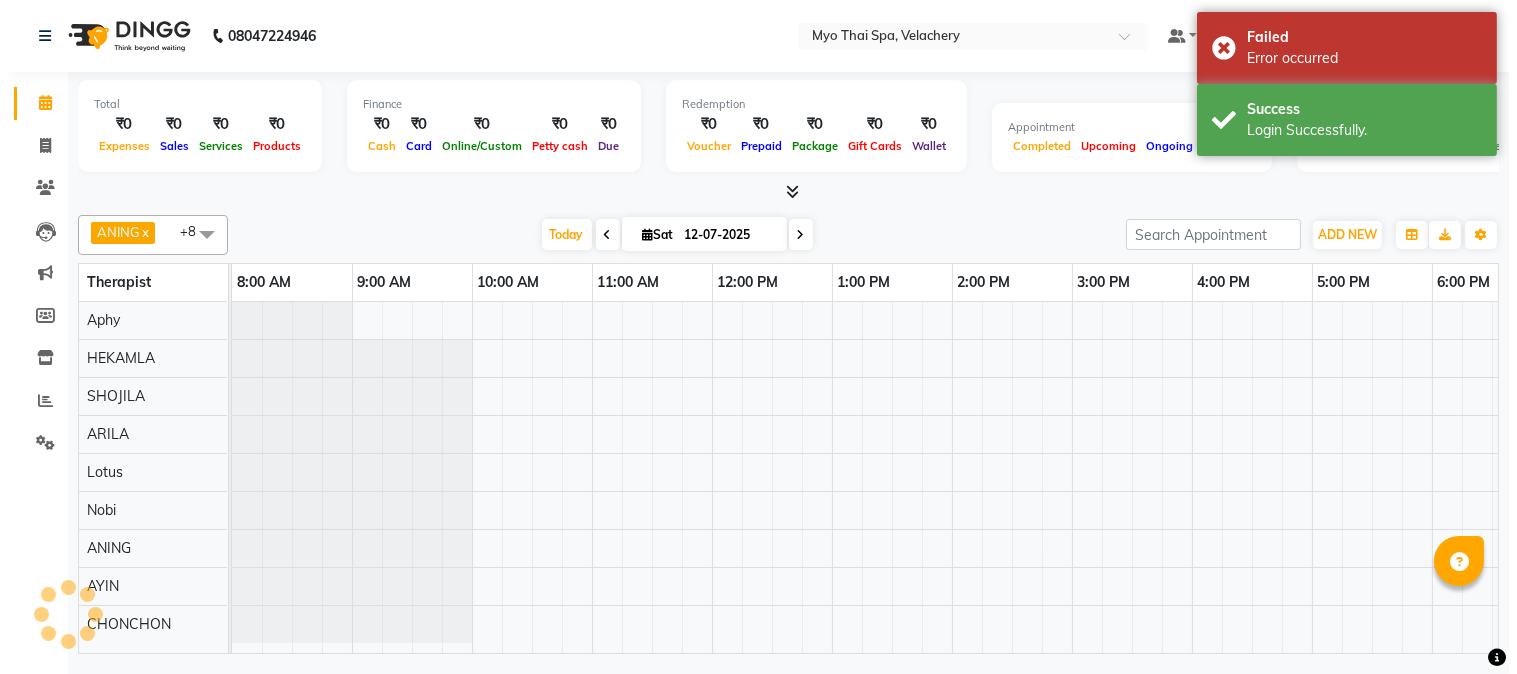 scroll, scrollTop: 0, scrollLeft: 0, axis: both 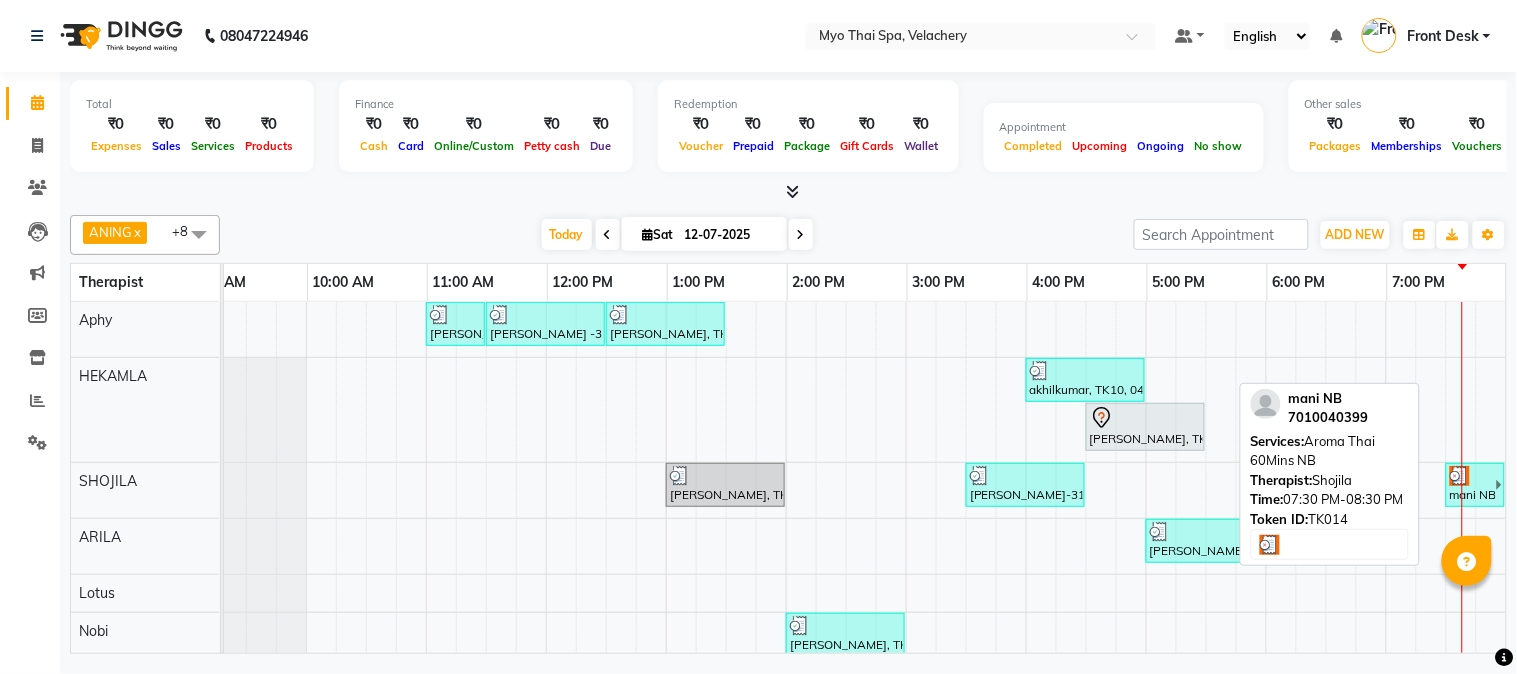 click on "mani NB, TK14, 07:30 PM-08:30 PM, Aroma Thai 60Mins NB" at bounding box center [1472, 485] 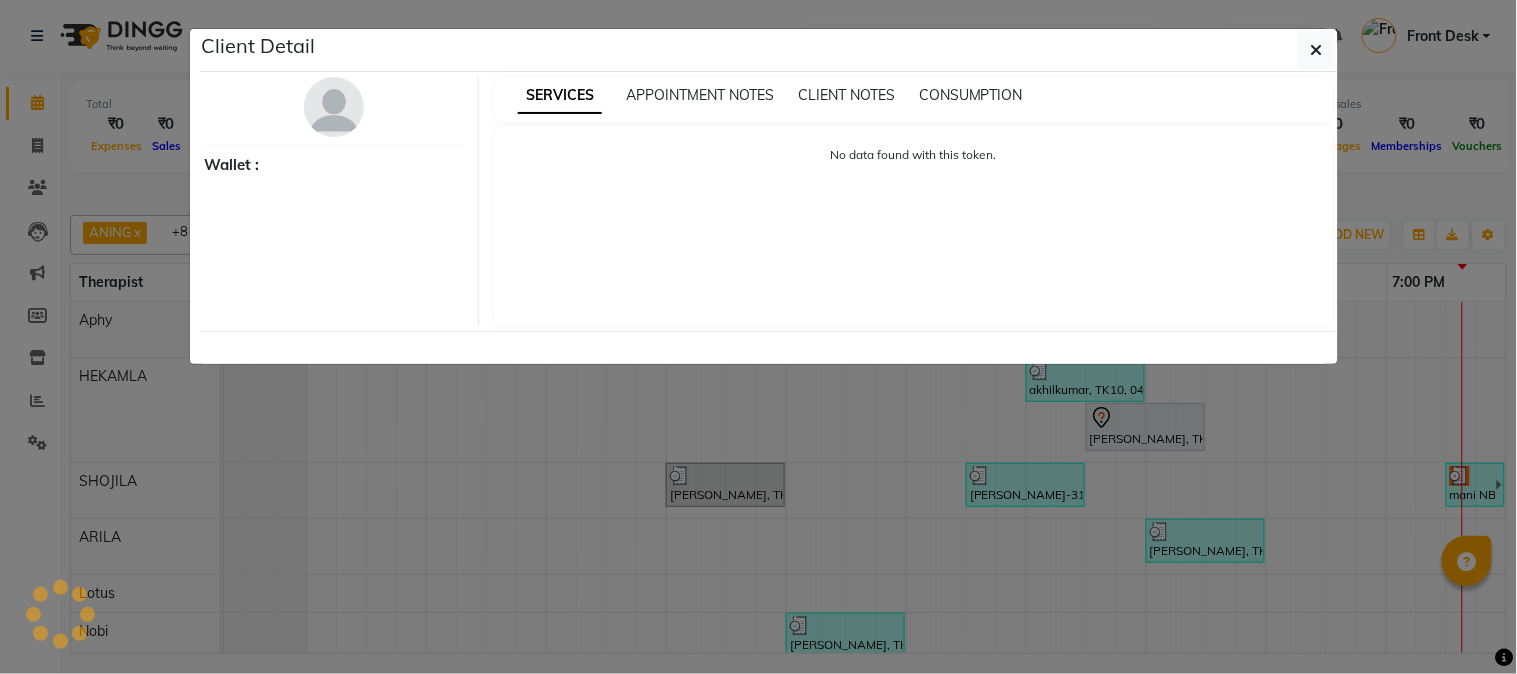 select on "3" 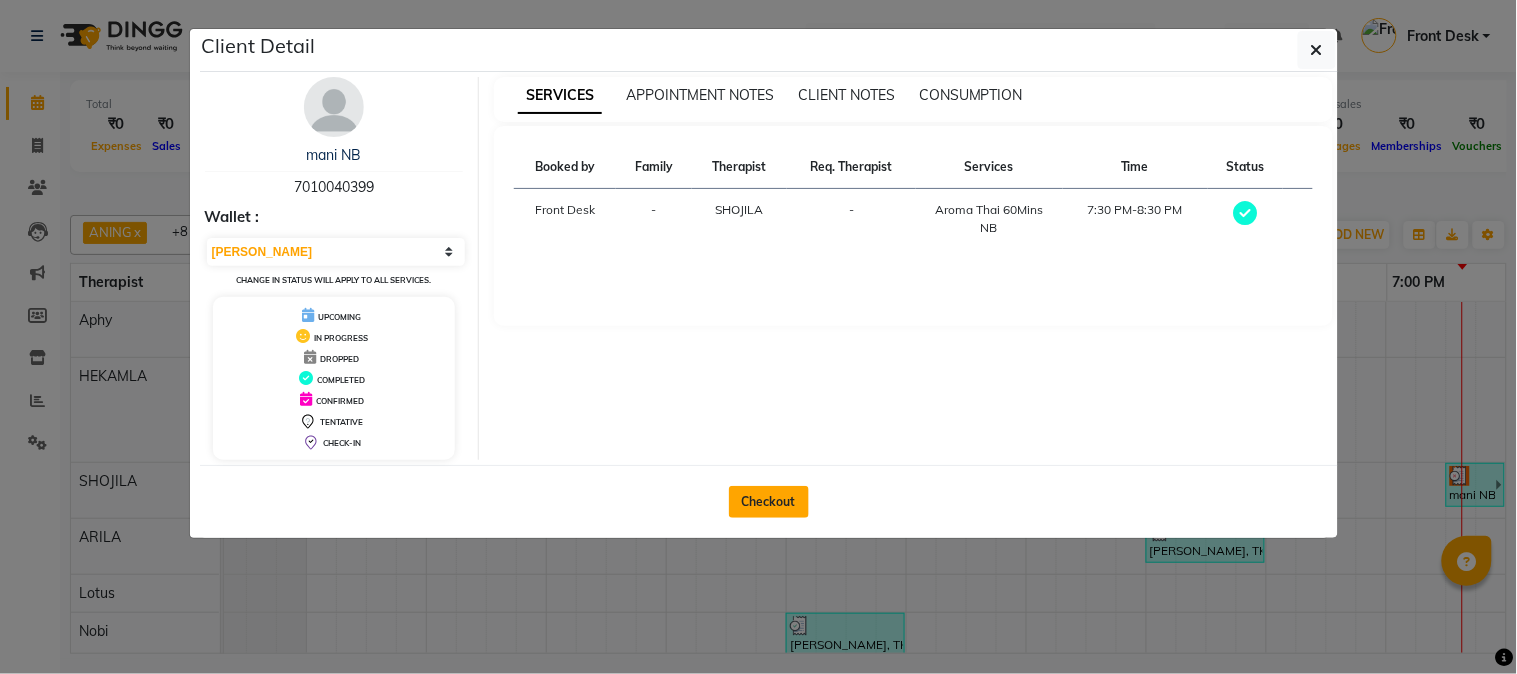 click on "Checkout" 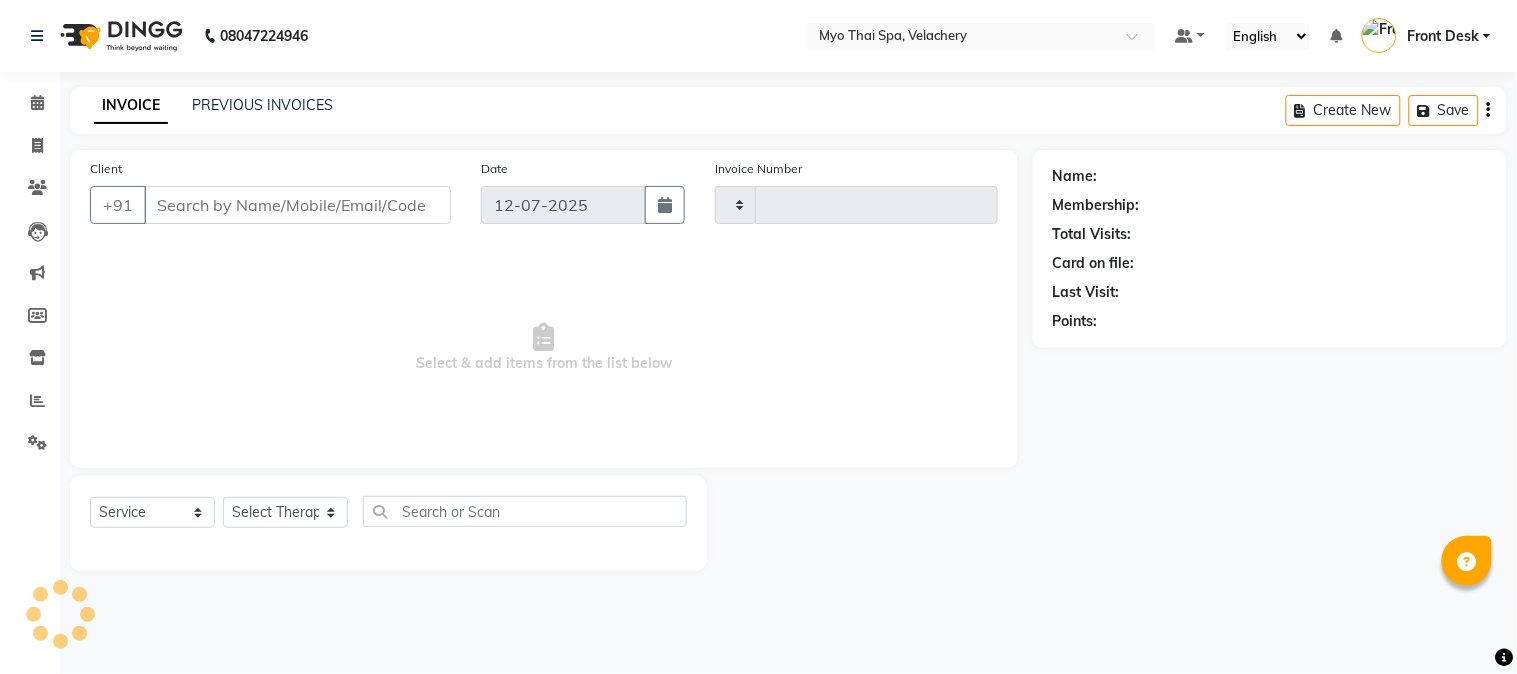 type on "1073" 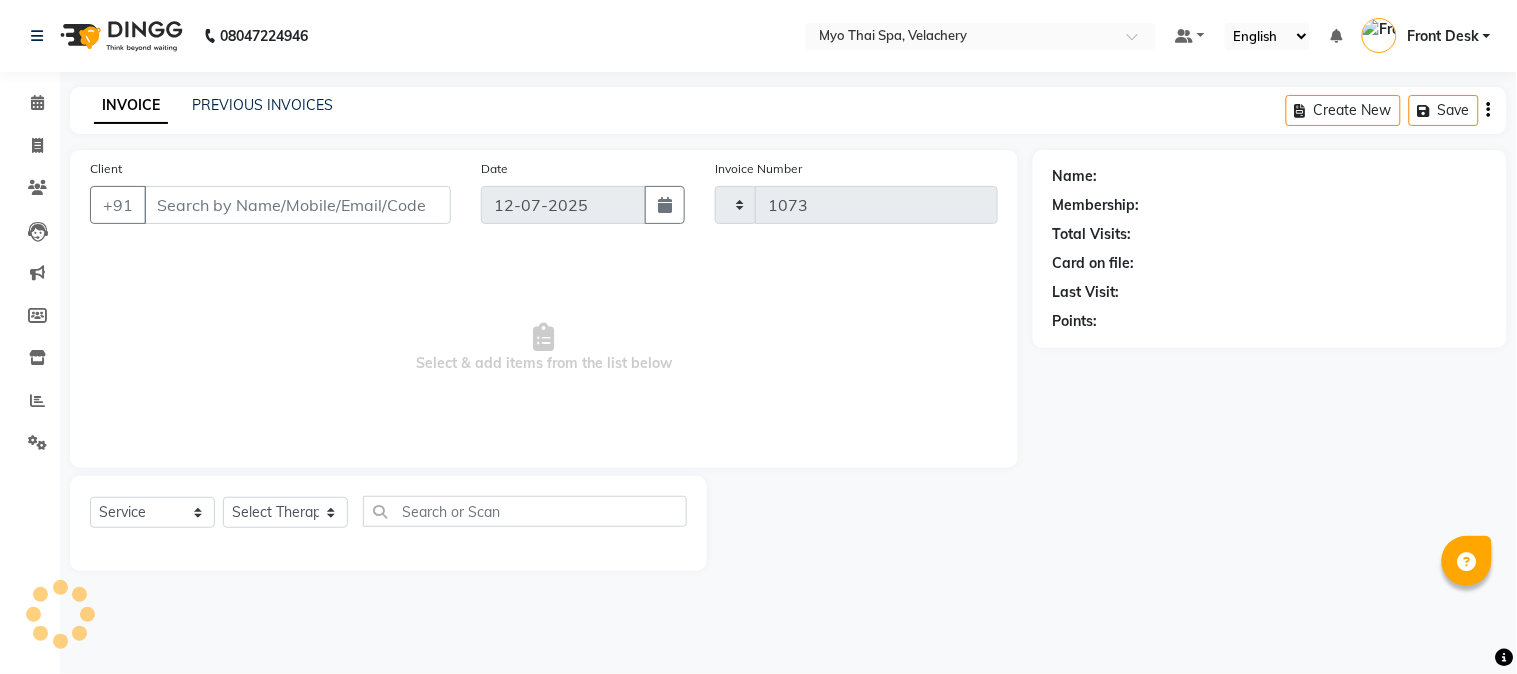 select on "5554" 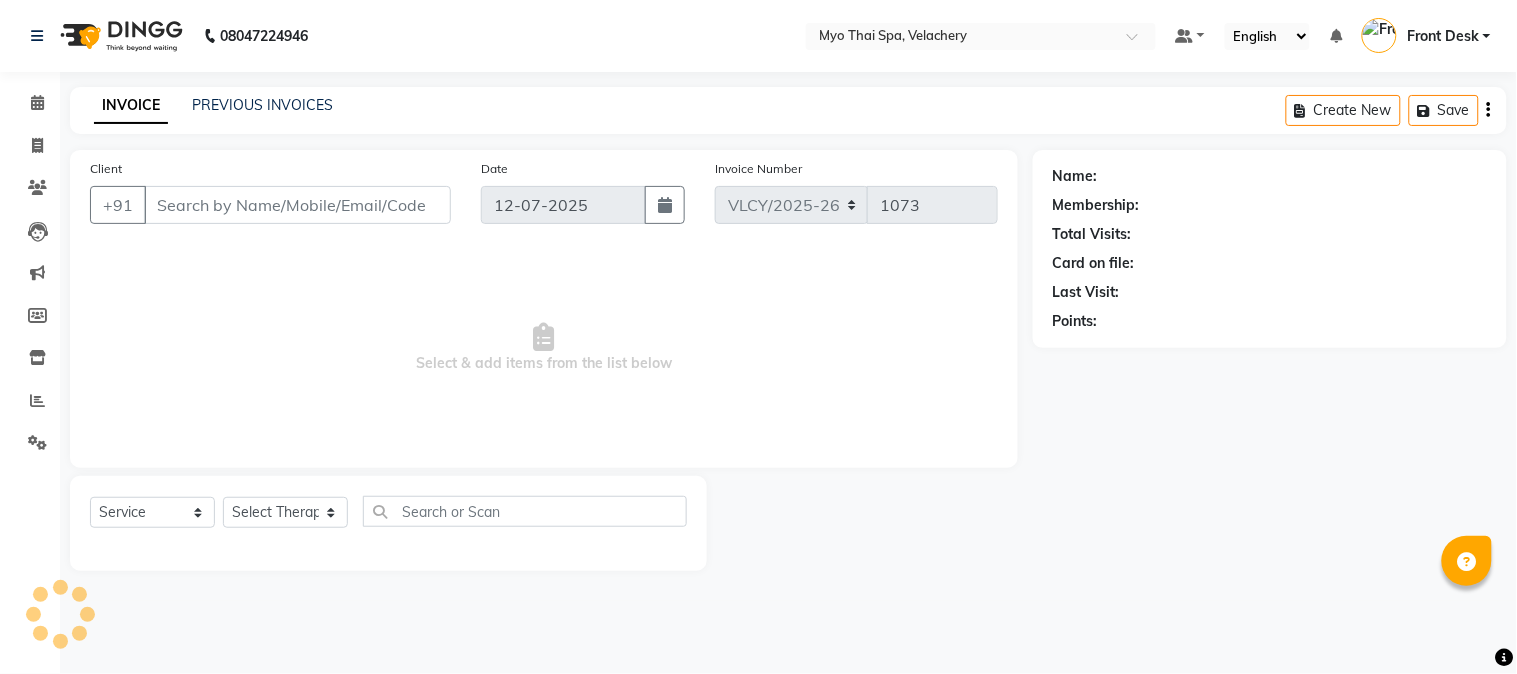 type on "7010040399" 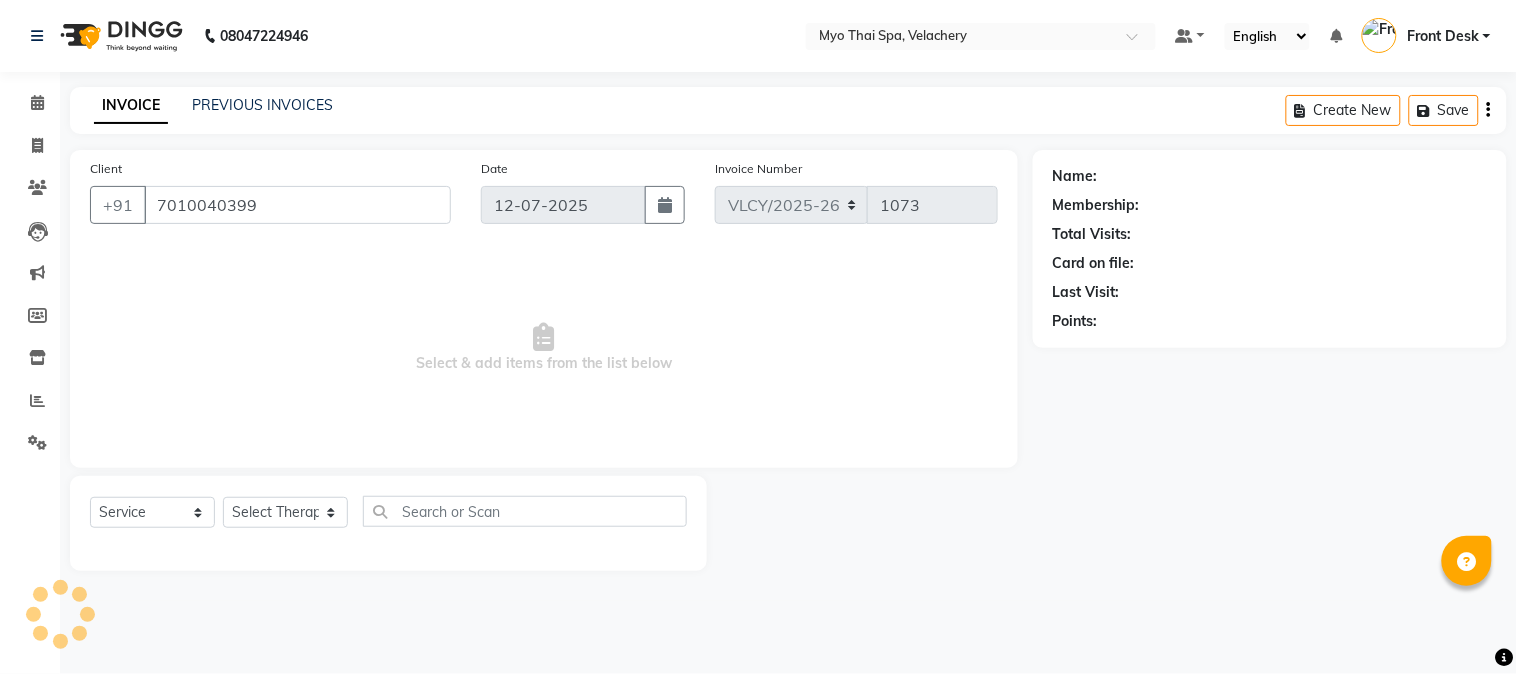 select on "37460" 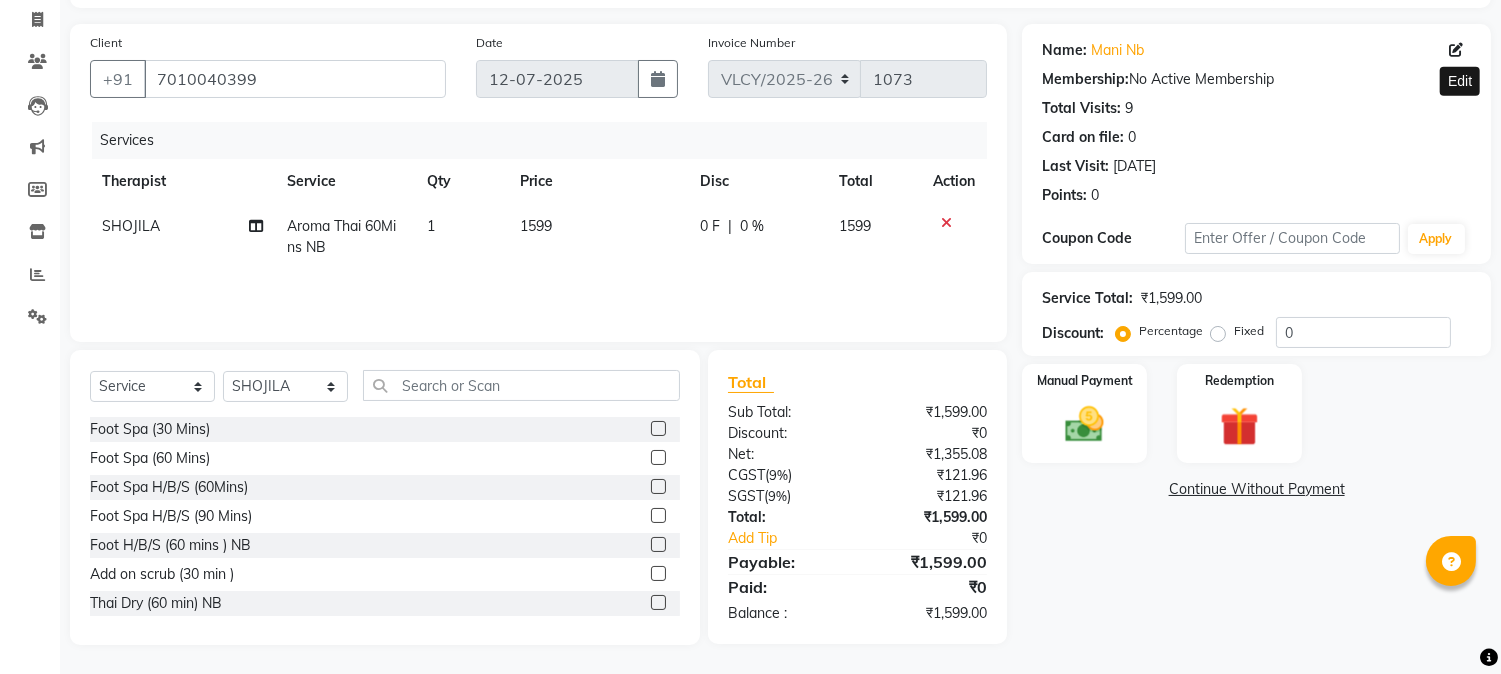 click 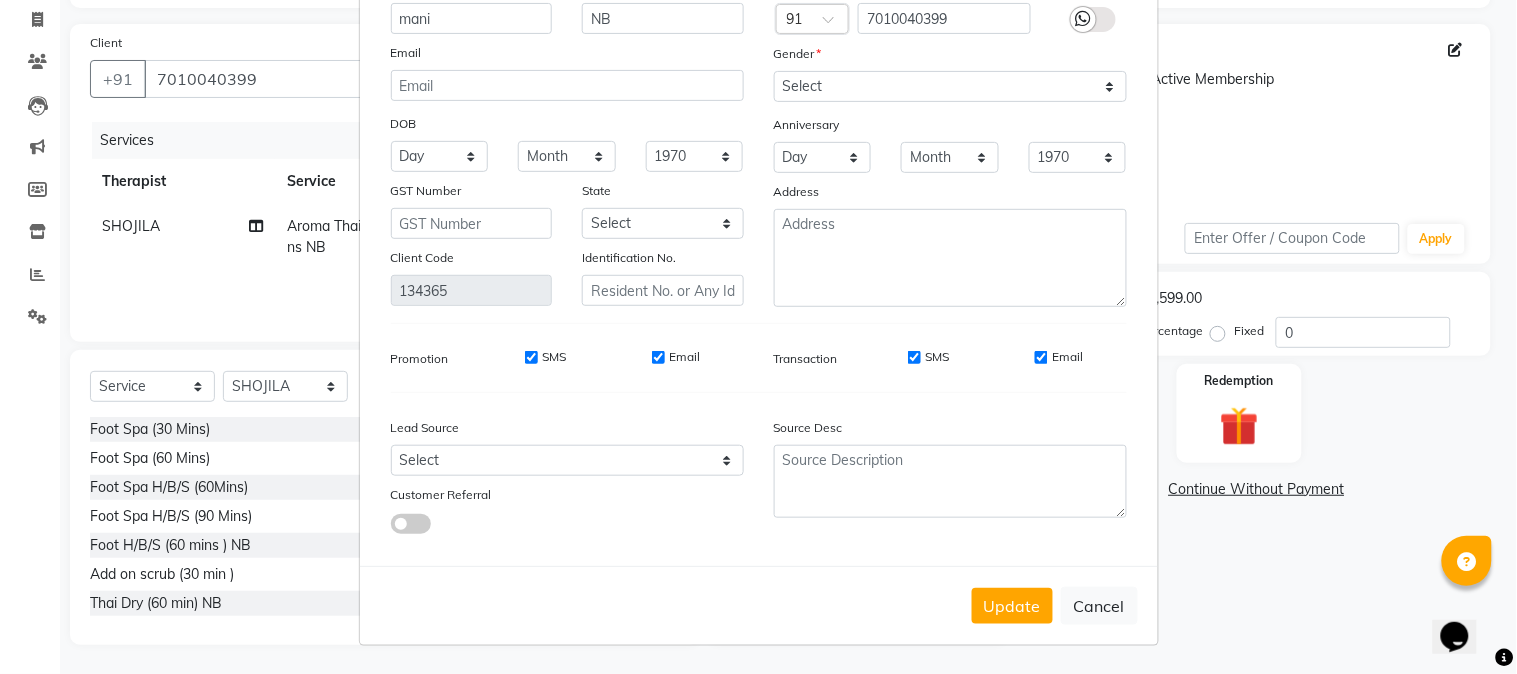 click on "Update Client Name mani NB Email DOB Day 01 02 03 04 05 06 07 08 09 10 11 12 13 14 15 16 17 18 19 20 21 22 23 24 25 26 27 28 29 30 31 Month January February March April May June July August September October November [DATE] 1941 1942 1943 1944 1945 1946 1947 1948 1949 1950 1951 1952 1953 1954 1955 1956 1957 1958 1959 1960 1961 1962 1963 1964 1965 1966 1967 1968 1969 1970 1971 1972 1973 1974 1975 1976 1977 1978 1979 1980 1981 1982 1983 1984 1985 1986 1987 1988 1989 1990 1991 1992 1993 1994 1995 1996 1997 1998 1999 2000 2001 2002 2003 2004 2005 2006 2007 2008 2009 2010 2011 2012 2013 2014 2015 2016 2017 2018 2019 2020 2021 2022 2023 2024 GST Number State Select [GEOGRAPHIC_DATA] and [GEOGRAPHIC_DATA] [GEOGRAPHIC_DATA] [GEOGRAPHIC_DATA] [GEOGRAPHIC_DATA] [GEOGRAPHIC_DATA] [GEOGRAPHIC_DATA] [GEOGRAPHIC_DATA] [GEOGRAPHIC_DATA] and [GEOGRAPHIC_DATA] [GEOGRAPHIC_DATA] [GEOGRAPHIC_DATA] [GEOGRAPHIC_DATA] [GEOGRAPHIC_DATA] [GEOGRAPHIC_DATA] [GEOGRAPHIC_DATA] [GEOGRAPHIC_DATA] [GEOGRAPHIC_DATA] [GEOGRAPHIC_DATA] [GEOGRAPHIC_DATA] [GEOGRAPHIC_DATA] [GEOGRAPHIC_DATA] [GEOGRAPHIC_DATA] [GEOGRAPHIC_DATA] [GEOGRAPHIC_DATA] [GEOGRAPHIC_DATA] [GEOGRAPHIC_DATA] [GEOGRAPHIC_DATA] [GEOGRAPHIC_DATA] [GEOGRAPHIC_DATA] [GEOGRAPHIC_DATA] [GEOGRAPHIC_DATA] [GEOGRAPHIC_DATA]" at bounding box center [758, 337] 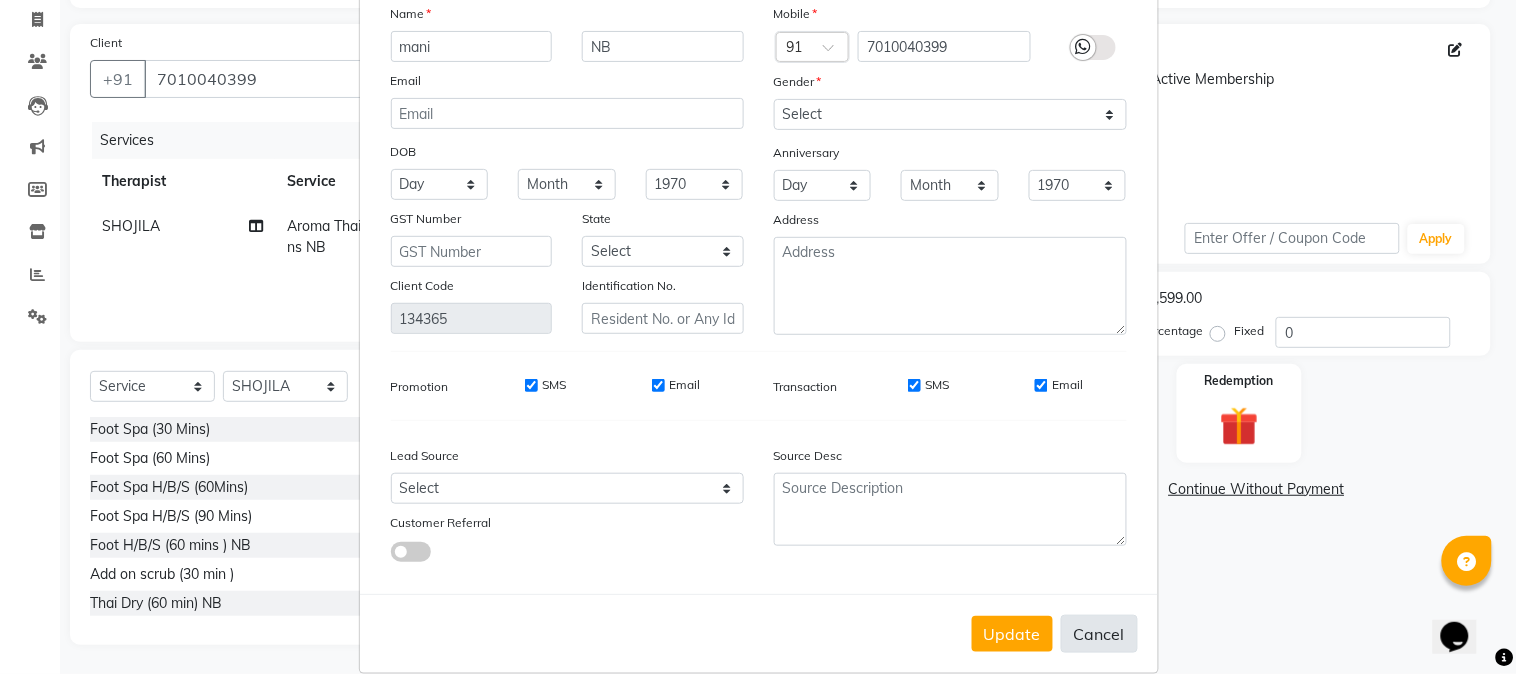 click on "Cancel" at bounding box center (1099, 634) 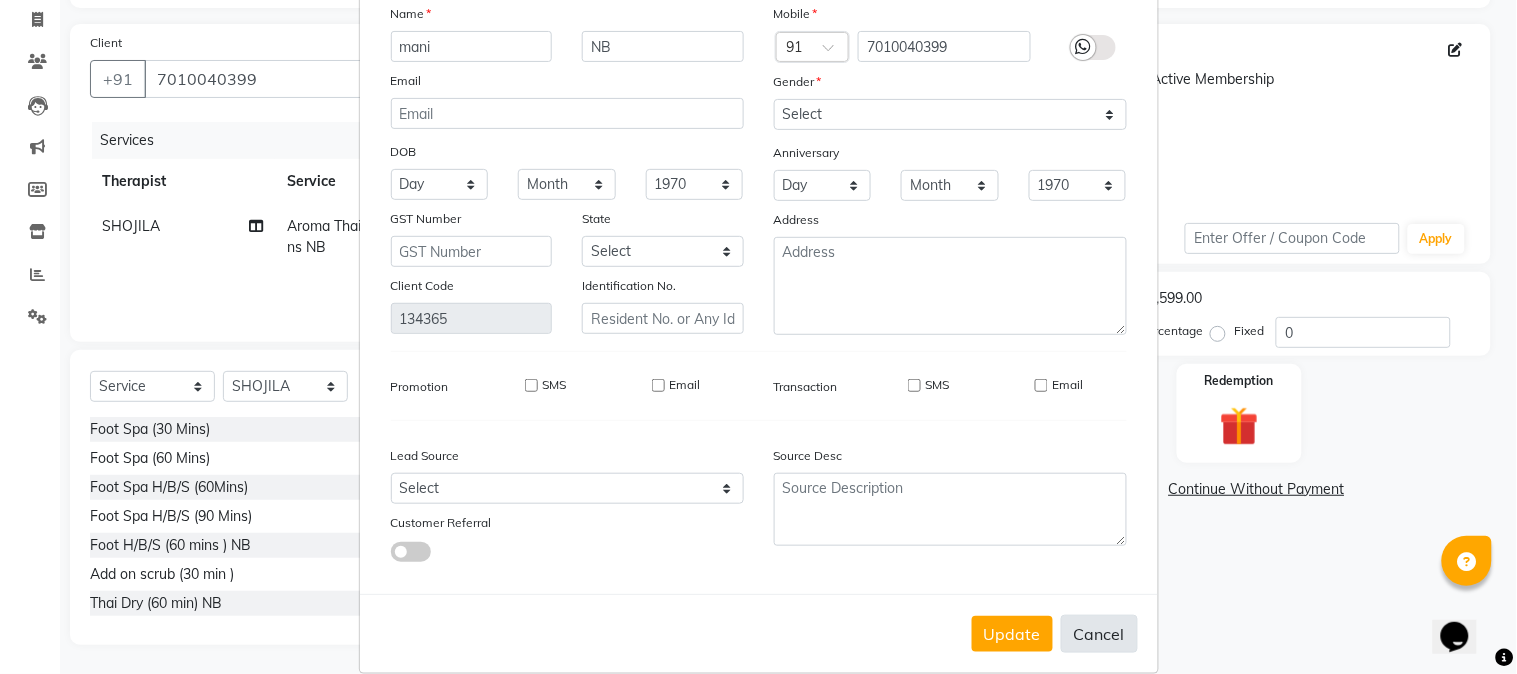 type 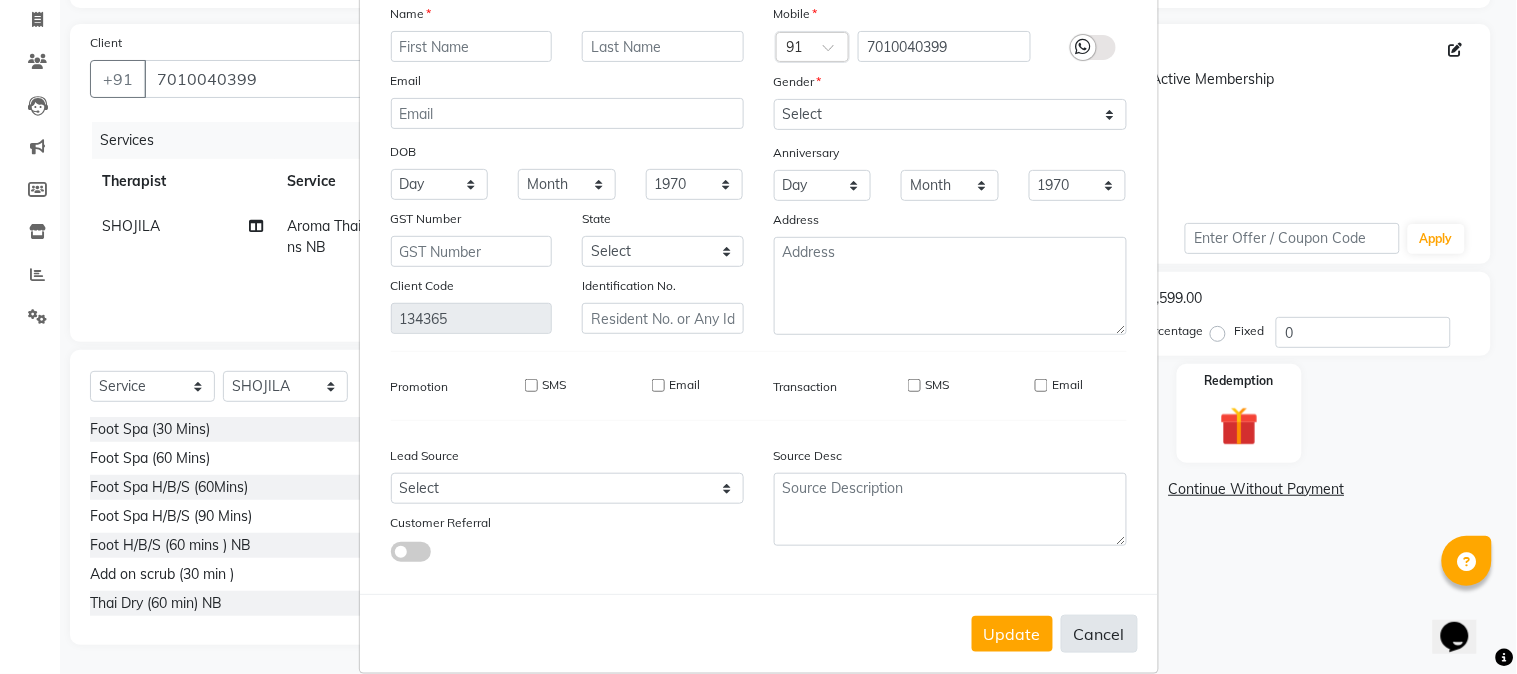 select 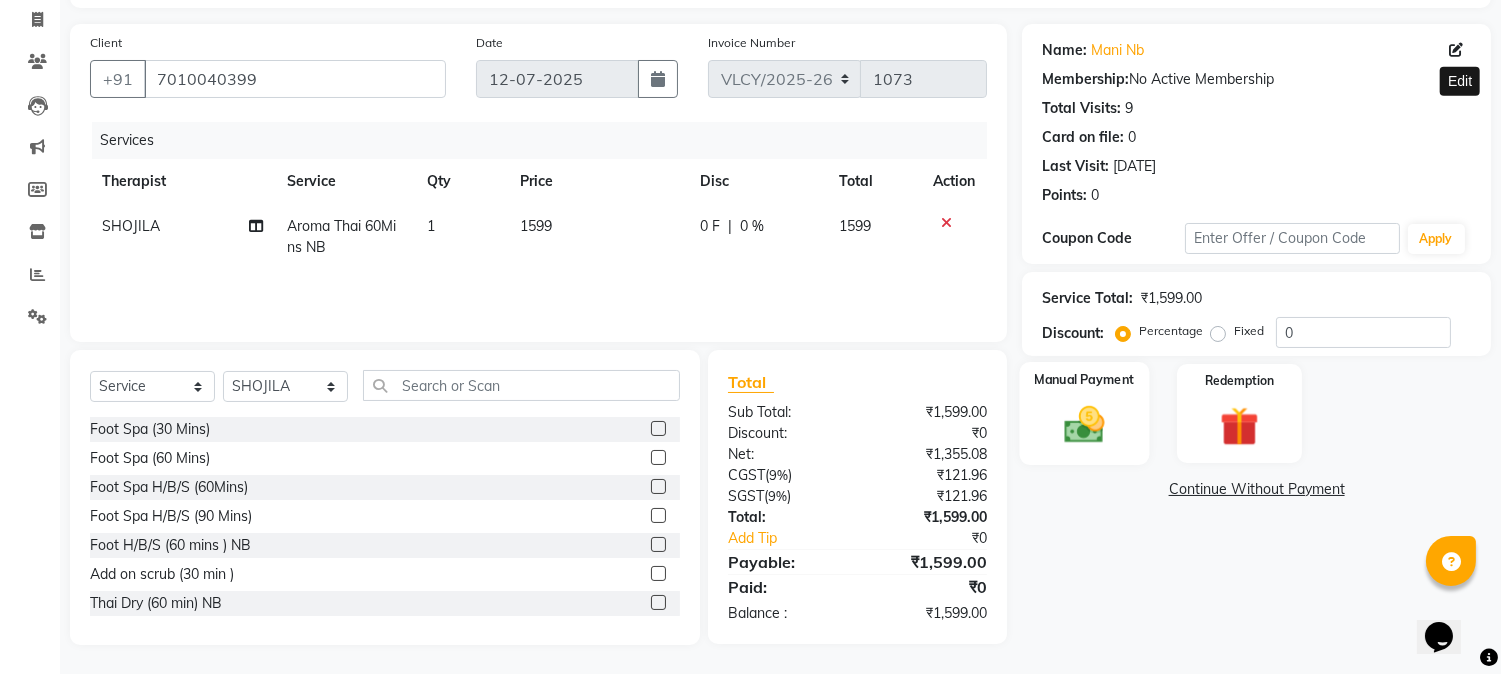 click 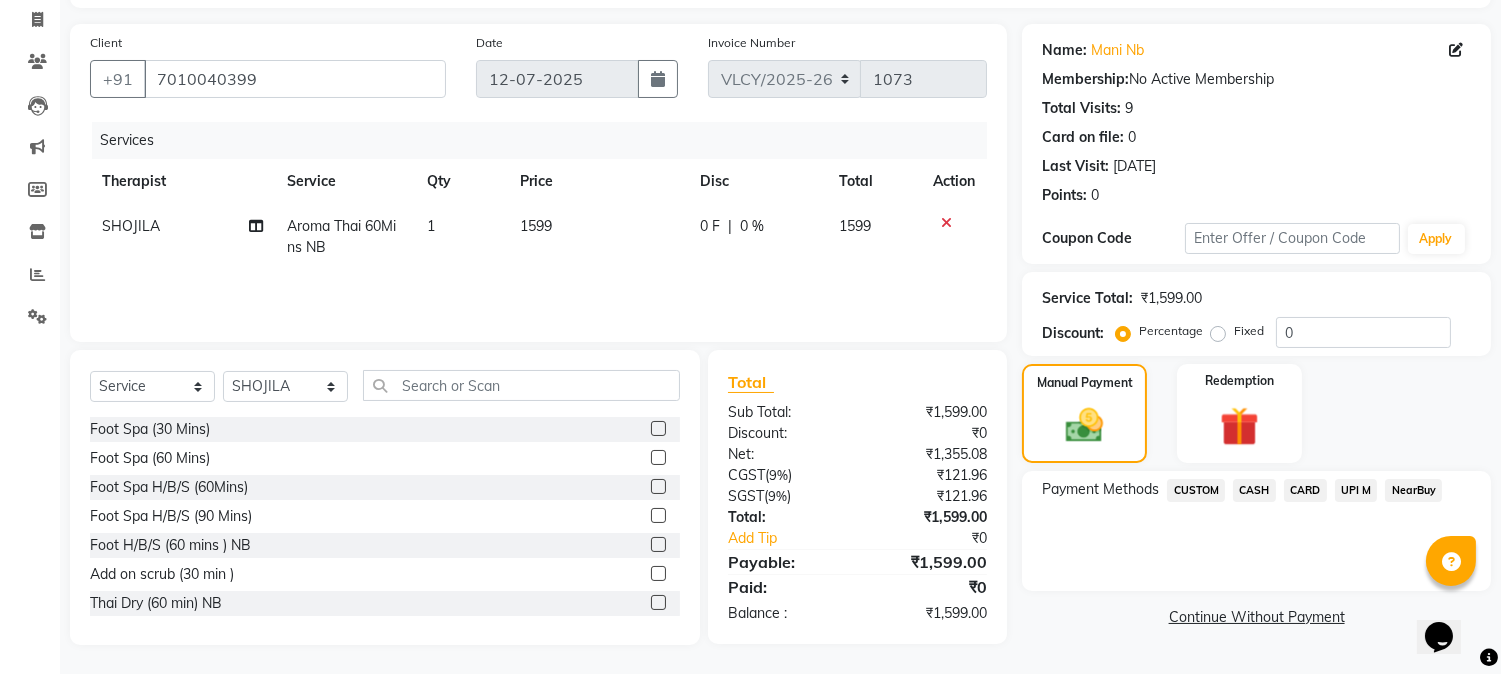 click on "CARD" 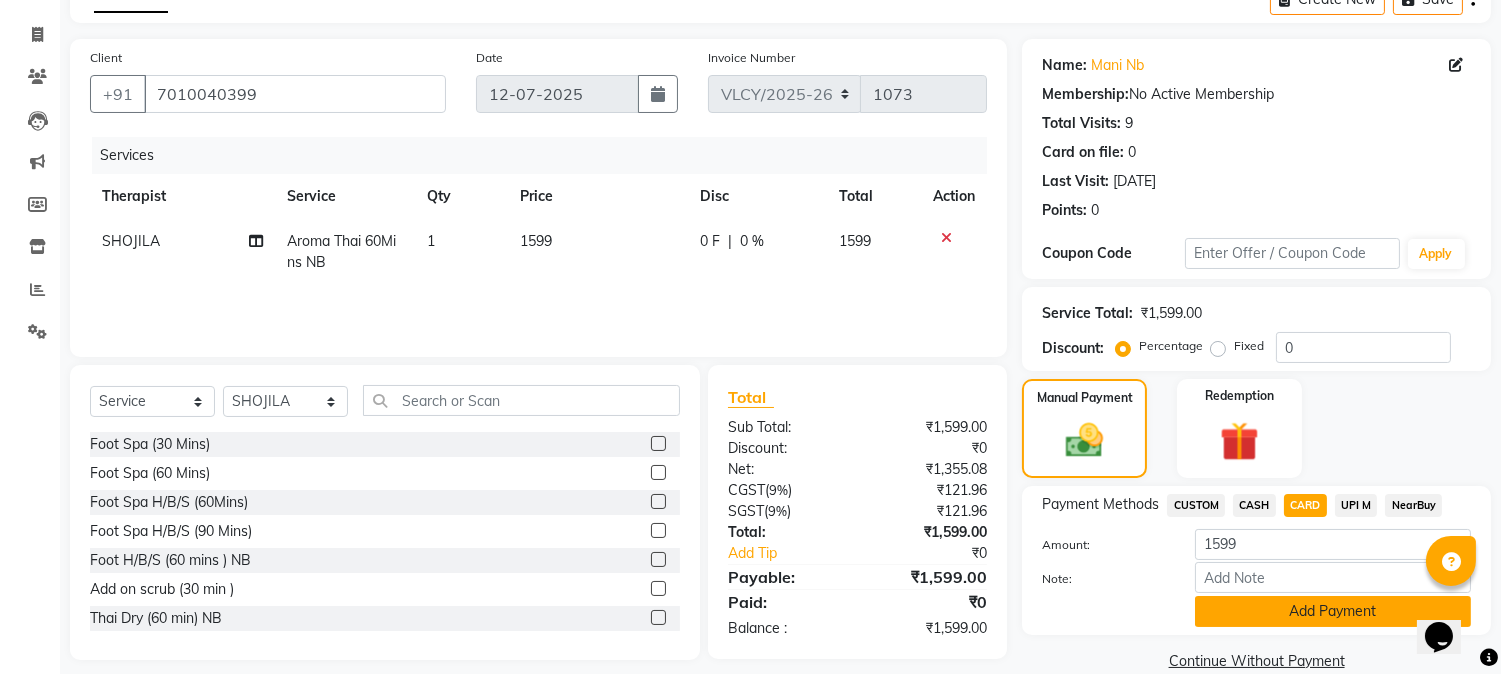 click on "Add Payment" 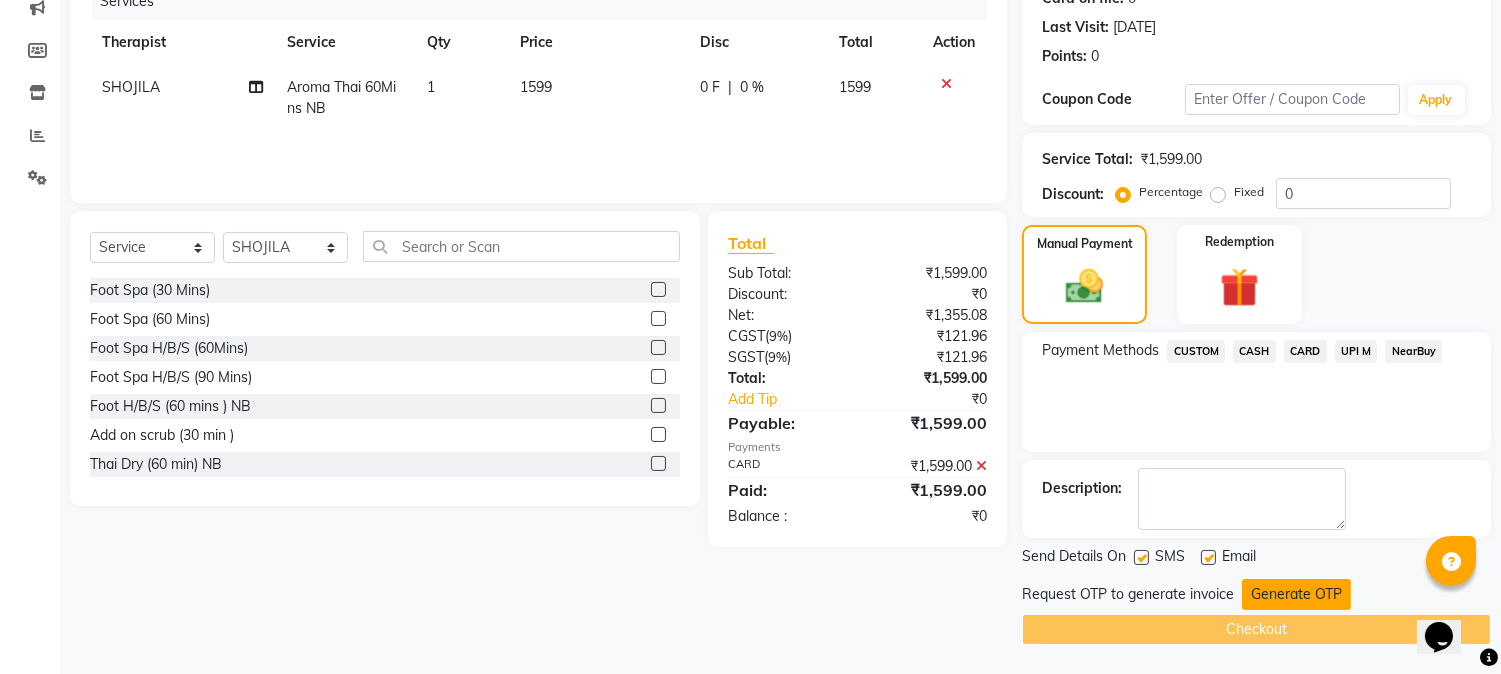 click on "Generate OTP" 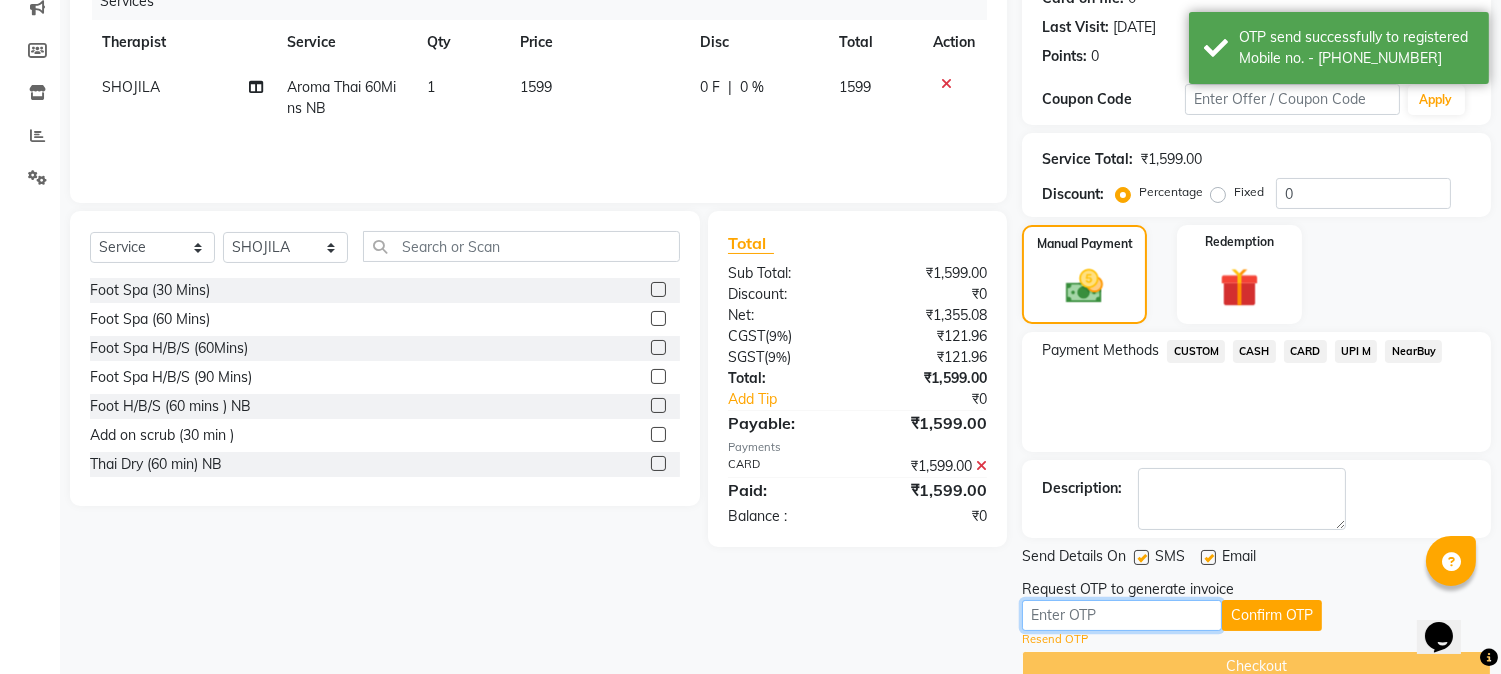 click at bounding box center [1122, 615] 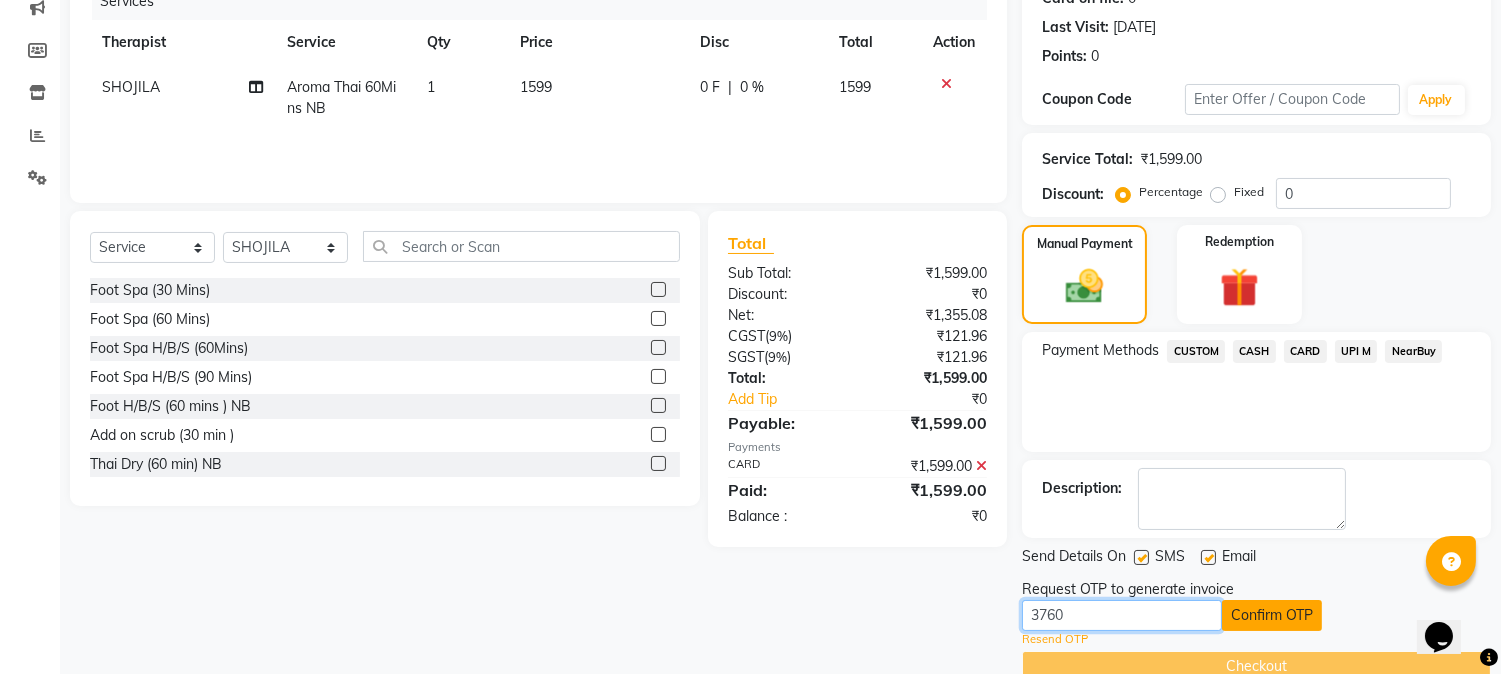 type on "3760" 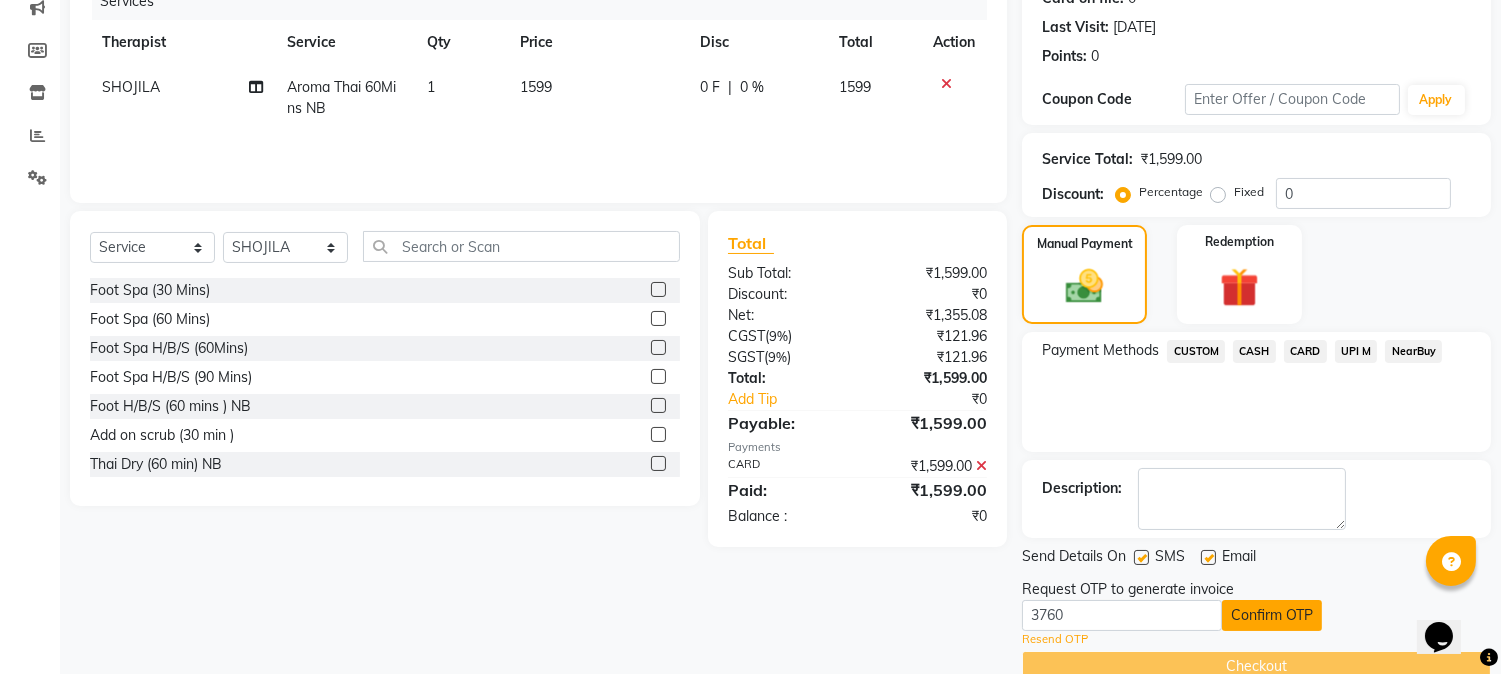 click on "Confirm OTP" 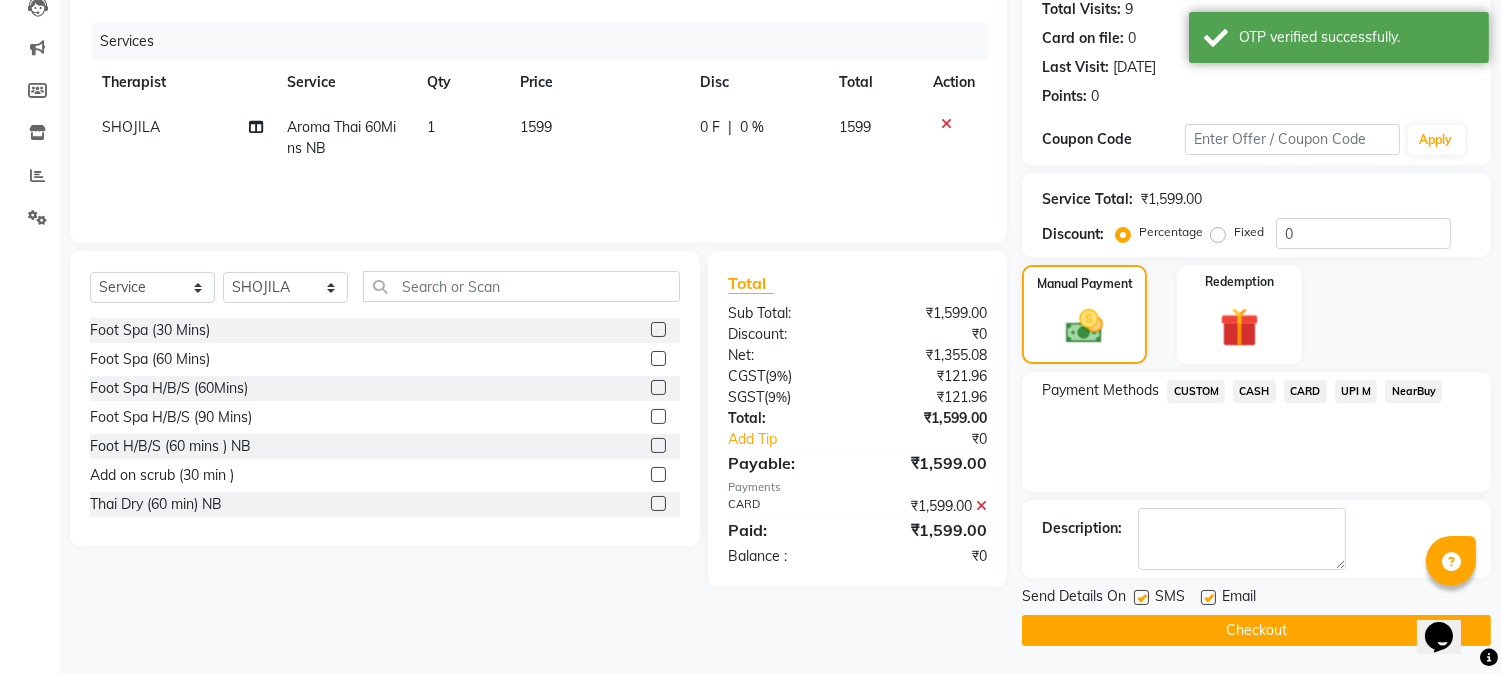 click on "Checkout" 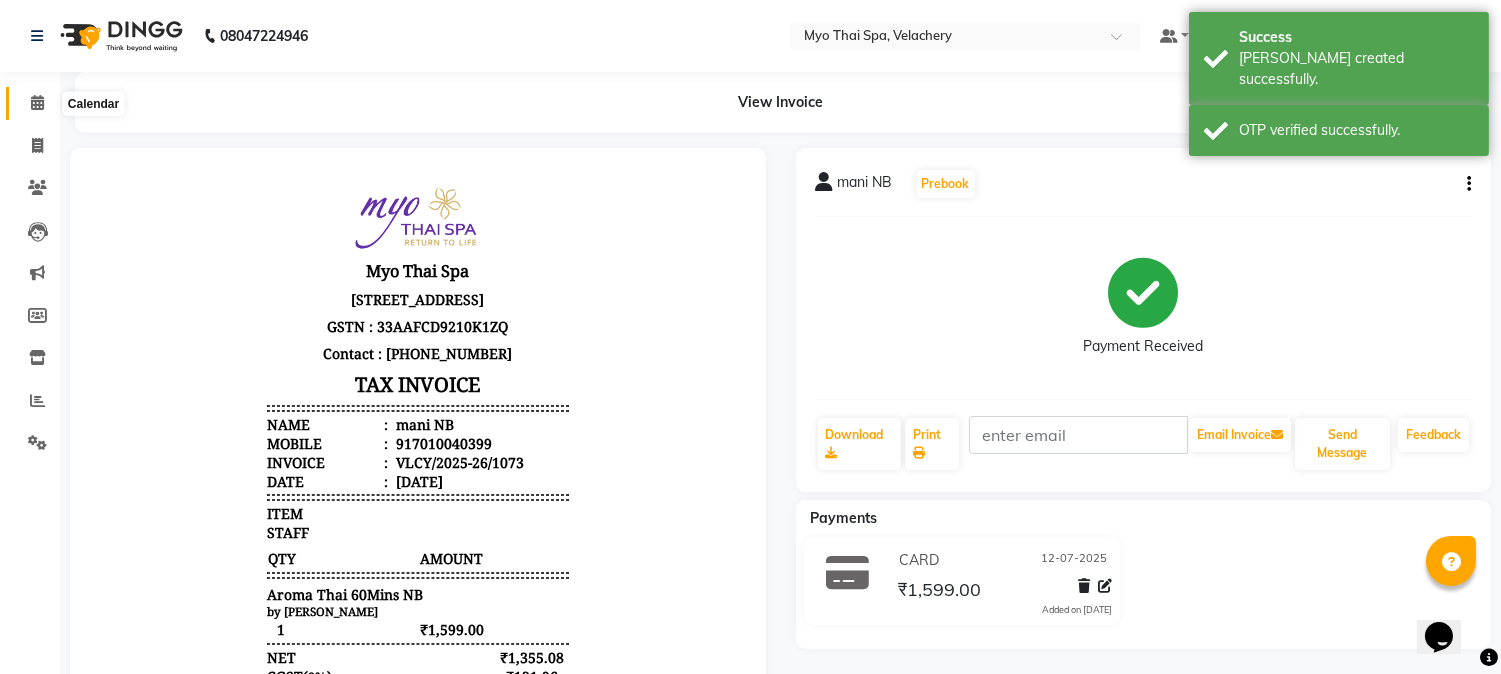 click 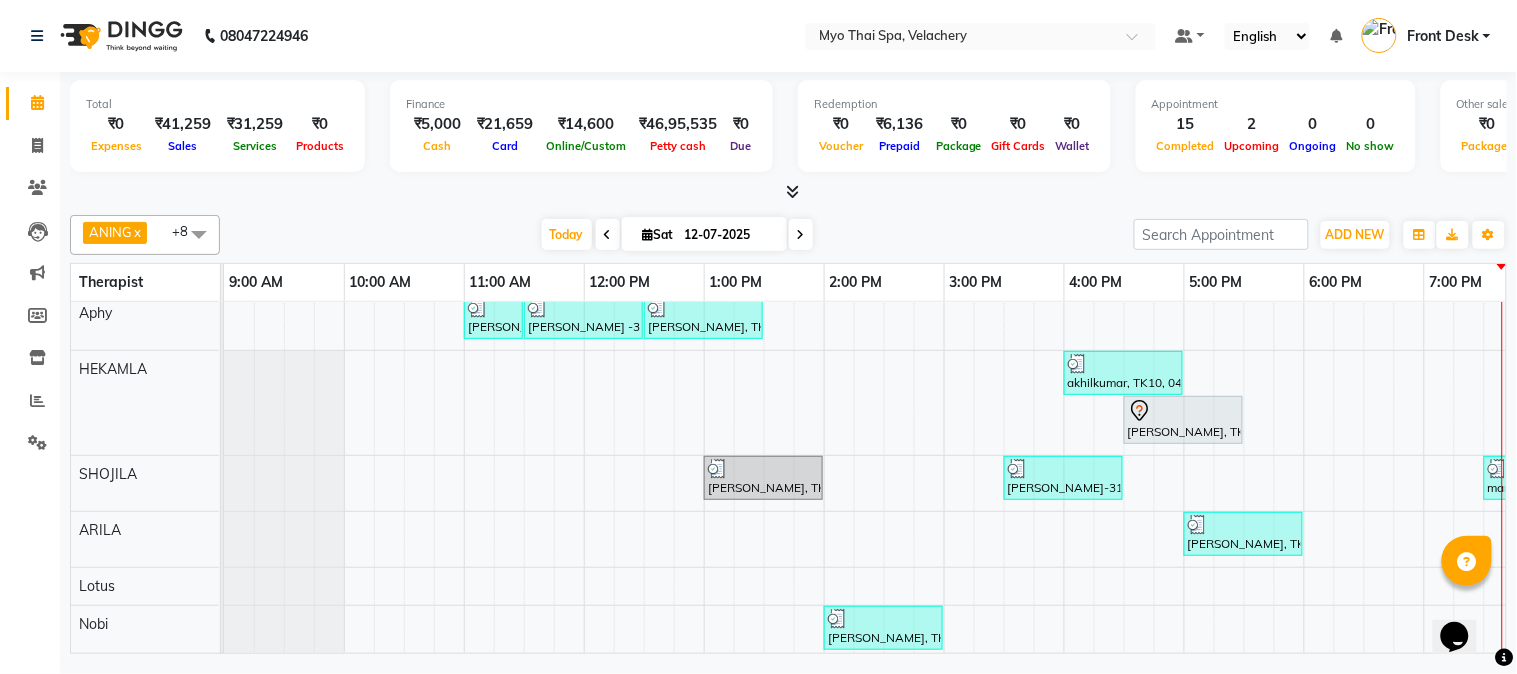 scroll, scrollTop: 7, scrollLeft: 288, axis: both 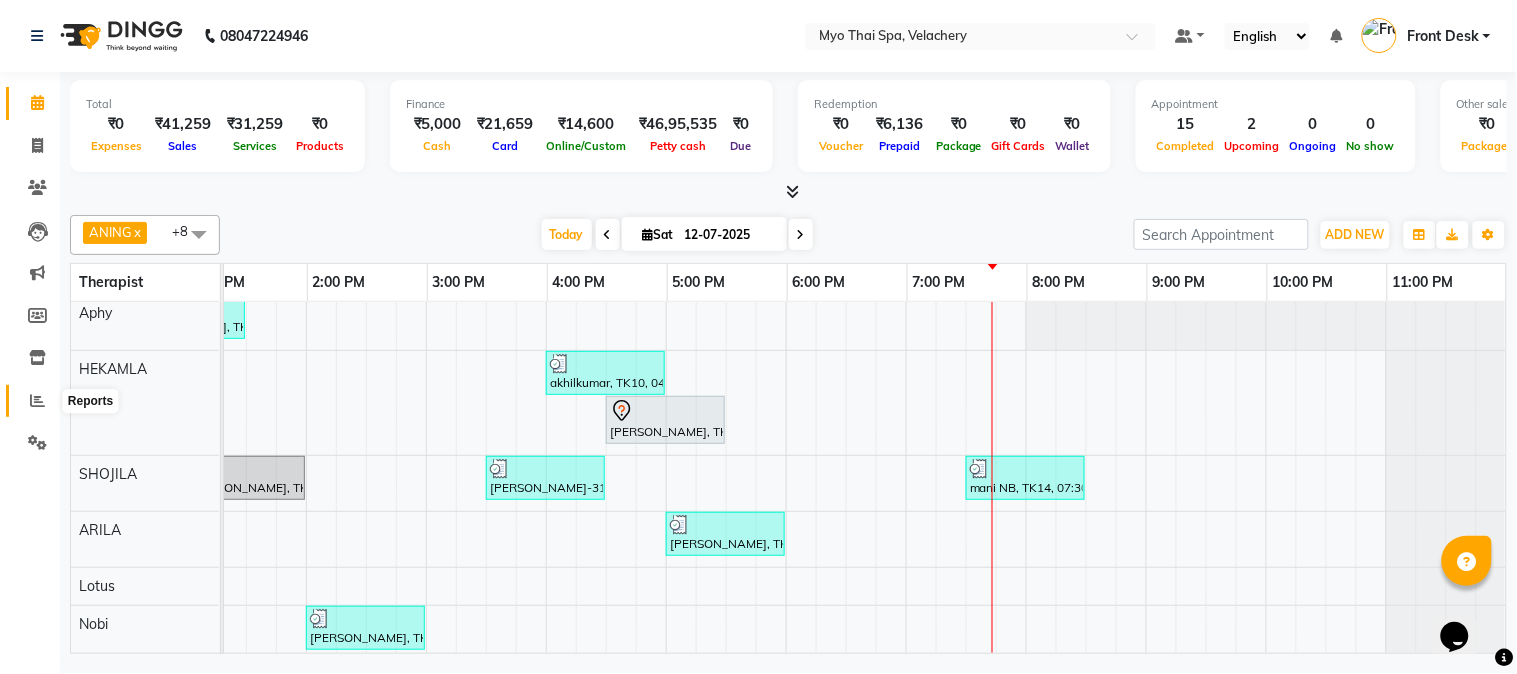 click 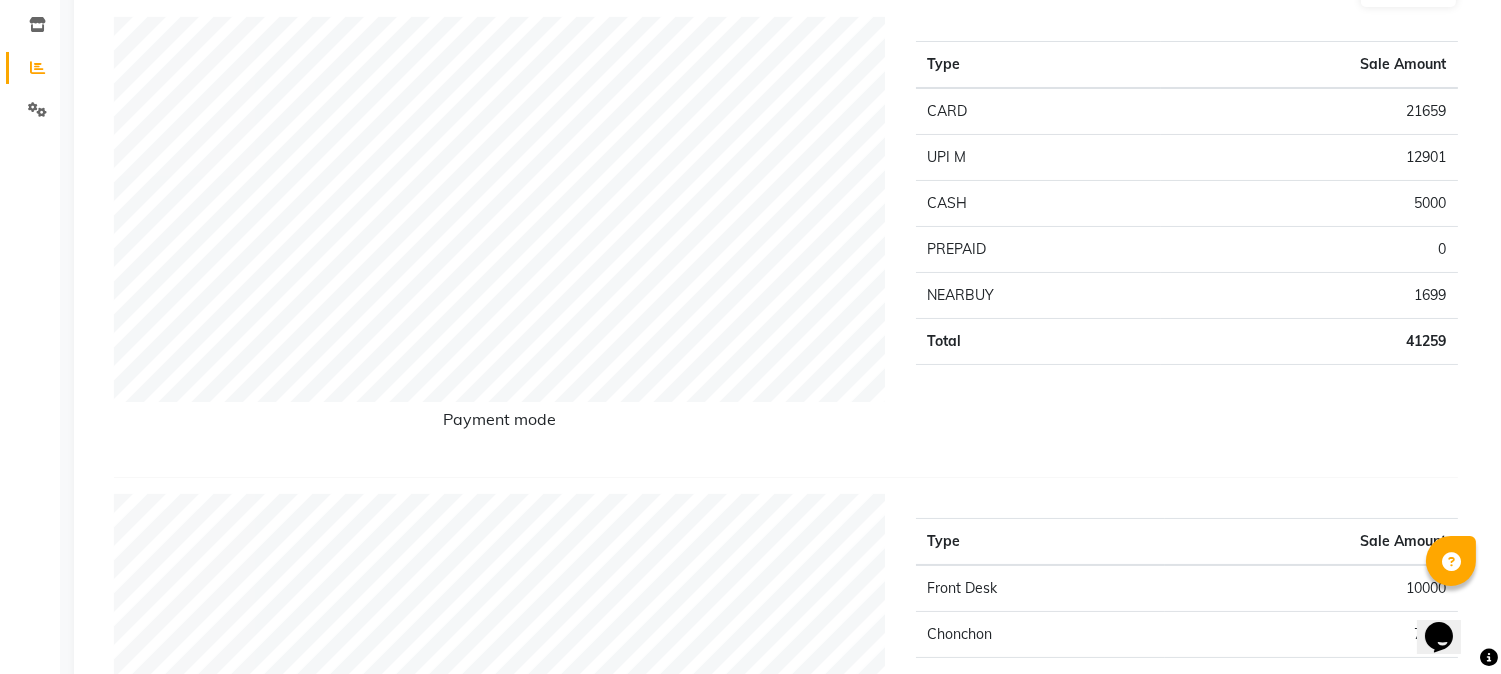 scroll, scrollTop: 222, scrollLeft: 0, axis: vertical 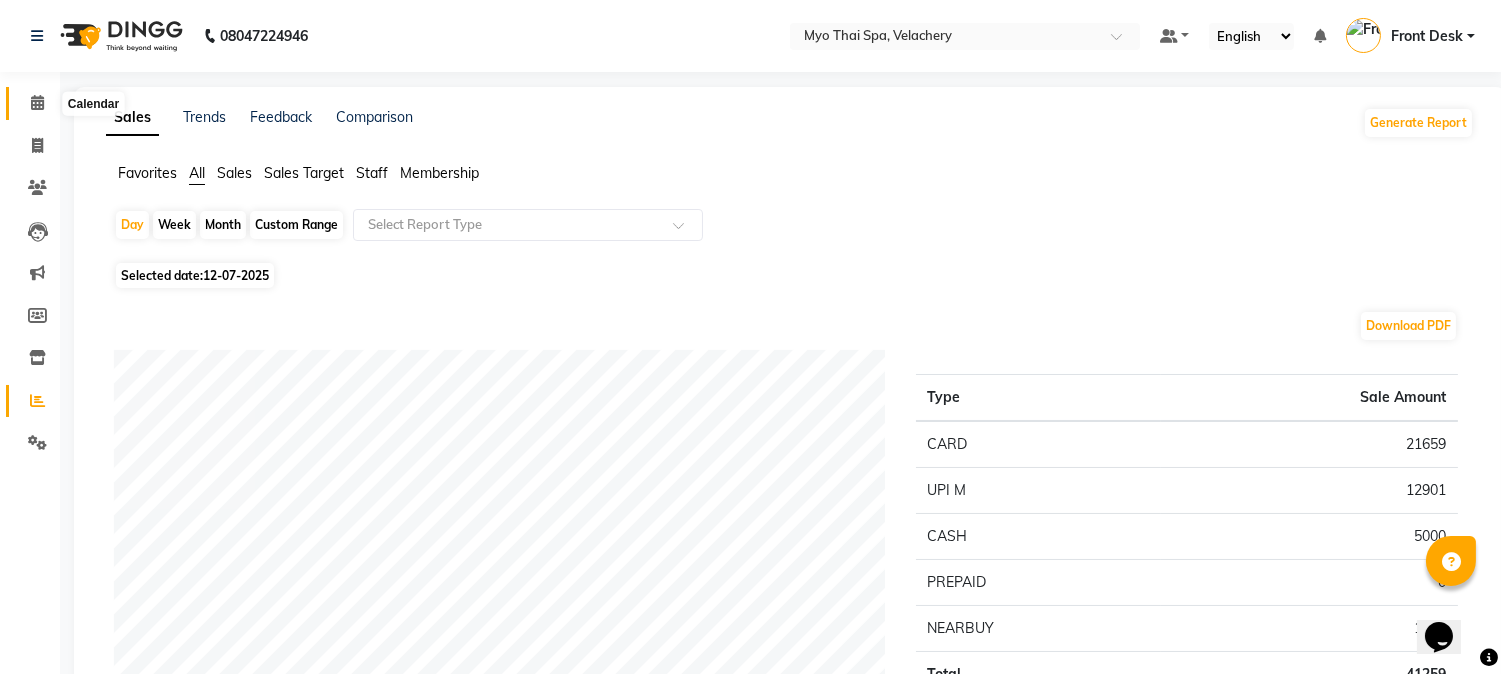 click 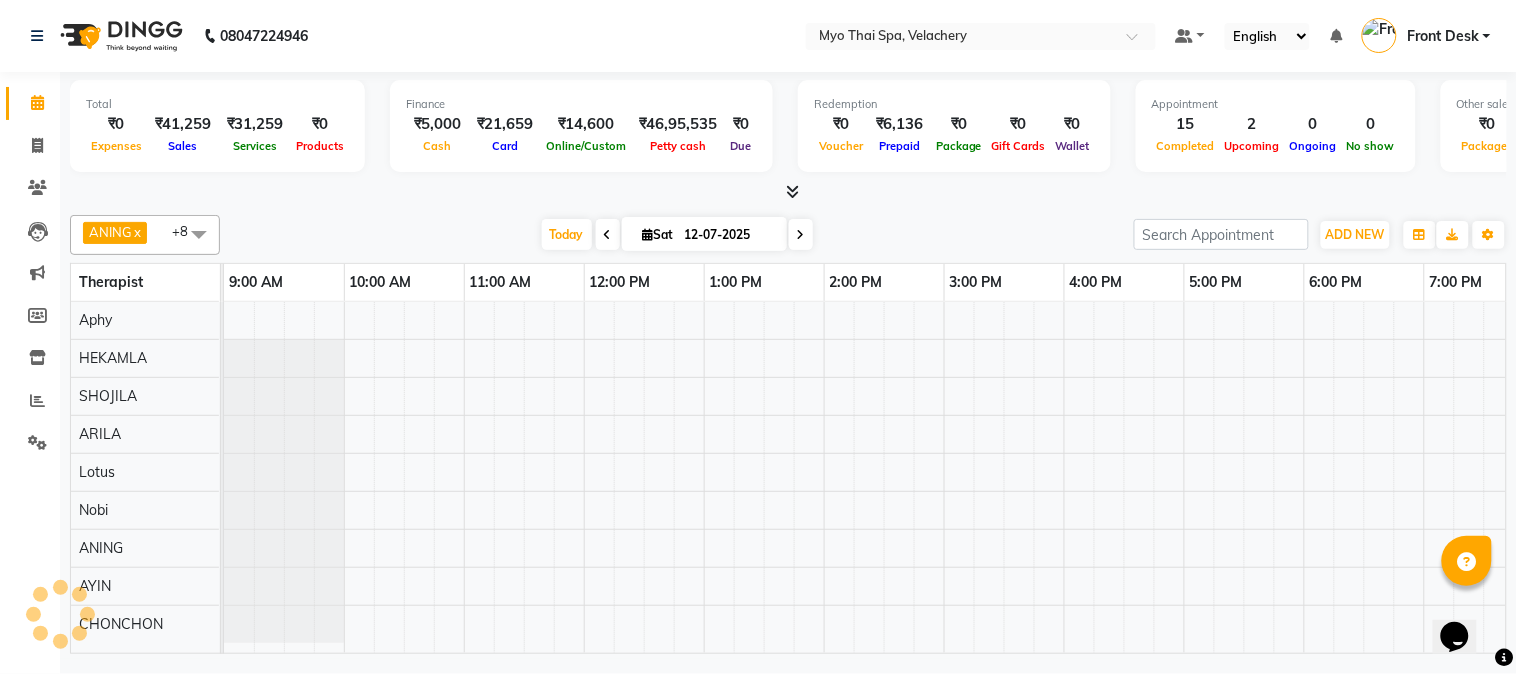 scroll, scrollTop: 0, scrollLeft: 0, axis: both 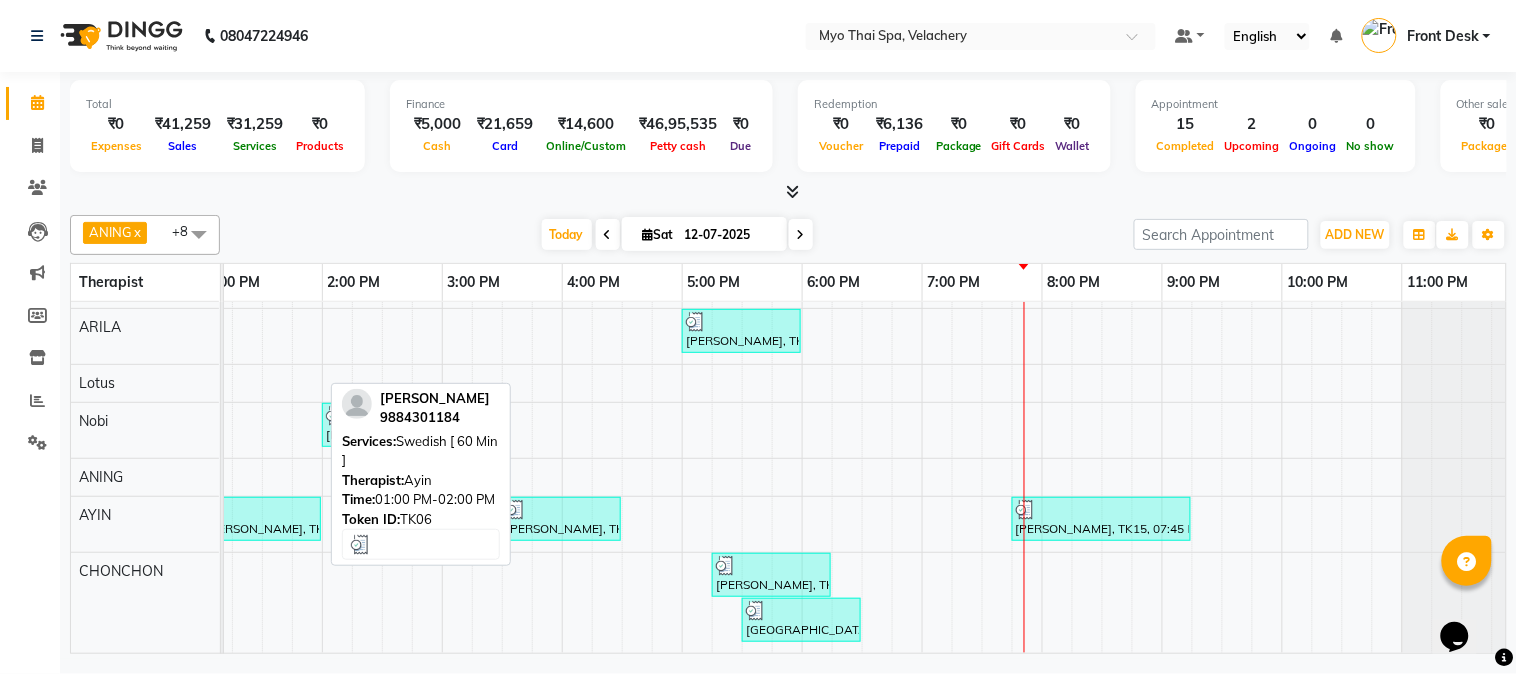 click on "[PERSON_NAME], TK06, 01:00 PM-02:00 PM, Swedish [ 60 Min ]" at bounding box center (261, 519) 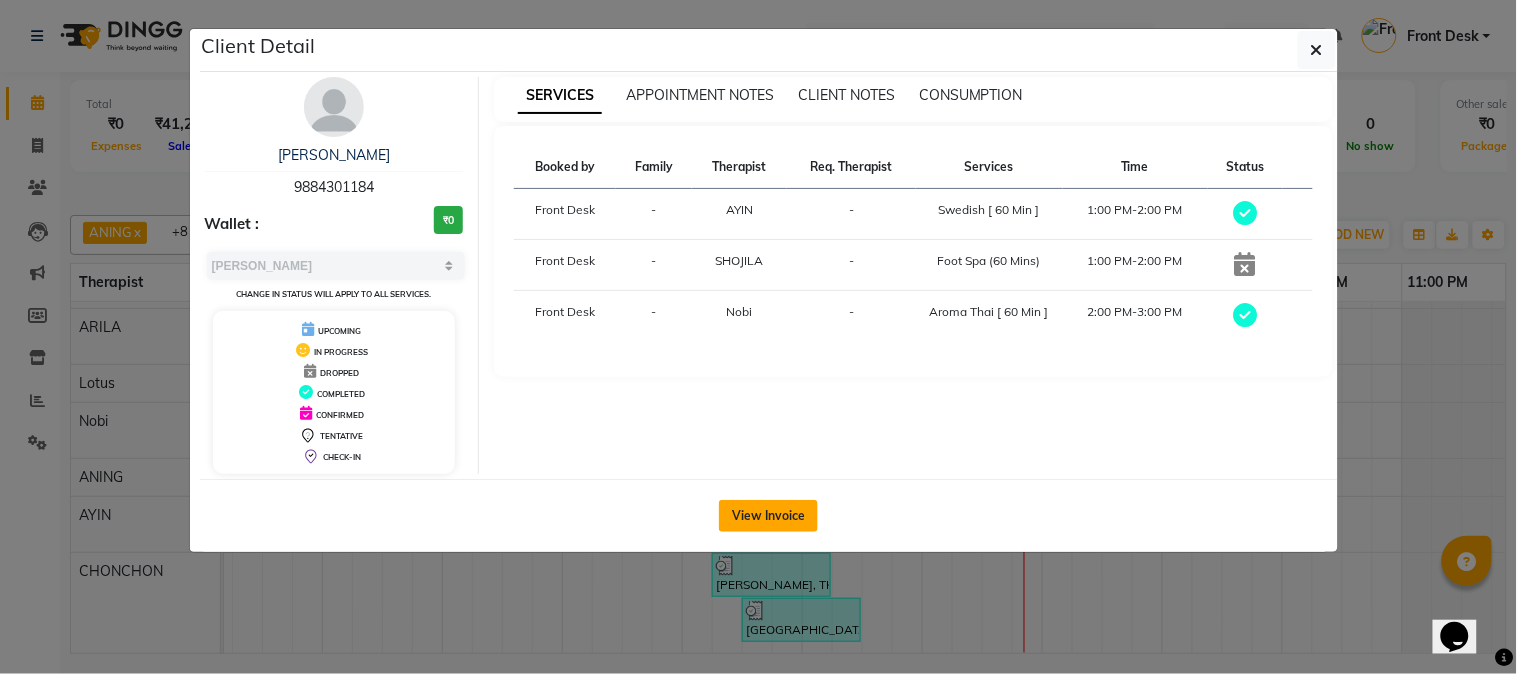 click on "View Invoice" 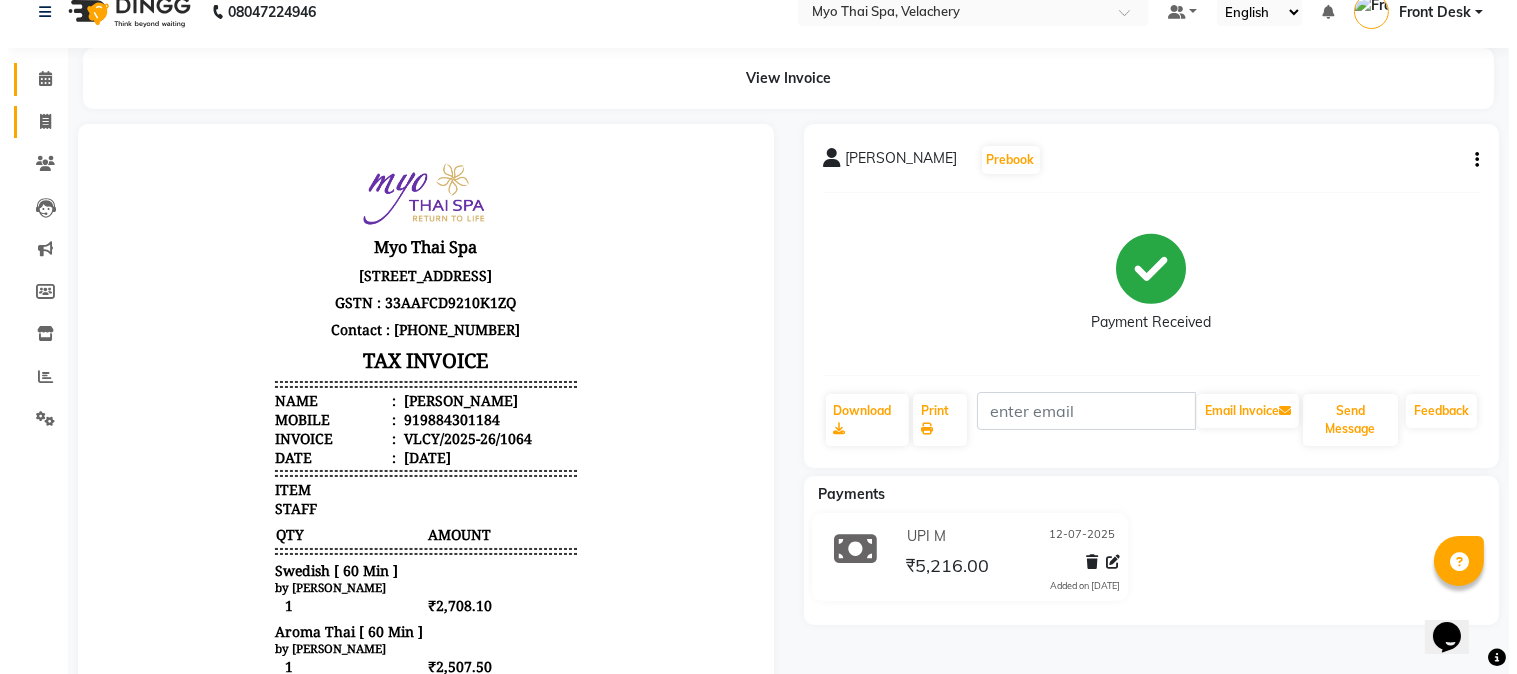 scroll, scrollTop: 0, scrollLeft: 0, axis: both 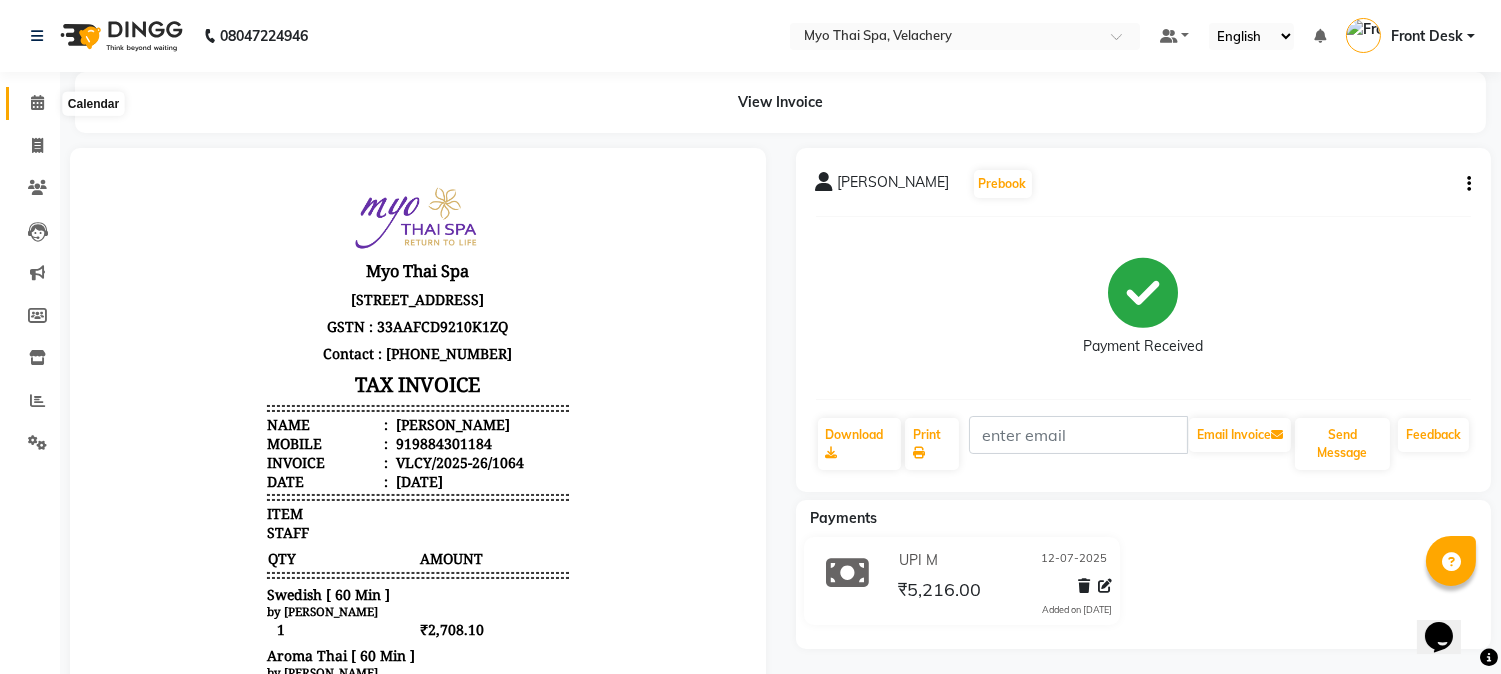click 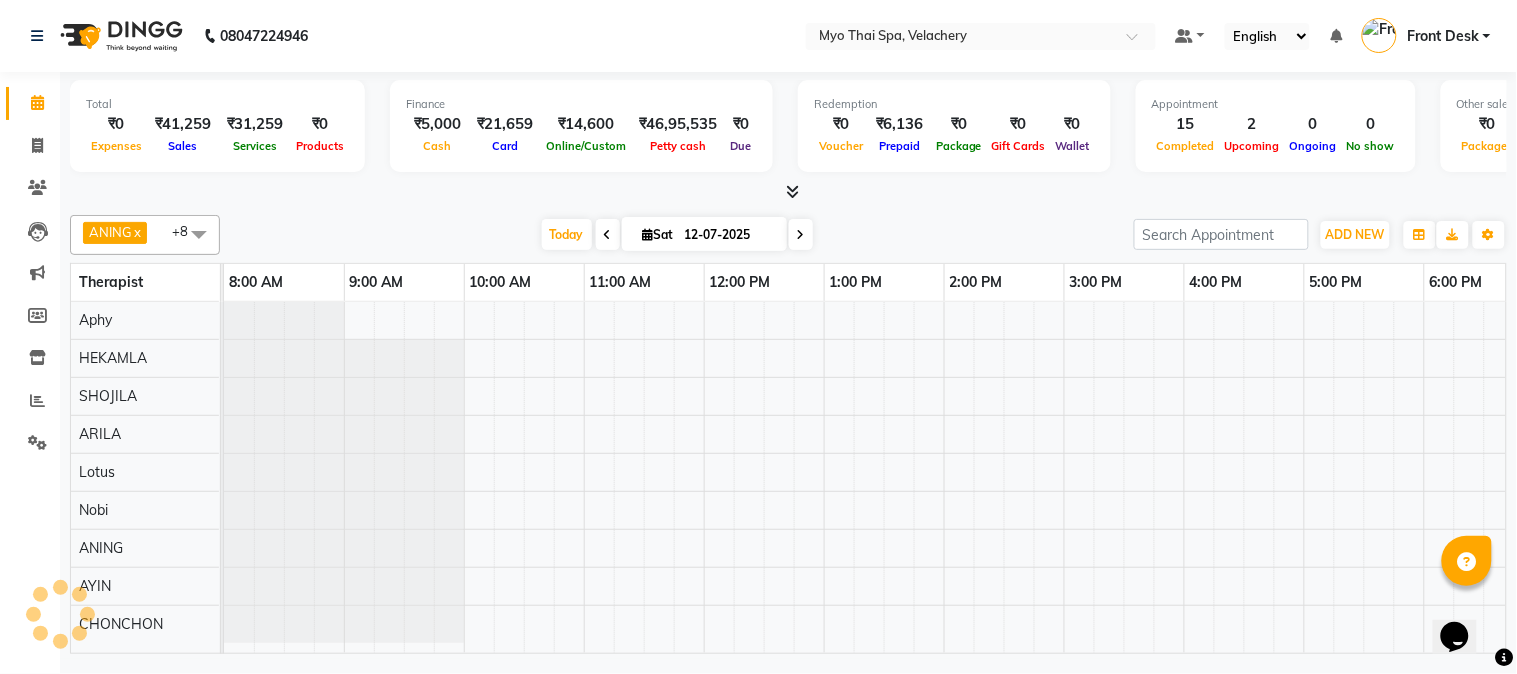 scroll, scrollTop: 0, scrollLeft: 0, axis: both 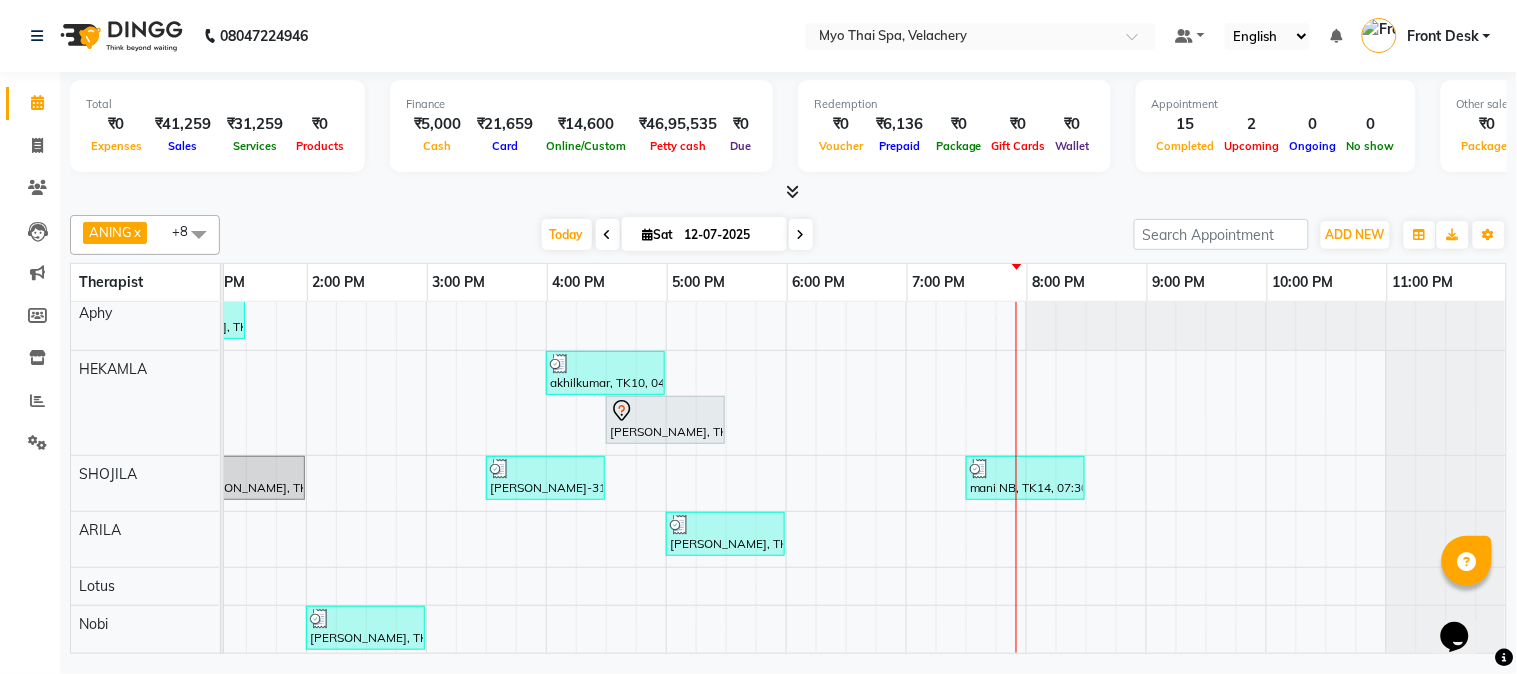 drag, startPoint x: 1071, startPoint y: 645, endPoint x: 10, endPoint y: 28, distance: 1227.359 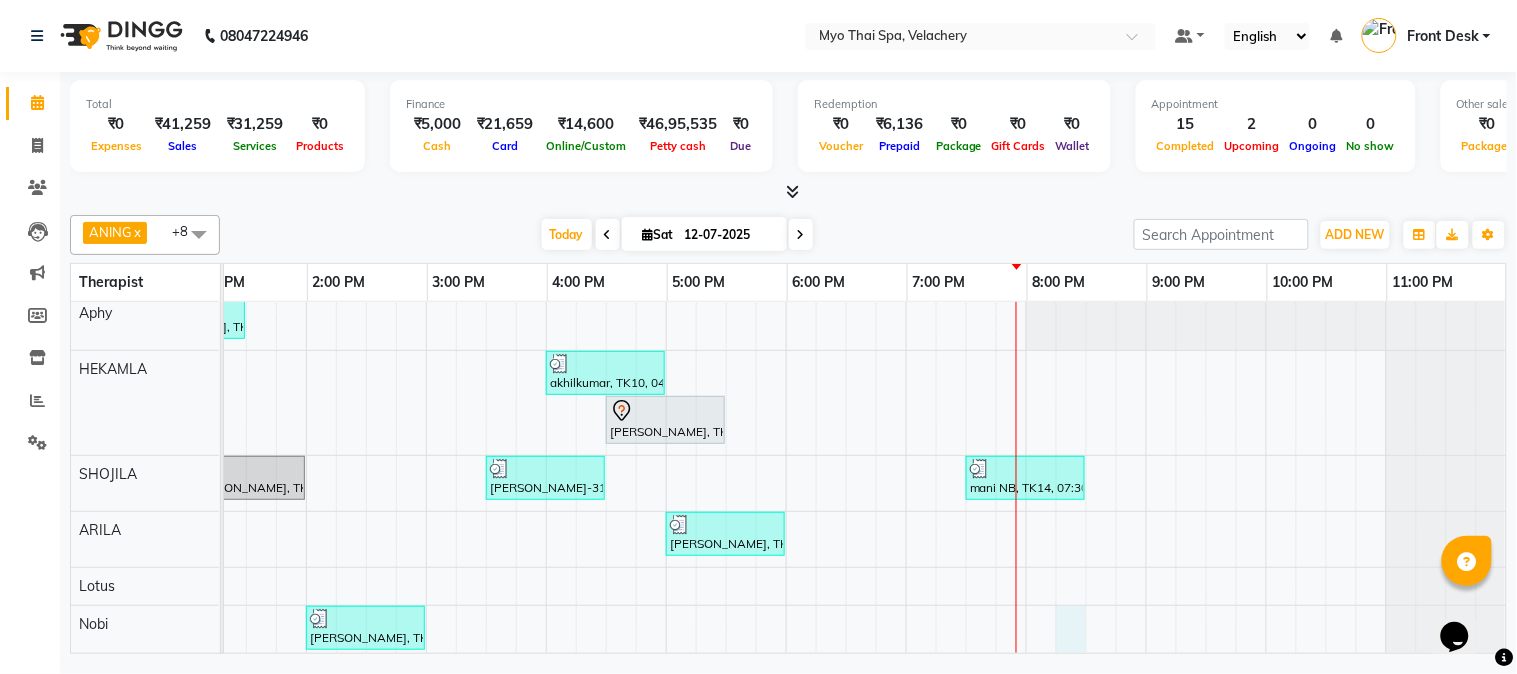 click on "[PERSON_NAME] -3130, TK07, 11:00 AM-11:30 AM, Foot Spa (30 Mins)     [PERSON_NAME] -3130, TK01, 11:30 AM-12:30 PM, Swedish [ 60 Min ]     [PERSON_NAME], TK05, 12:30 PM-01:30 PM, Swedish [ 60 Min ]     akhilkumar, TK10, 04:00 PM-05:00 PM, Balinese [ 60 Min ]             [PERSON_NAME], TK02, 04:30 PM-05:30 PM, Foot Spa (60 Mins)     [PERSON_NAME], TK06, 01:00 PM-02:00 PM, Foot Spa (60 Mins)     [PERSON_NAME]-3126 vel, TK09, 03:30 PM-04:30 PM, Traditional Thai Dry Spa-60Mins     mani NB, TK14, 07:30 PM-08:30 PM, Aroma Thai 60Mins [PERSON_NAME]-nb, TK11, 05:00 PM-06:00 PM, Thai Dry (60 min) [PERSON_NAME], TK06, 02:00 PM-03:00 PM, Aroma Thai [ 60 Min ]     [PERSON_NAME], TK06, 01:00 PM-02:00 PM, Swedish [ 60 Min ]     [PERSON_NAME], TK08, 03:30 PM-04:30 PM, Swedish [ 60 Min ]     [PERSON_NAME], TK15, 07:45 PM-09:15 PM, Balinese [ 60 Min ],Add on scrub (30 min )     [PERSON_NAME], TK03, 11:00 AM-12:00 PM, Traditional Thai Dry Spa-60Mins     [PERSON_NAME], TK12, 05:15 PM-06:15 PM, Aroma Thai [ 60 Min ]" at bounding box center (606, 575) 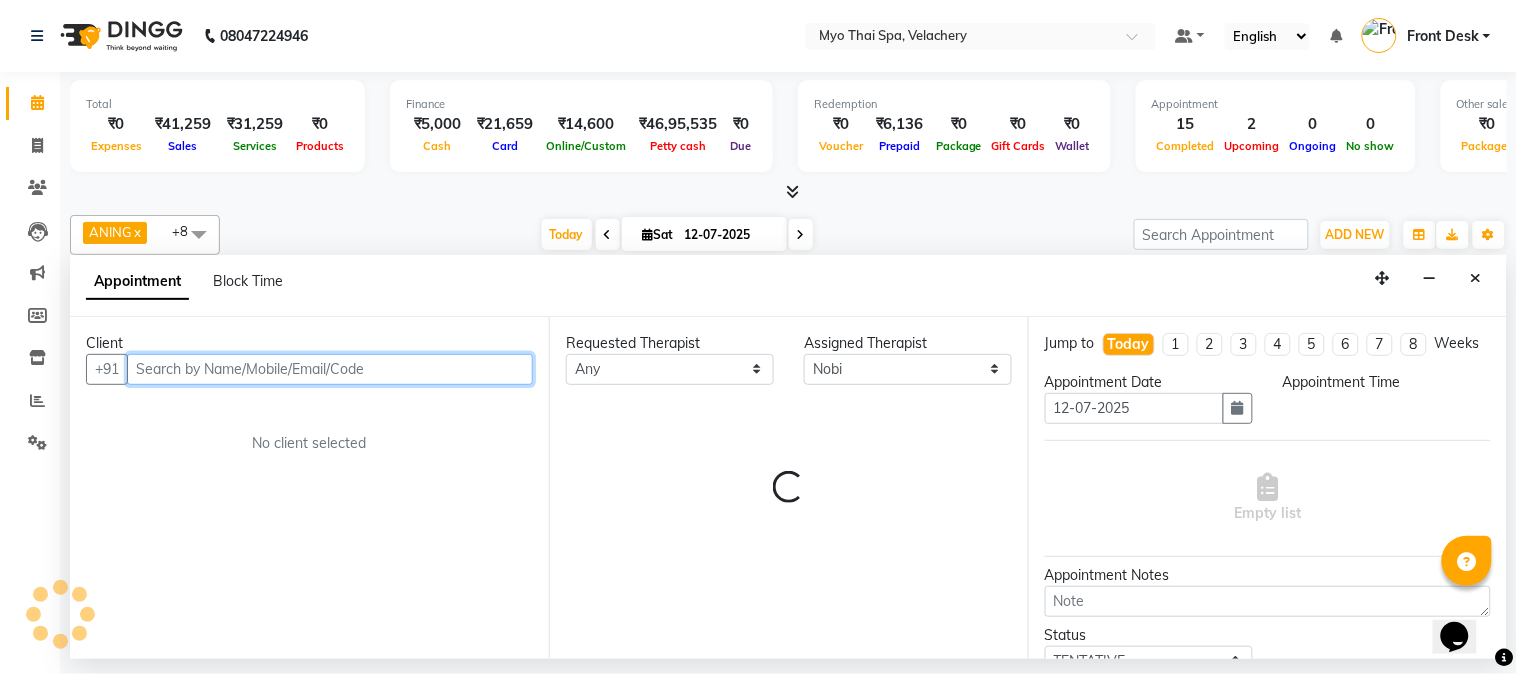 select on "1215" 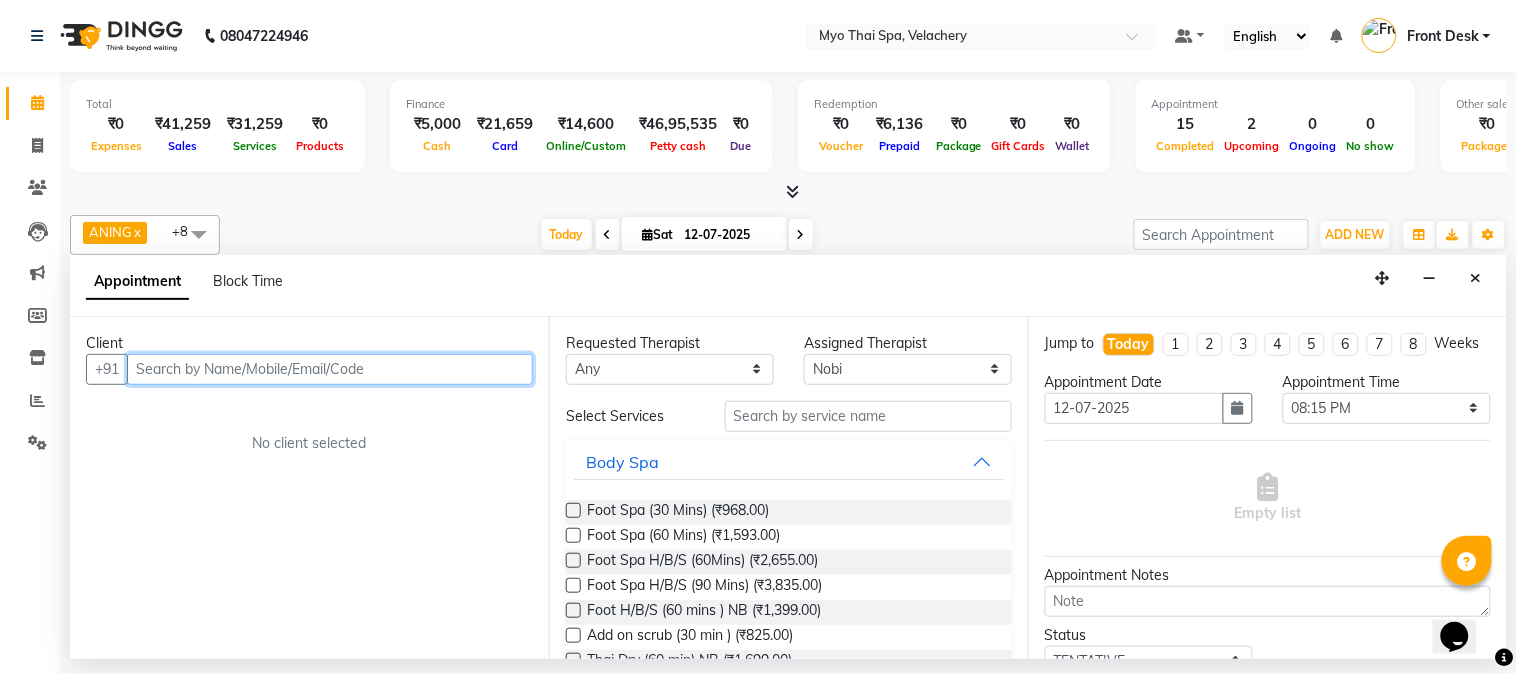 click at bounding box center [330, 369] 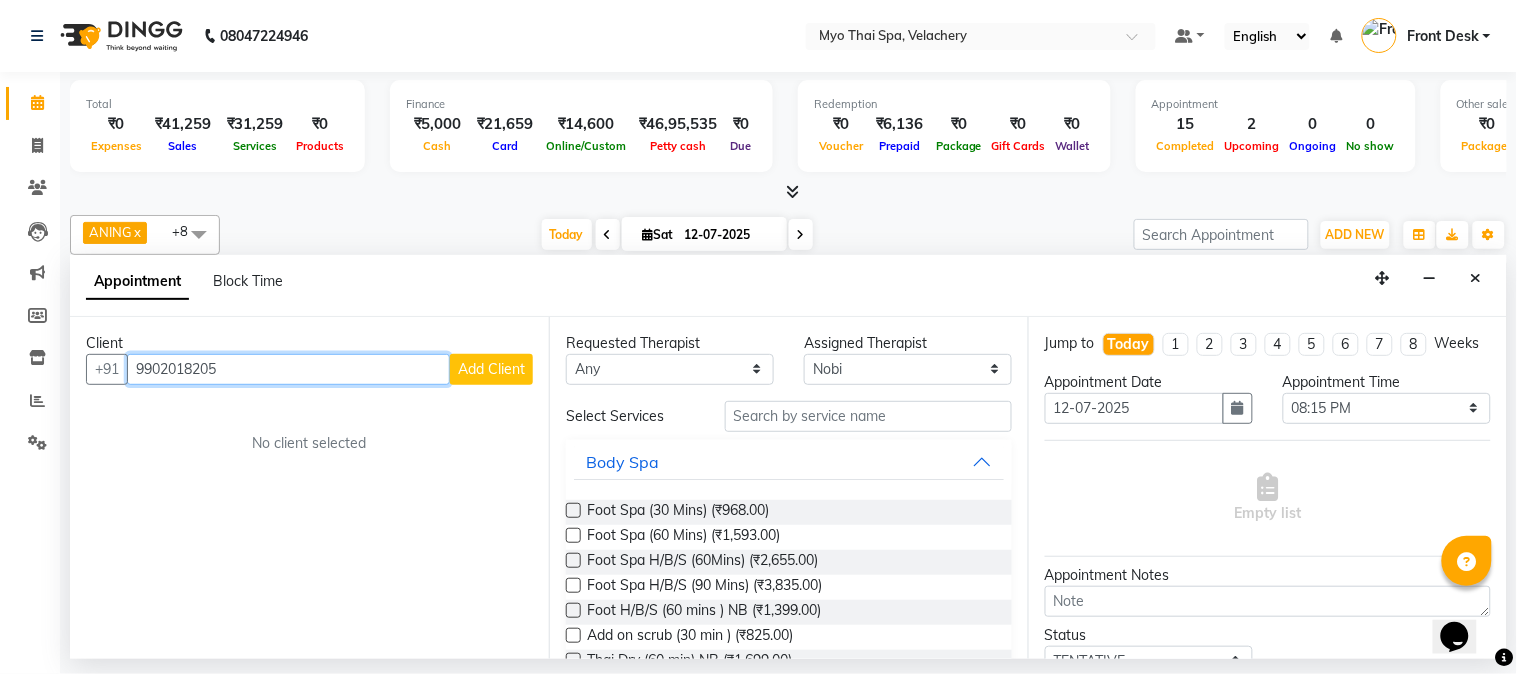 type on "9902018205" 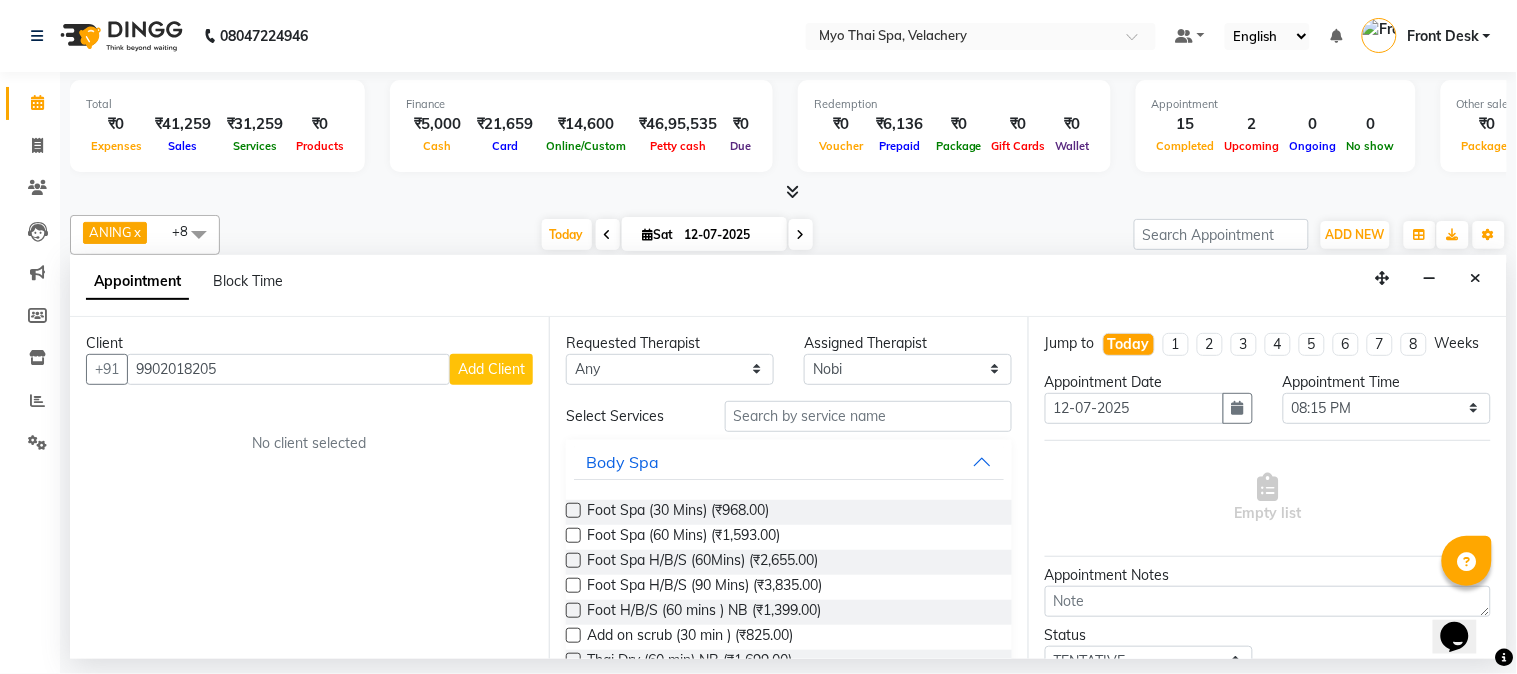 click on "Add Client" at bounding box center [491, 369] 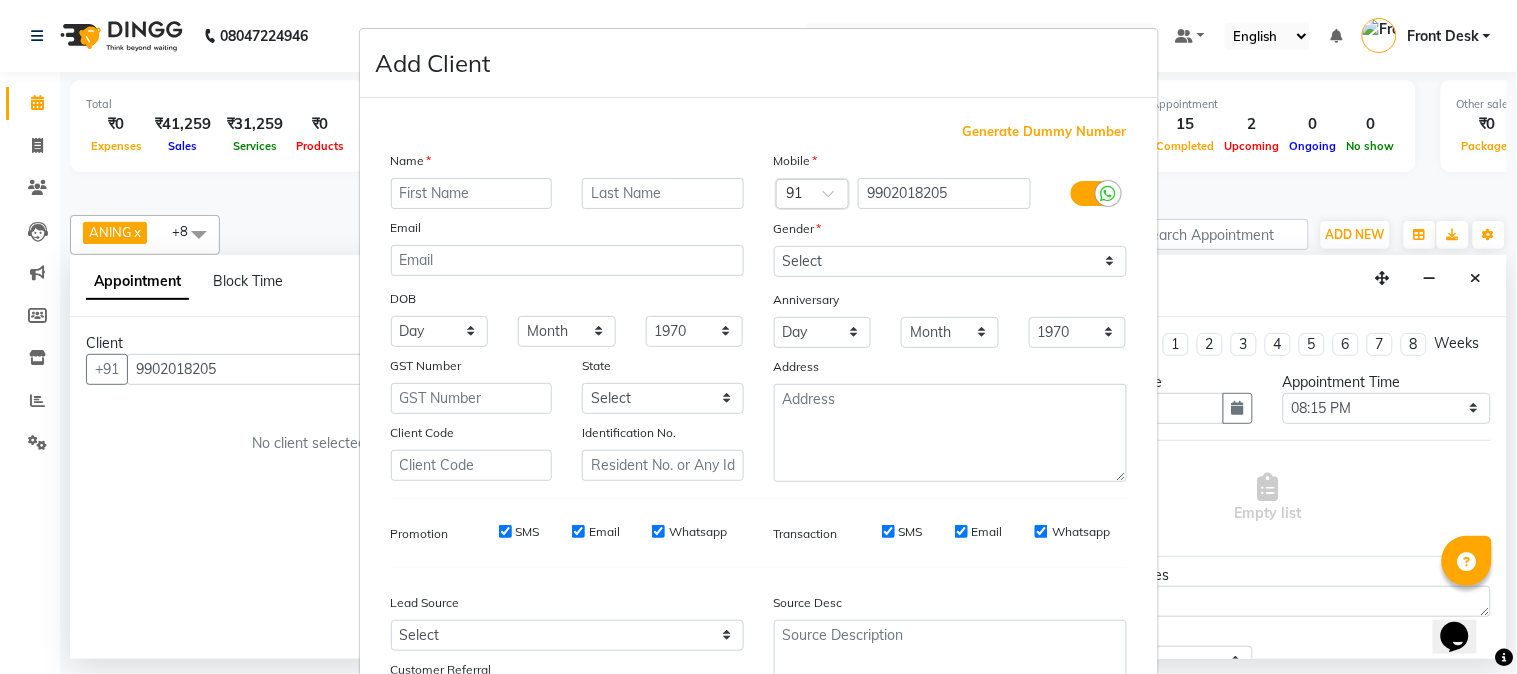 click at bounding box center (472, 193) 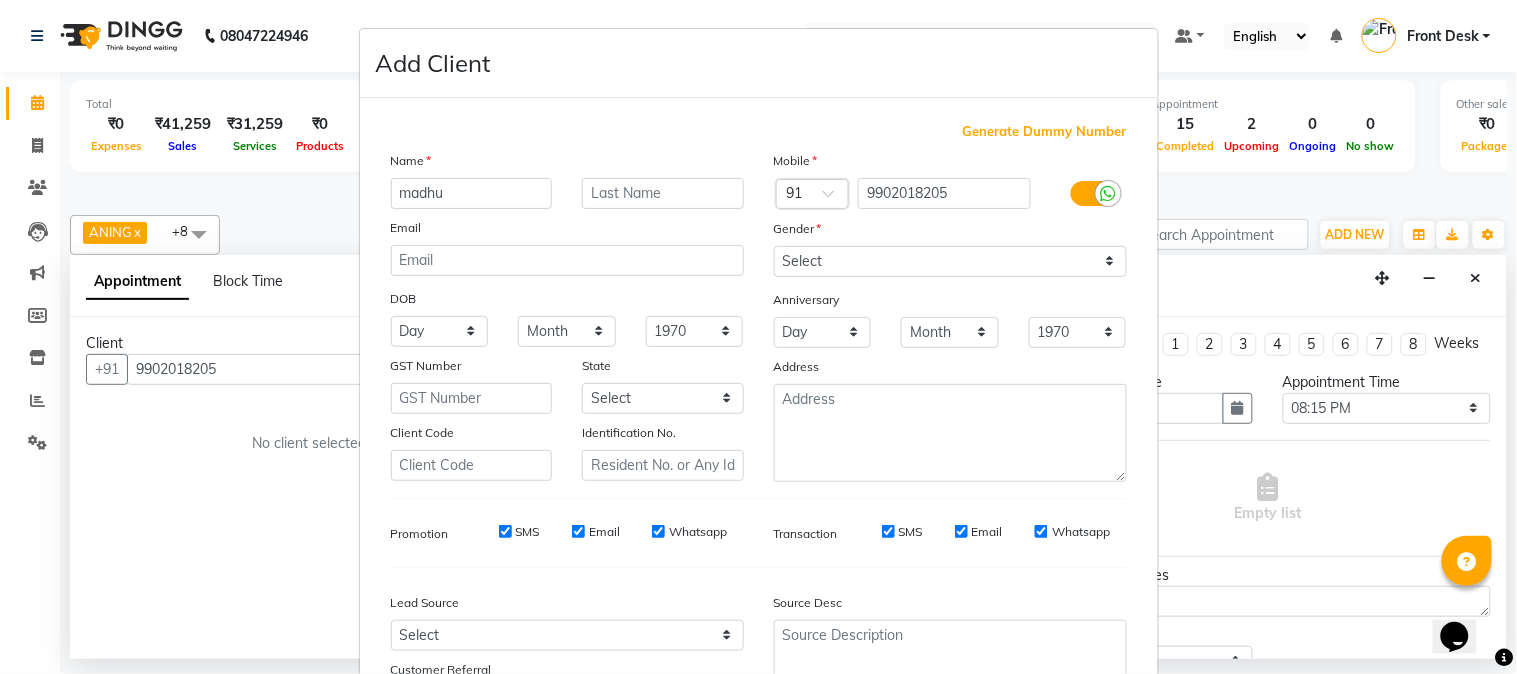 type on "madhu" 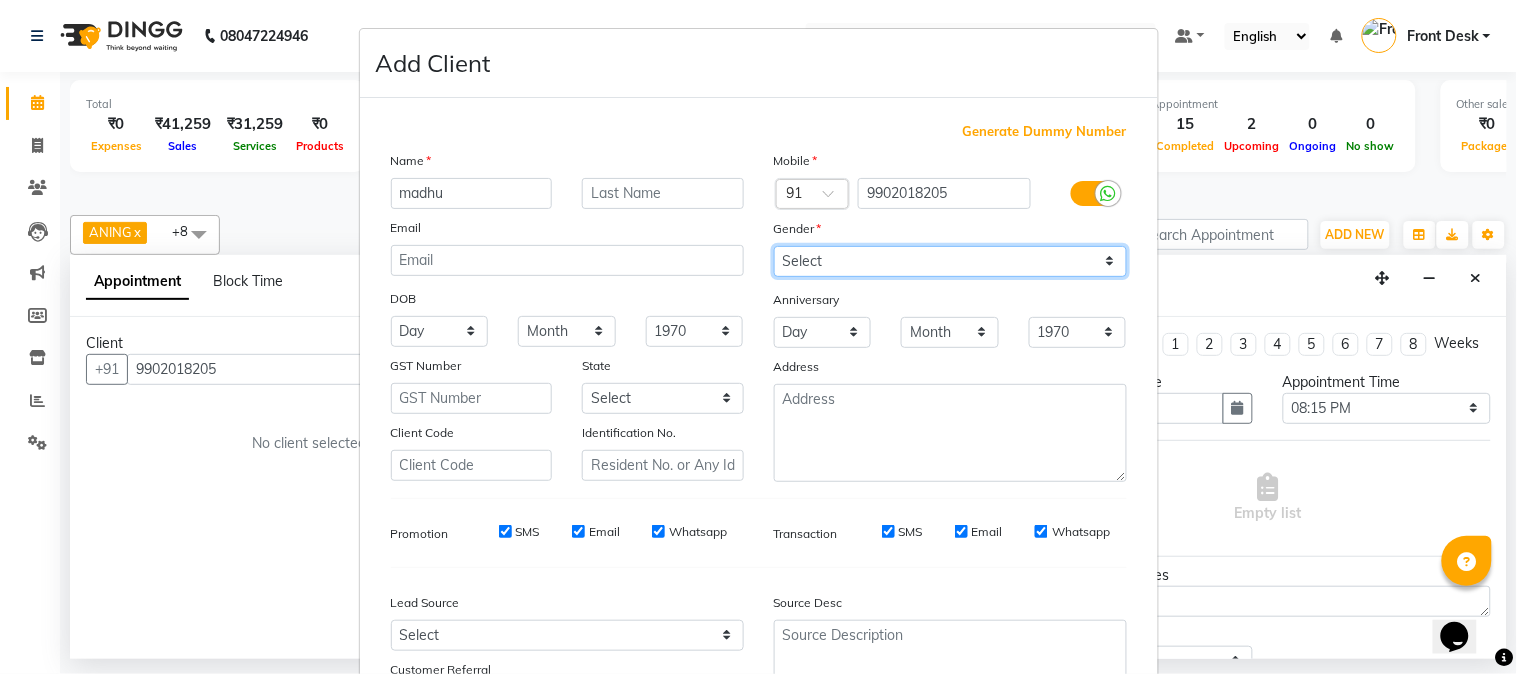 click on "Select [DEMOGRAPHIC_DATA] [DEMOGRAPHIC_DATA] Other Prefer Not To Say" at bounding box center [950, 261] 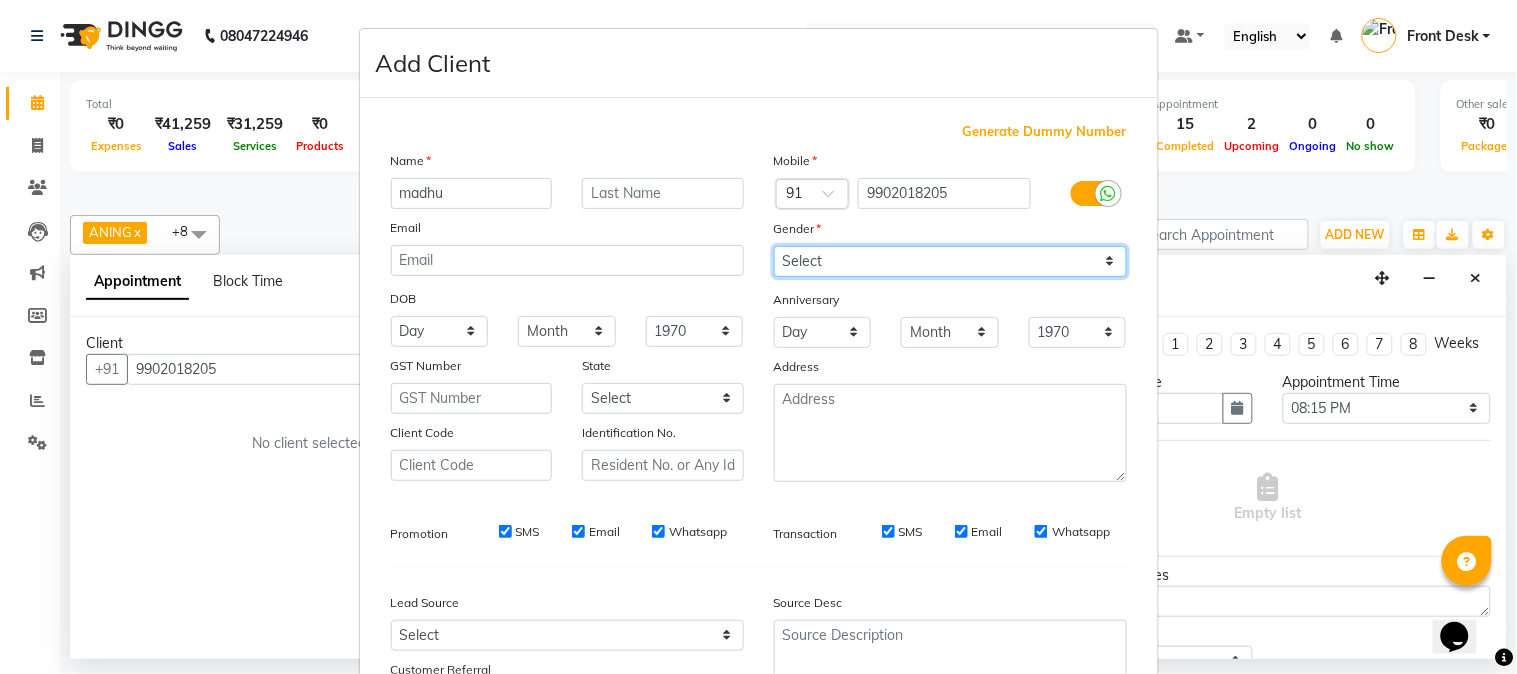 select on "[DEMOGRAPHIC_DATA]" 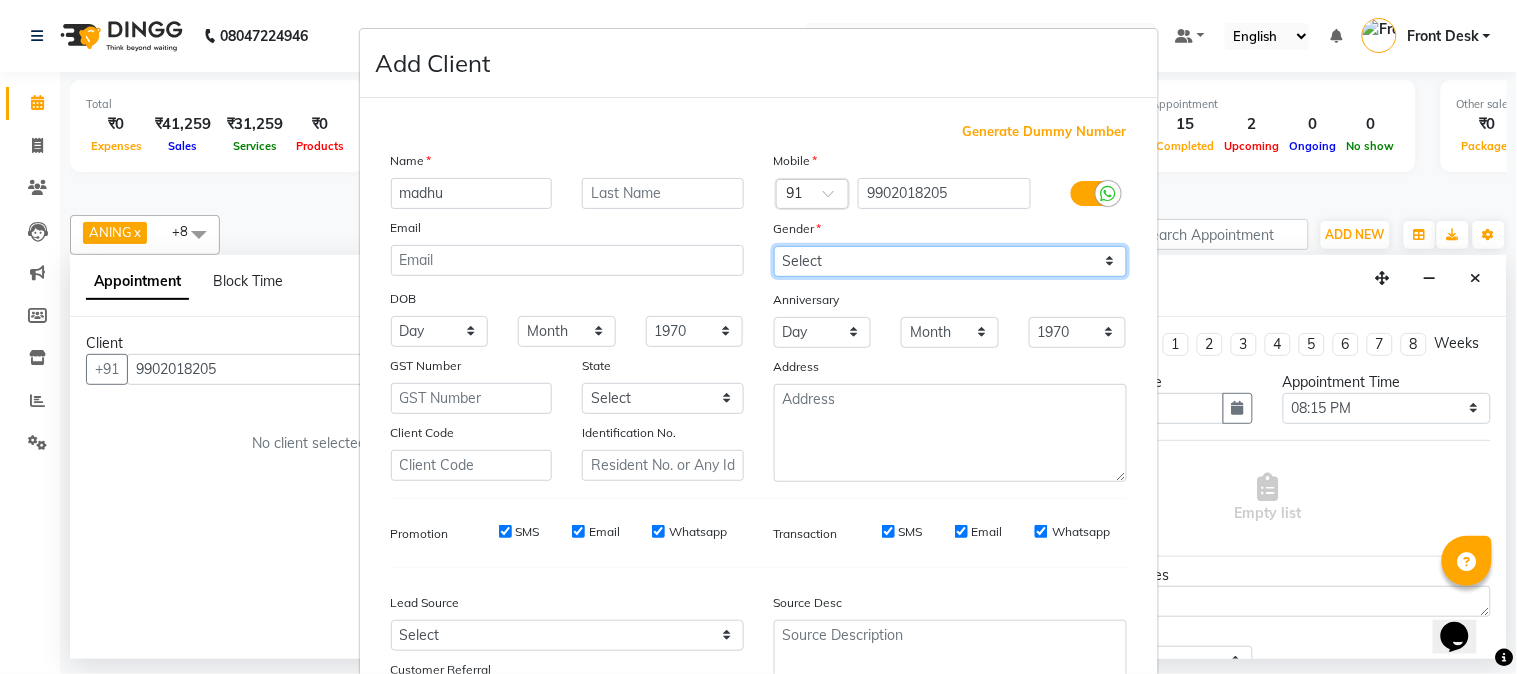 click on "Select [DEMOGRAPHIC_DATA] [DEMOGRAPHIC_DATA] Other Prefer Not To Say" at bounding box center (950, 261) 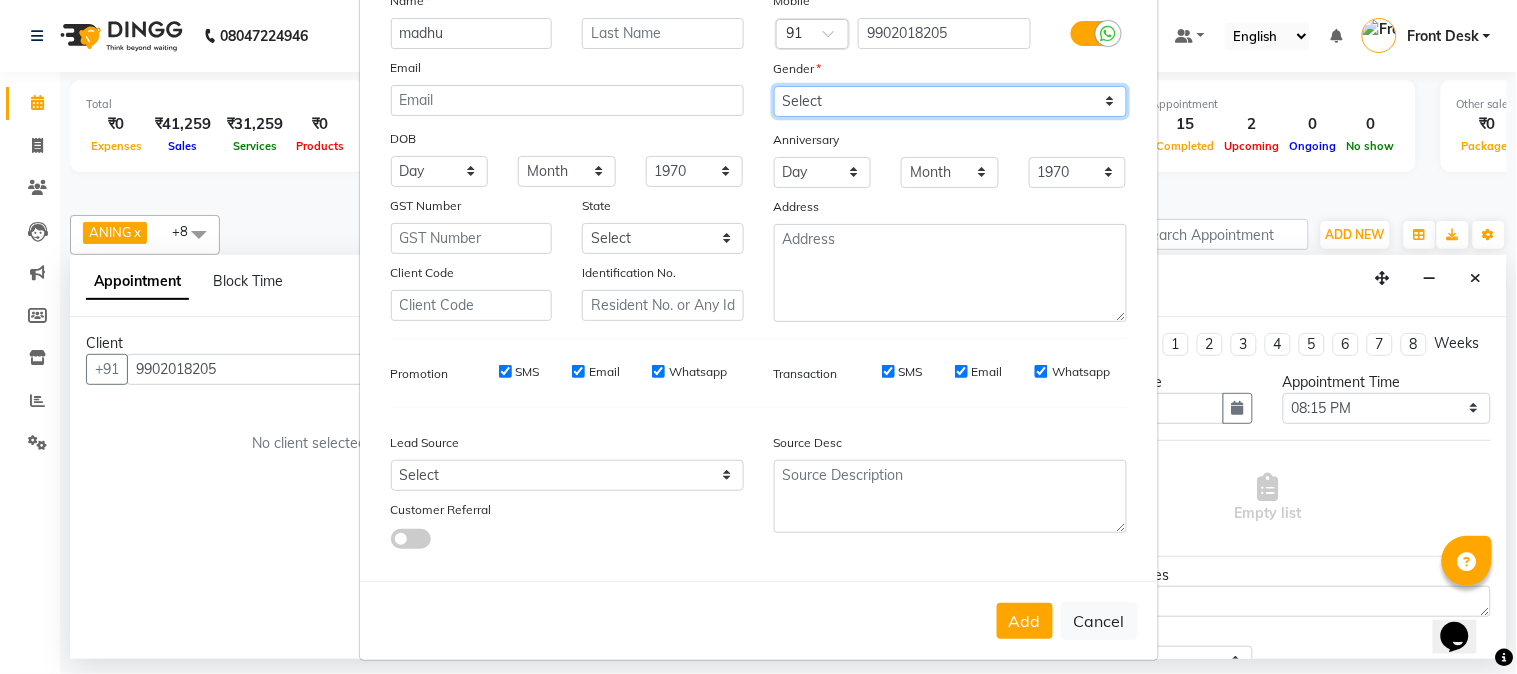 scroll, scrollTop: 176, scrollLeft: 0, axis: vertical 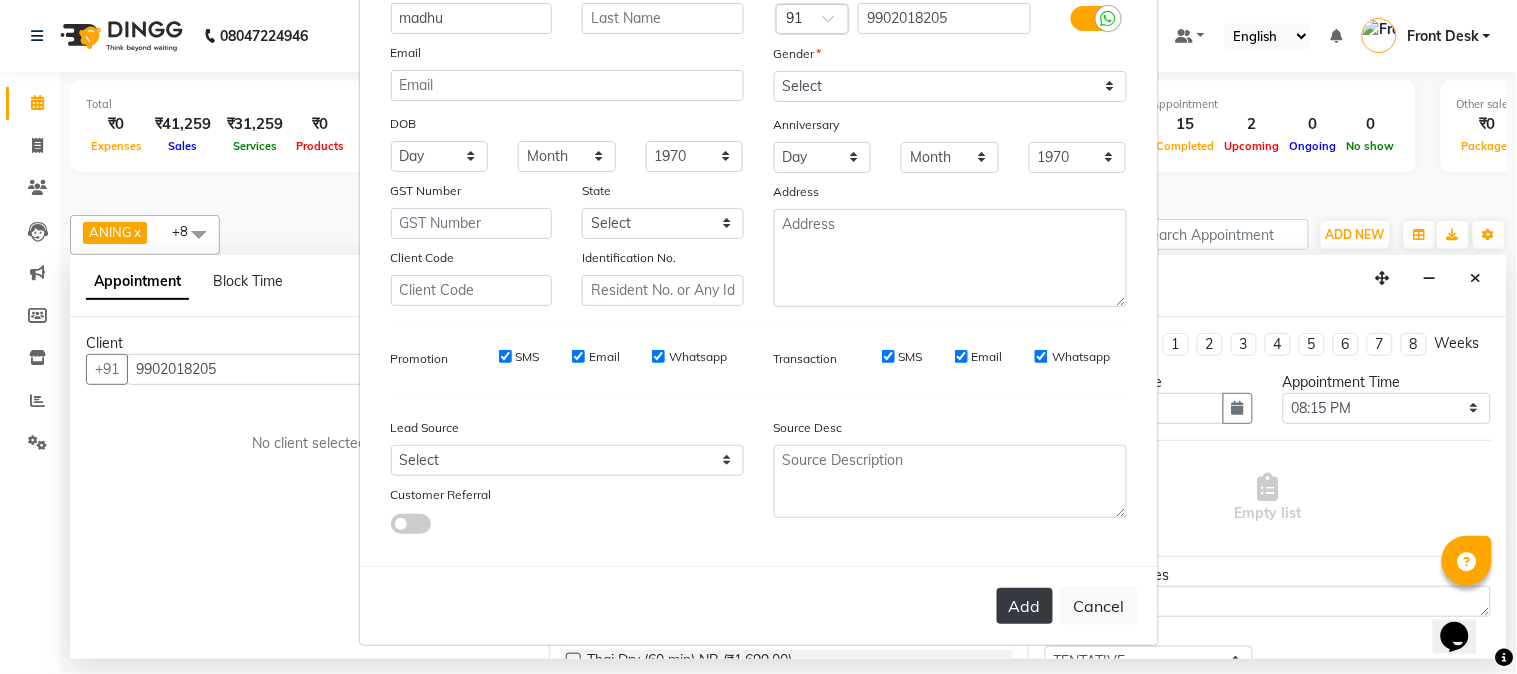 click on "Add" at bounding box center (1025, 606) 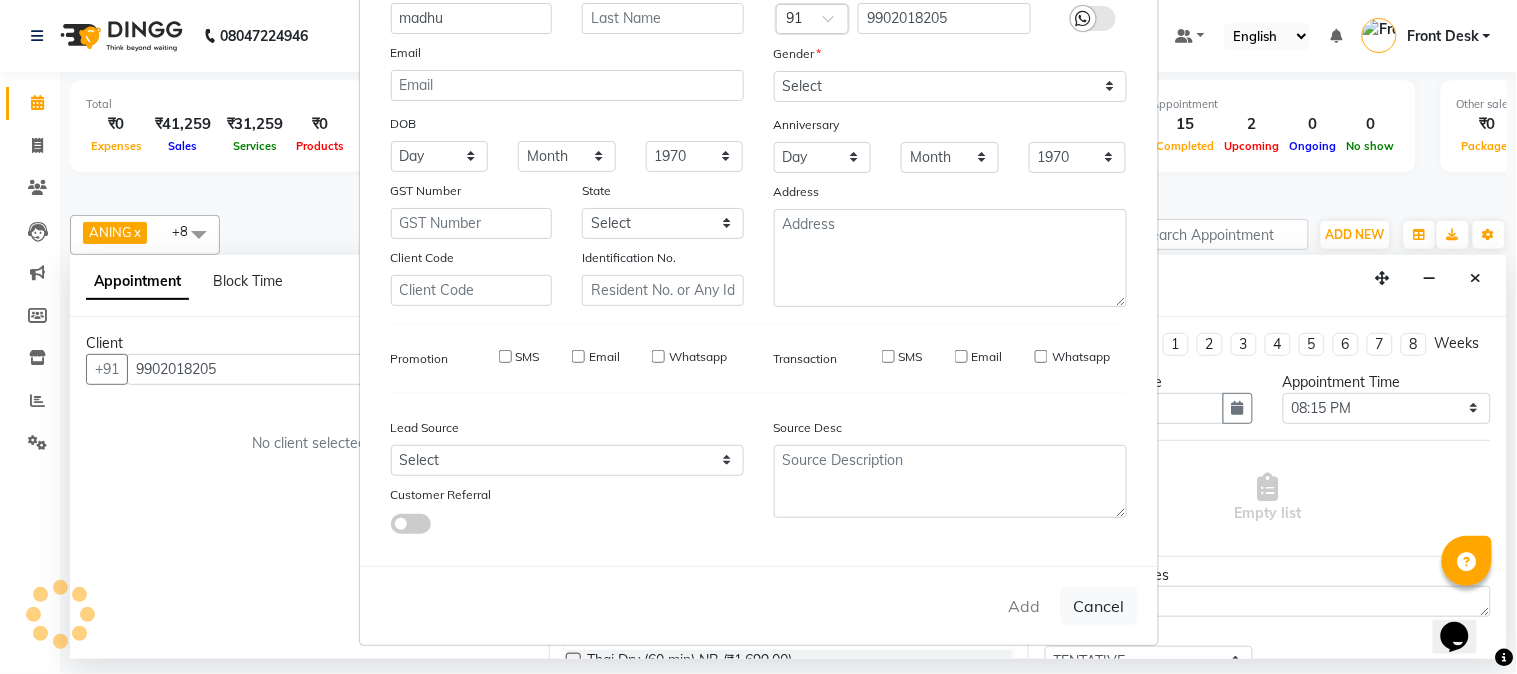 type 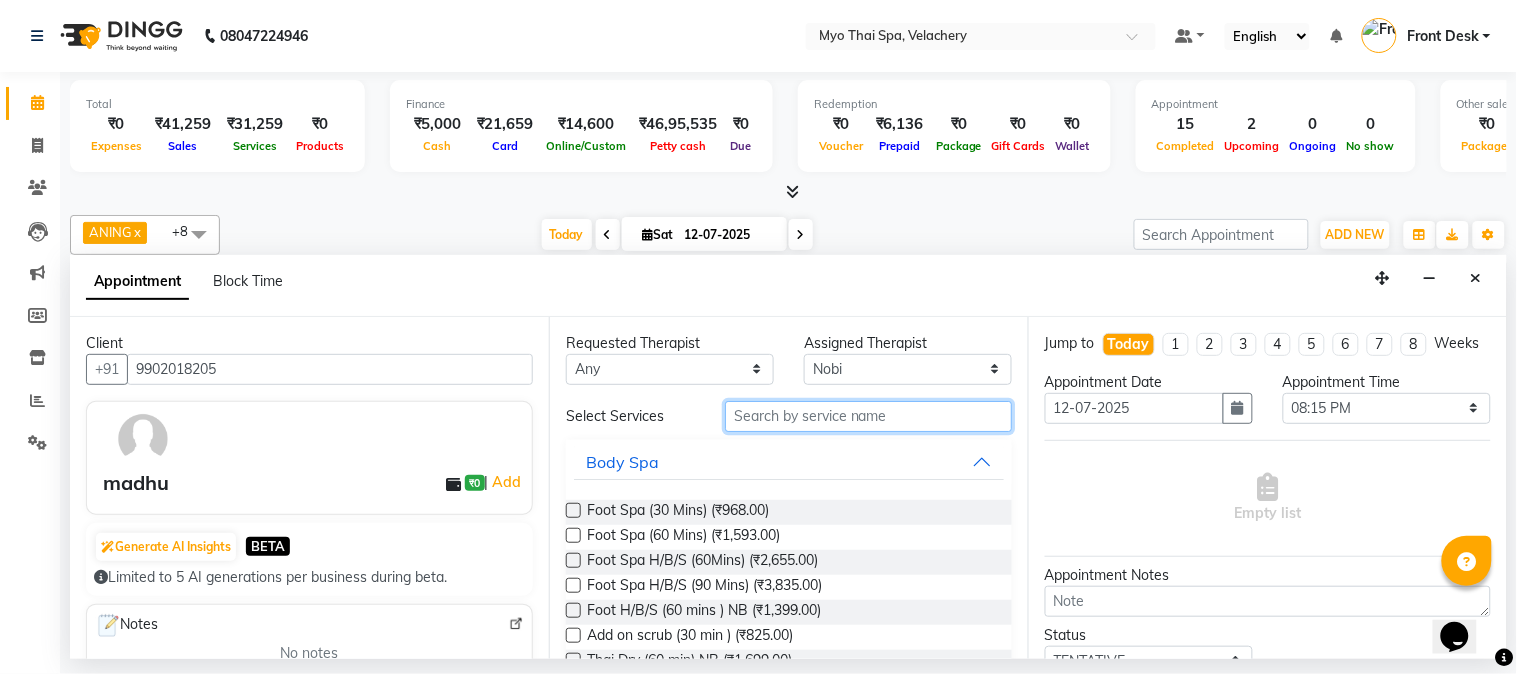 click at bounding box center [868, 416] 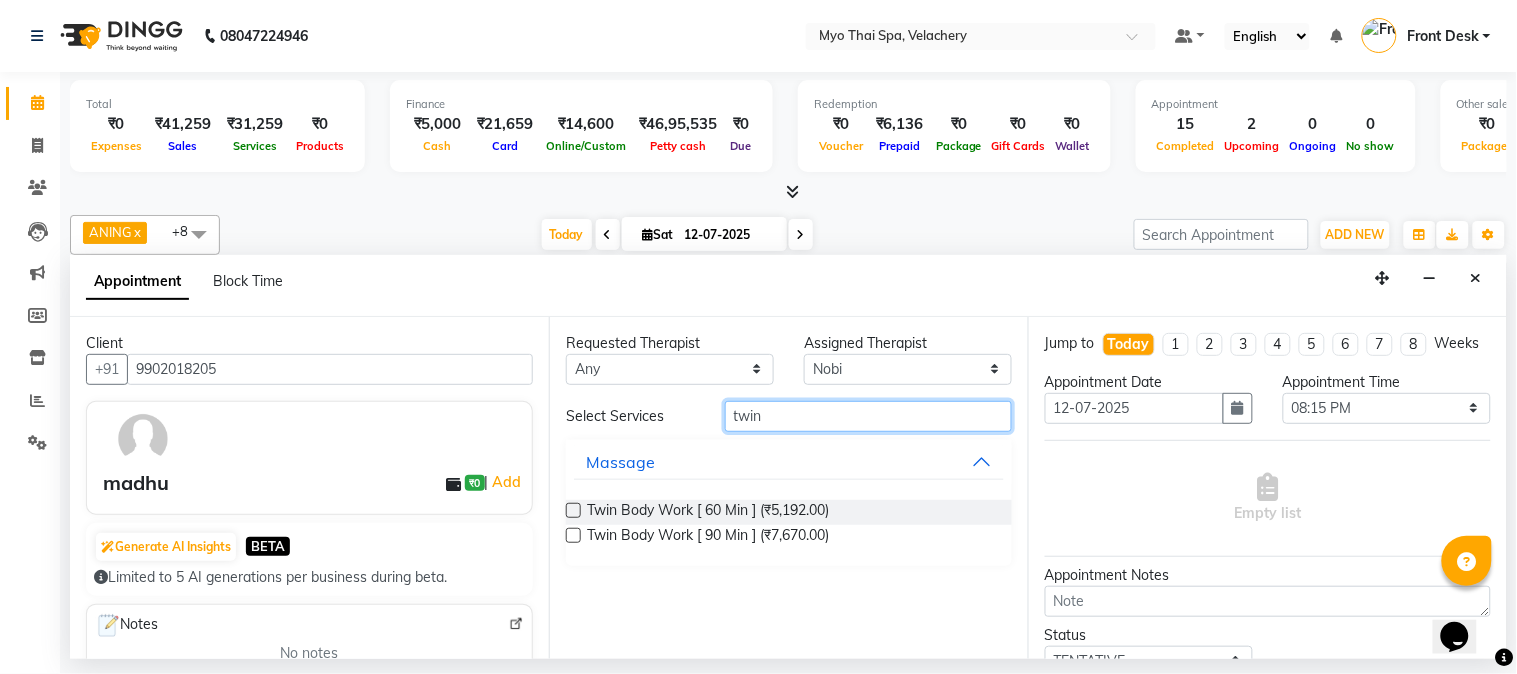 type on "twin" 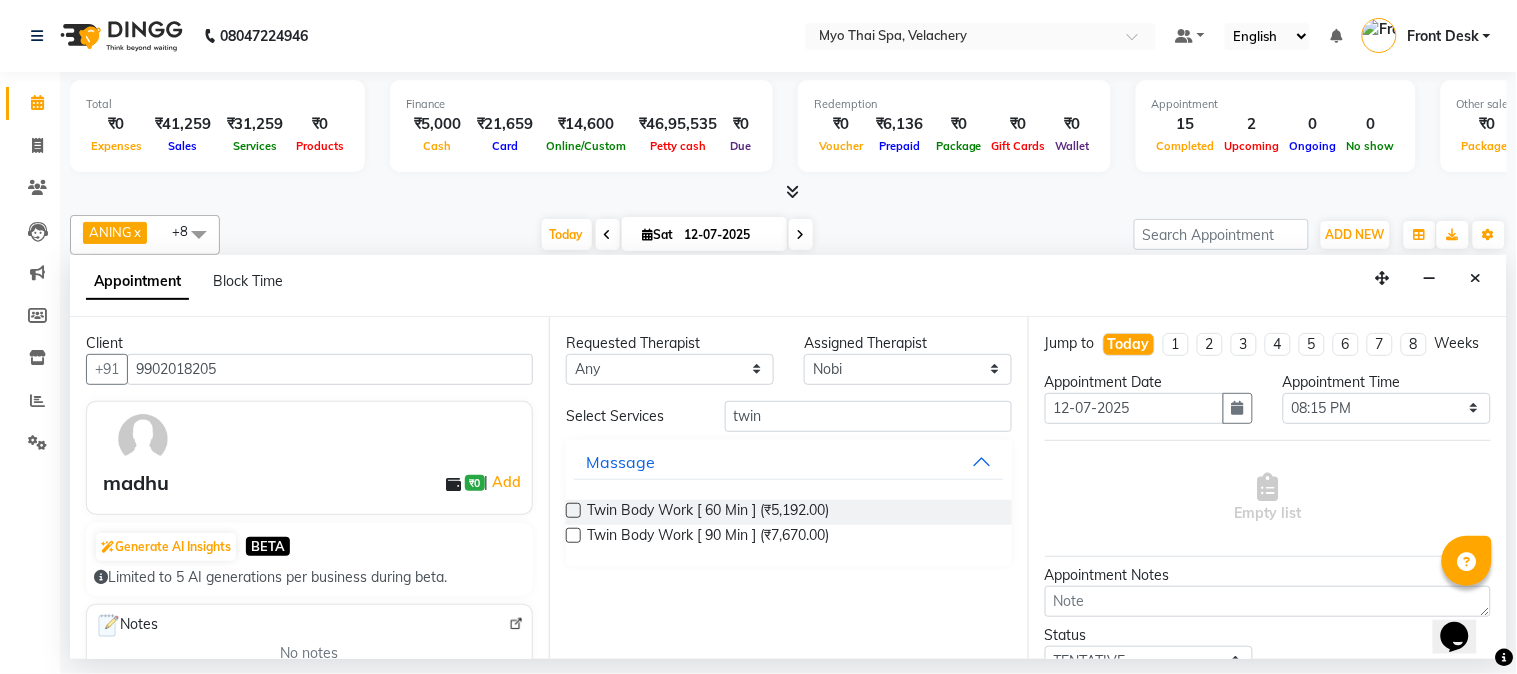 click at bounding box center [573, 510] 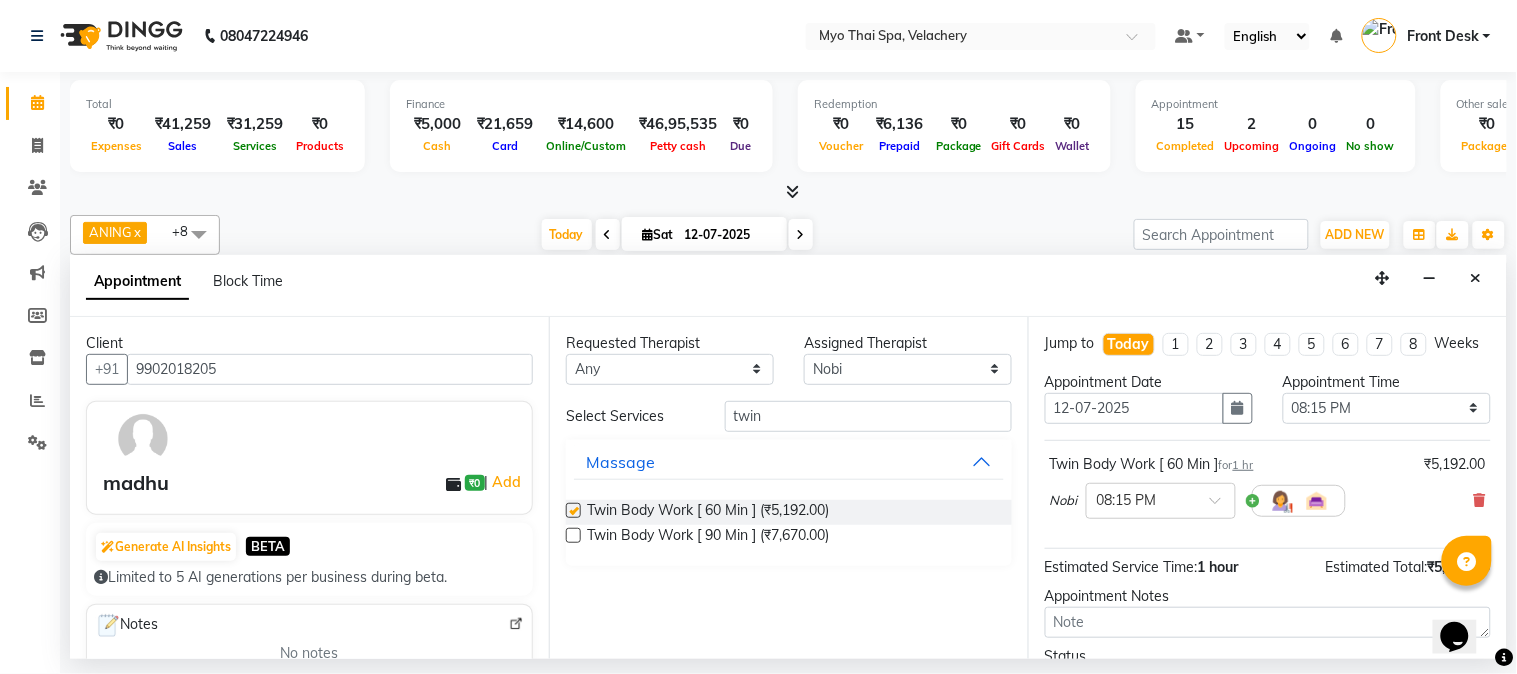 checkbox on "false" 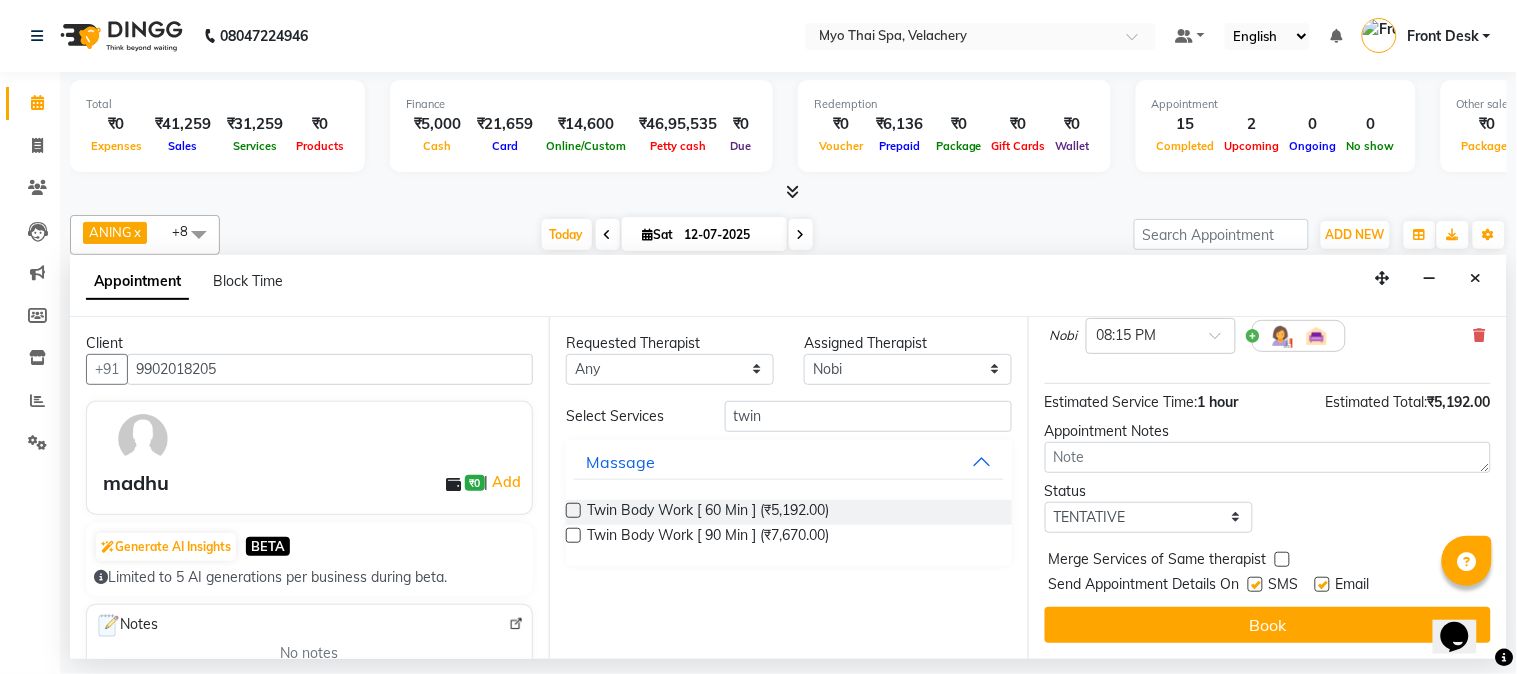 scroll, scrollTop: 183, scrollLeft: 0, axis: vertical 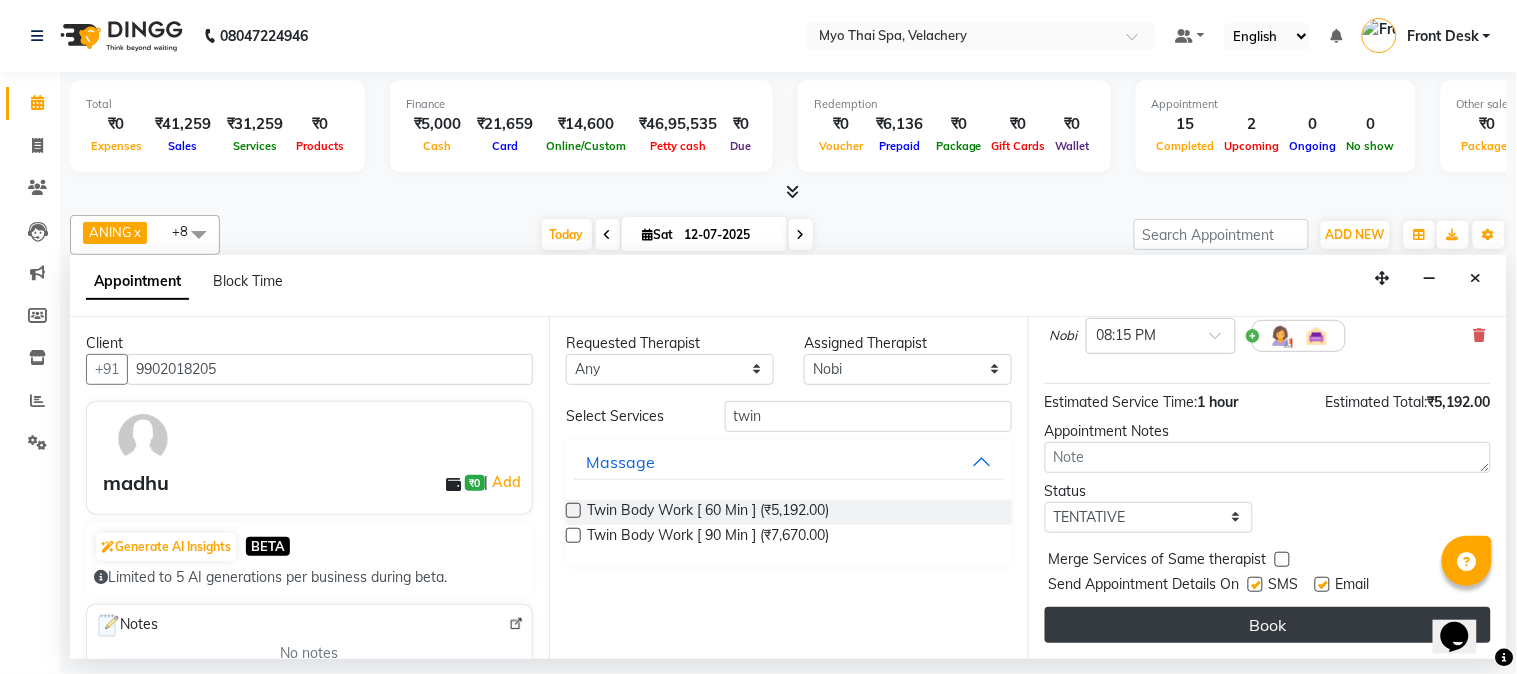 click on "Book" at bounding box center (1268, 625) 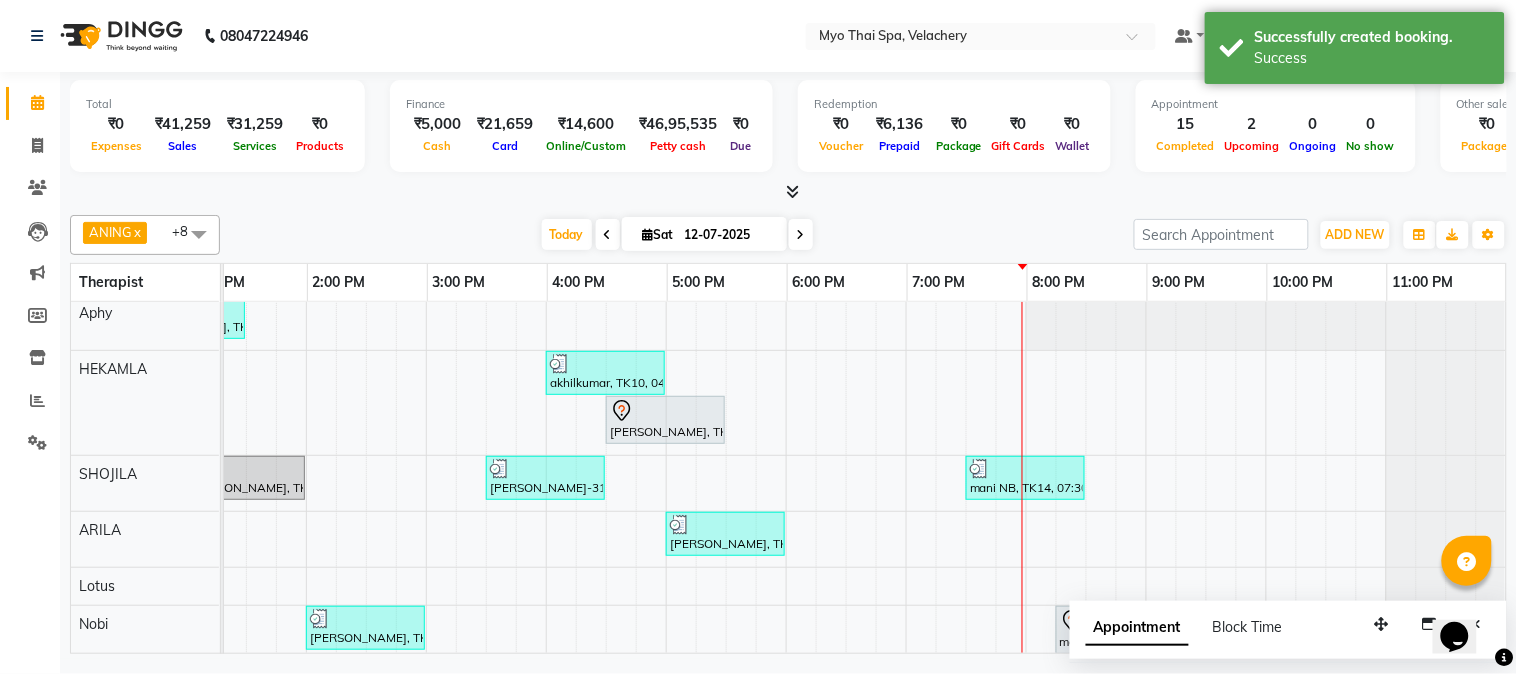 scroll, scrollTop: 147, scrollLeft: 534, axis: both 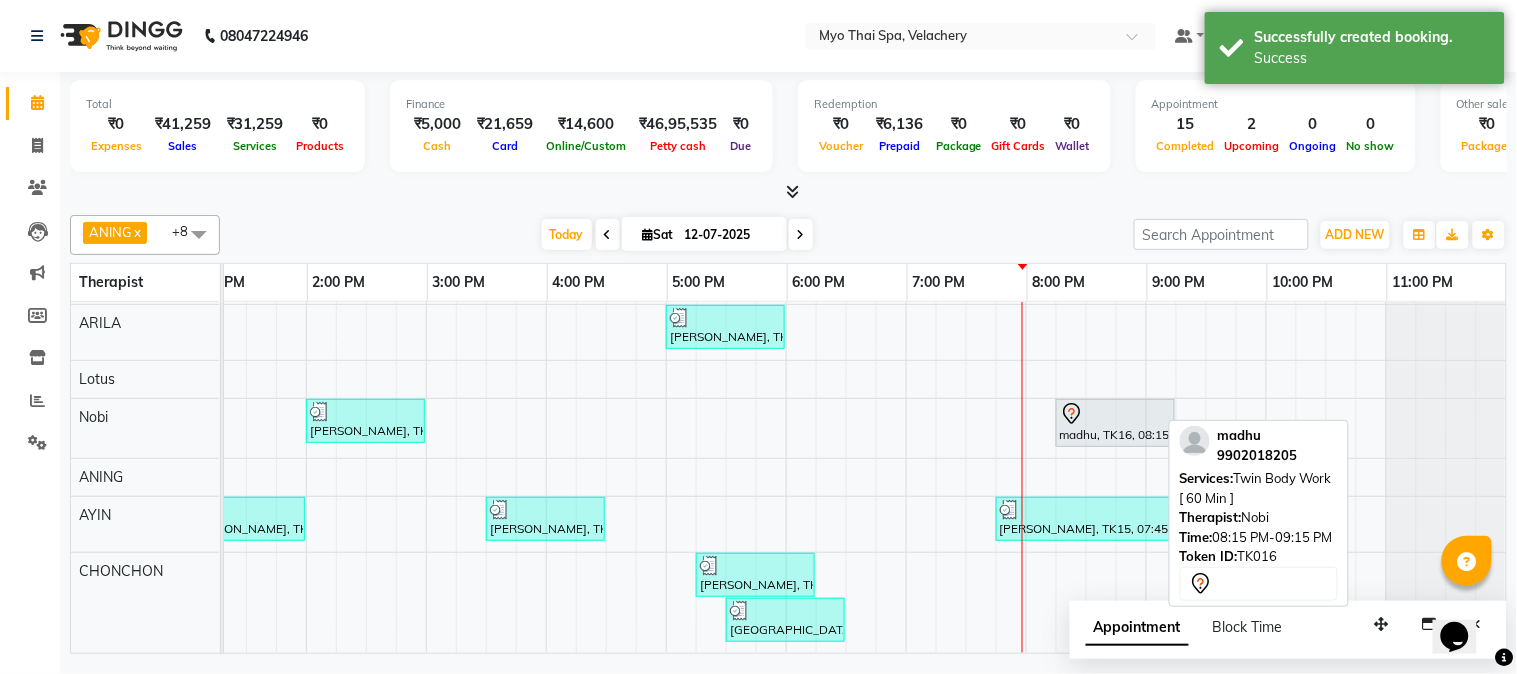 click at bounding box center [1115, 414] 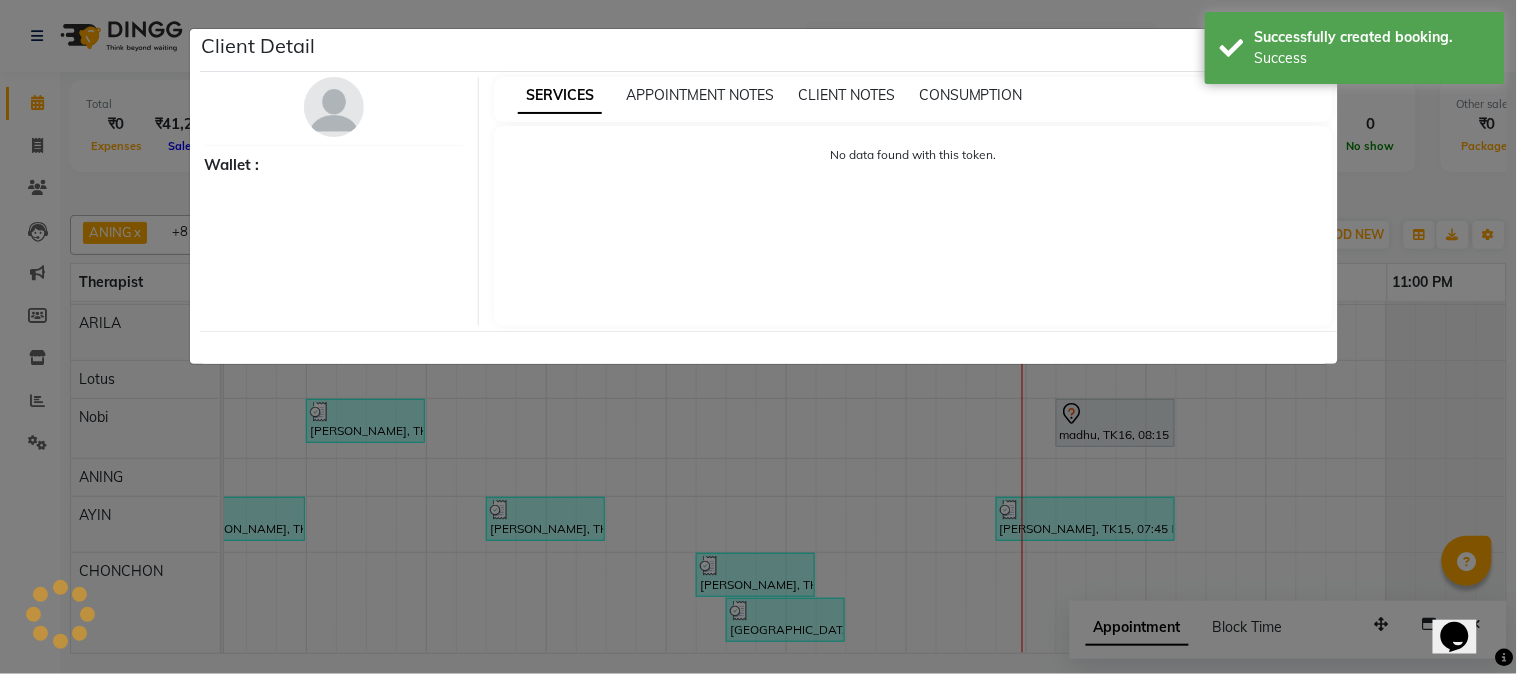 select on "7" 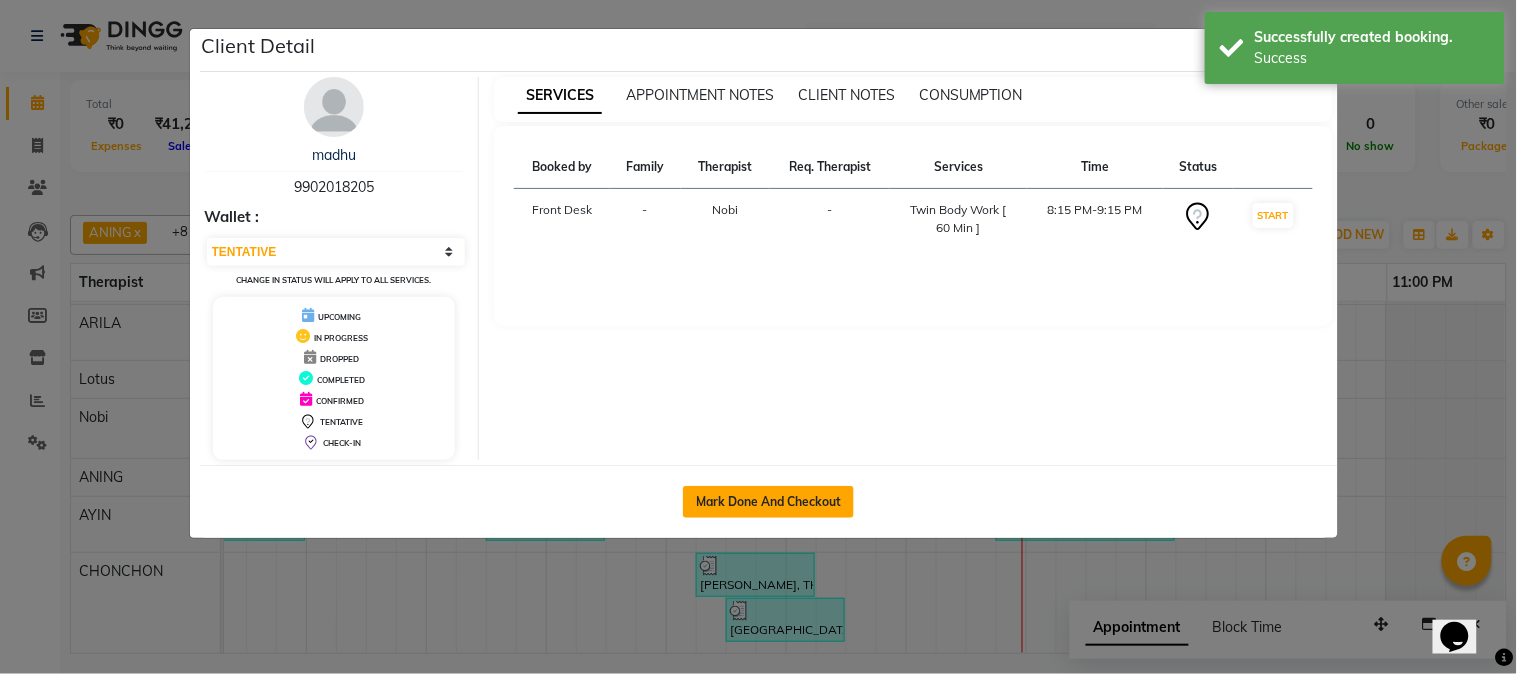 click on "Mark Done And Checkout" 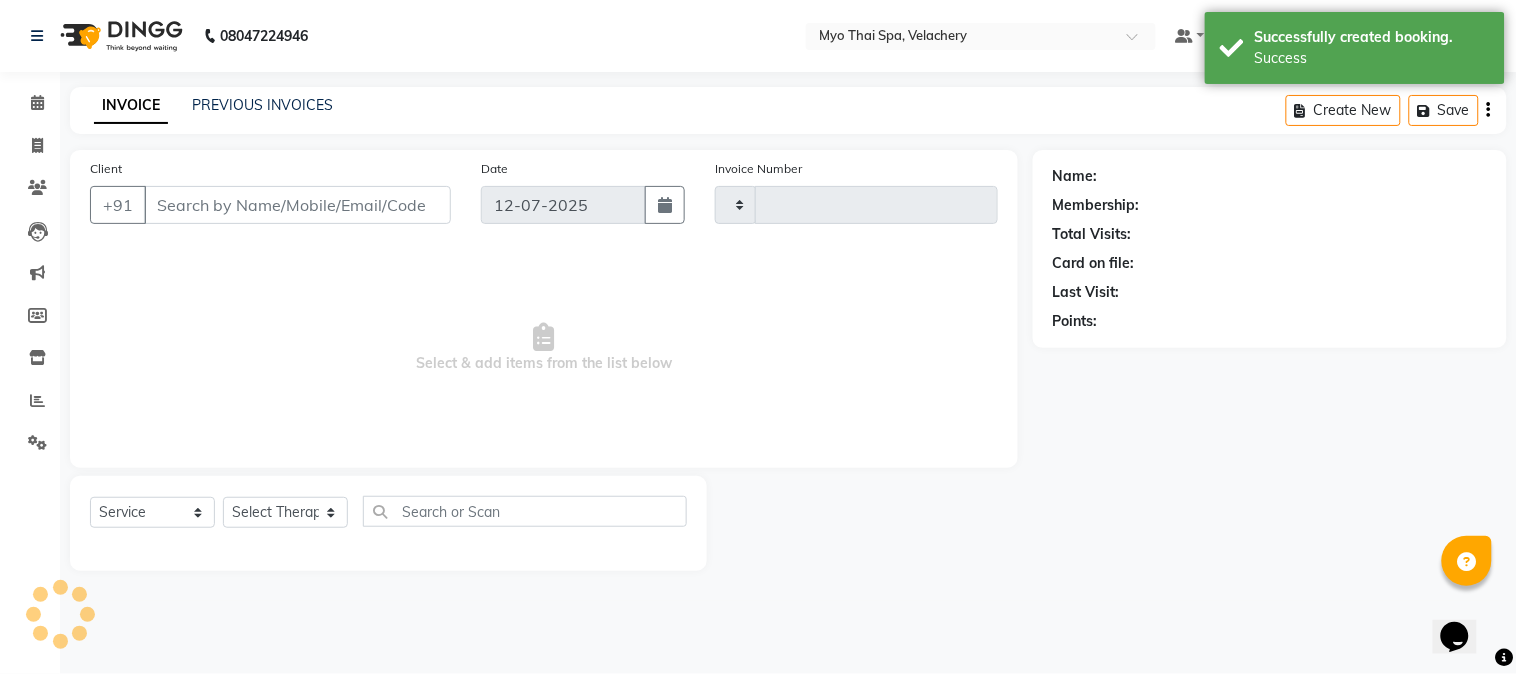 type on "1074" 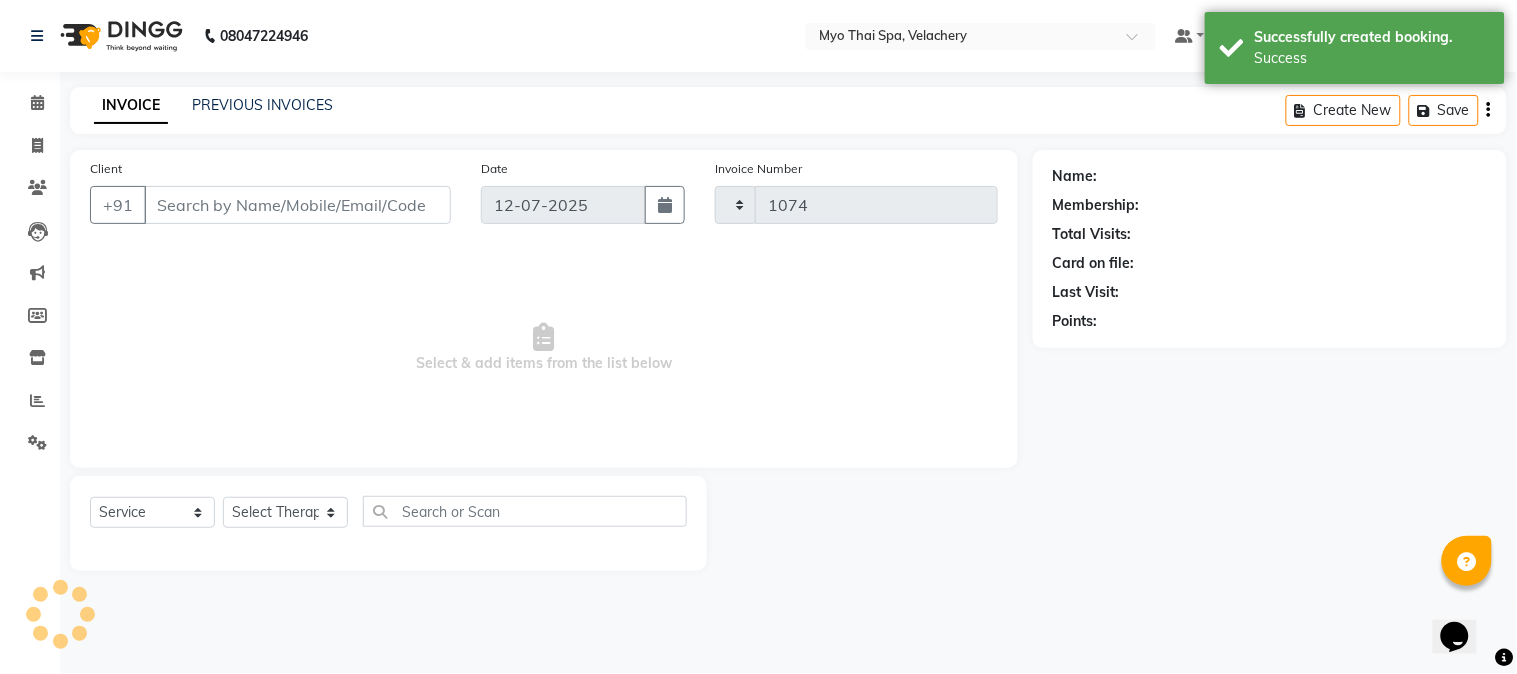 select on "3" 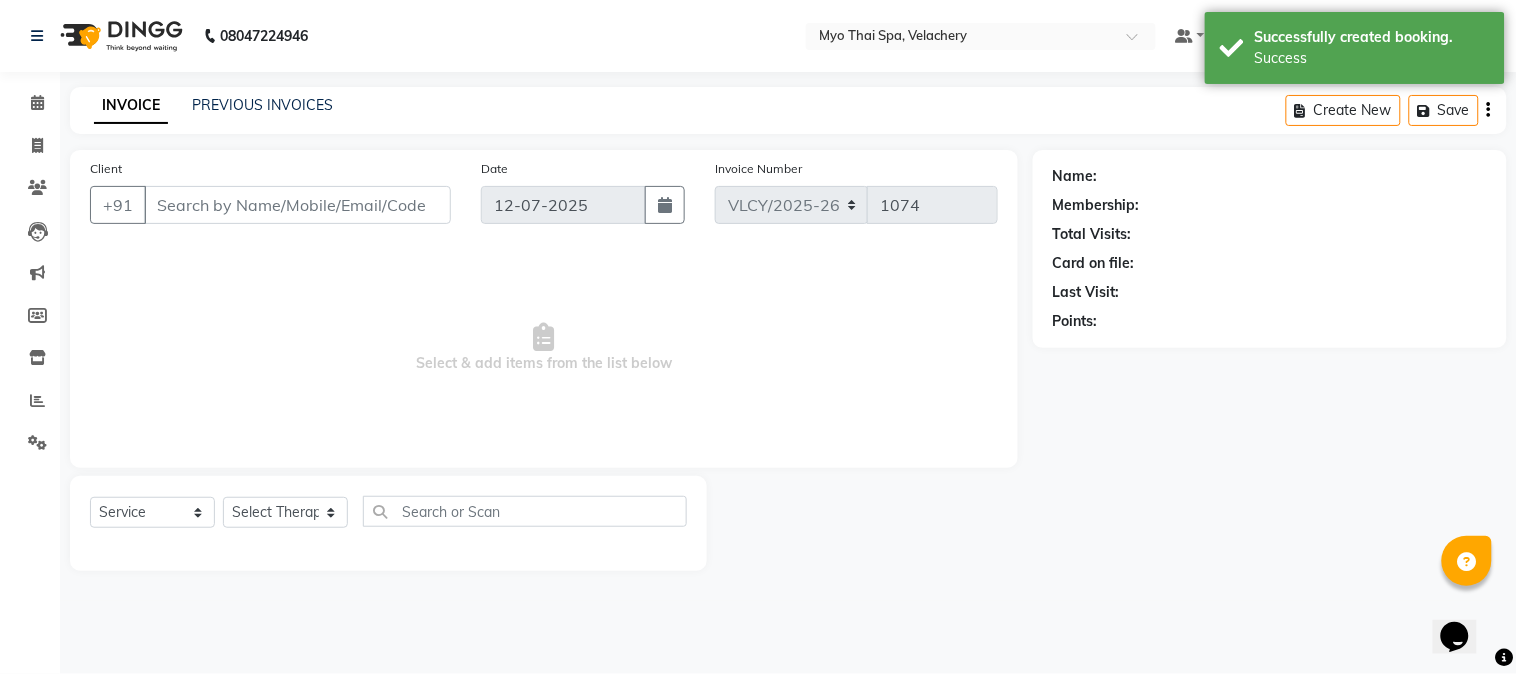 type on "9902018205" 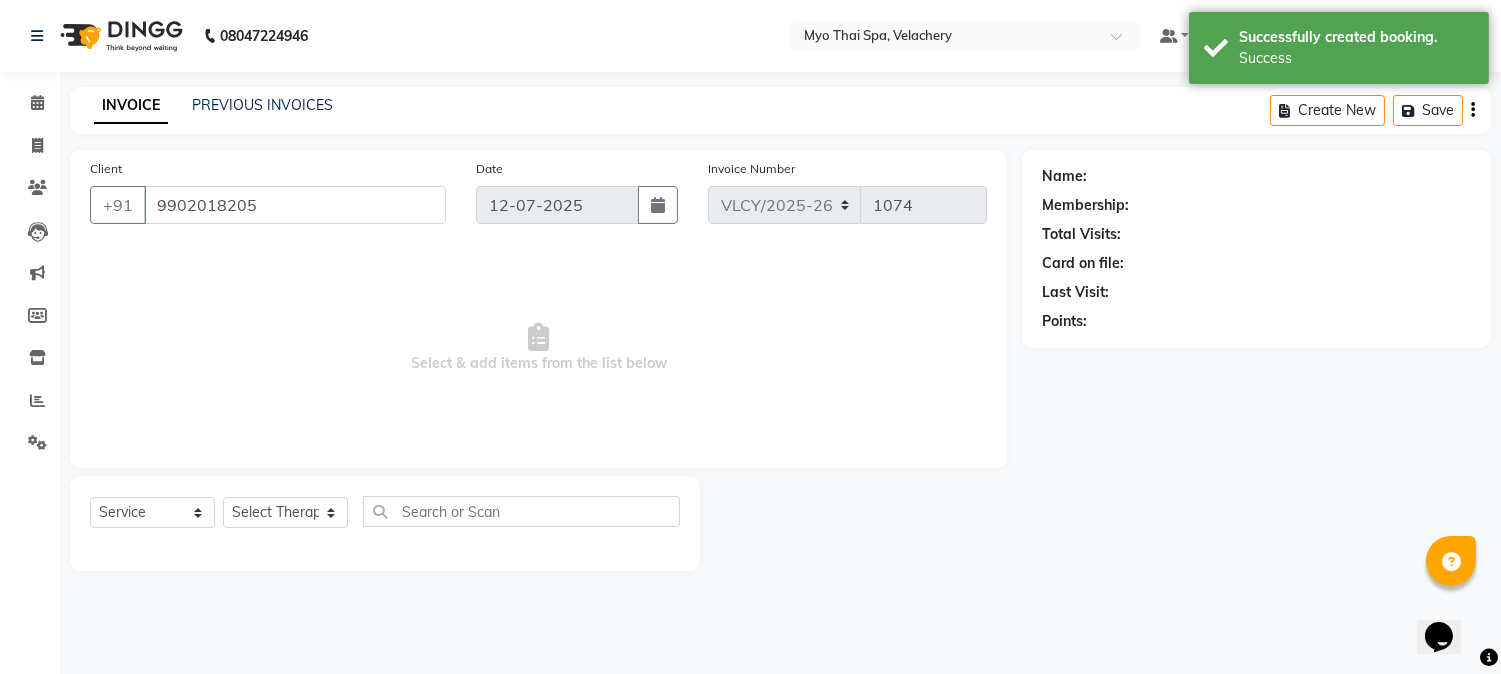 select on "76520" 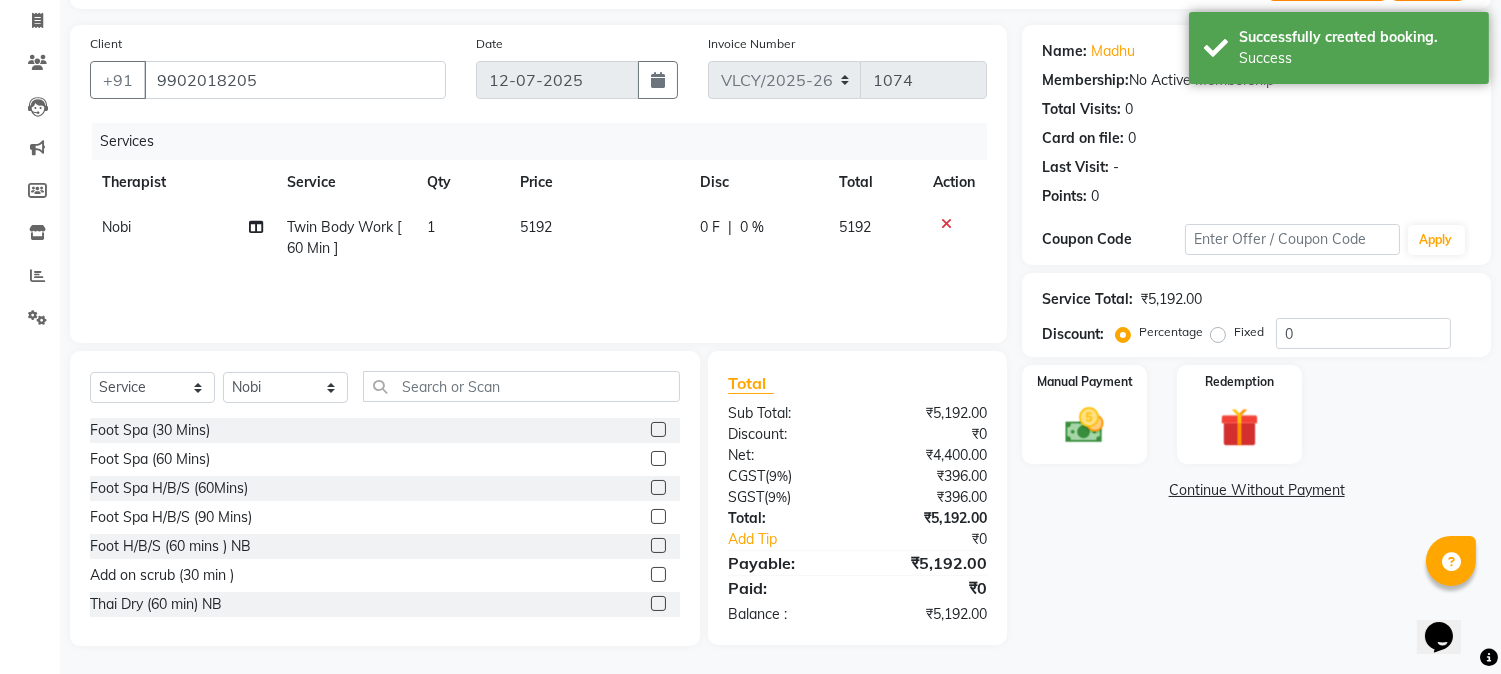 scroll, scrollTop: 126, scrollLeft: 0, axis: vertical 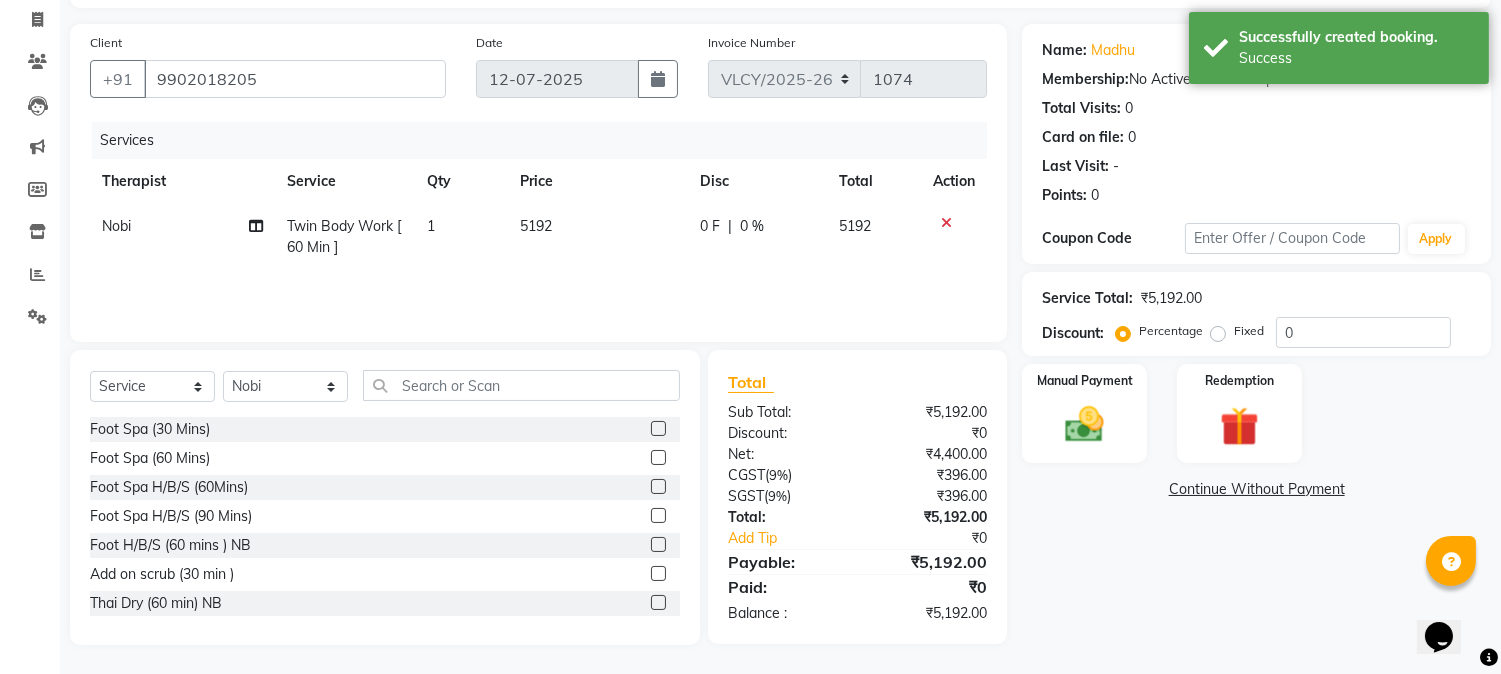 click on "Fixed" 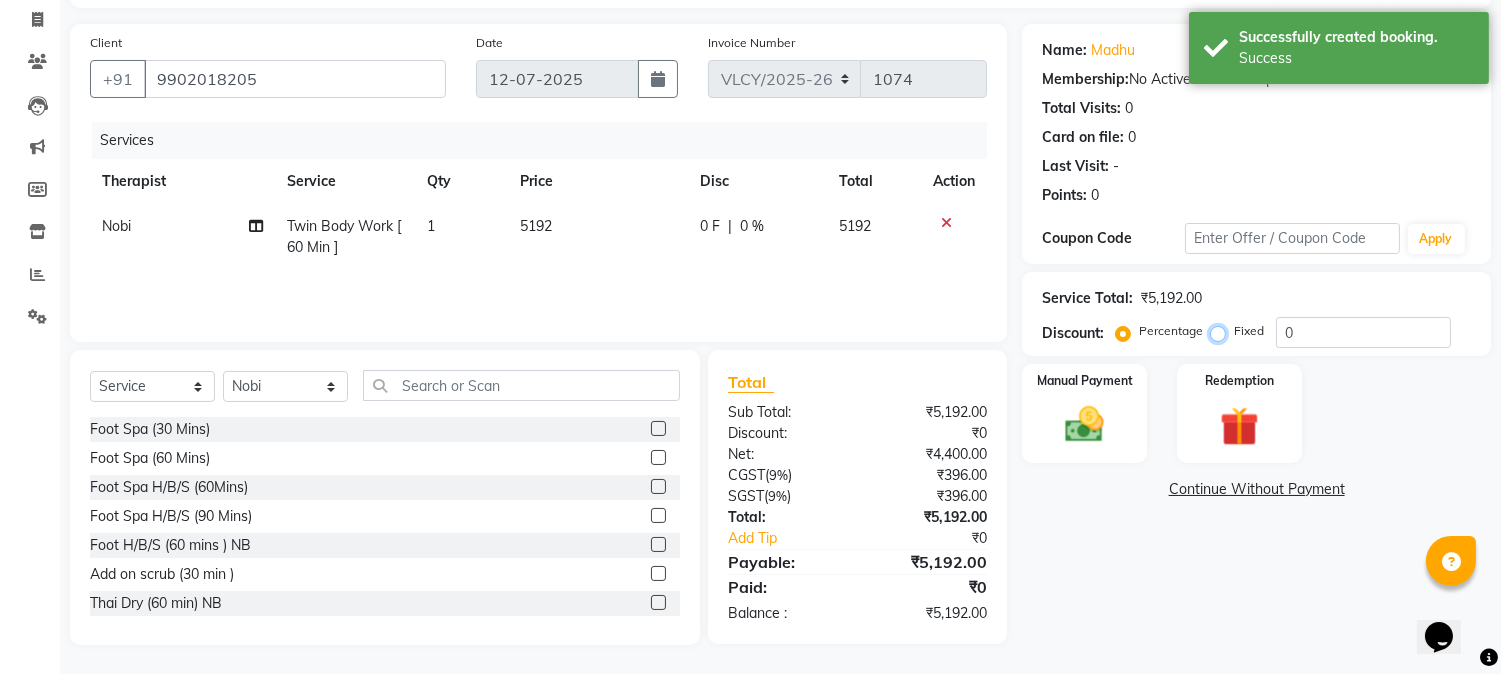 click on "Fixed" at bounding box center (1222, 331) 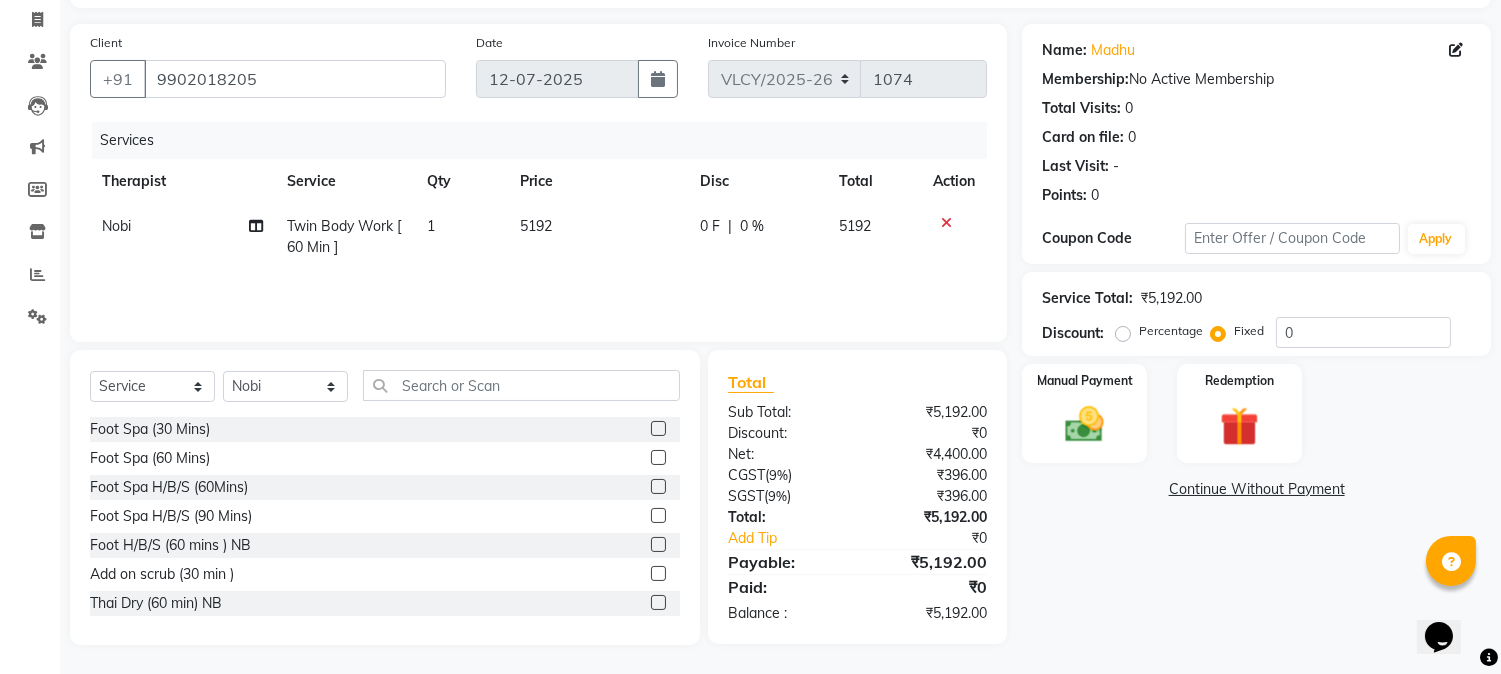 click on "0 %" 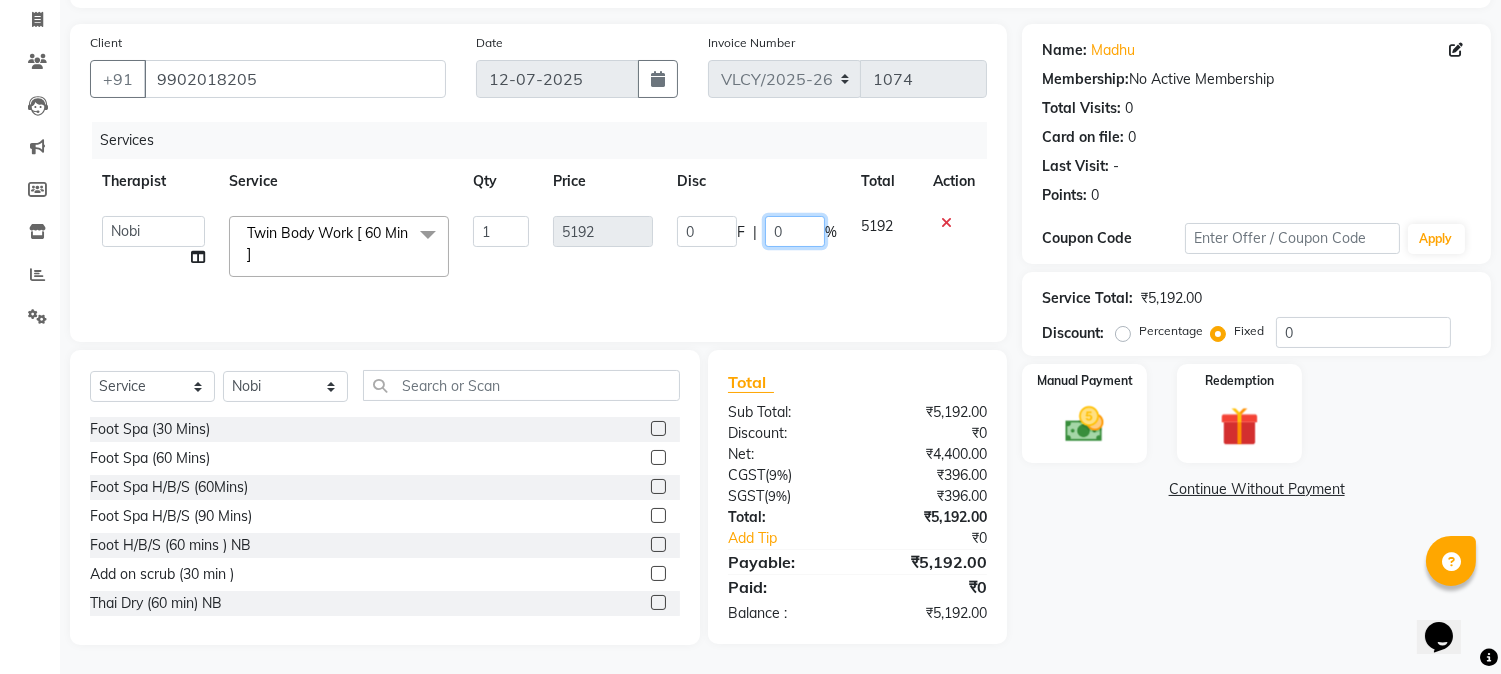 click on "0" 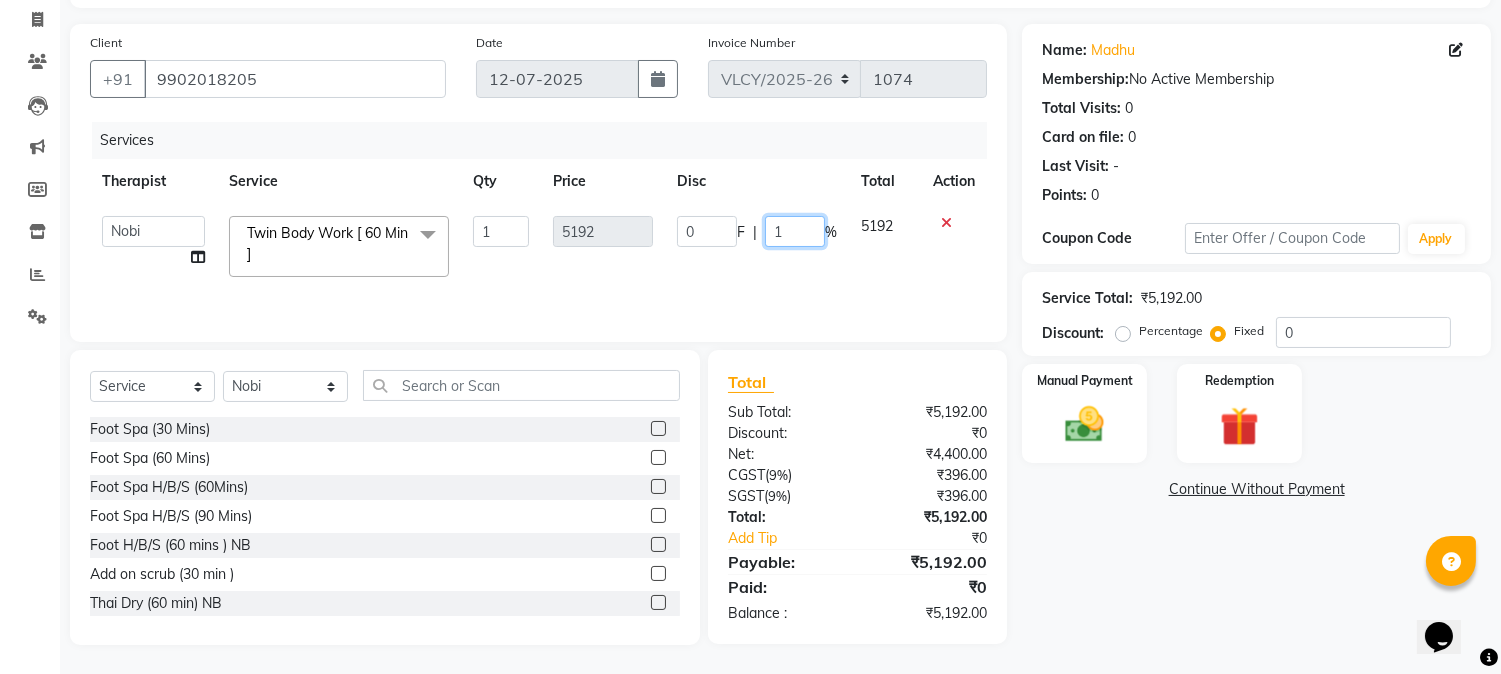 type on "15" 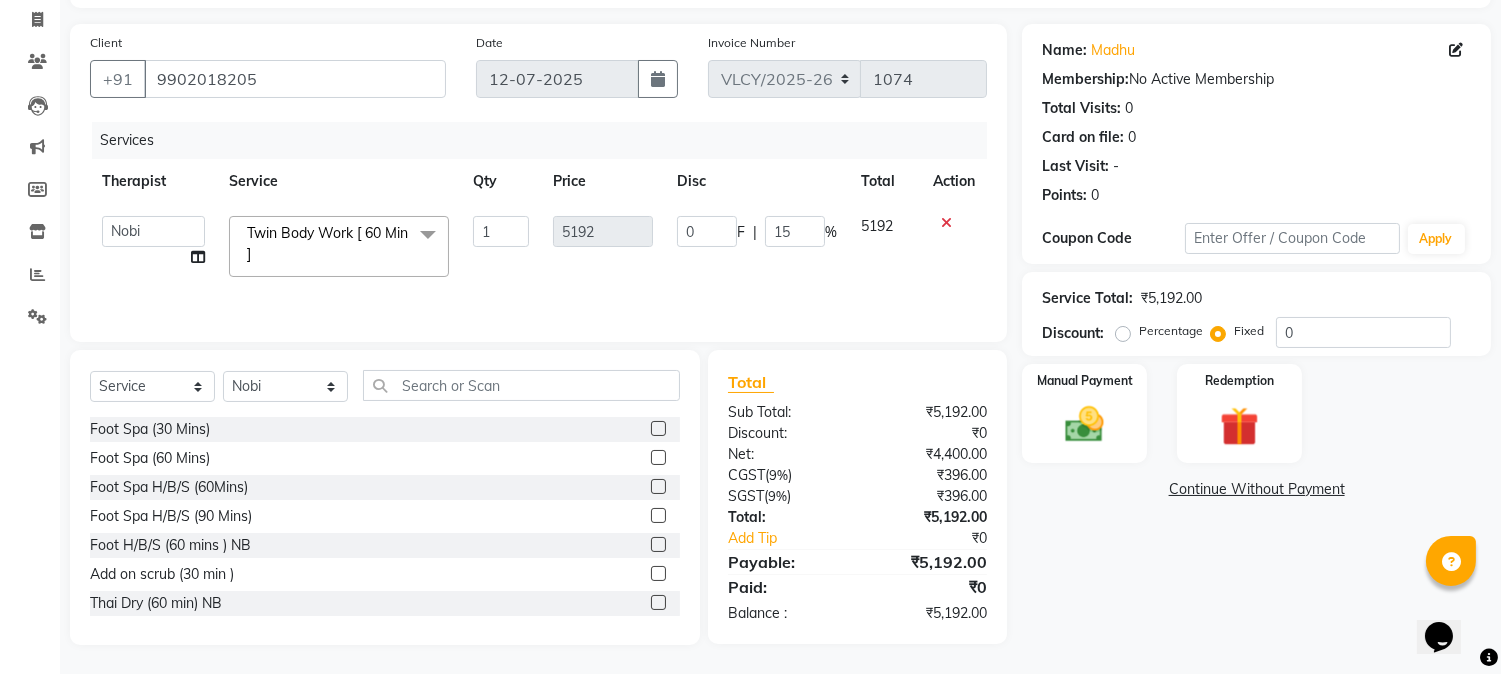 click on "Manual Payment Redemption" 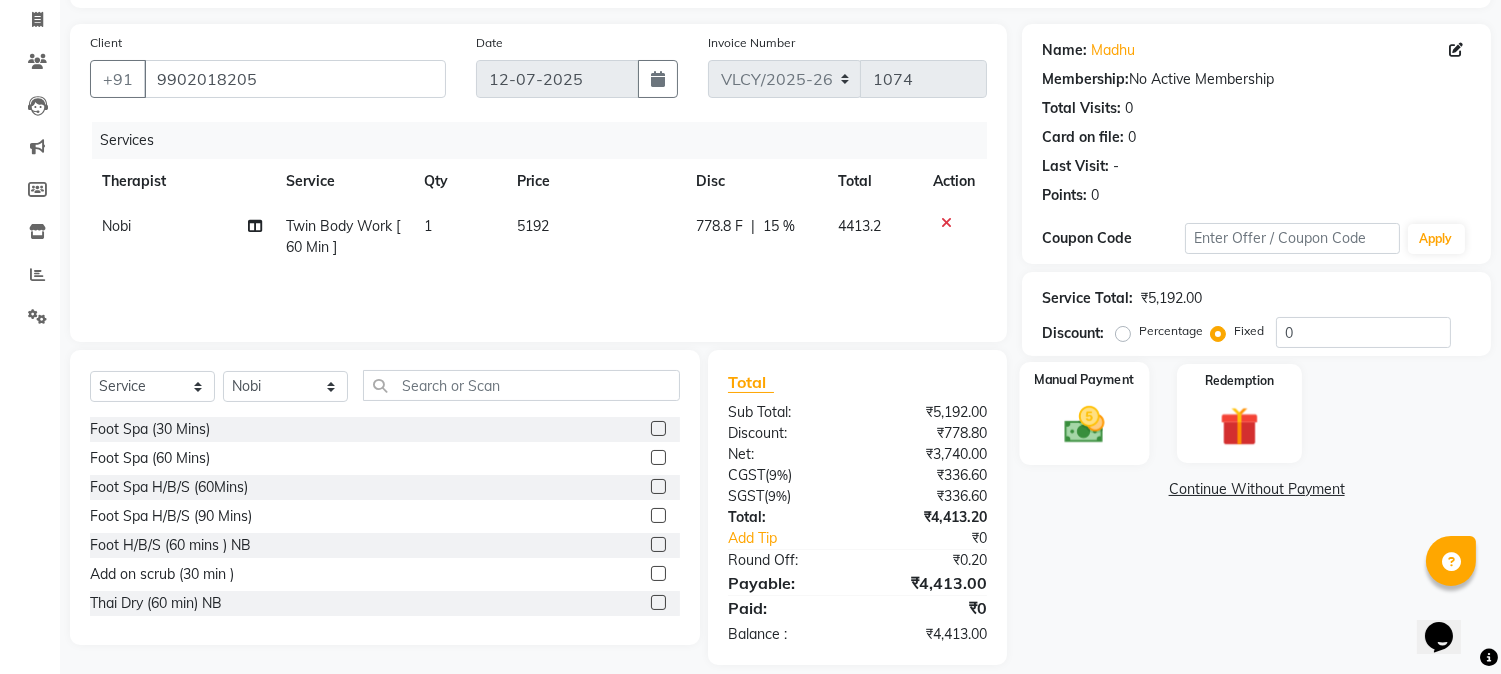 click on "Manual Payment" 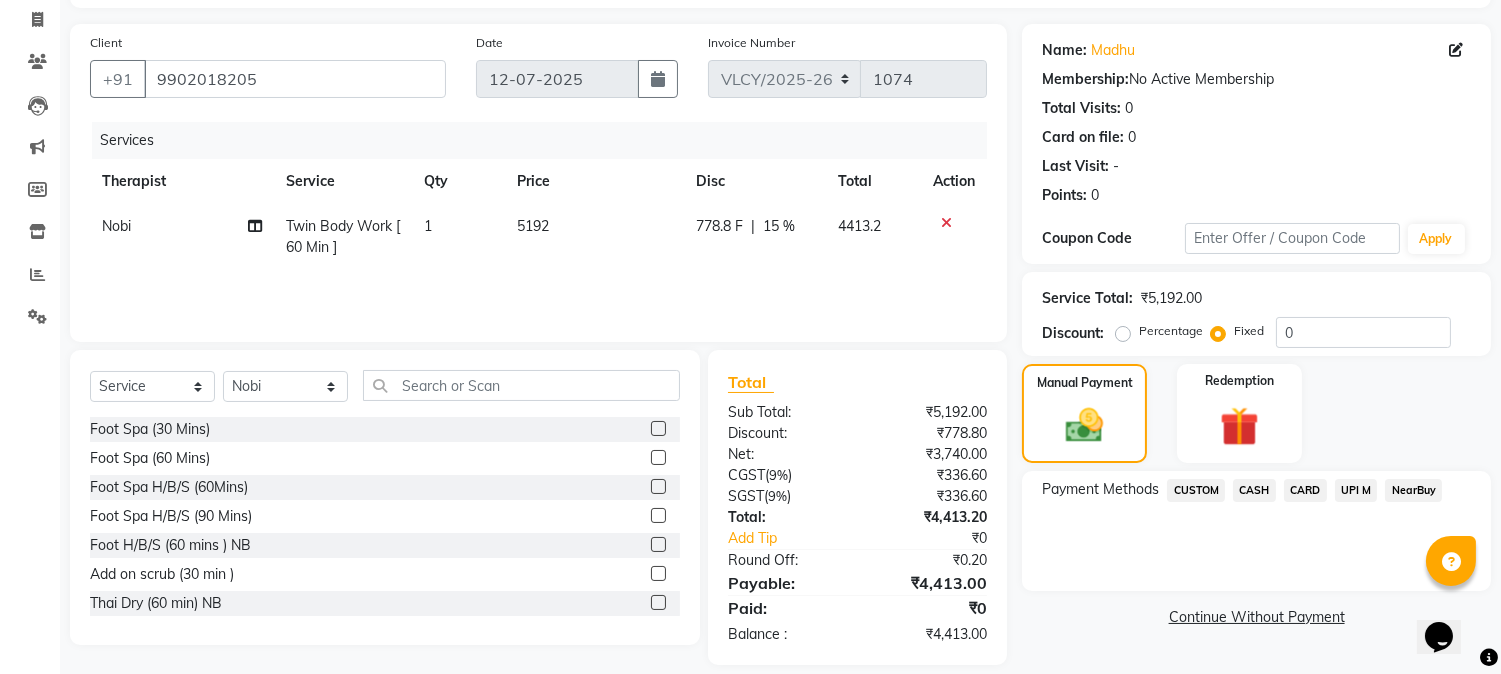 click on "UPI M" 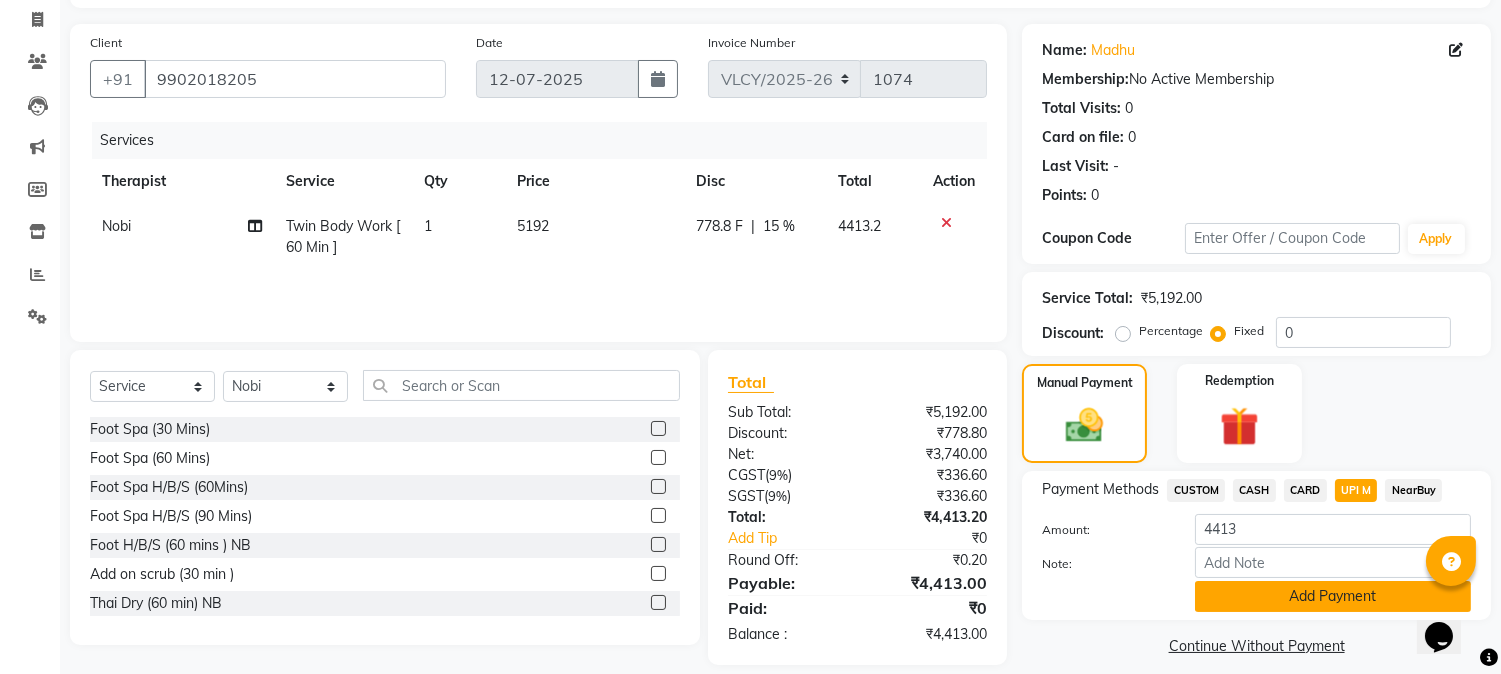 click on "Add Payment" 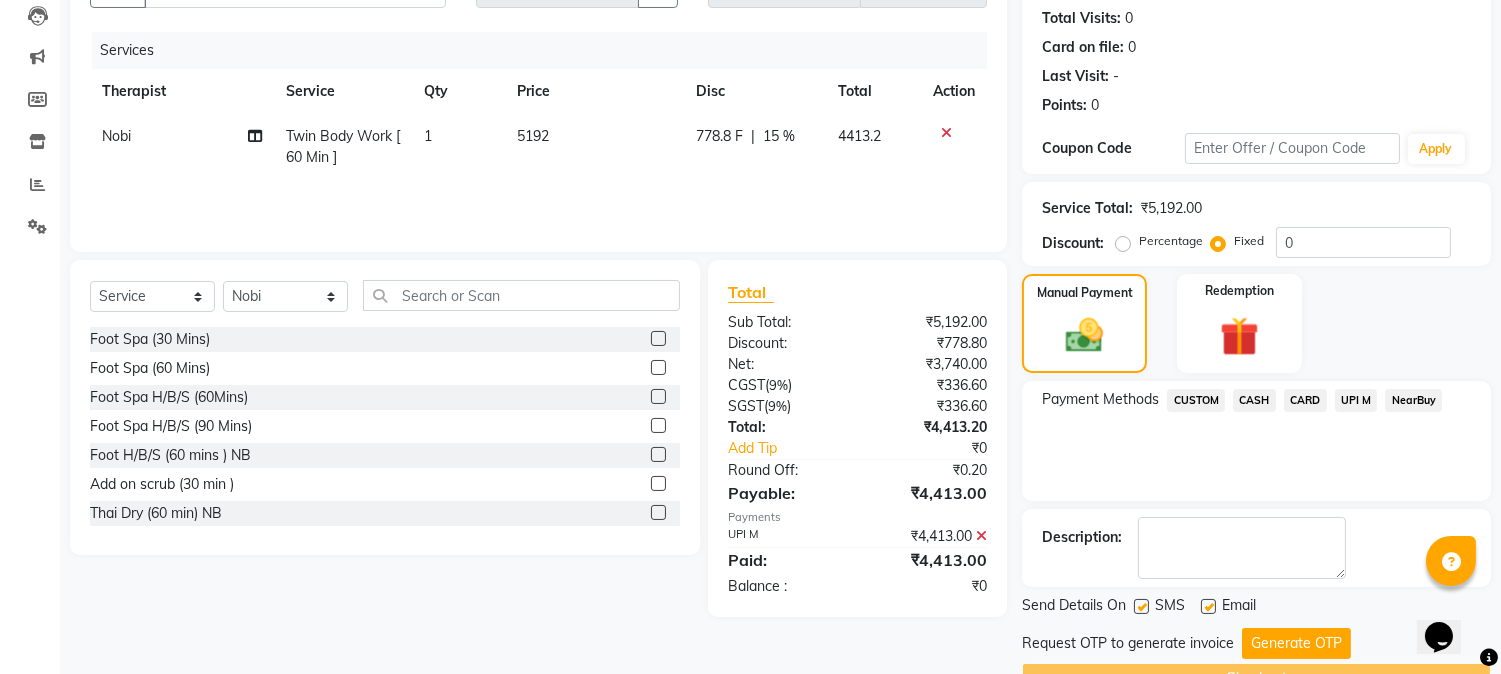 scroll, scrollTop: 222, scrollLeft: 0, axis: vertical 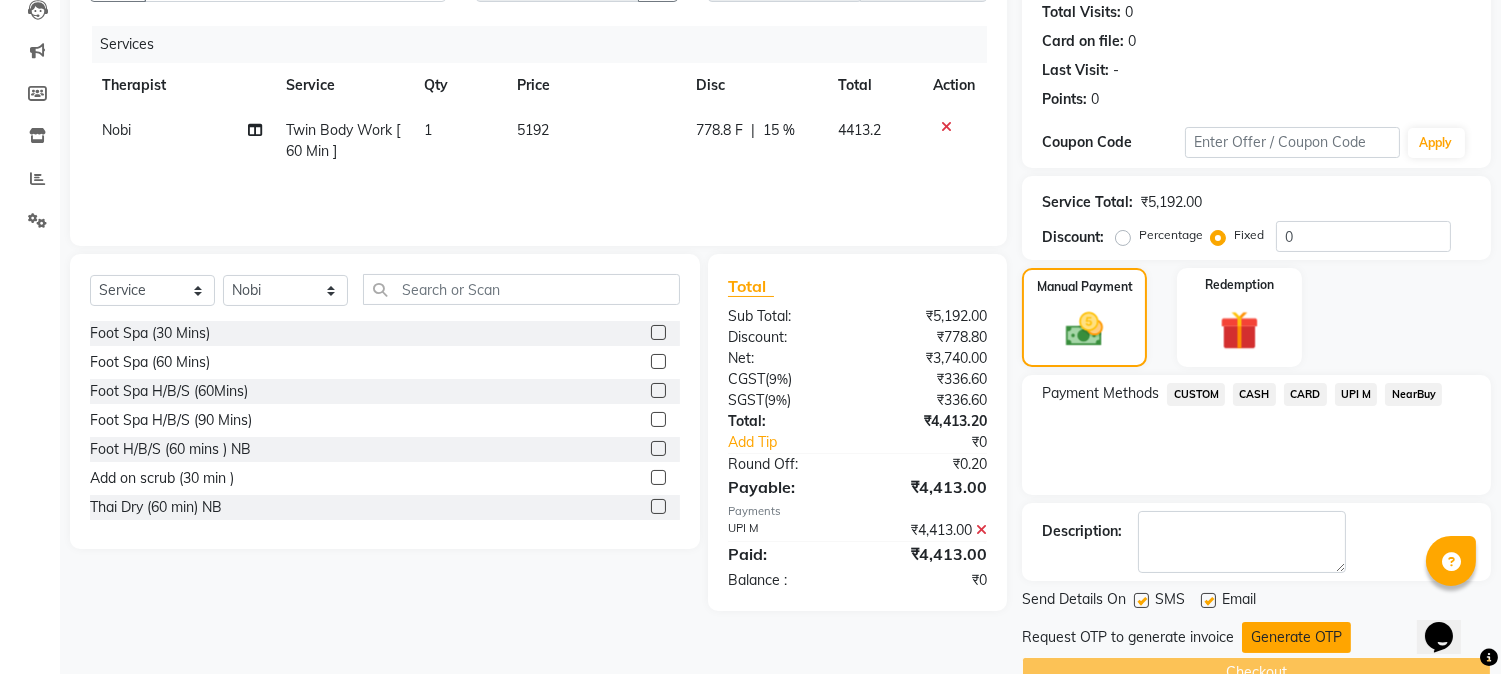 click on "Generate OTP" 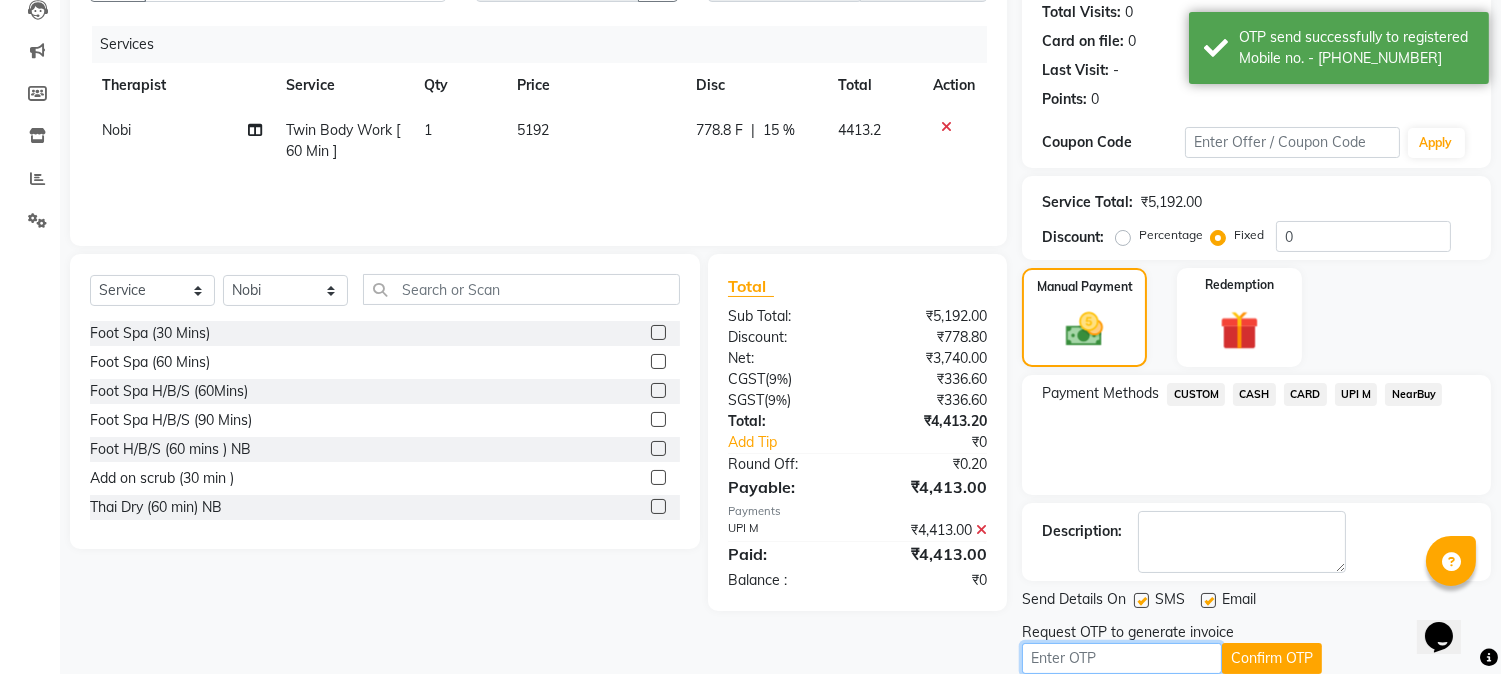 click at bounding box center (1122, 658) 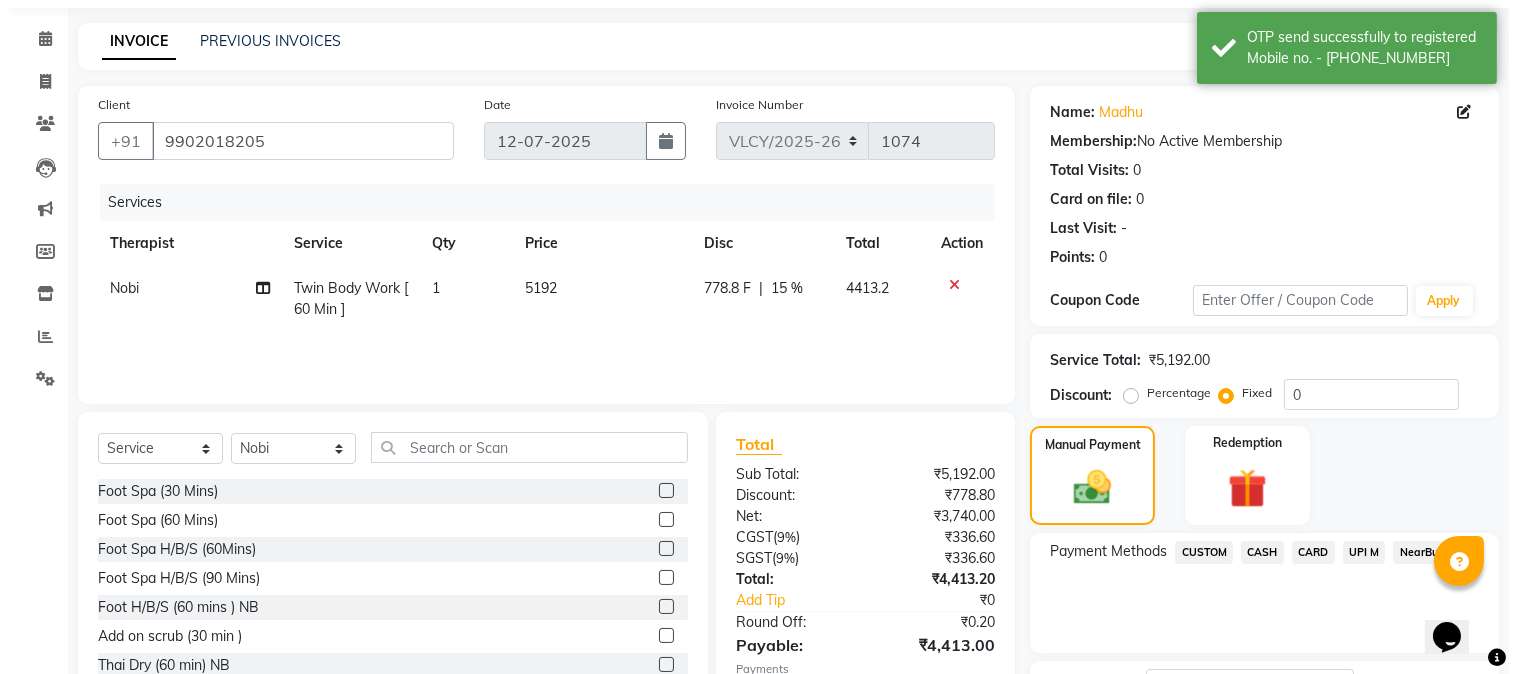 scroll, scrollTop: 0, scrollLeft: 0, axis: both 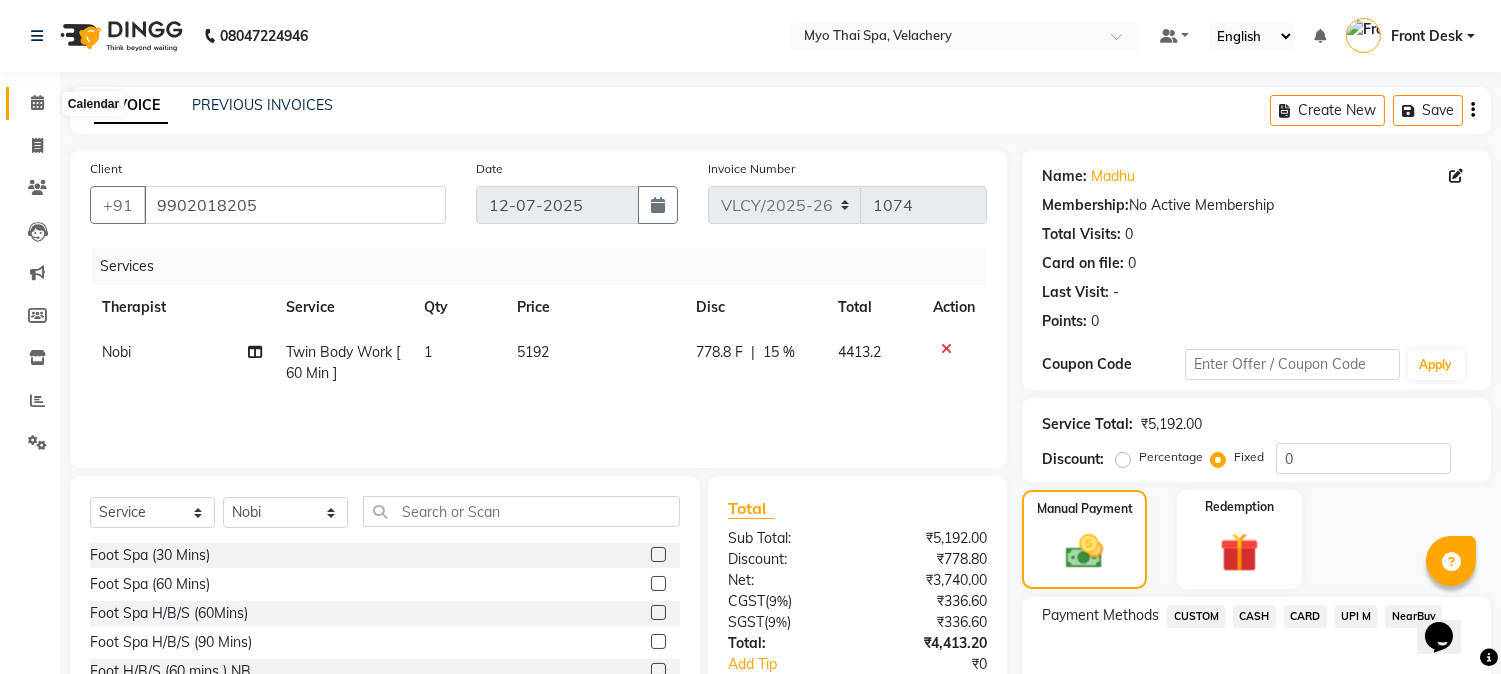 click 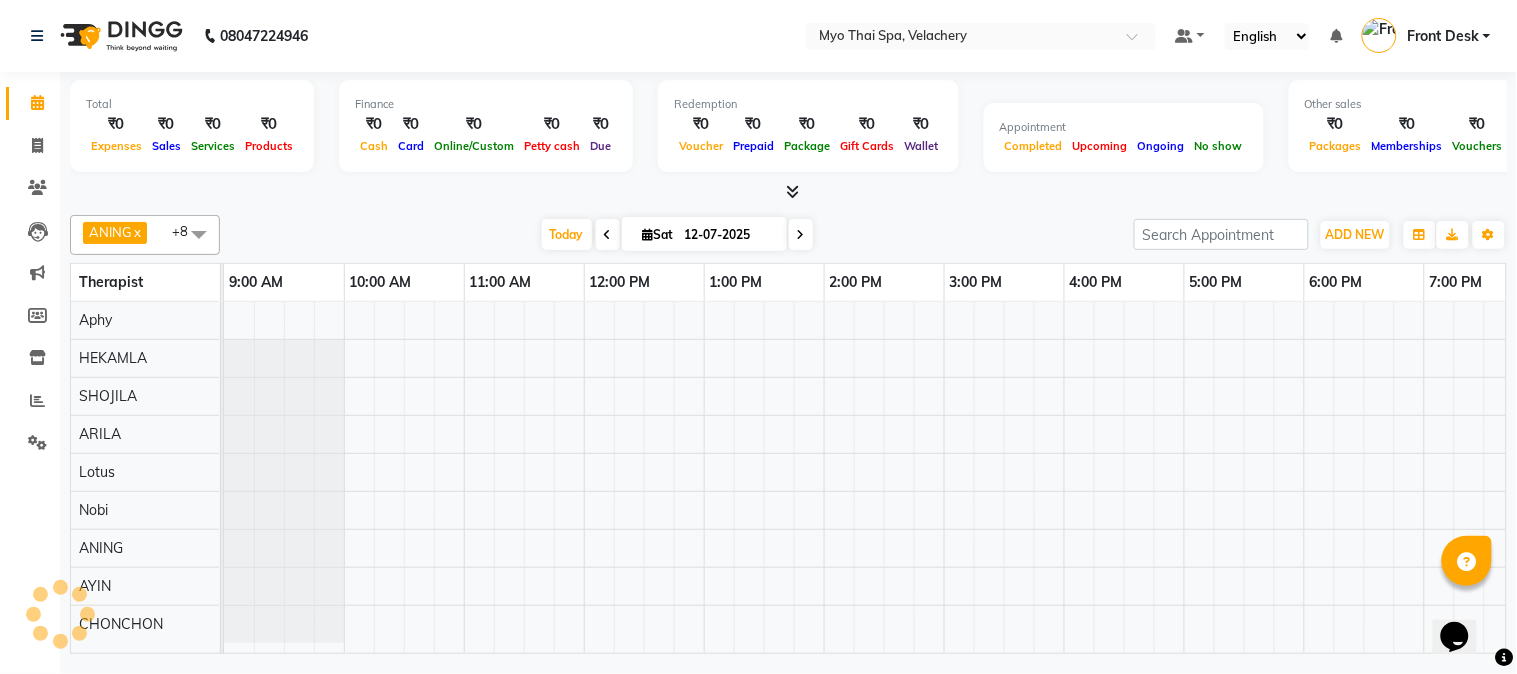 scroll, scrollTop: 0, scrollLeft: 0, axis: both 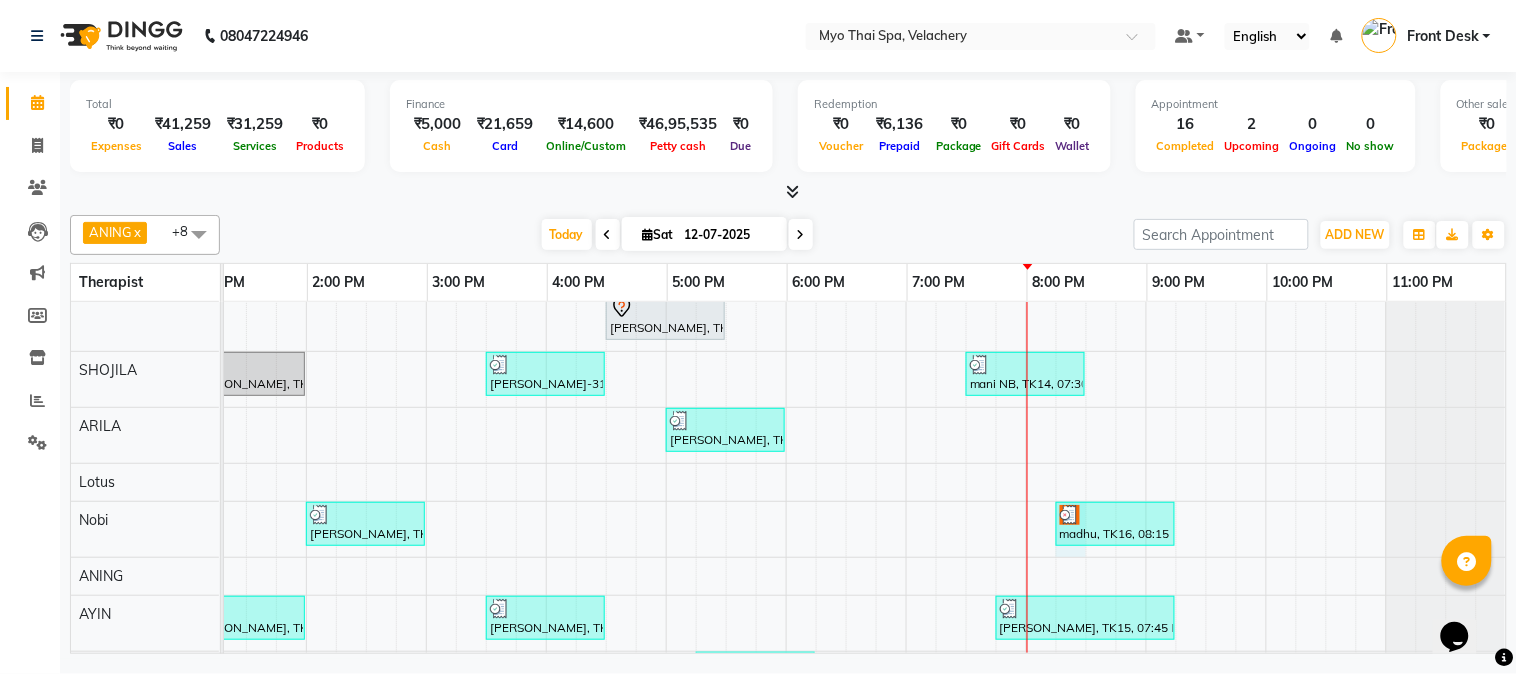 click on "[PERSON_NAME] -3130, TK07, 11:00 AM-11:30 AM, Foot Spa (30 Mins)     [PERSON_NAME] -3130, TK01, 11:30 AM-12:30 PM, Swedish [ 60 Min ]     [PERSON_NAME], TK05, 12:30 PM-01:30 PM, Swedish [ 60 Min ]     akhilkumar, TK10, 04:00 PM-05:00 PM, Balinese [ 60 Min ]             [PERSON_NAME], TK02, 04:30 PM-05:30 PM, Foot Spa (60 Mins)     [PERSON_NAME], TK06, 01:00 PM-02:00 PM, Foot Spa (60 Mins)     [PERSON_NAME]-3126 vel, TK09, 03:30 PM-04:30 PM, Traditional Thai Dry Spa-60Mins     mani NB, TK14, 07:30 PM-08:30 PM, Aroma Thai 60Mins [PERSON_NAME]-nb, TK11, 05:00 PM-06:00 PM, Thai Dry (60 min) [PERSON_NAME], TK06, 02:00 PM-03:00 PM, Aroma Thai [ 60 Min ]     madhu, TK16, 08:15 PM-09:15 PM, Twin Body Work [ 60 Min ]     [PERSON_NAME], TK06, 01:00 PM-02:00 PM, Swedish [ 60 Min ]     [GEOGRAPHIC_DATA], TK08, 03:30 PM-04:30 PM, Swedish [ 60 Min ]     [PERSON_NAME], TK15, 07:45 PM-09:15 PM, Balinese [ 60 Min ],Add on scrub (30 min )     [PERSON_NAME], TK03, 11:00 AM-12:00 PM, Traditional Thai Dry Spa-60Mins" at bounding box center [606, 471] 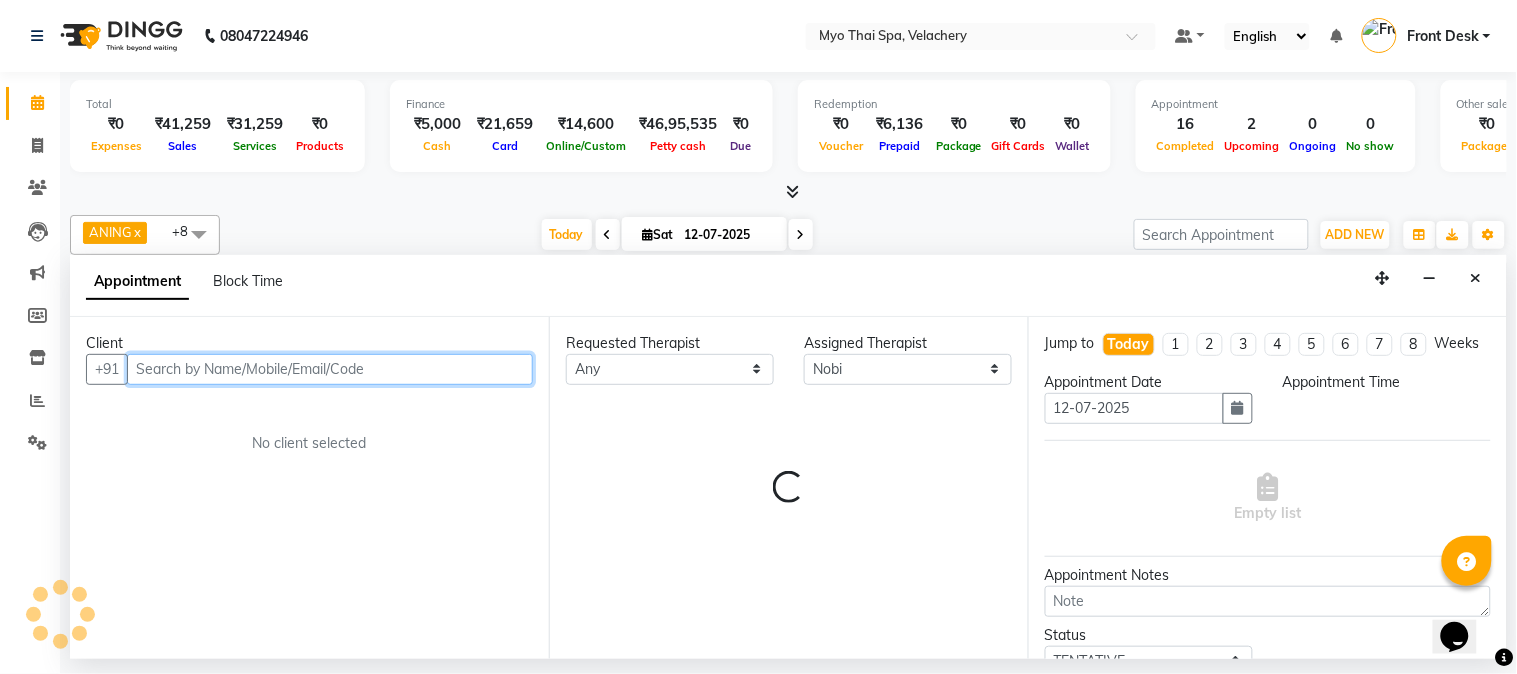 select on "1215" 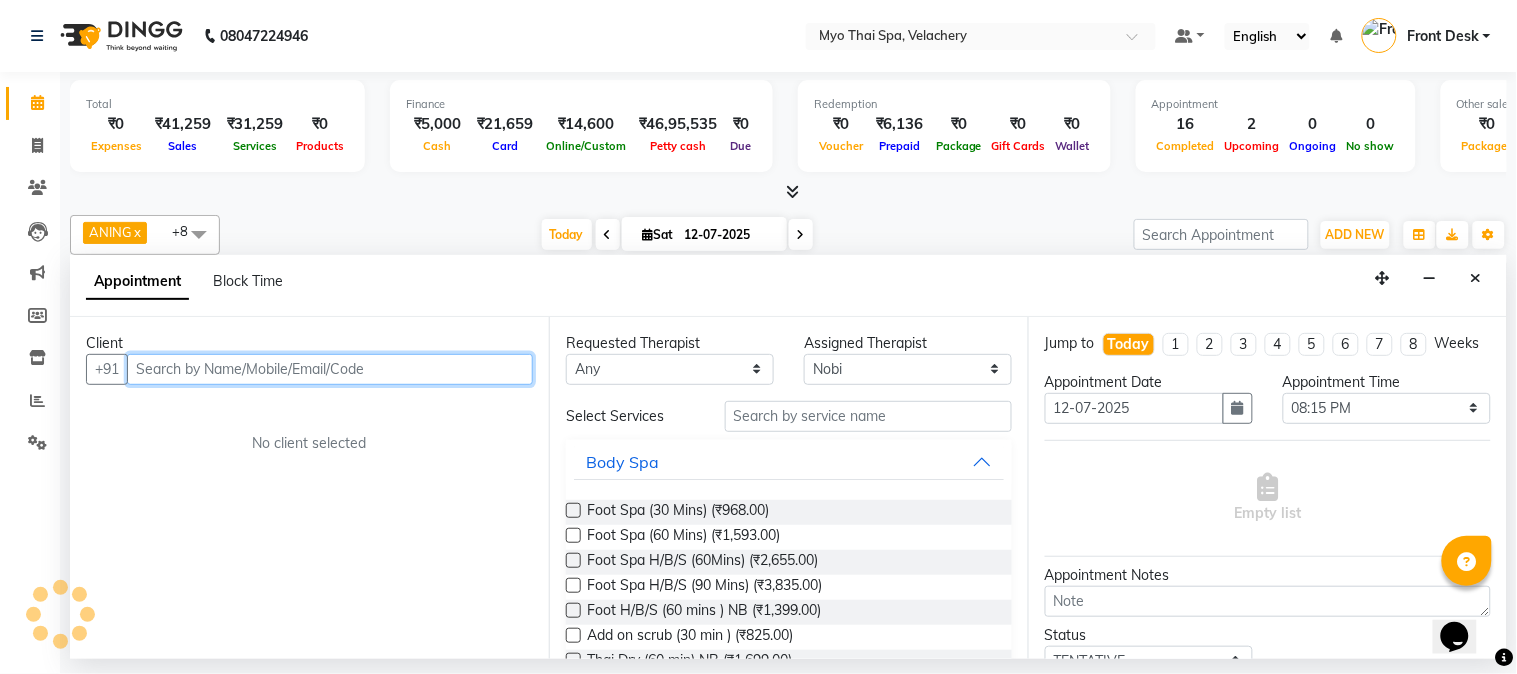 click at bounding box center (330, 369) 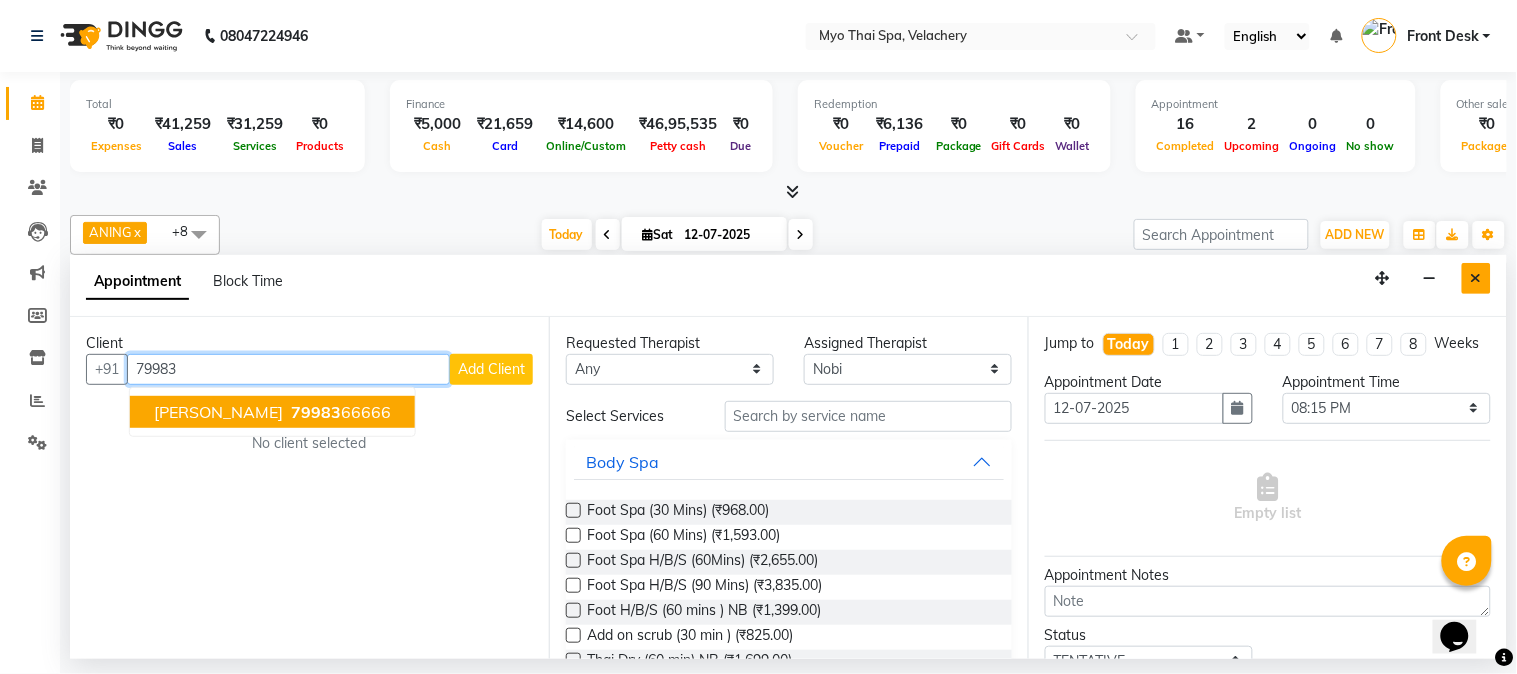 type on "79983" 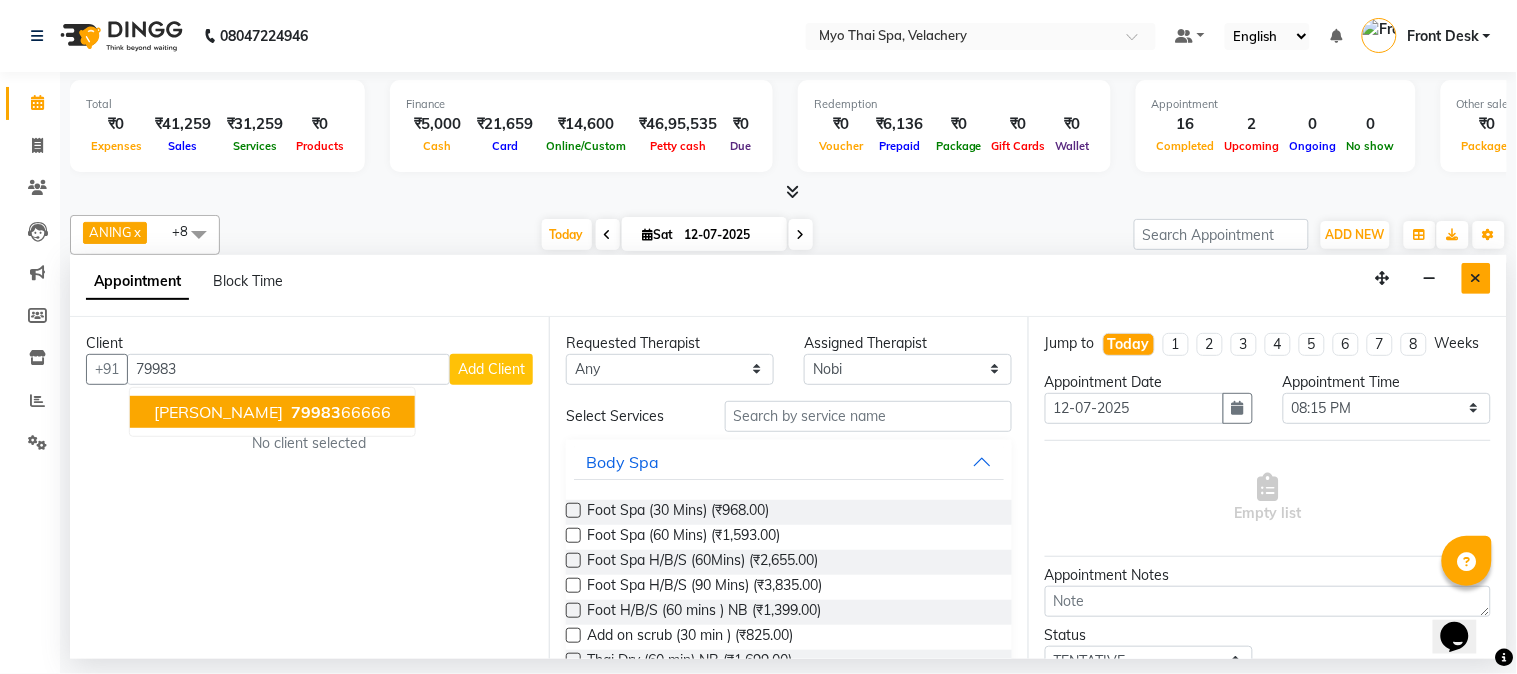 click at bounding box center (1476, 278) 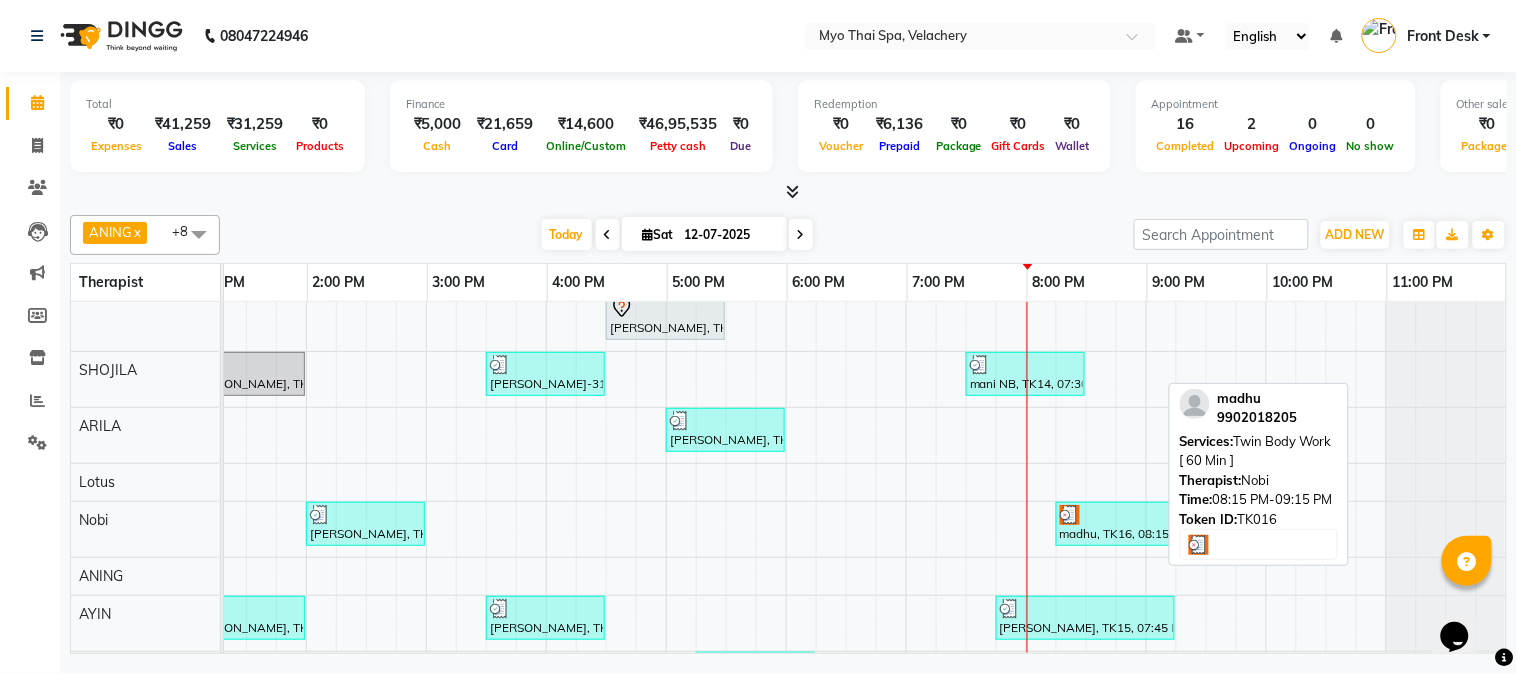 click on "madhu, TK16, 08:15 PM-09:15 PM, Twin Body Work [ 60 Min ]" at bounding box center (1115, 524) 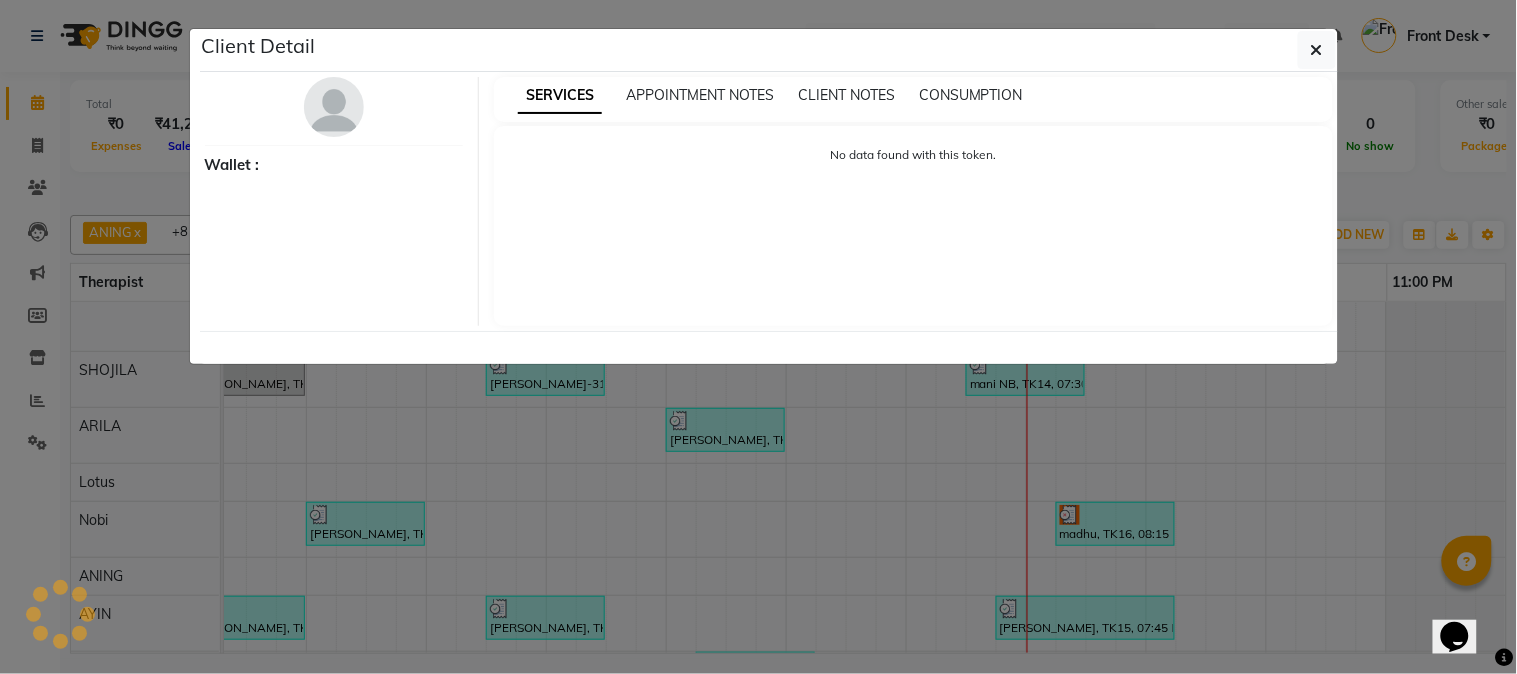select on "3" 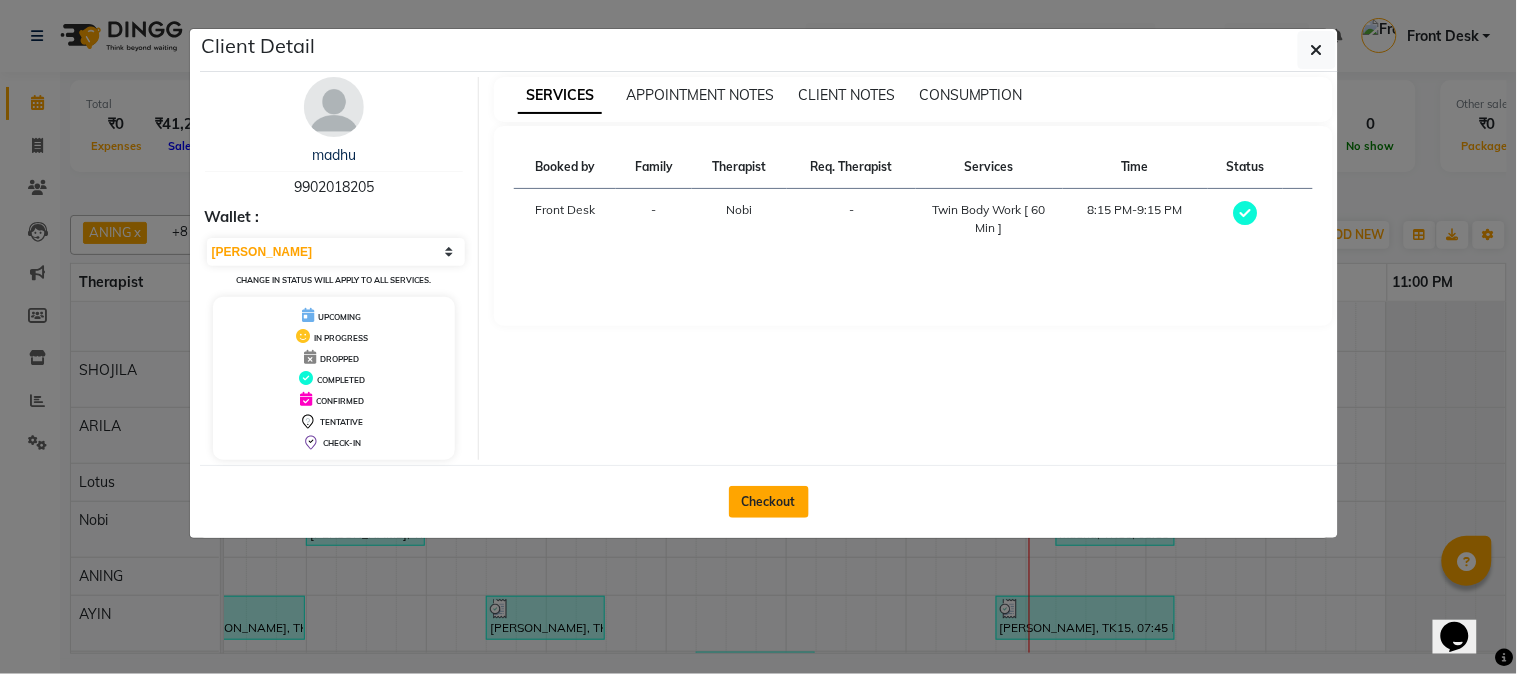 click on "Checkout" 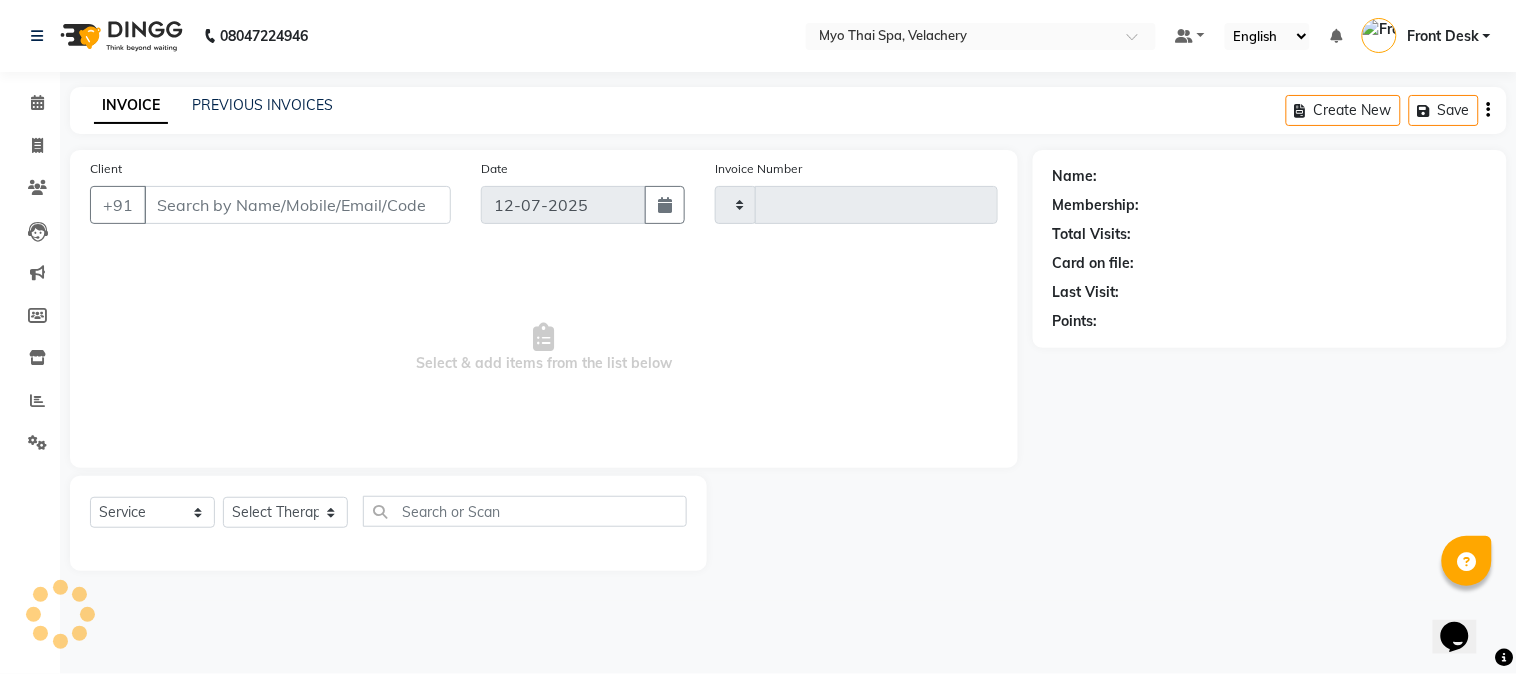 type on "1074" 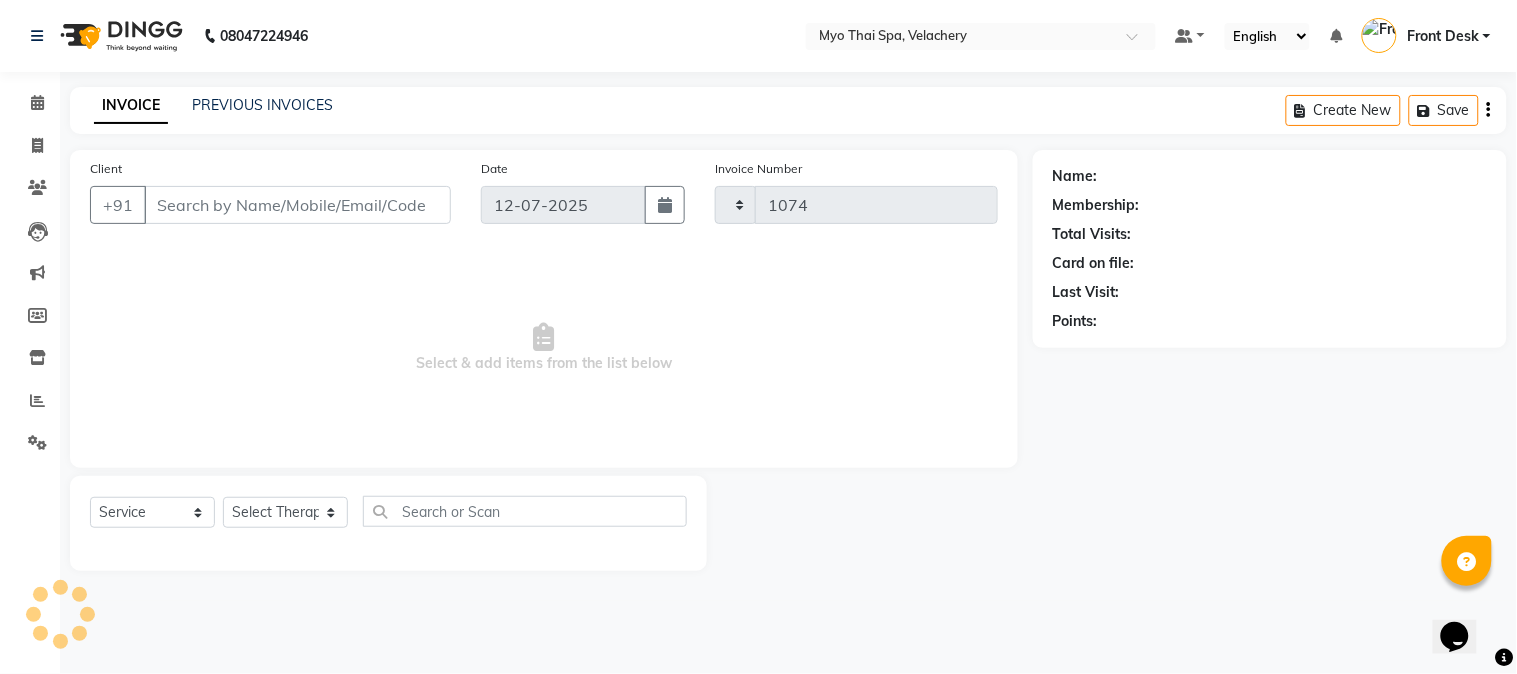select on "5554" 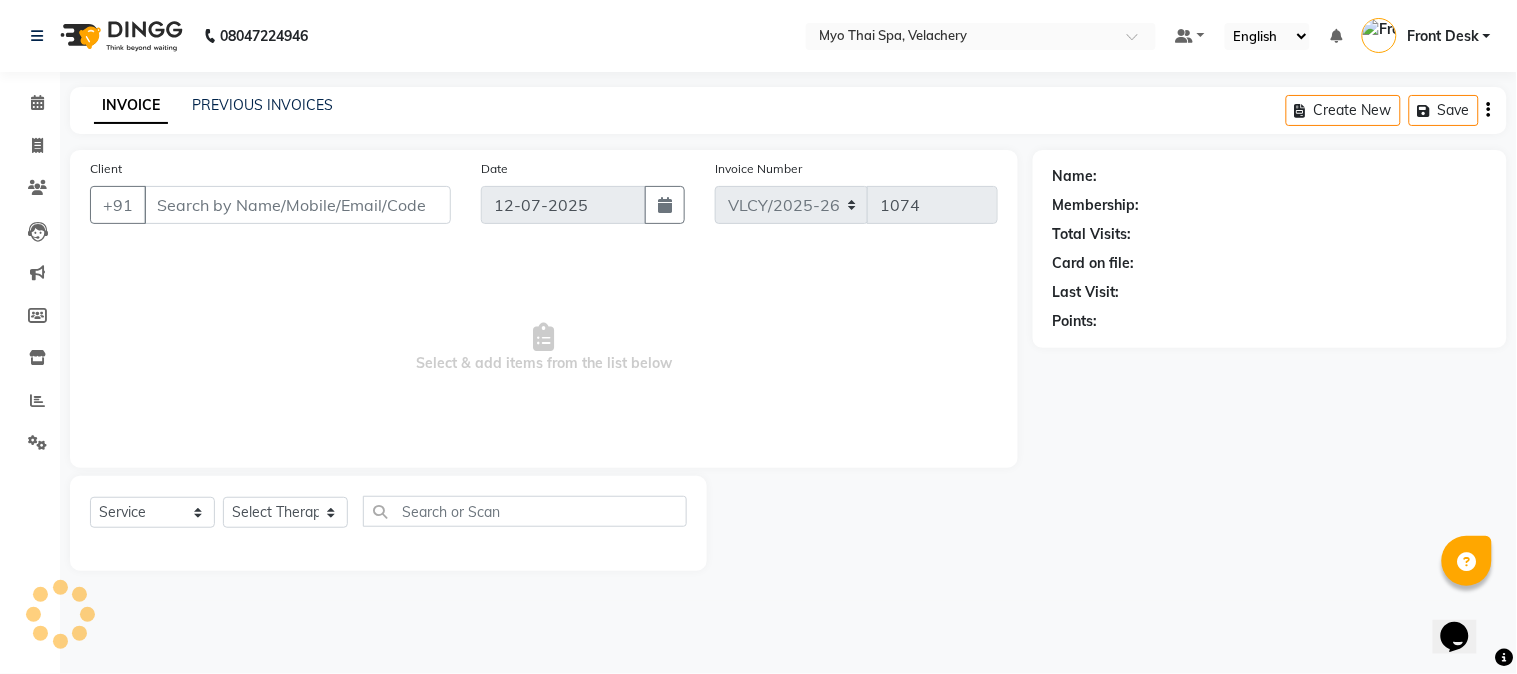 type on "9902018205" 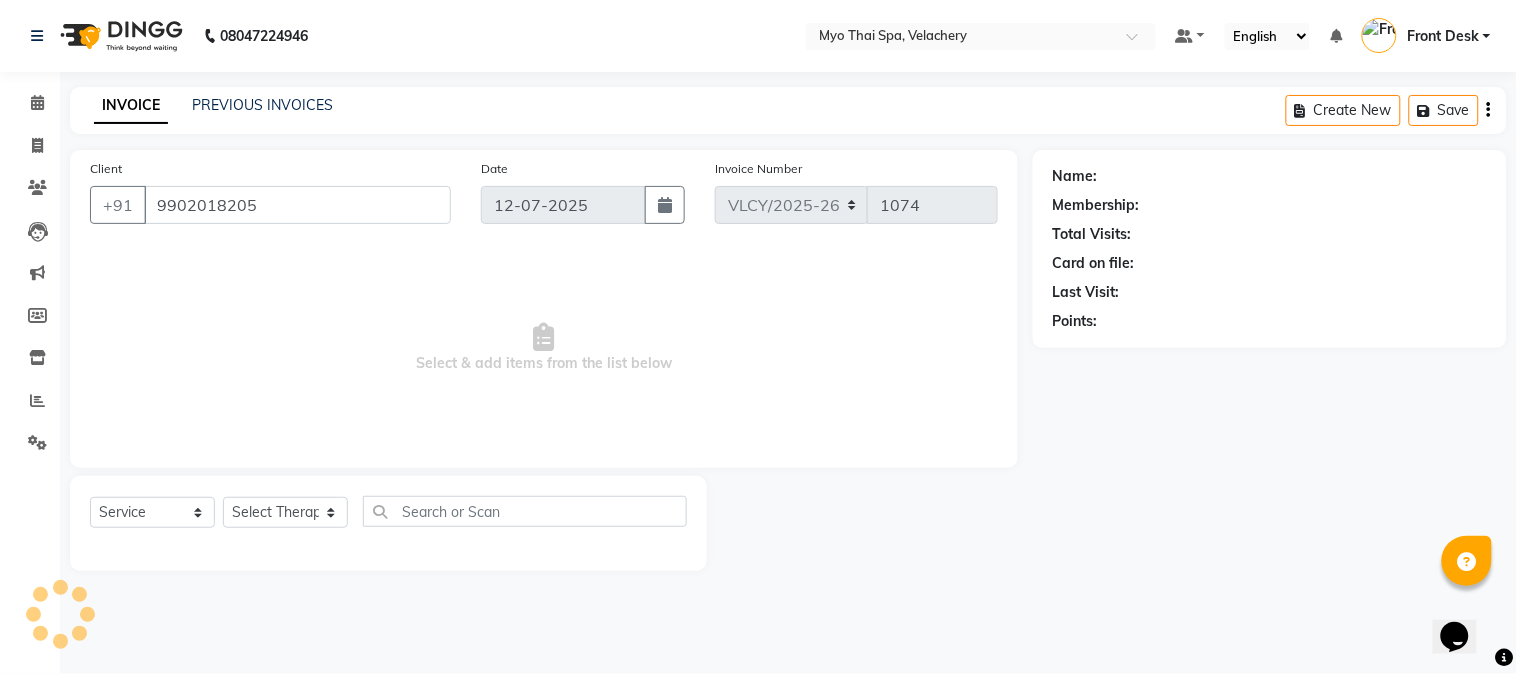 select on "76520" 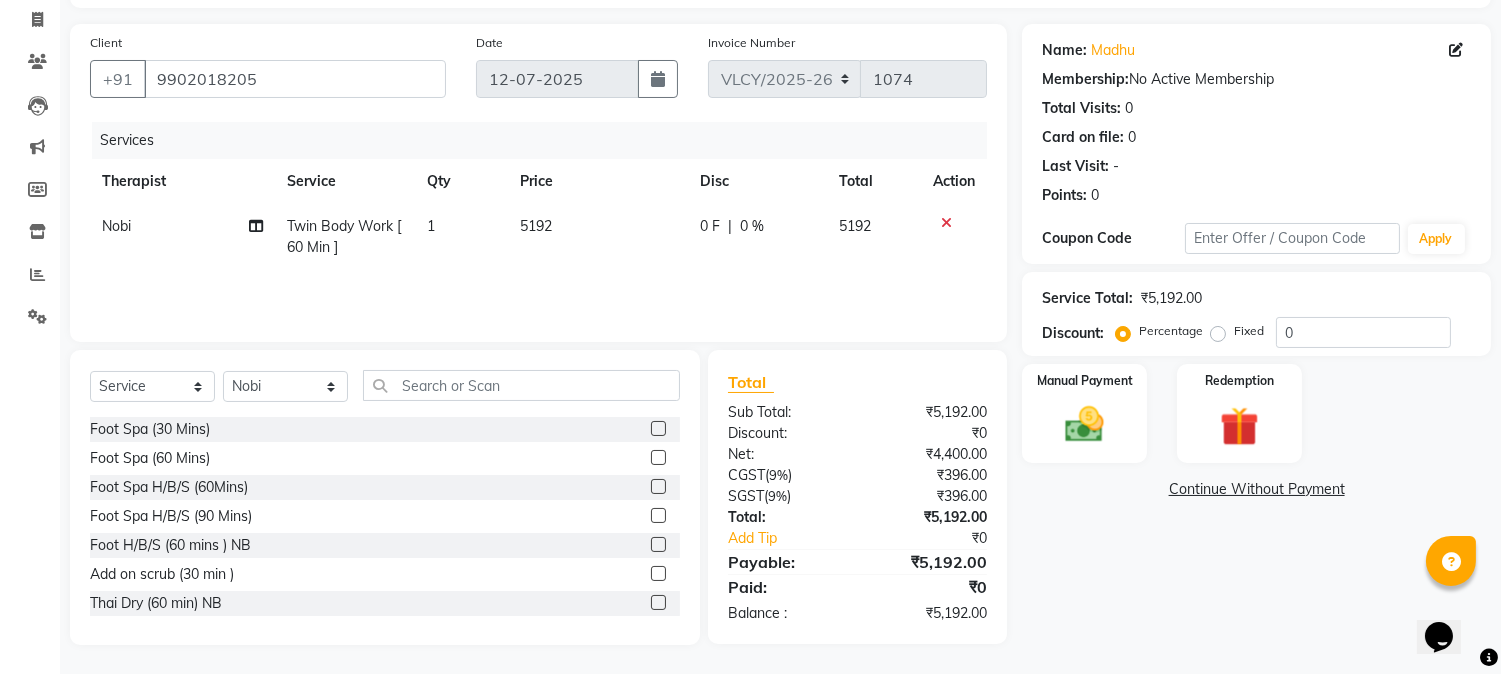 click 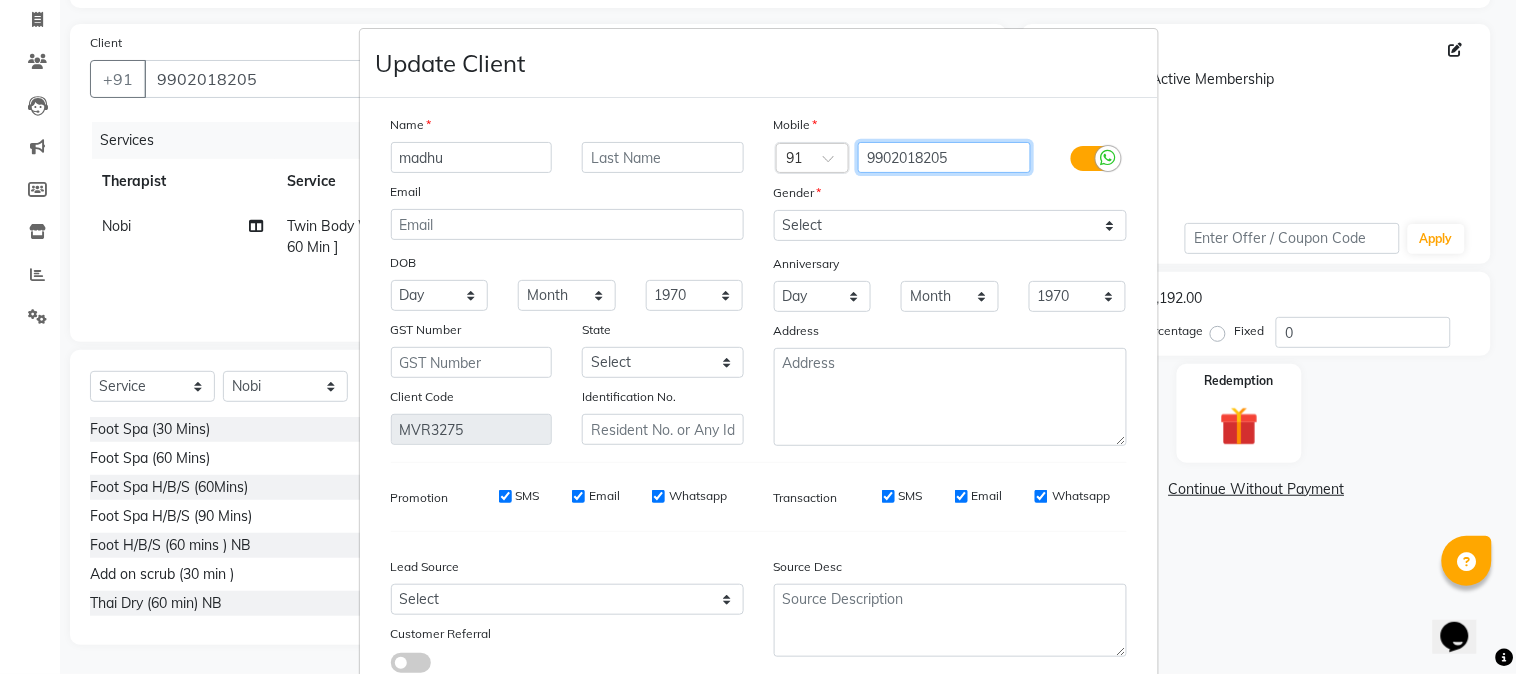 click on "9902018205" at bounding box center [944, 157] 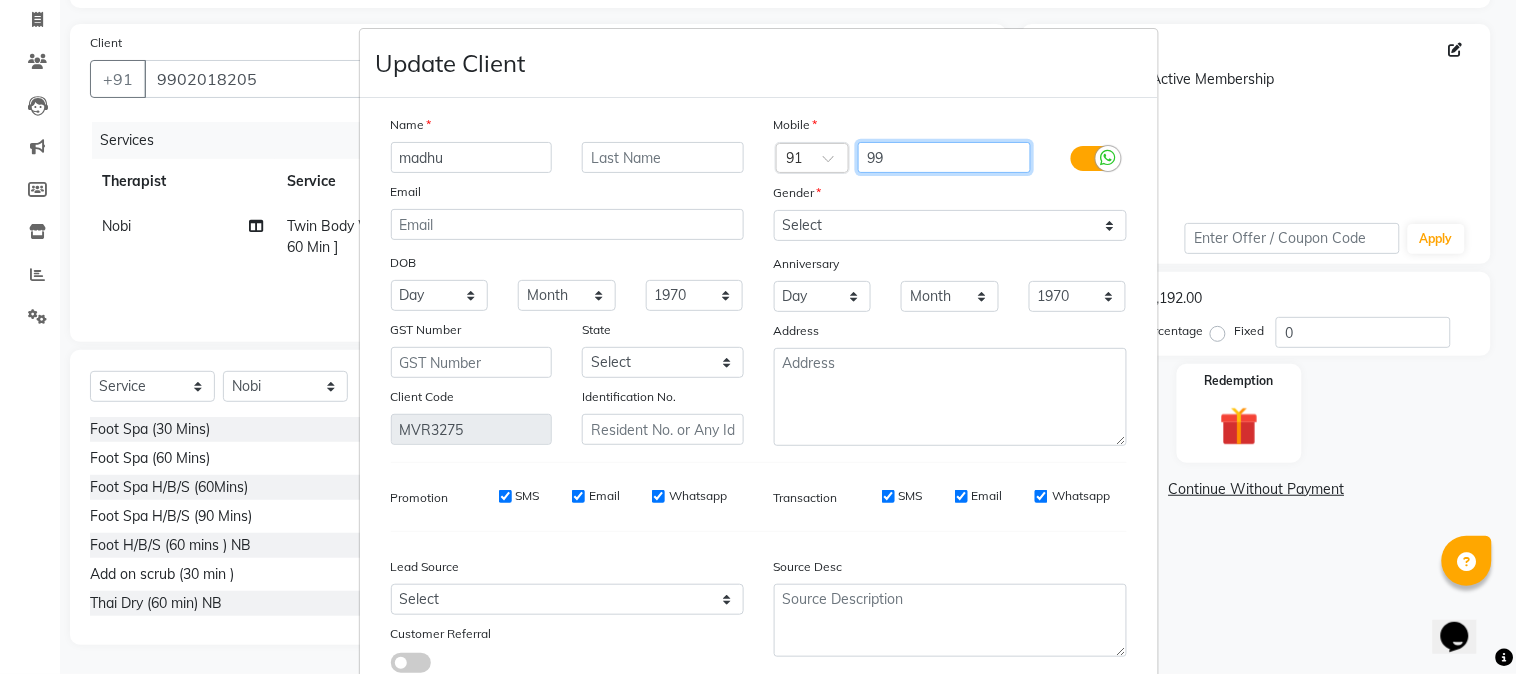 type on "9" 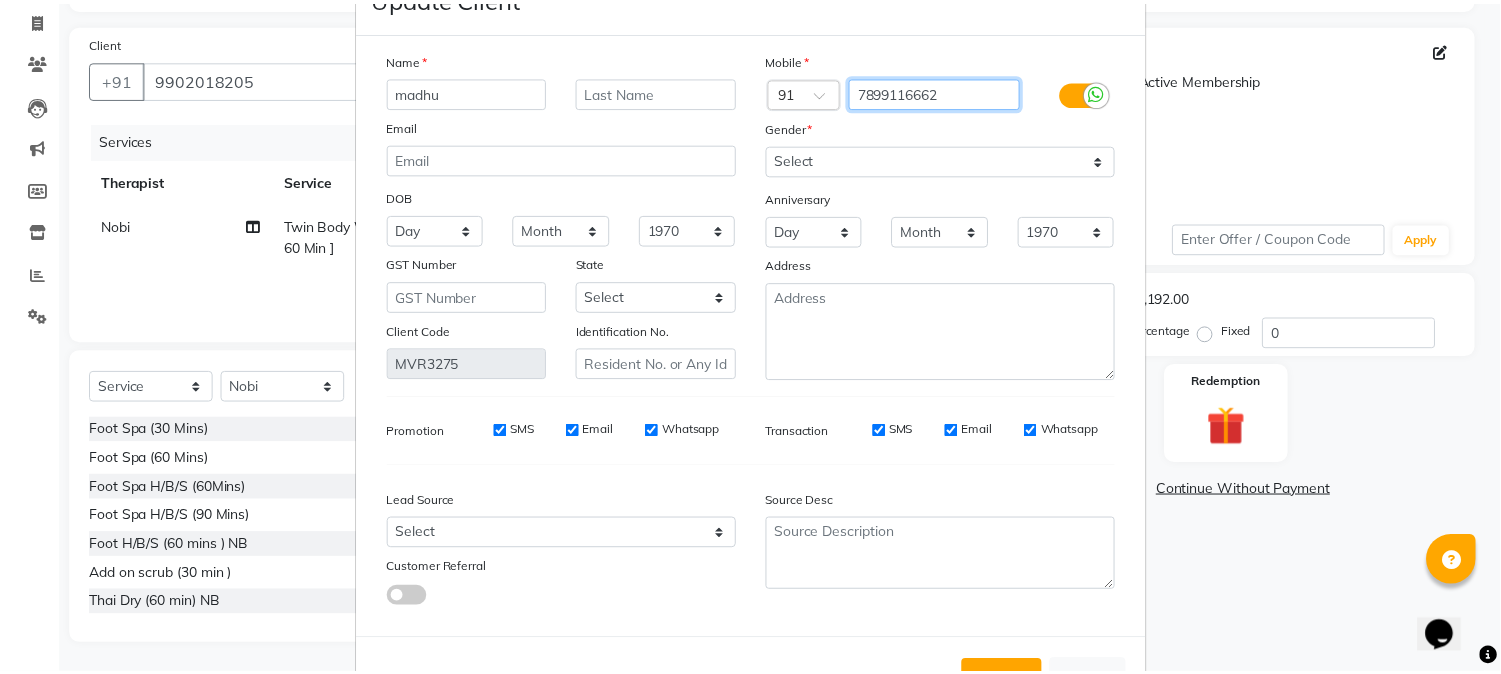 scroll, scrollTop: 111, scrollLeft: 0, axis: vertical 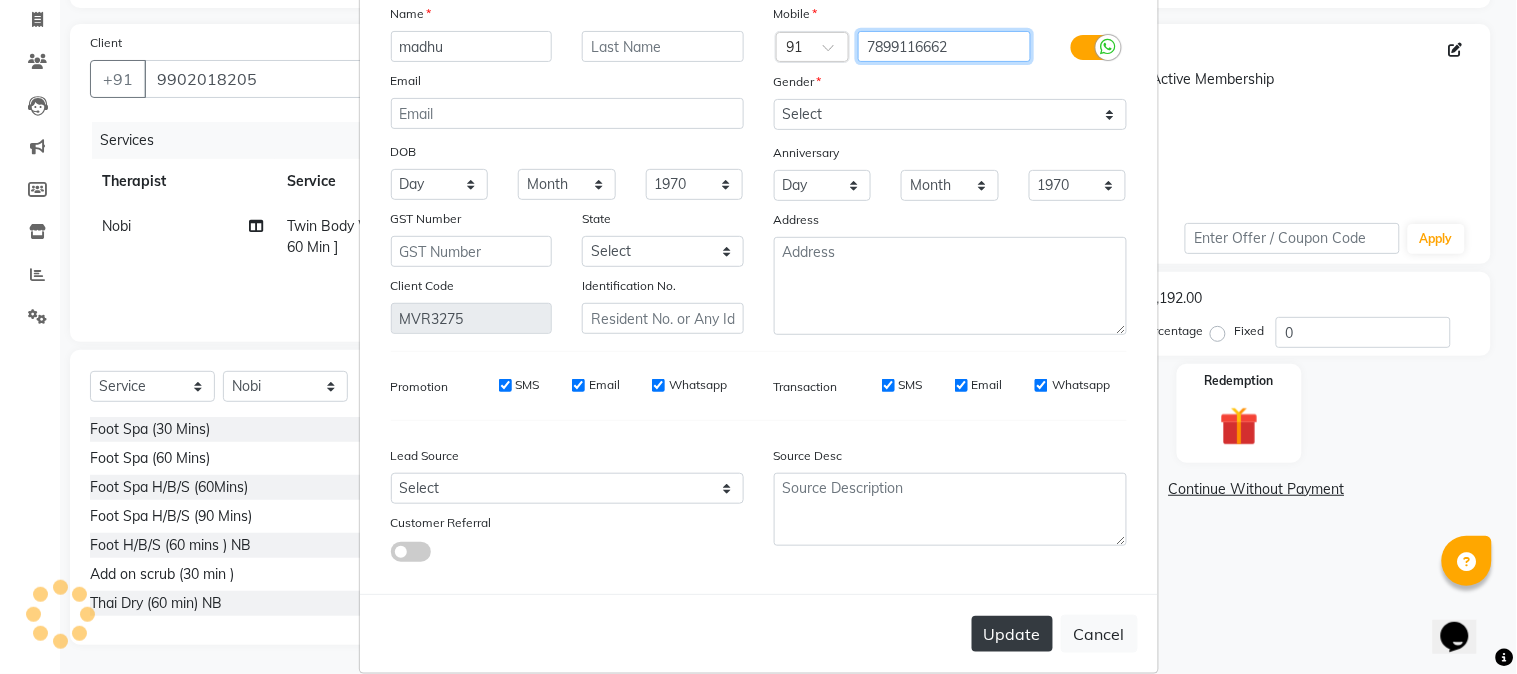 type on "7899116662" 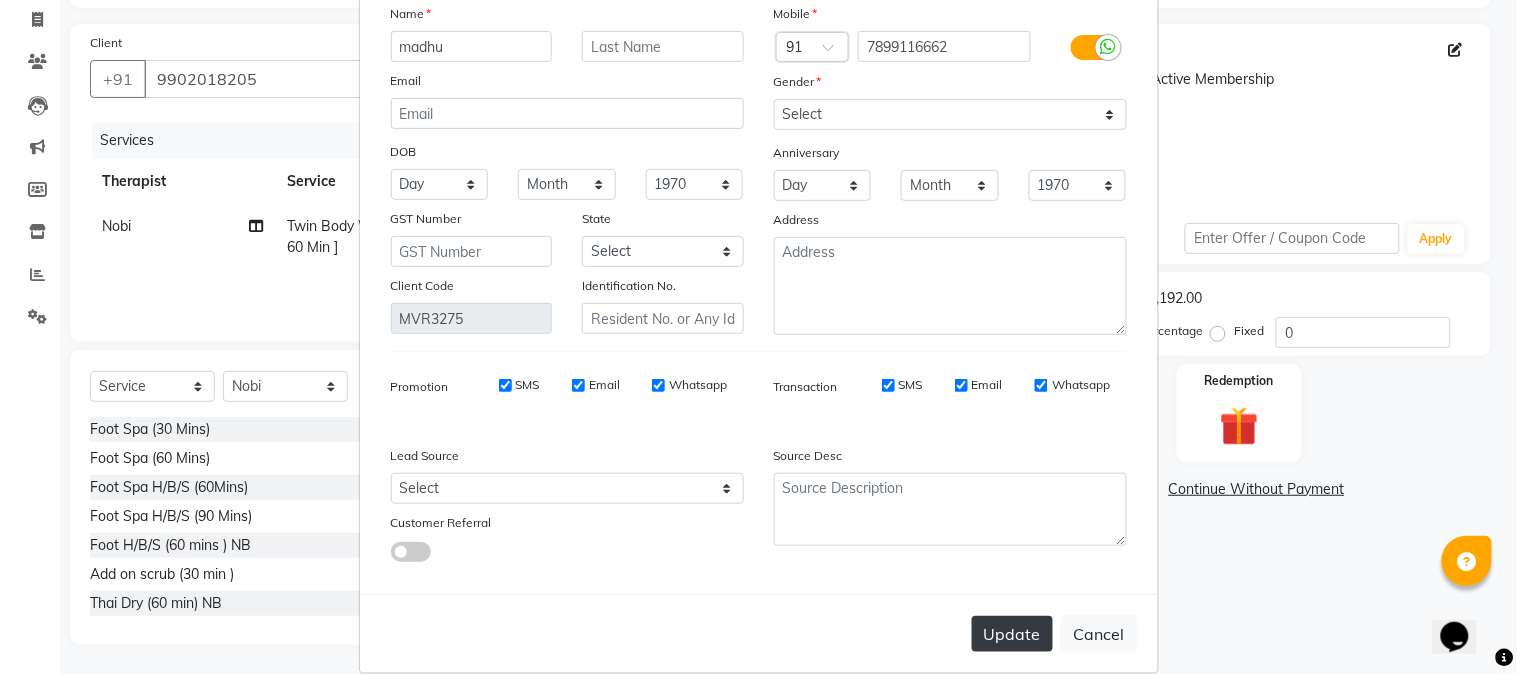 click on "Update" at bounding box center [1012, 634] 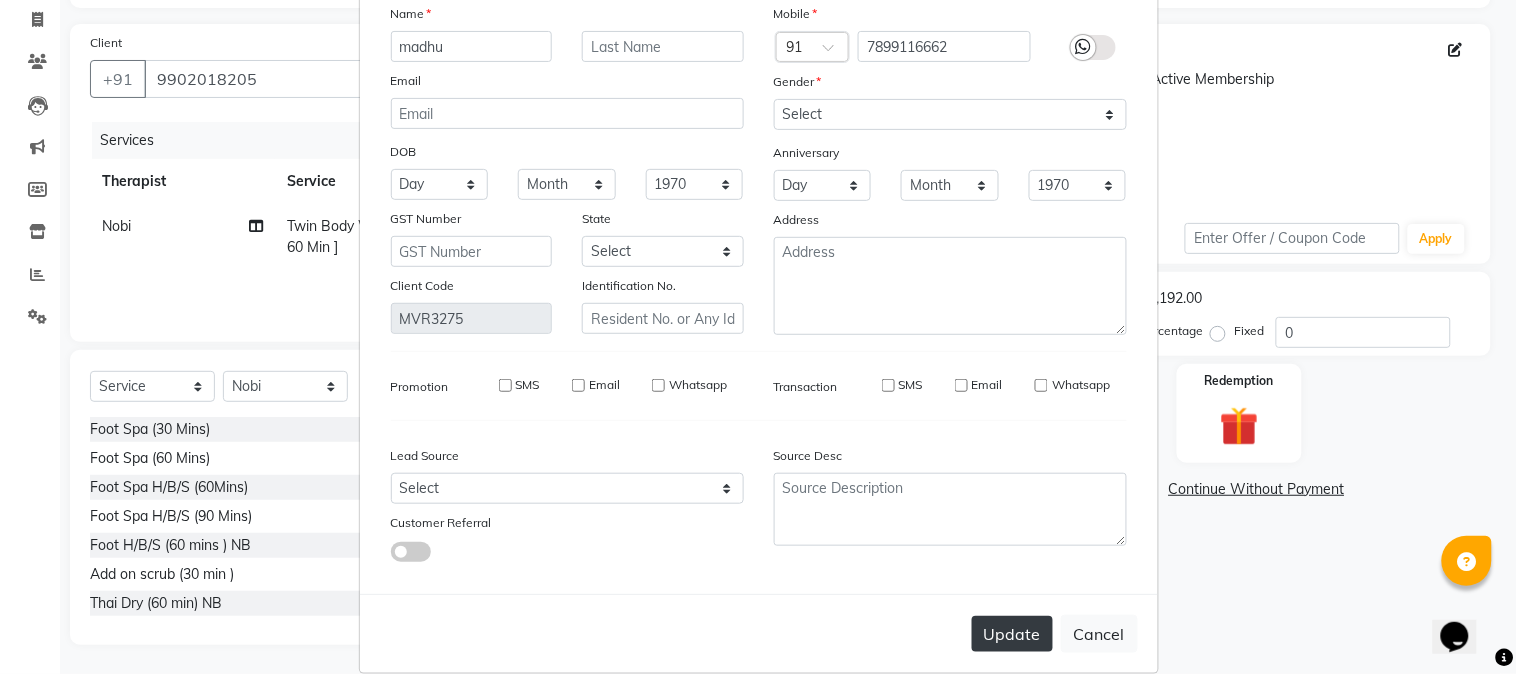 type on "7899116662" 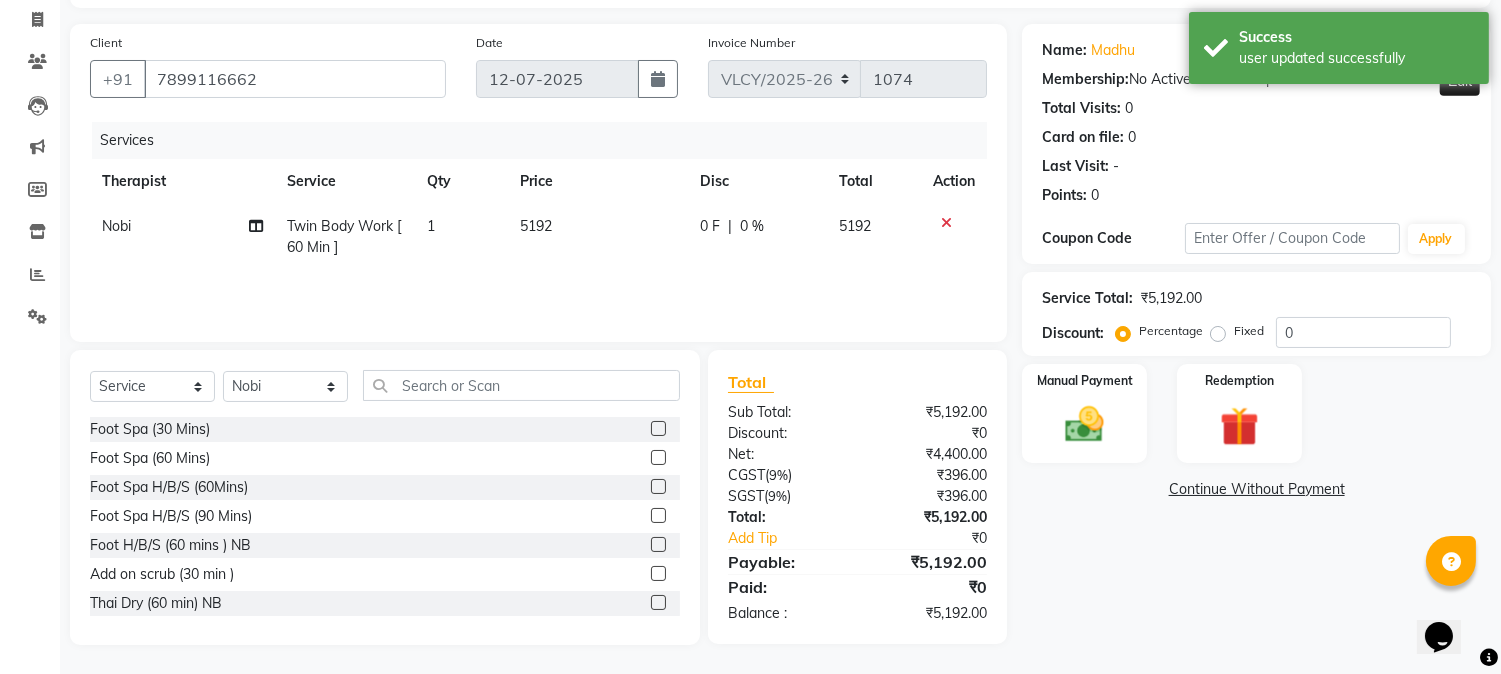 click on "0 %" 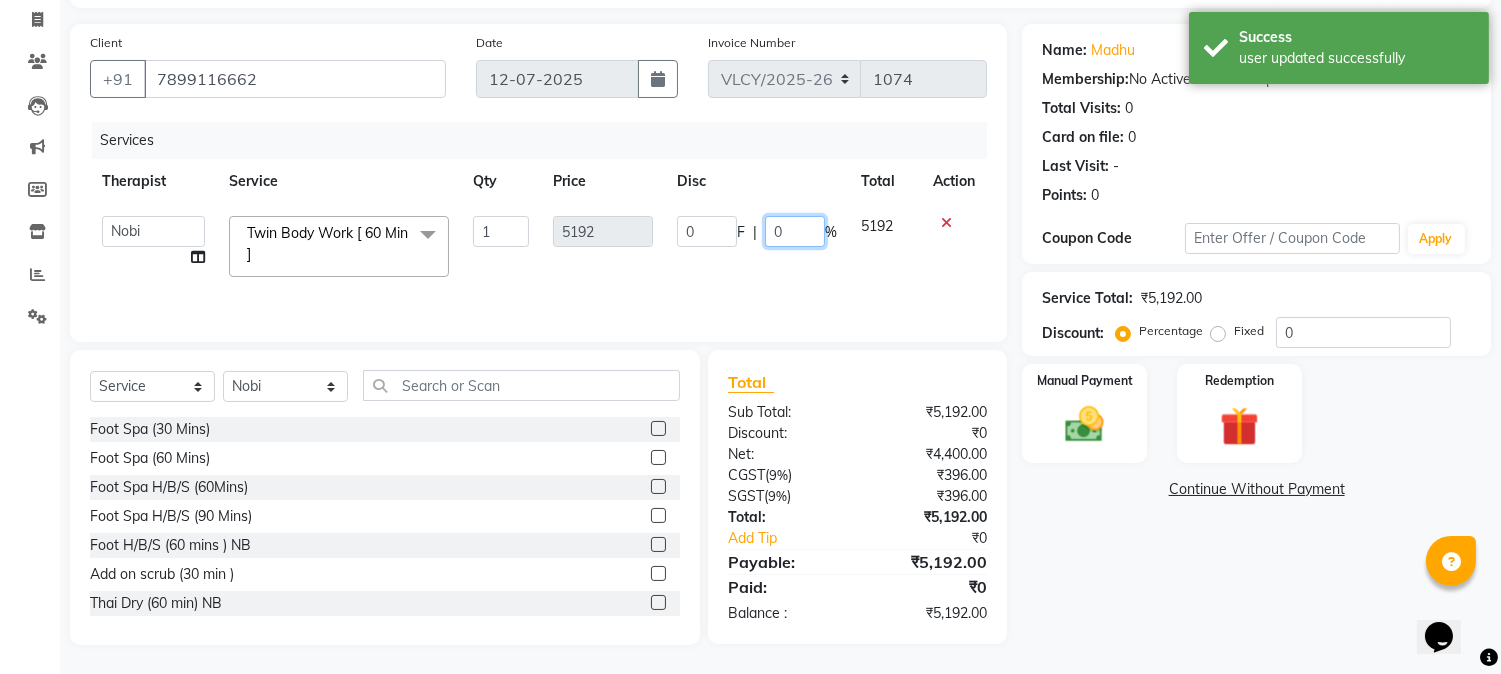 click on "0" 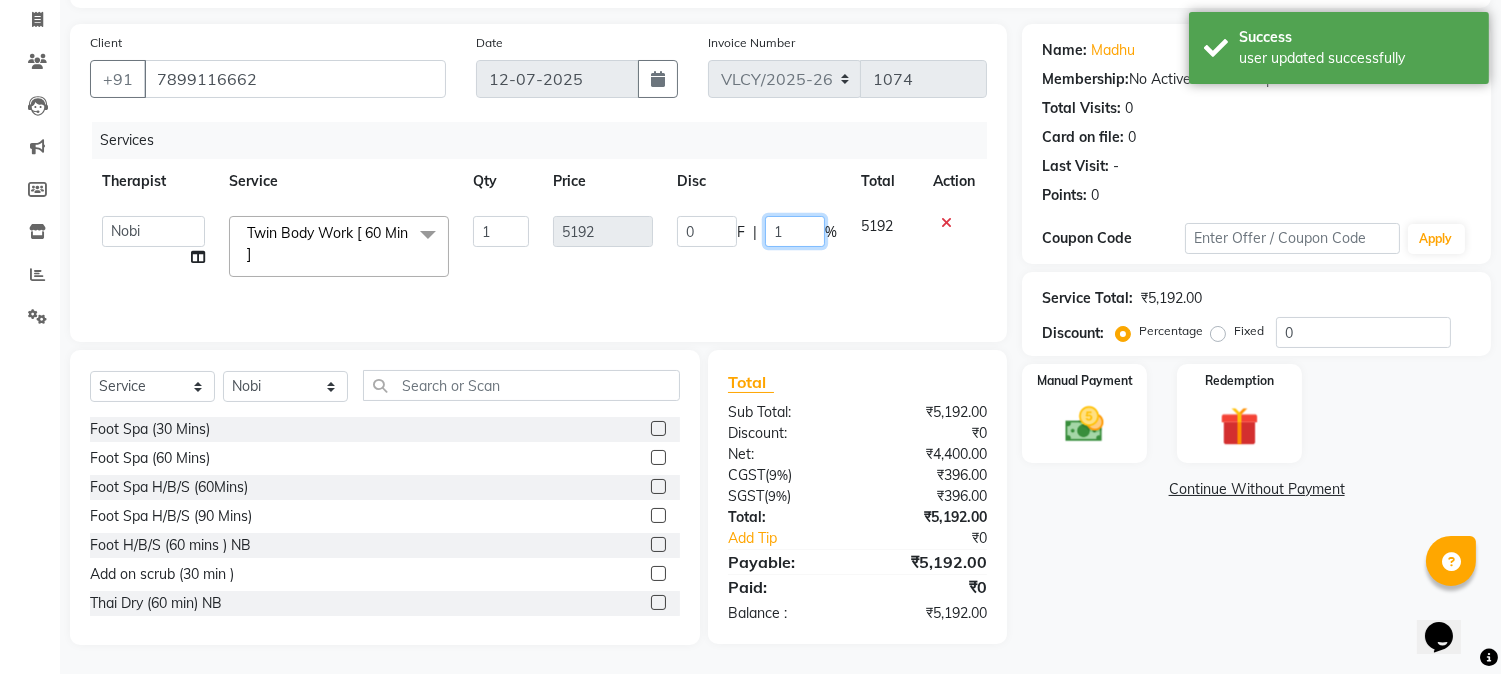 type on "15" 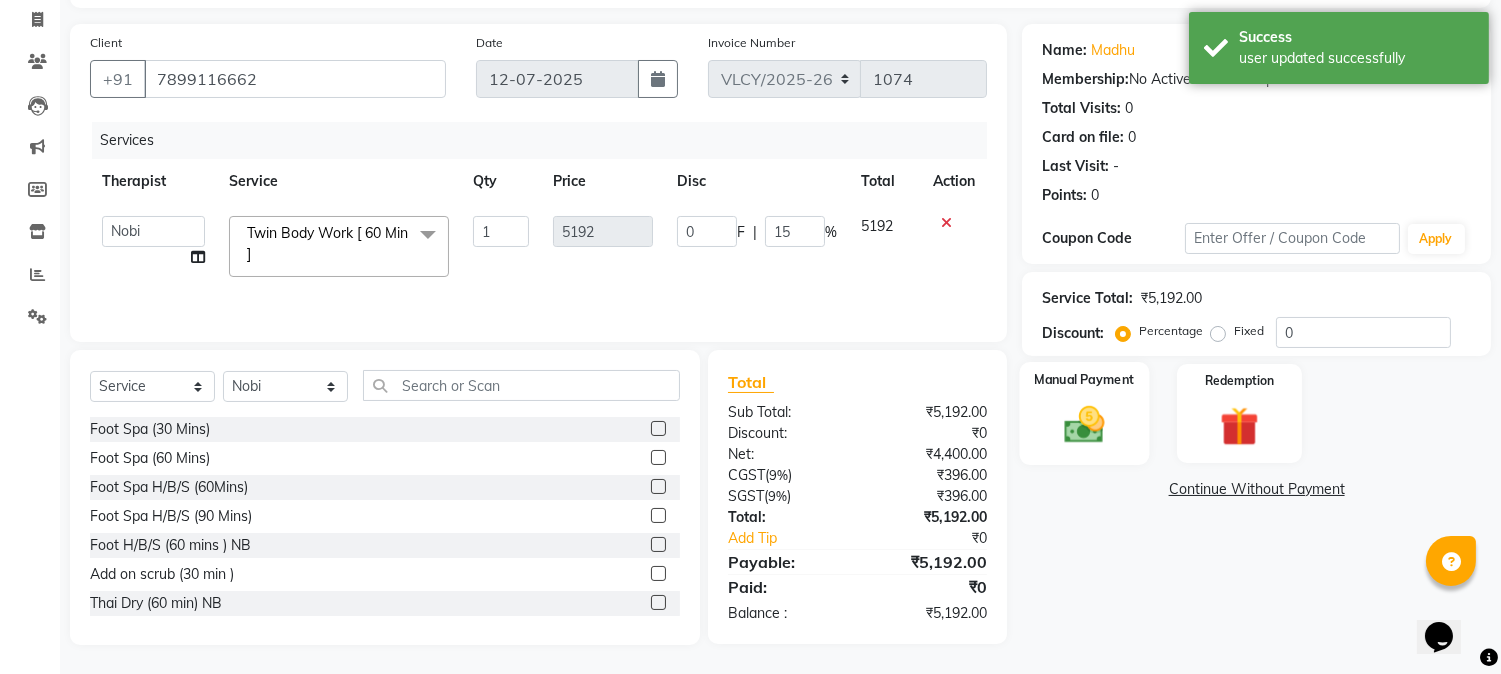 click 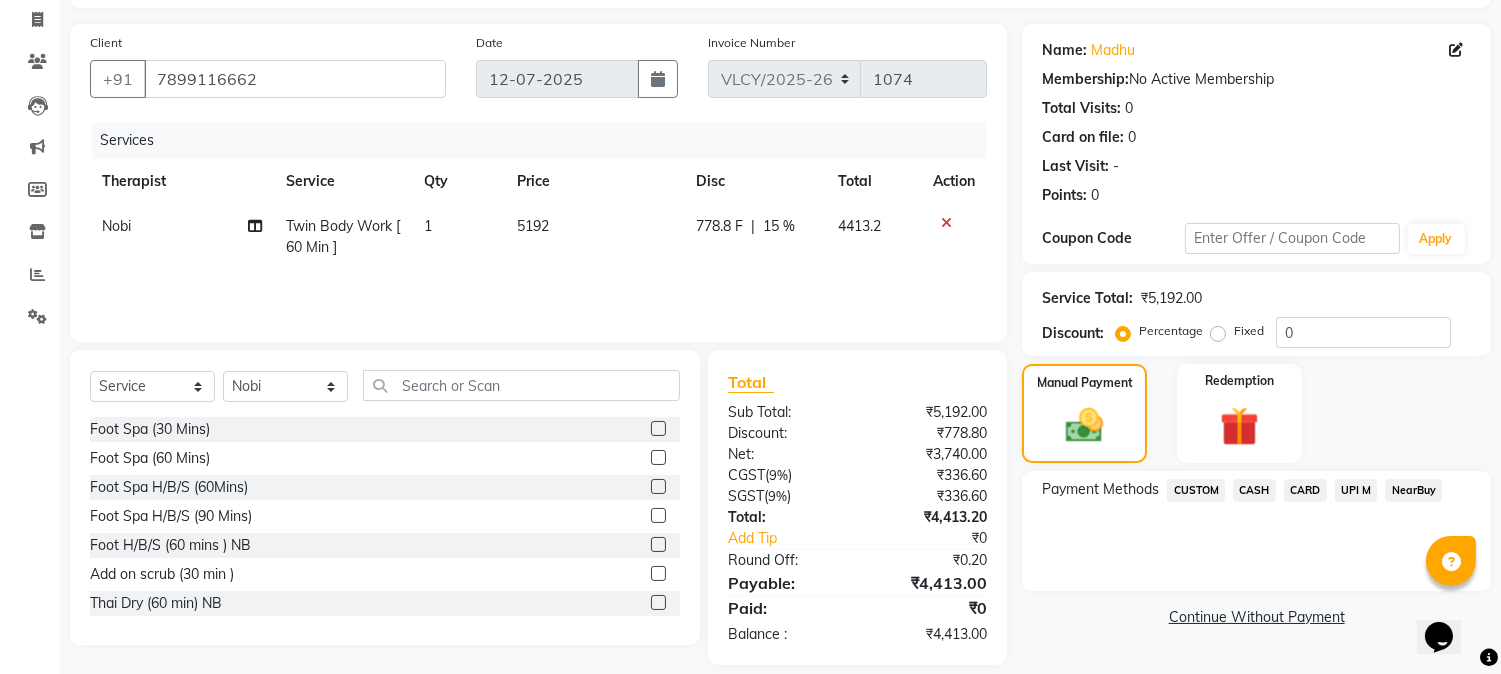 click on "UPI M" 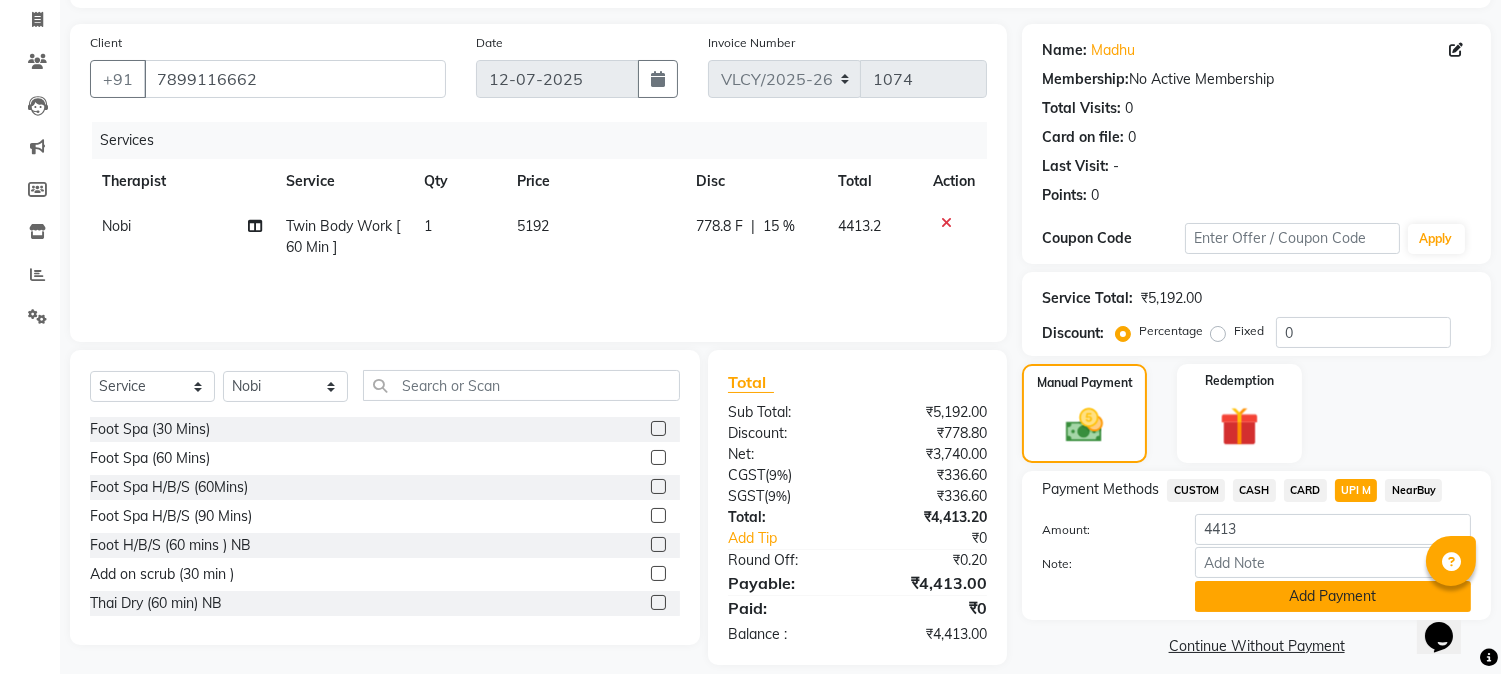 click on "Add Payment" 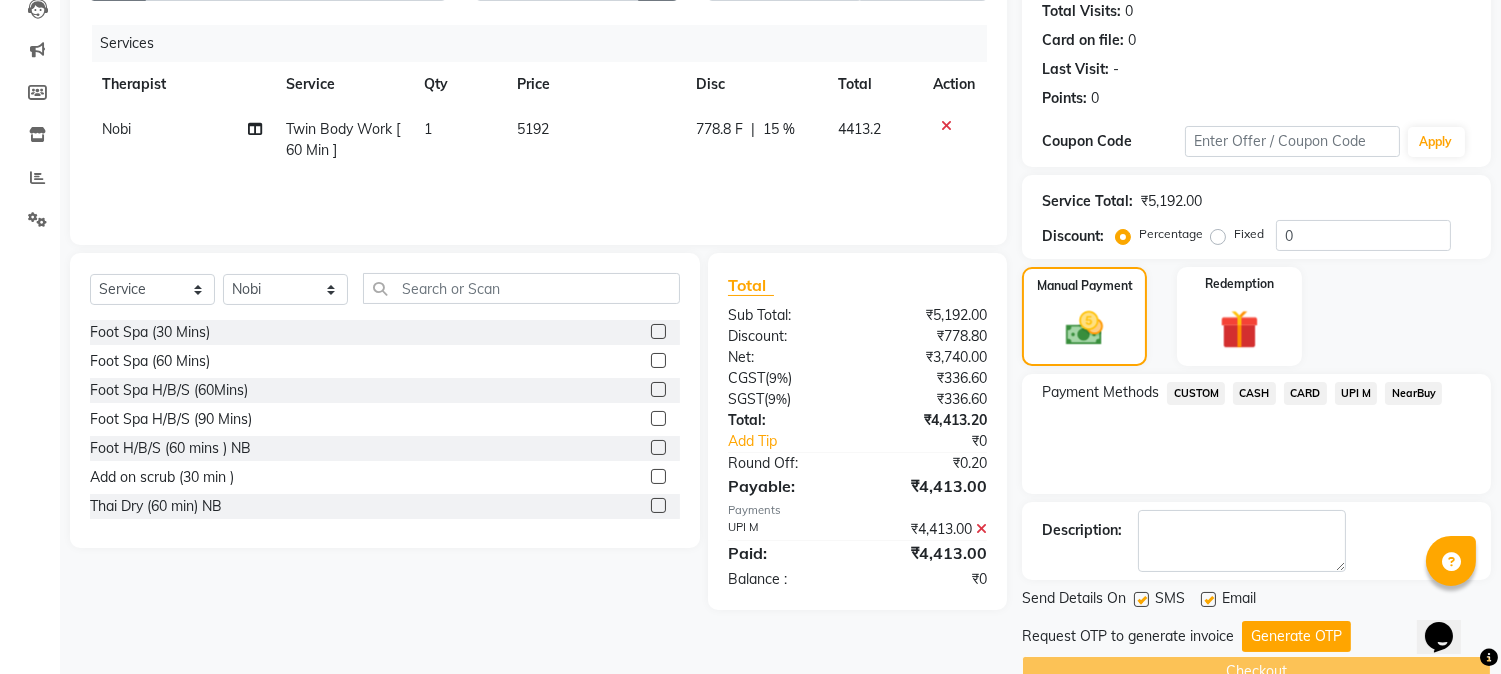 scroll, scrollTop: 265, scrollLeft: 0, axis: vertical 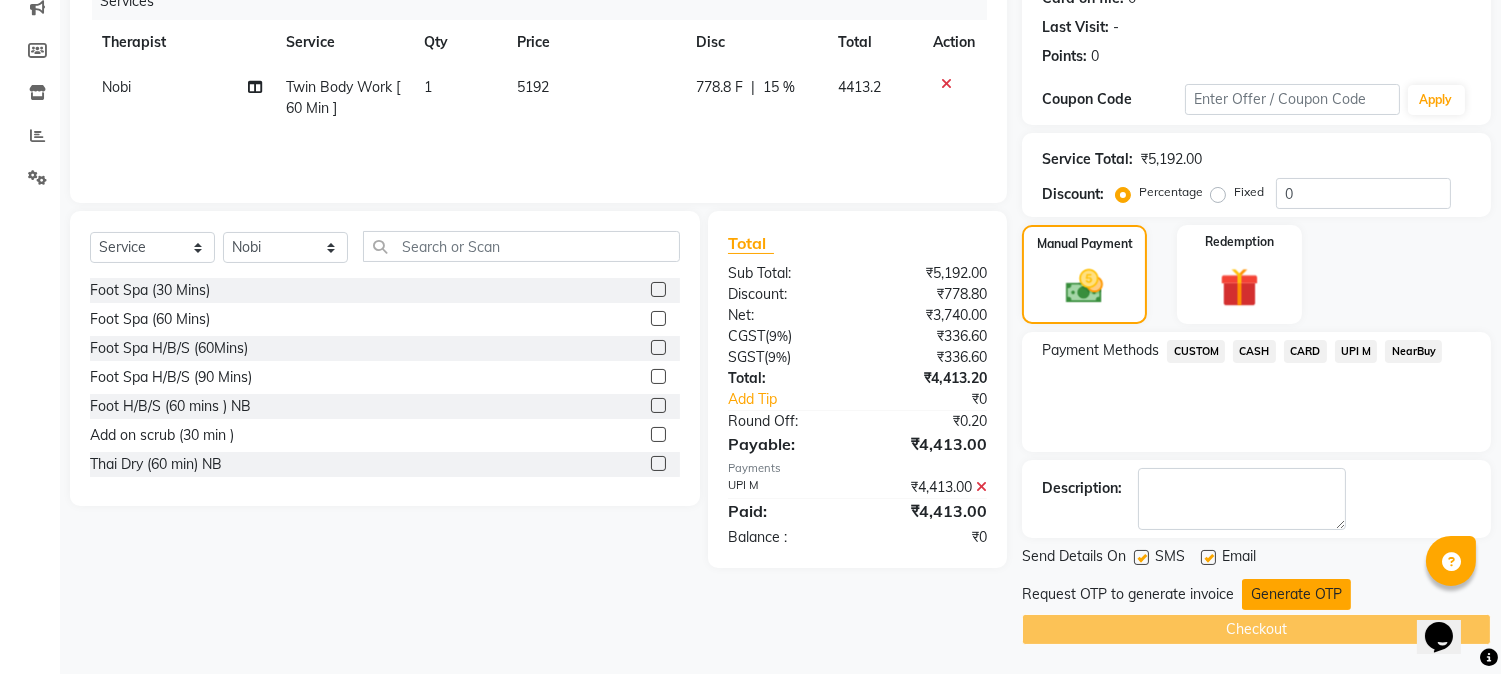 click on "Generate OTP" 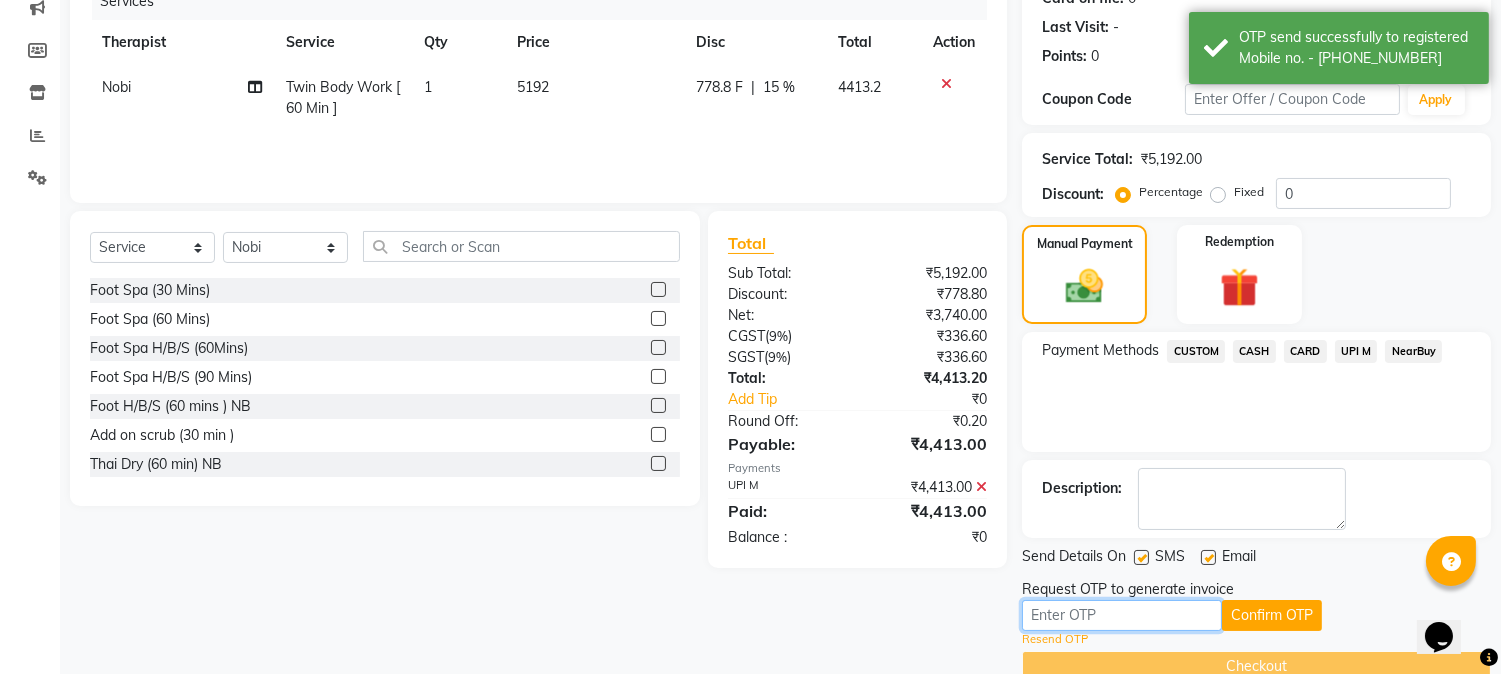 click at bounding box center (1122, 615) 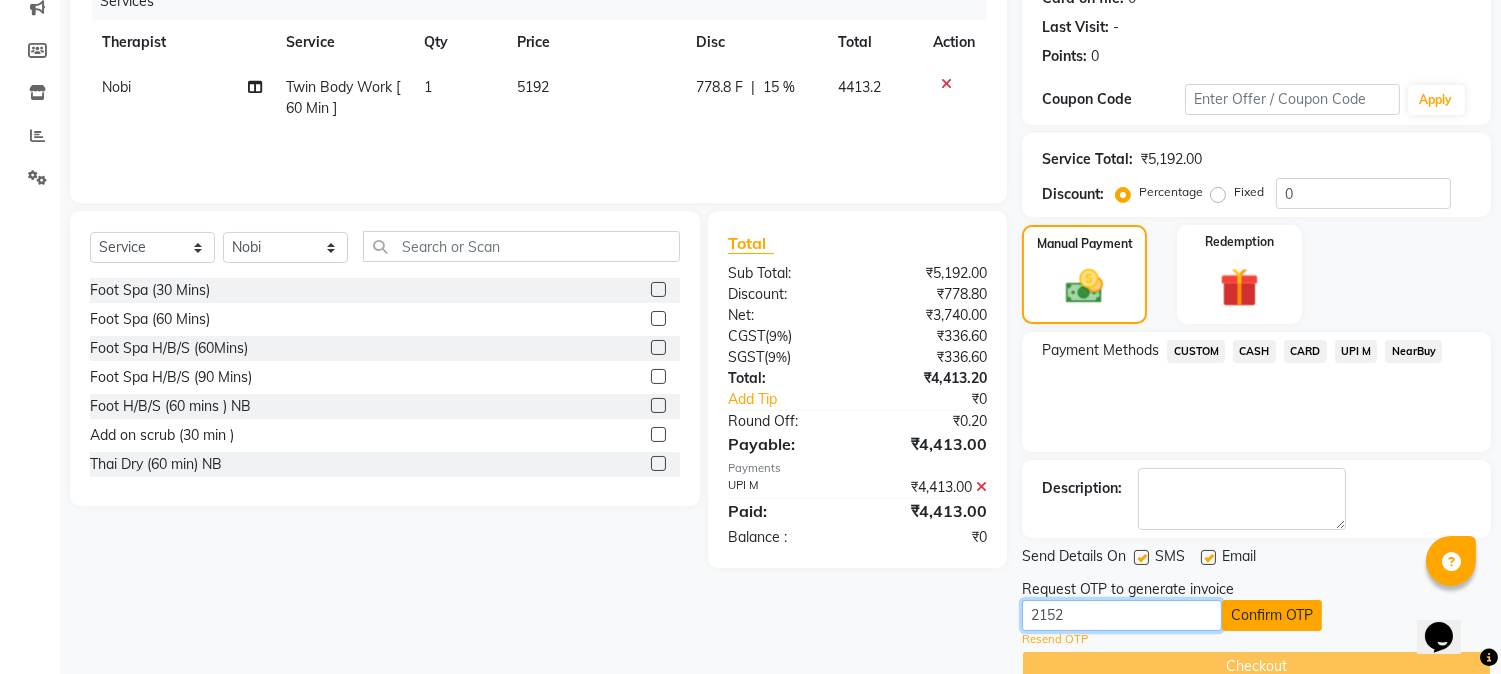 type on "2152" 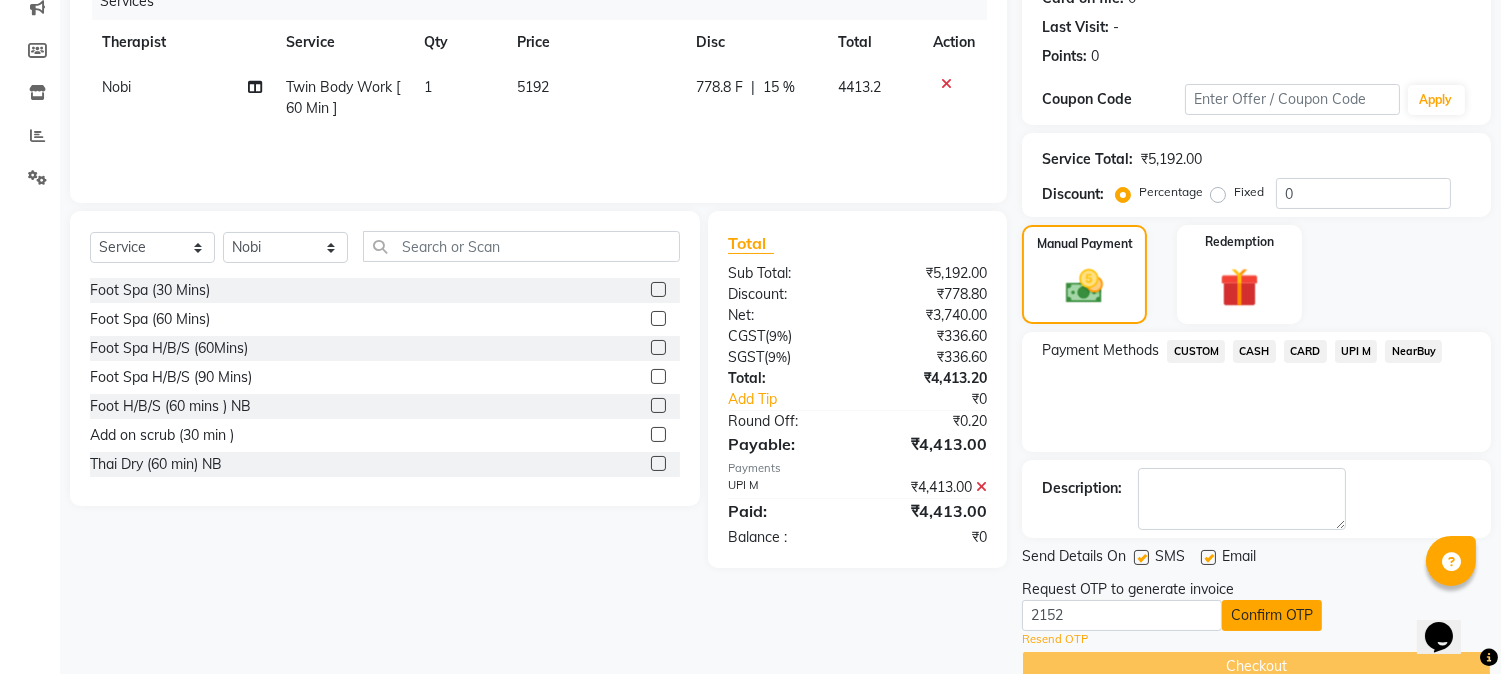 click on "Confirm OTP" 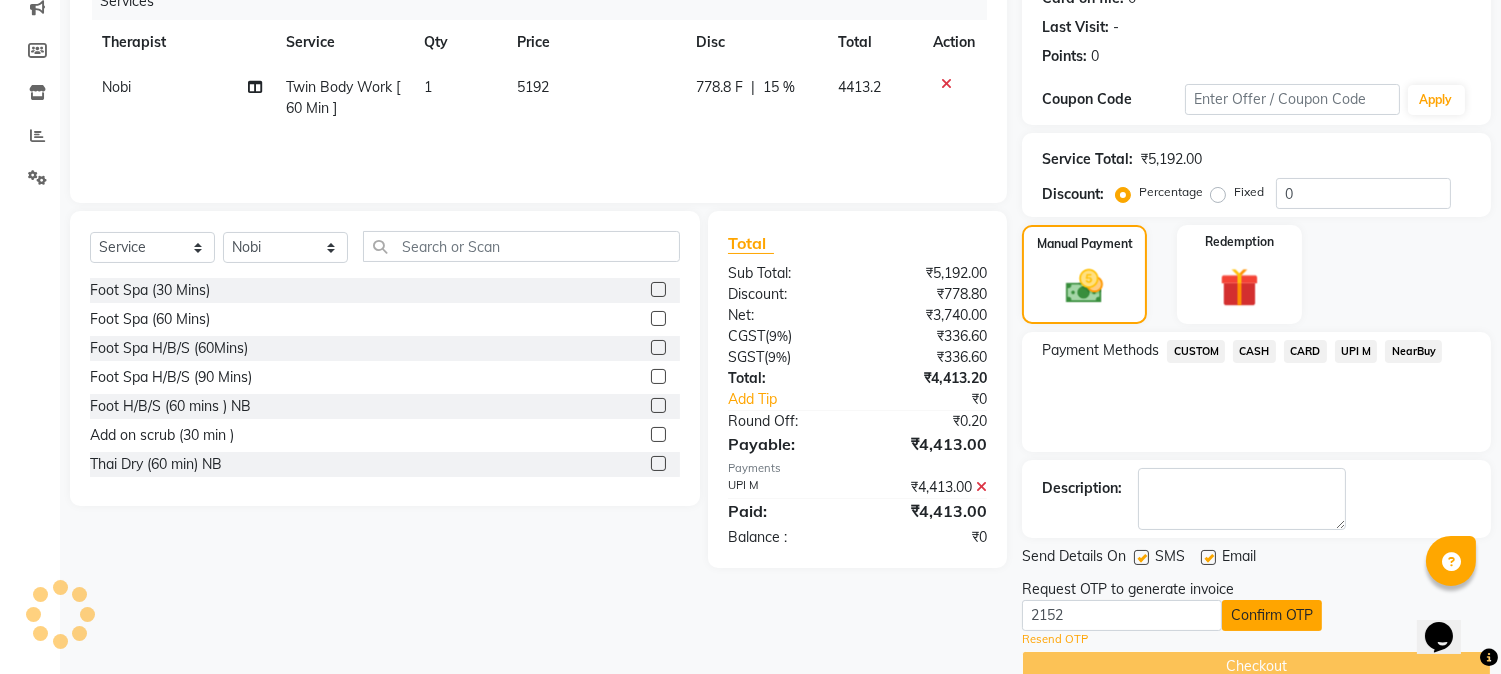 scroll, scrollTop: 225, scrollLeft: 0, axis: vertical 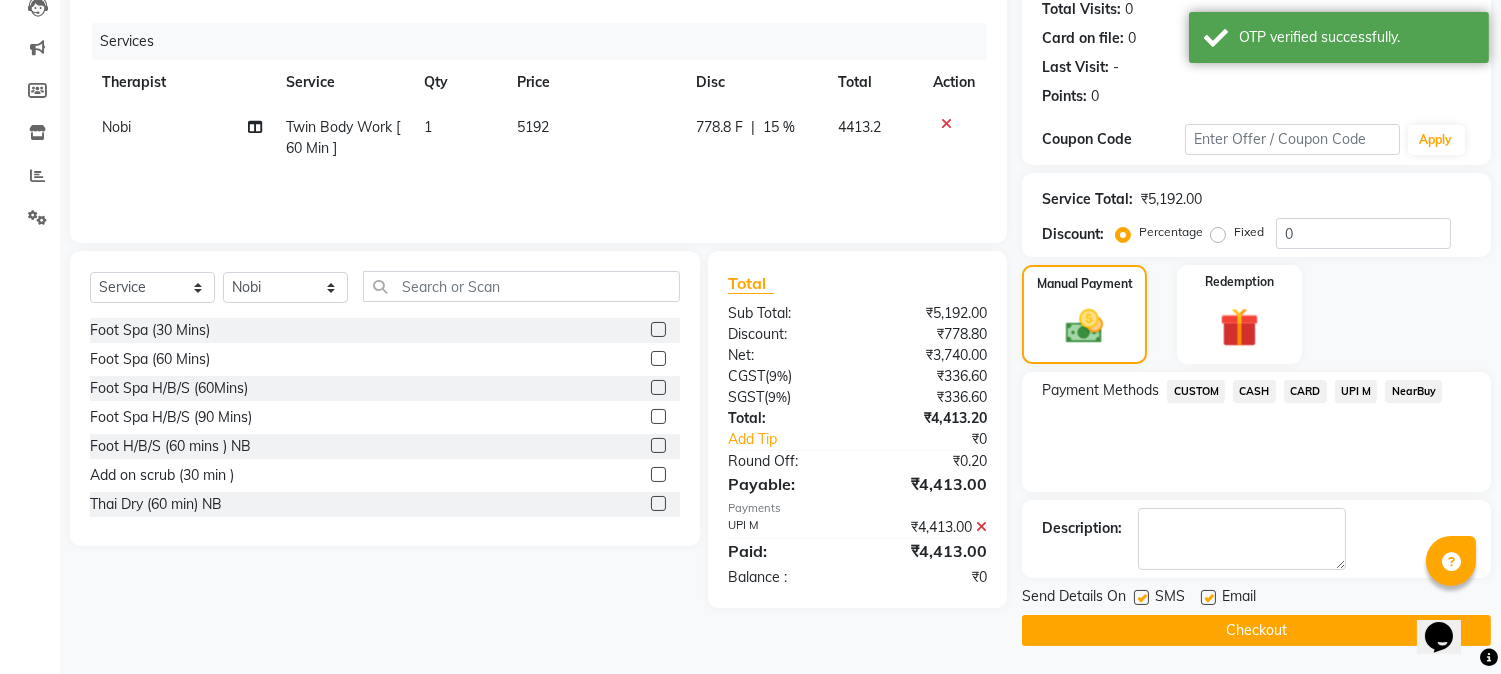 click on "Checkout" 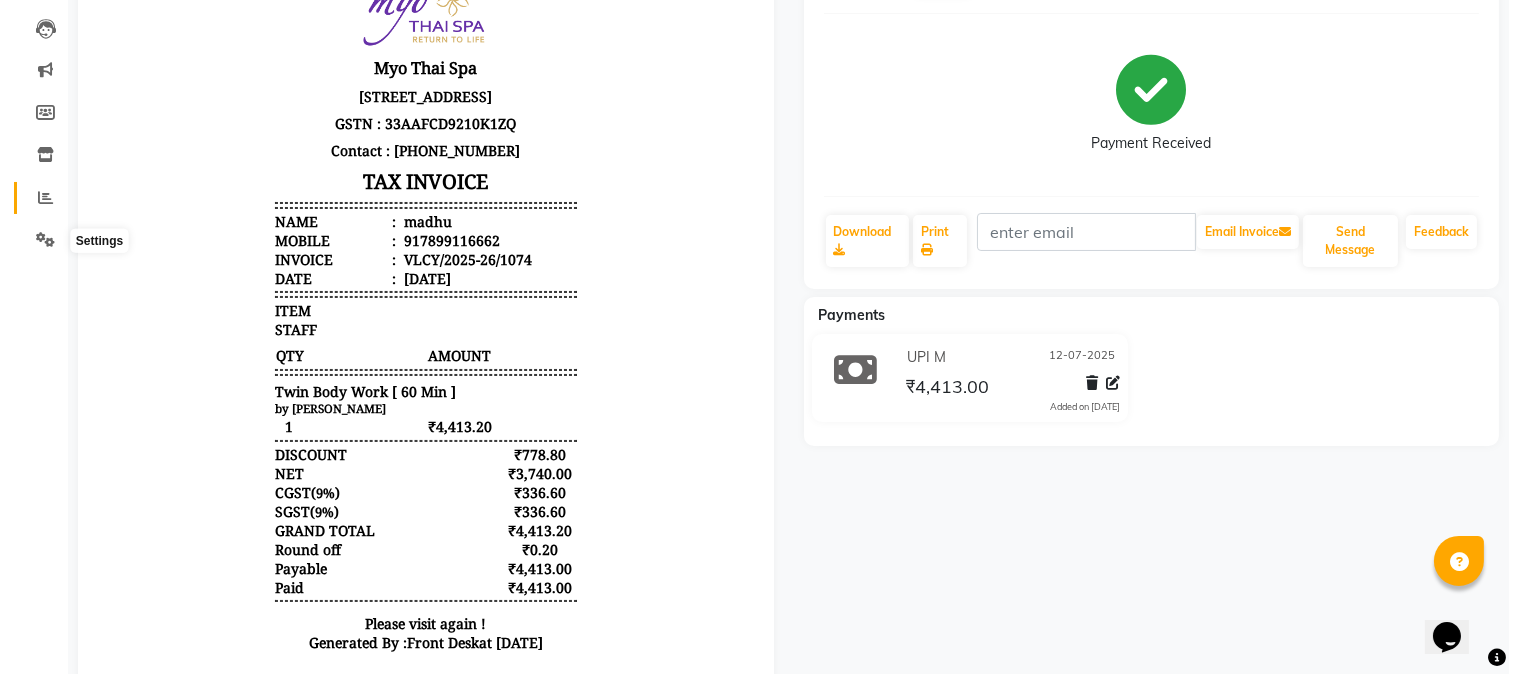 scroll, scrollTop: 0, scrollLeft: 0, axis: both 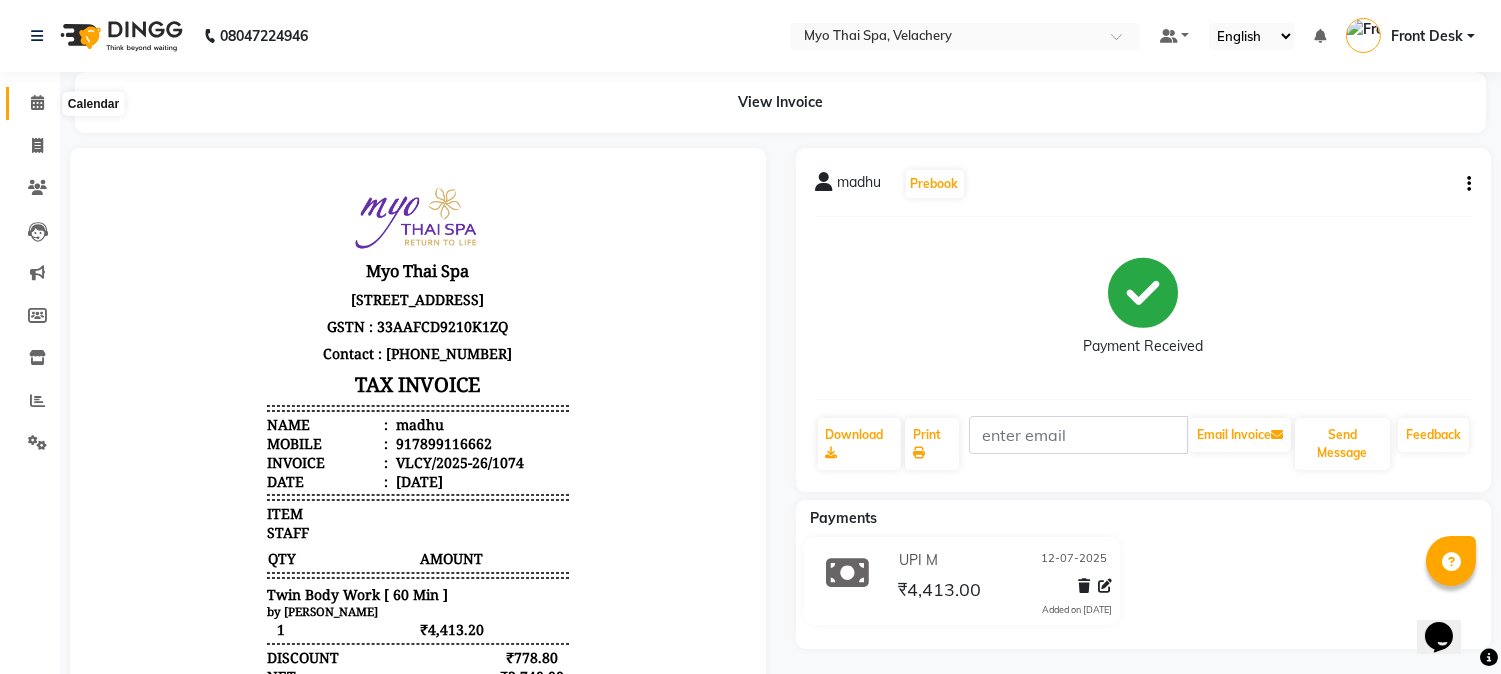 click 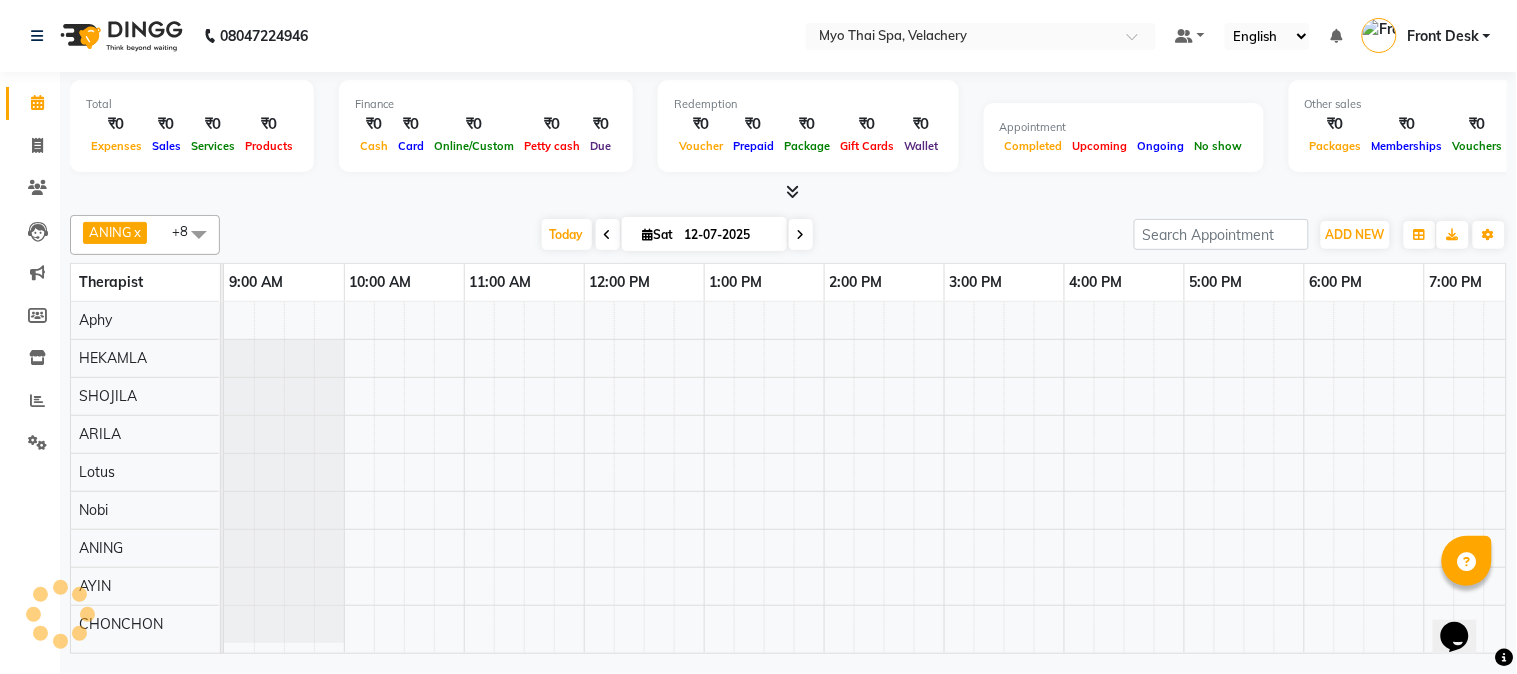 scroll, scrollTop: 0, scrollLeft: 0, axis: both 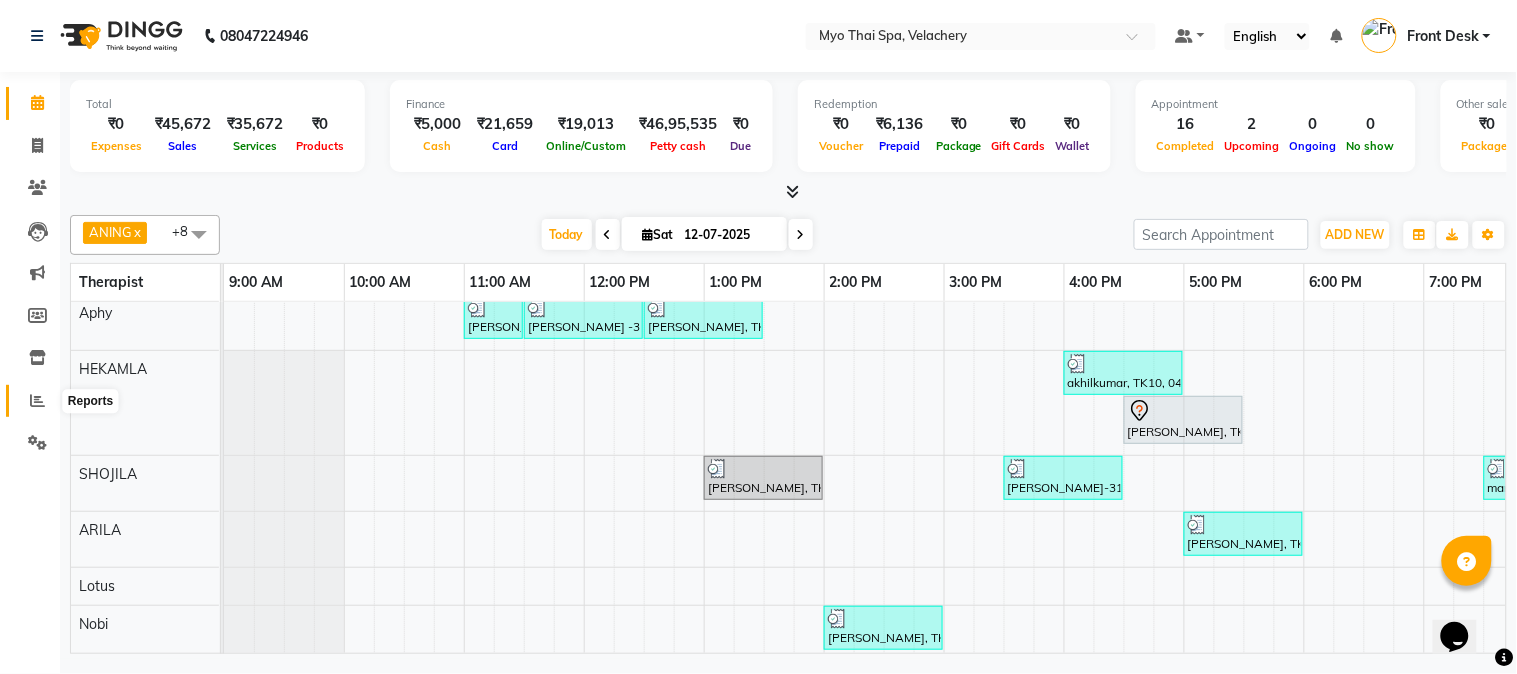 click 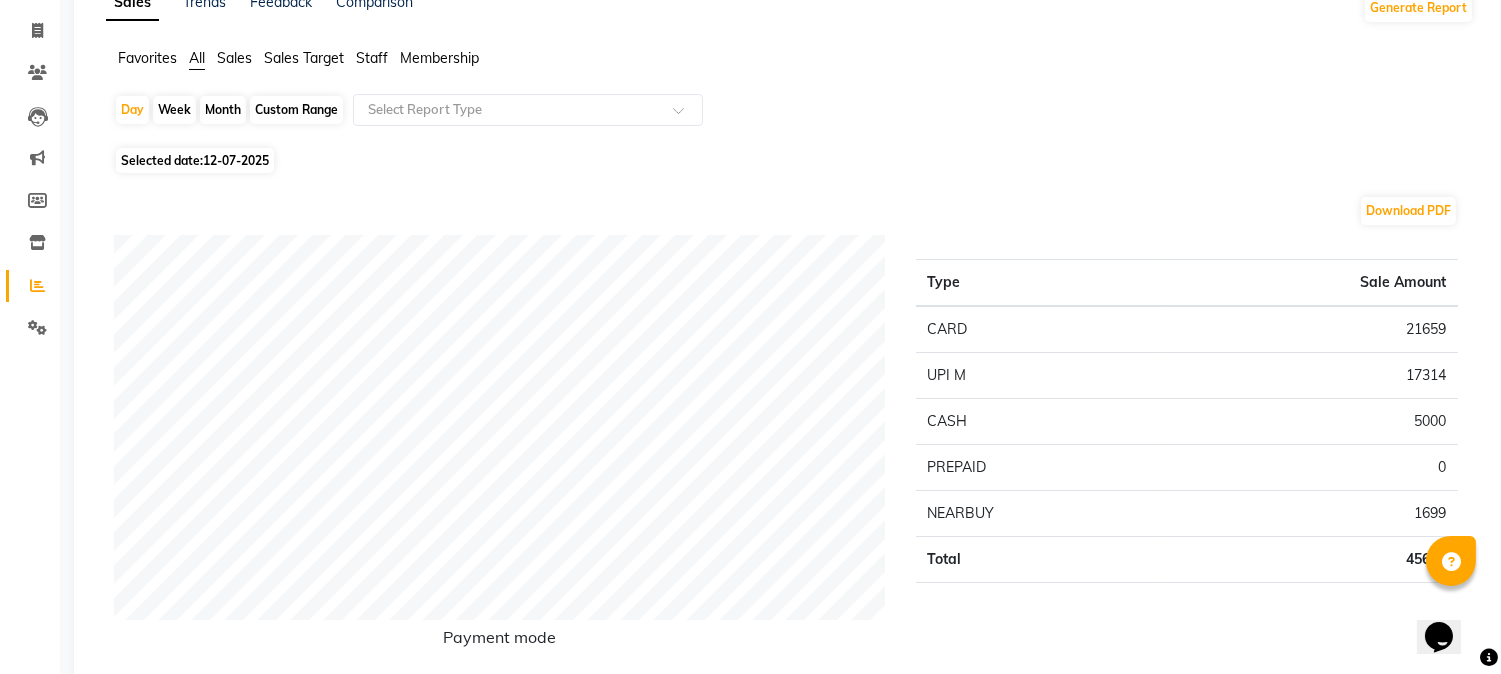 scroll, scrollTop: 222, scrollLeft: 0, axis: vertical 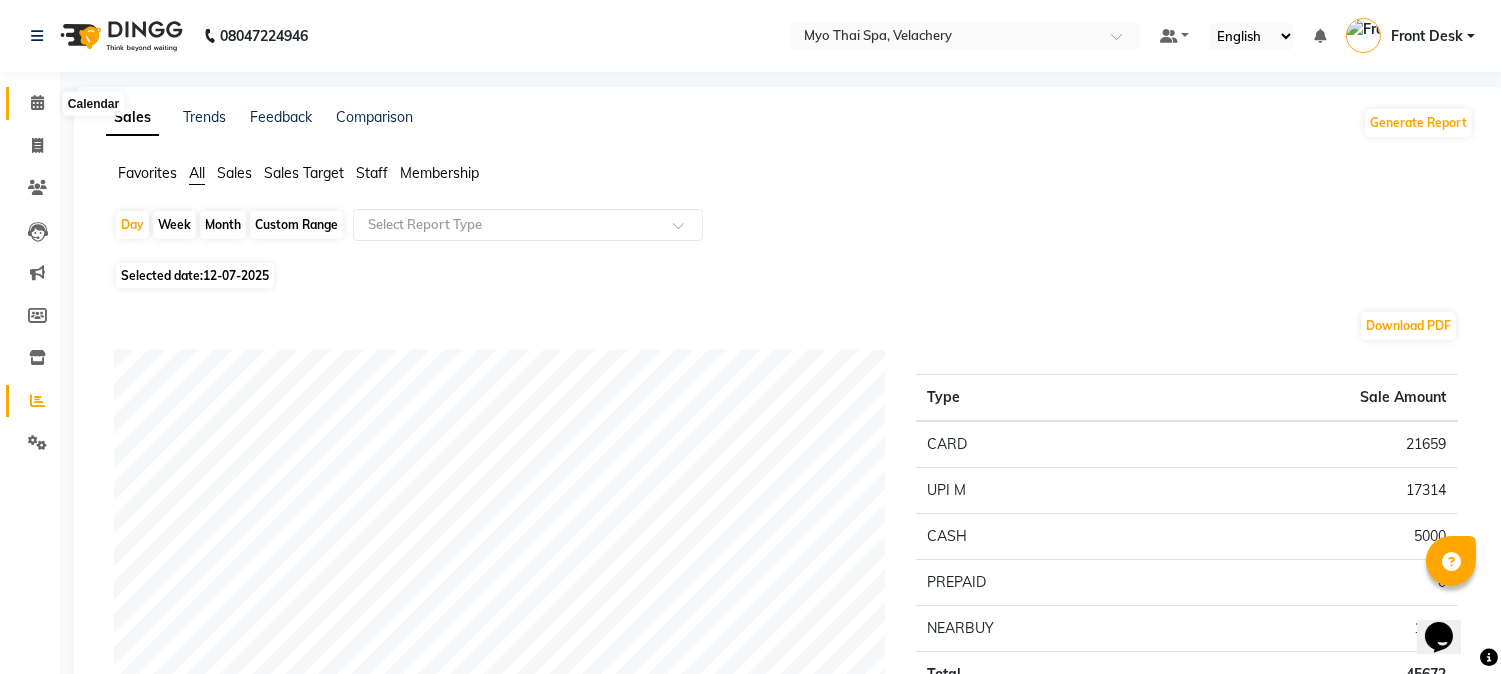 click 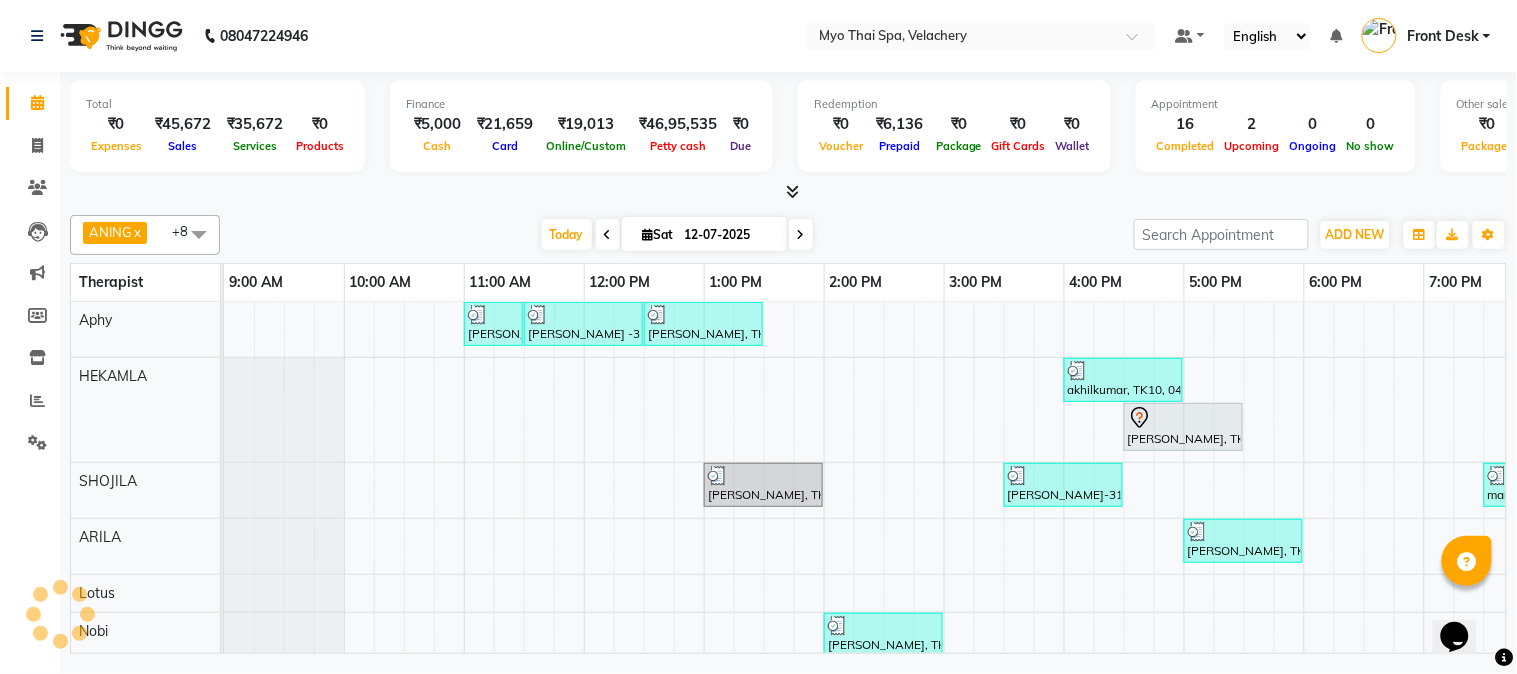 scroll, scrollTop: 0, scrollLeft: 0, axis: both 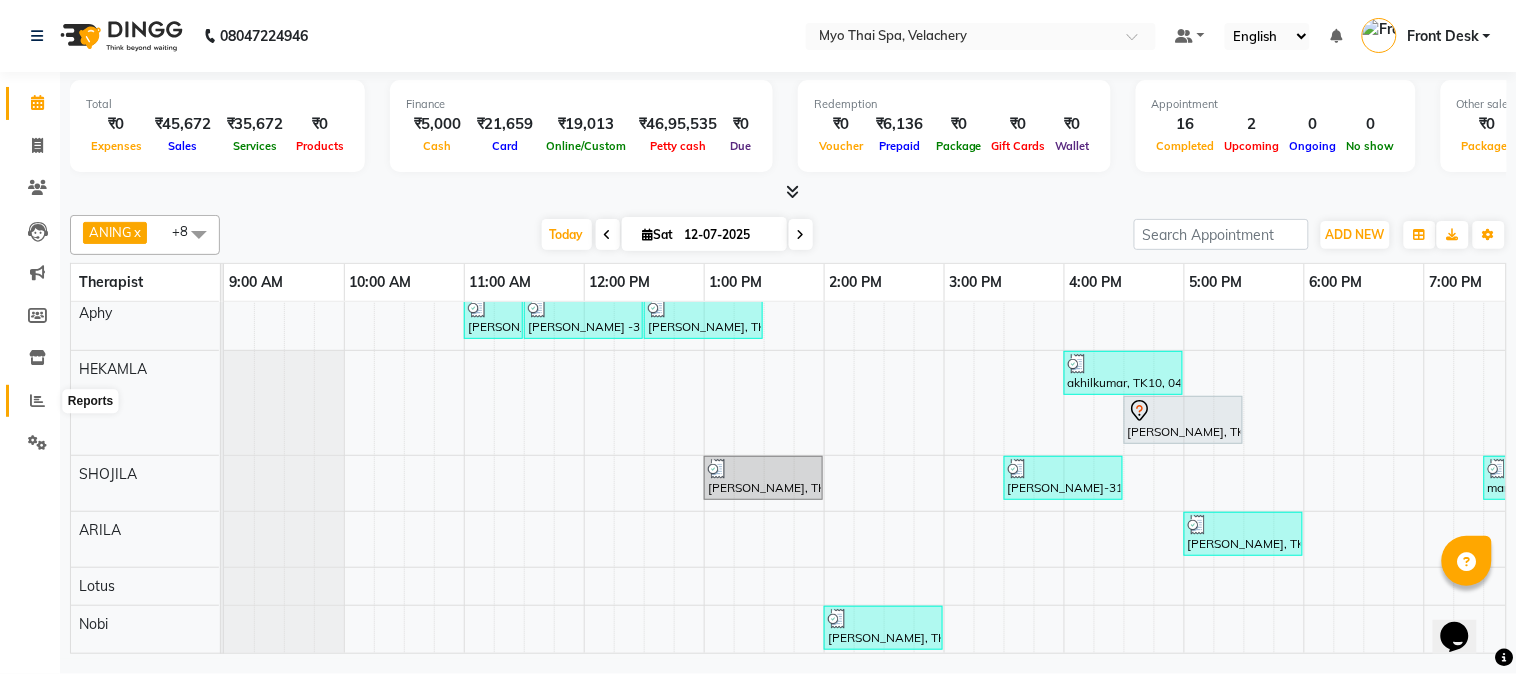 click 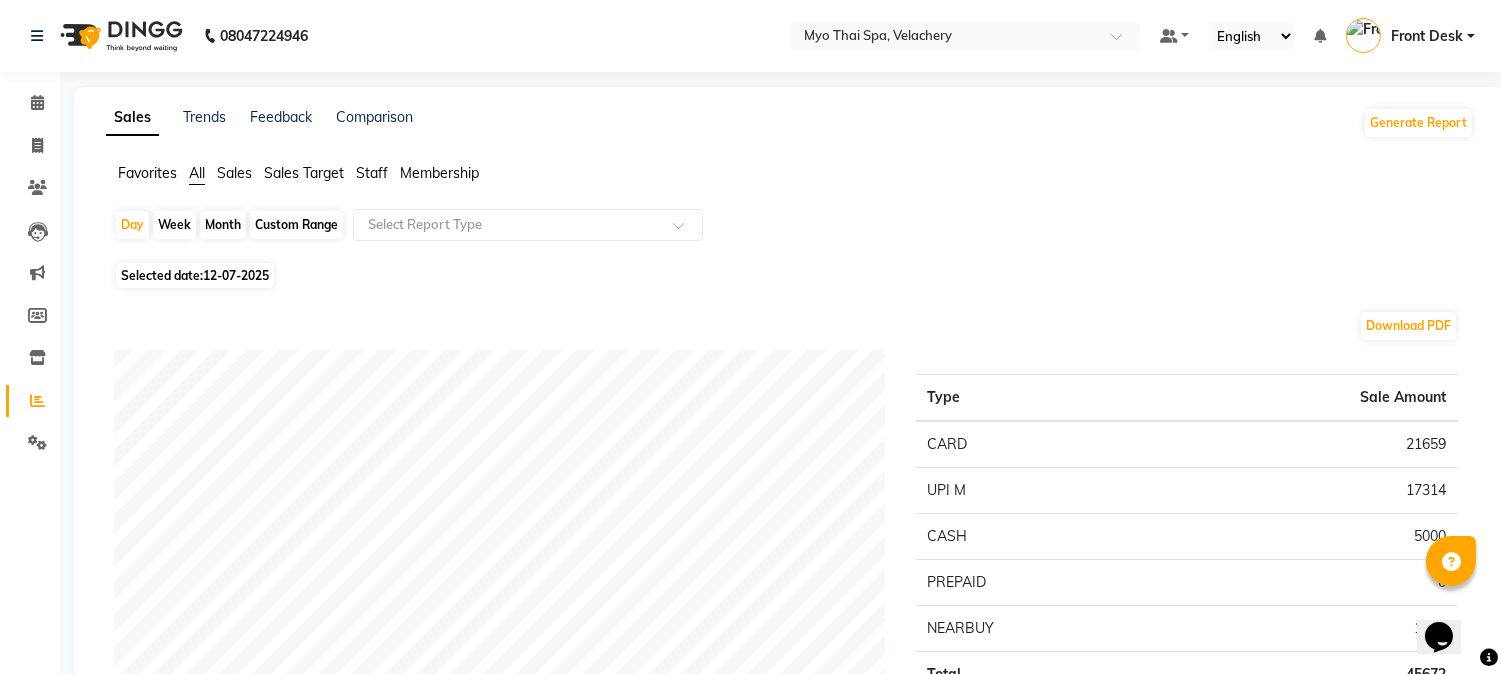 scroll, scrollTop: 222, scrollLeft: 0, axis: vertical 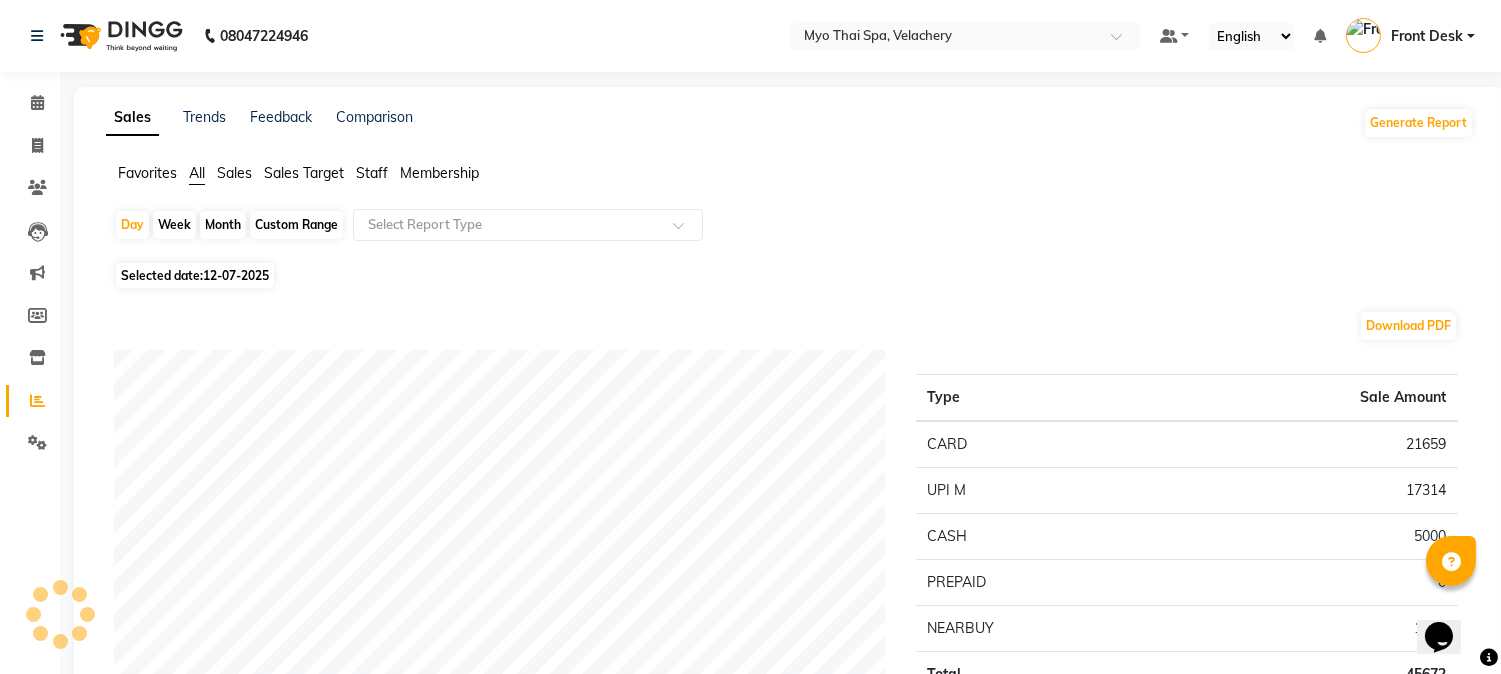 click on "Sale Amount" 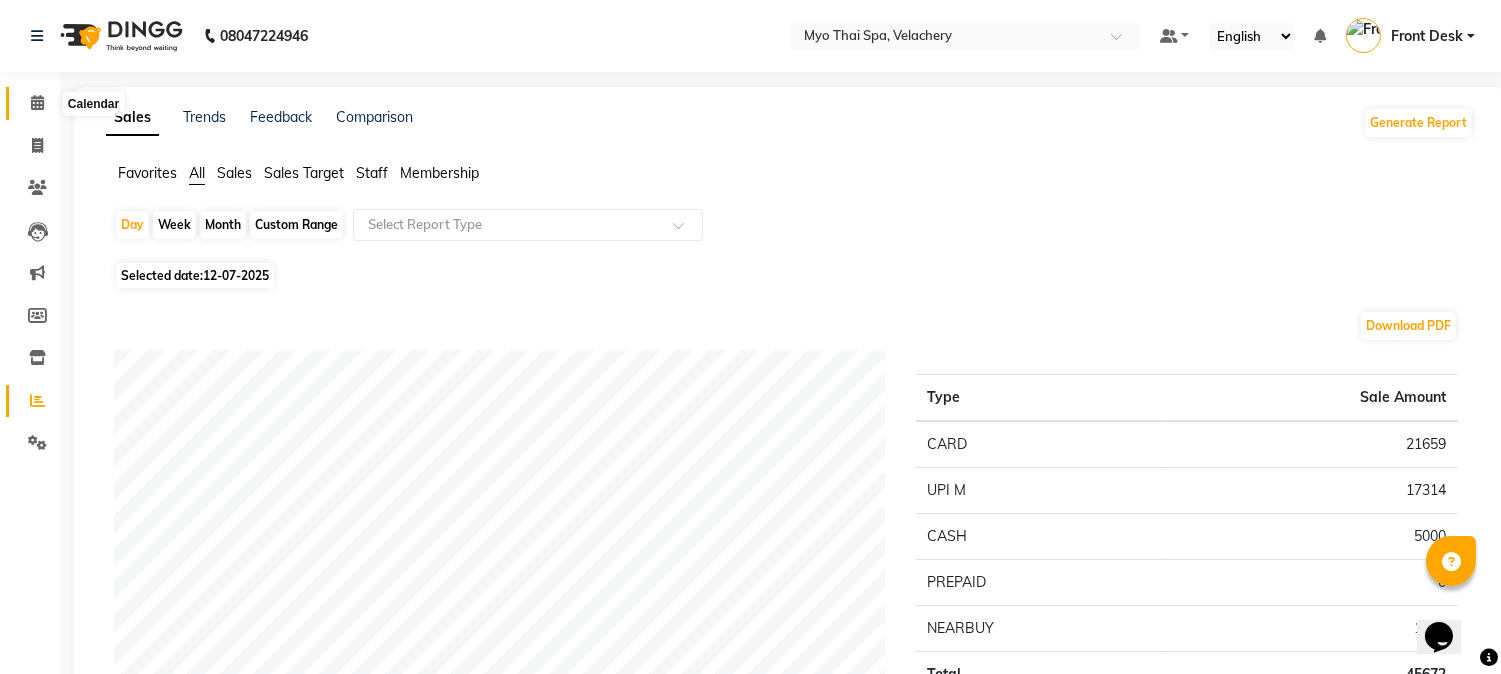 click 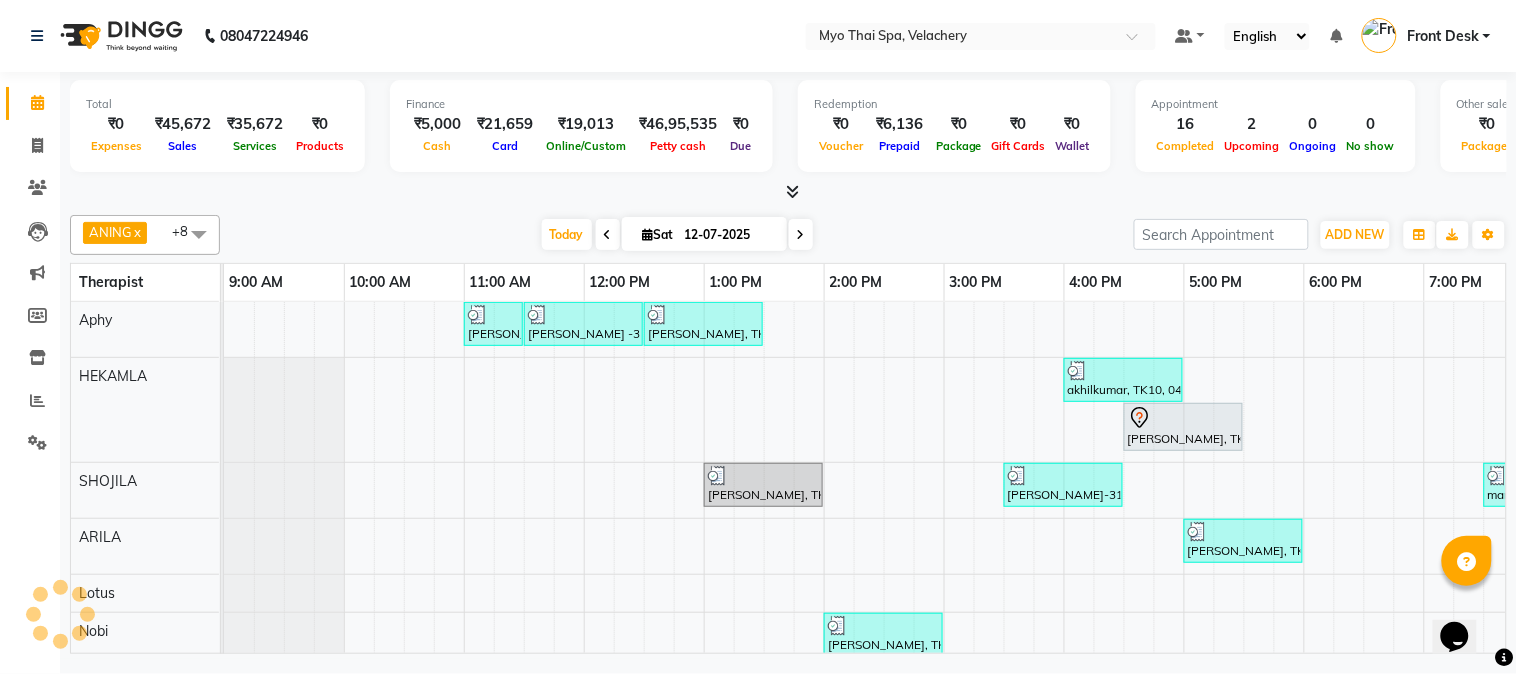 scroll, scrollTop: 0, scrollLeft: 0, axis: both 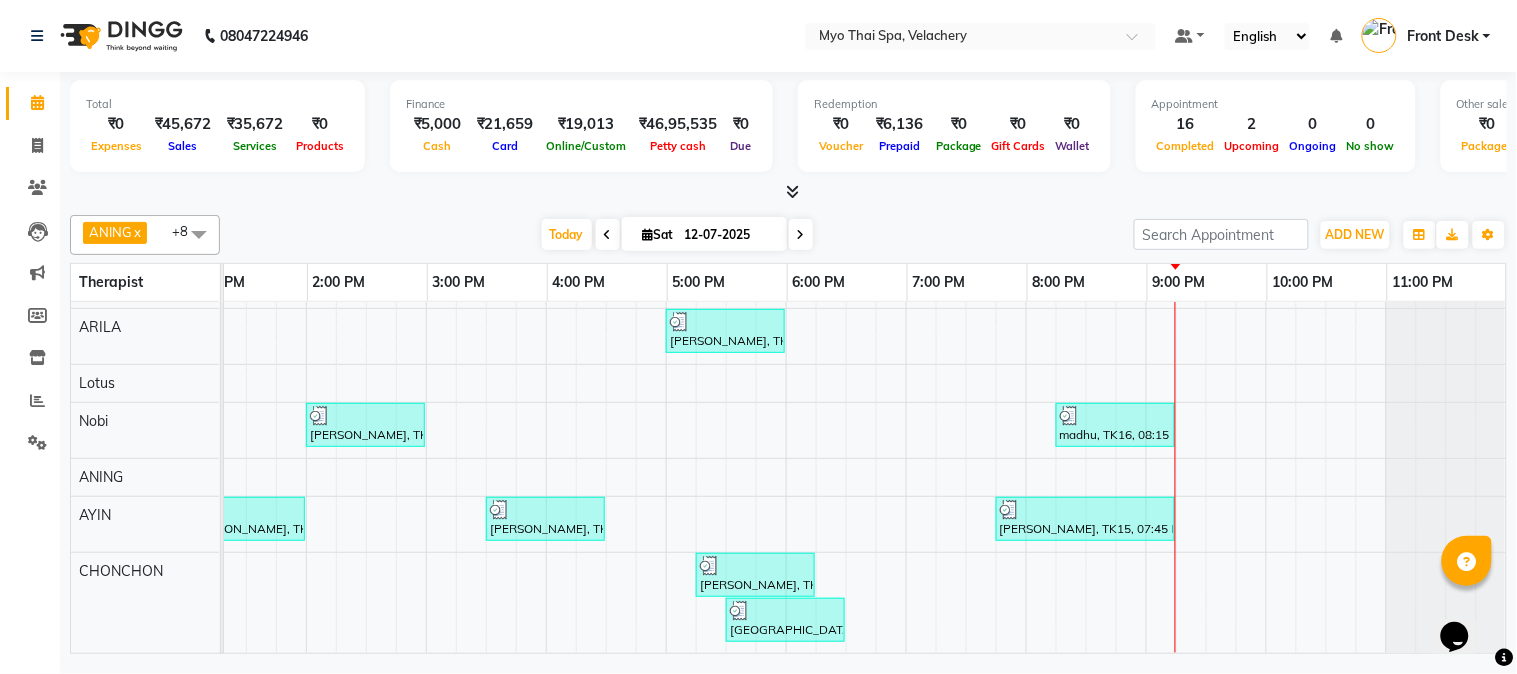 click at bounding box center [788, 192] 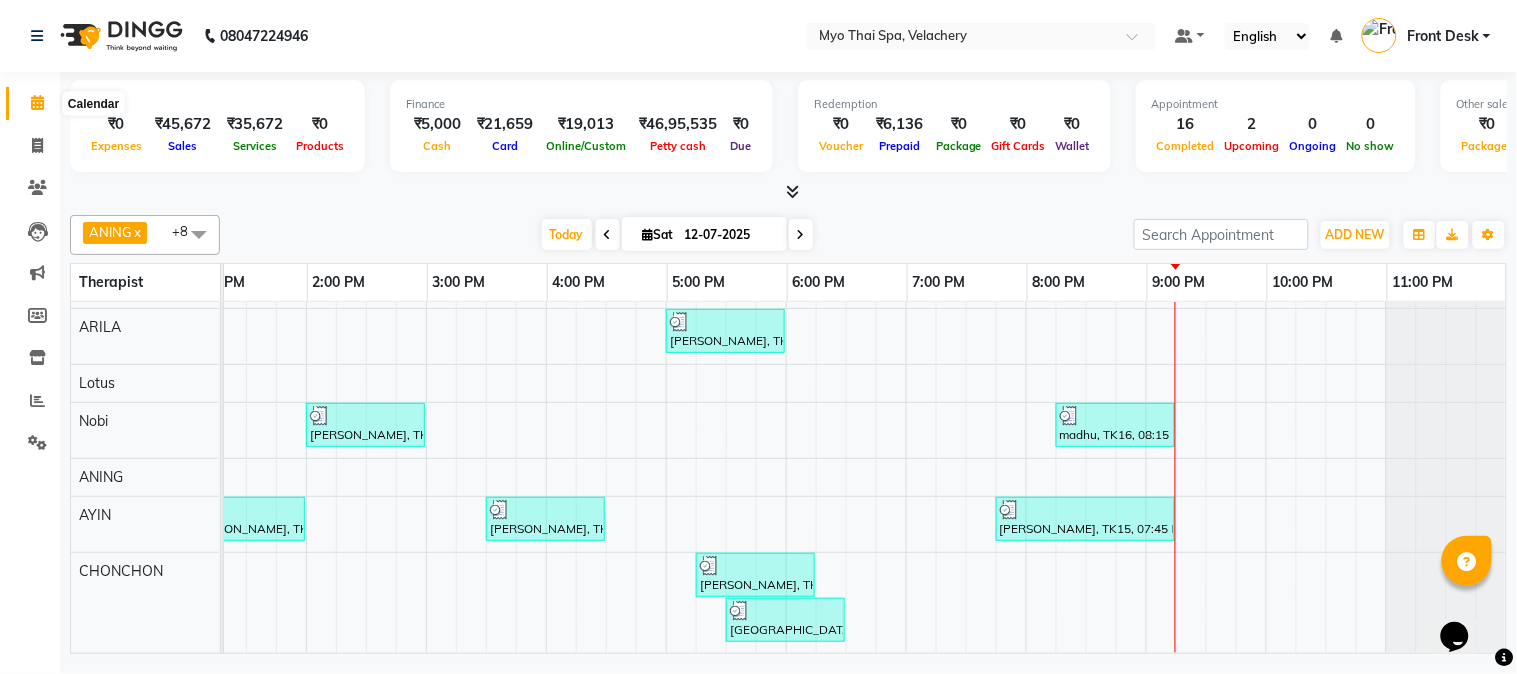 click 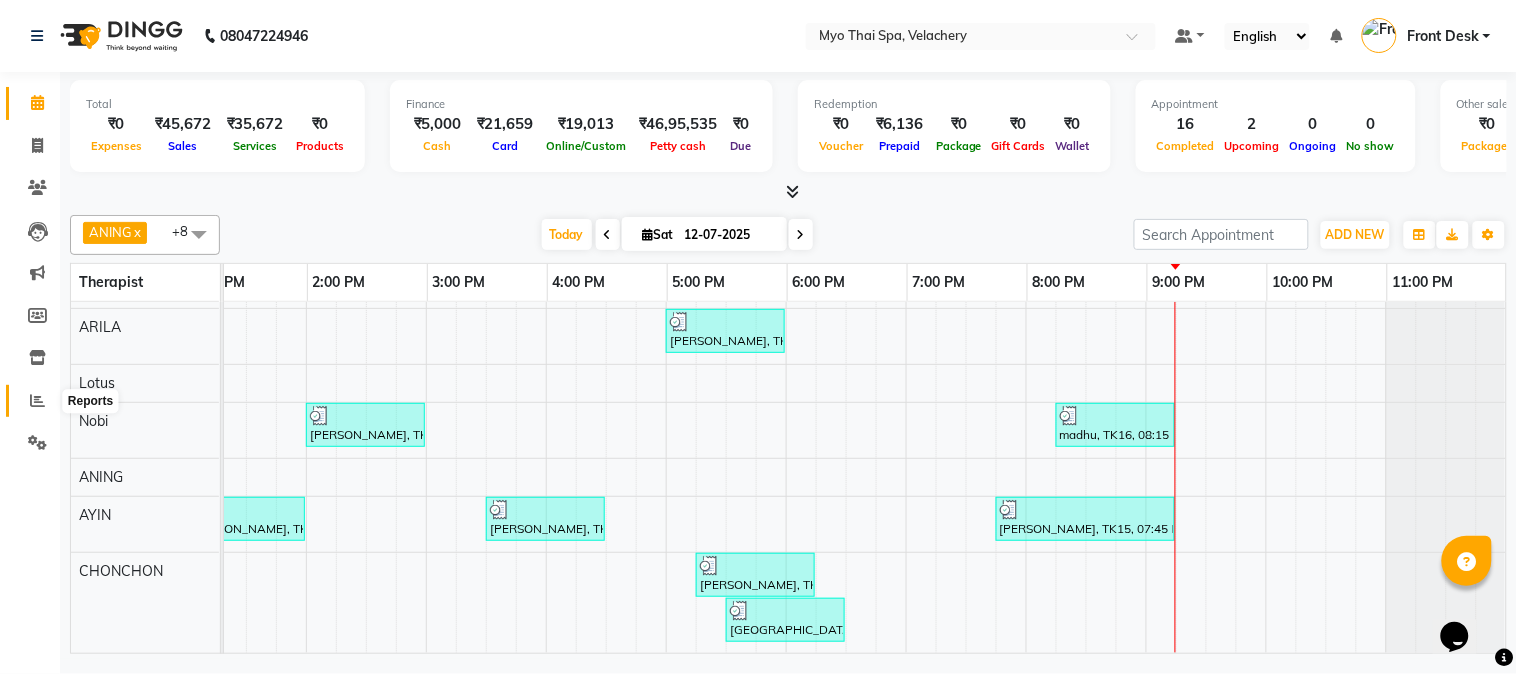 click 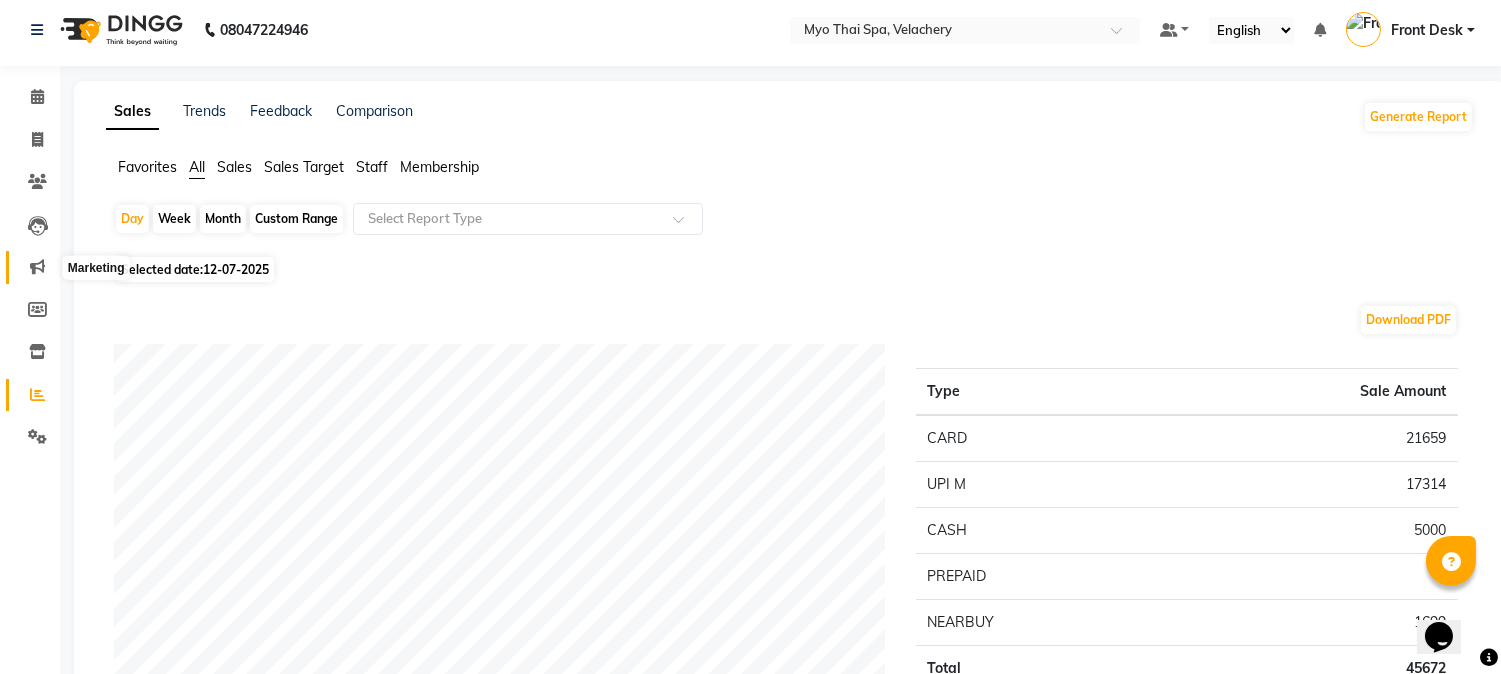 scroll, scrollTop: 0, scrollLeft: 0, axis: both 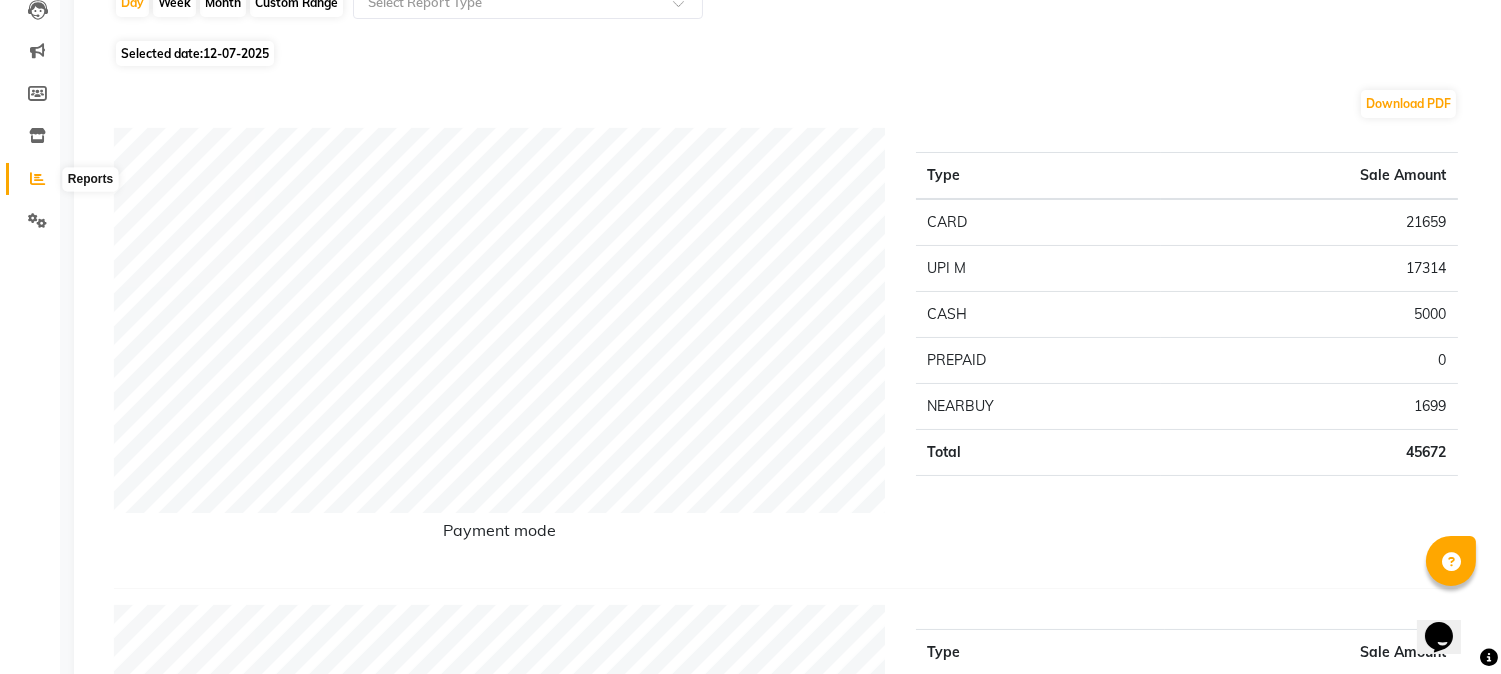 click 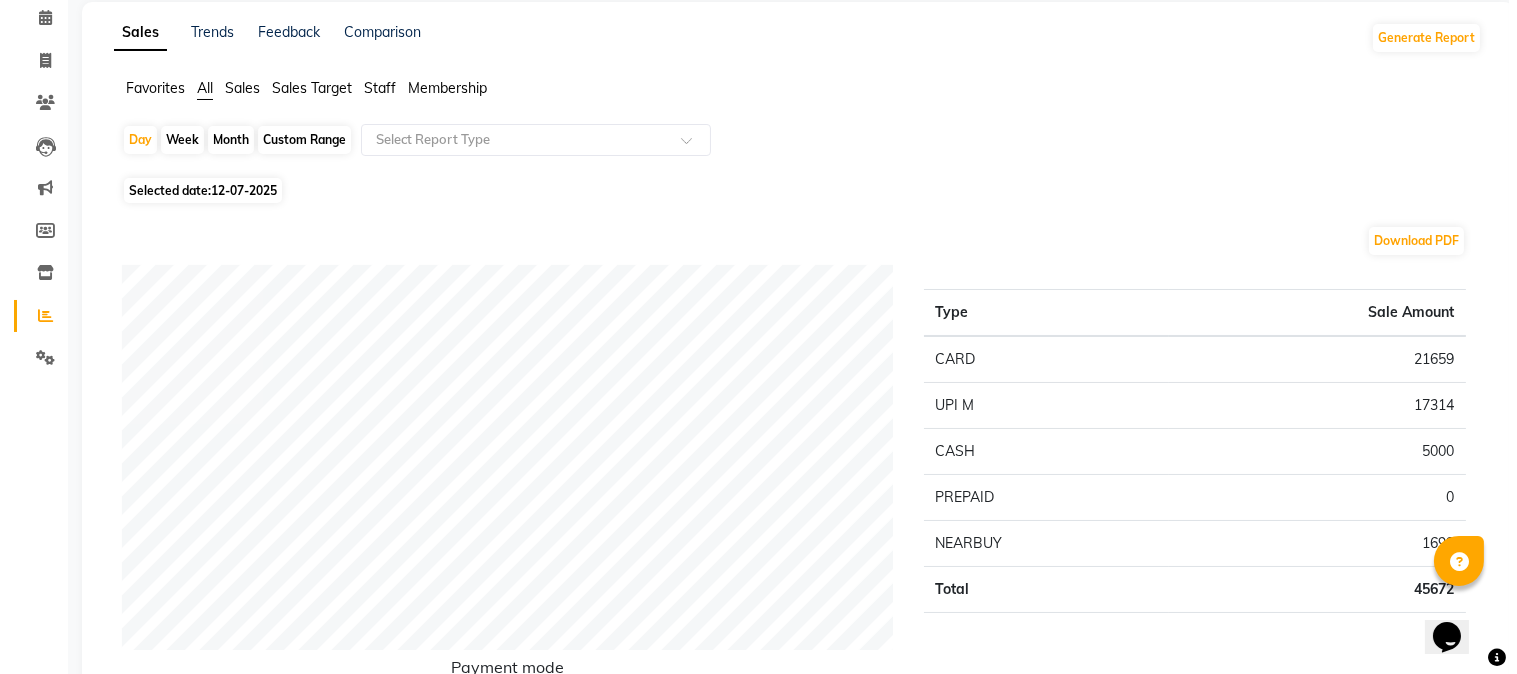 scroll, scrollTop: 0, scrollLeft: 0, axis: both 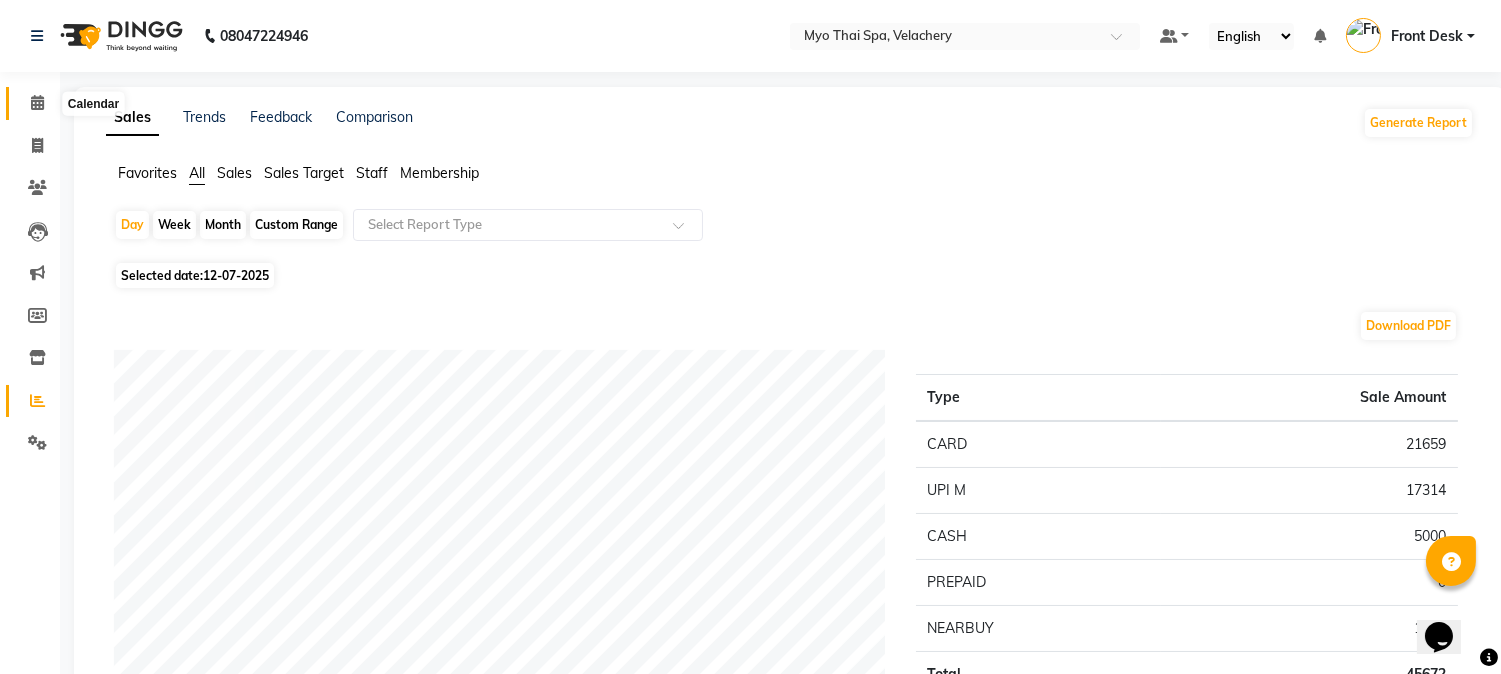 click 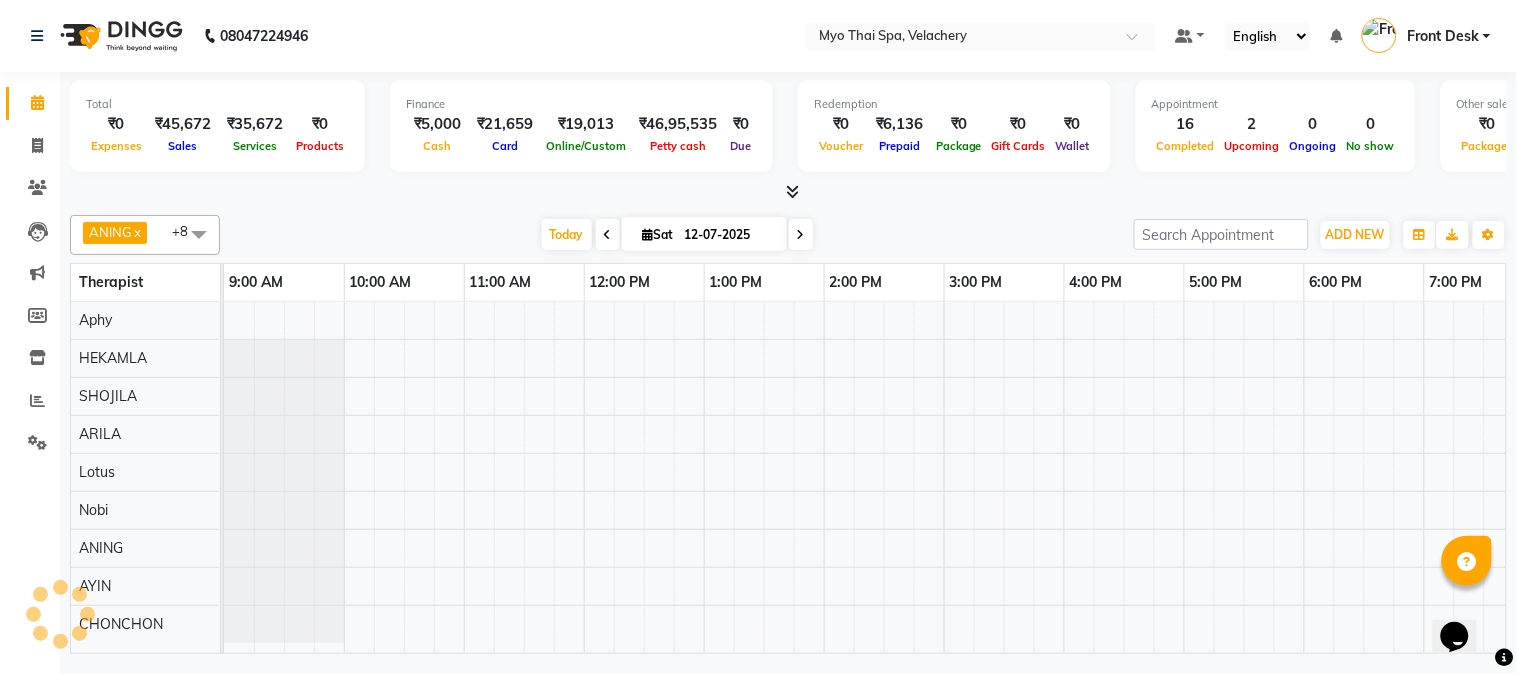 scroll, scrollTop: 0, scrollLeft: 517, axis: horizontal 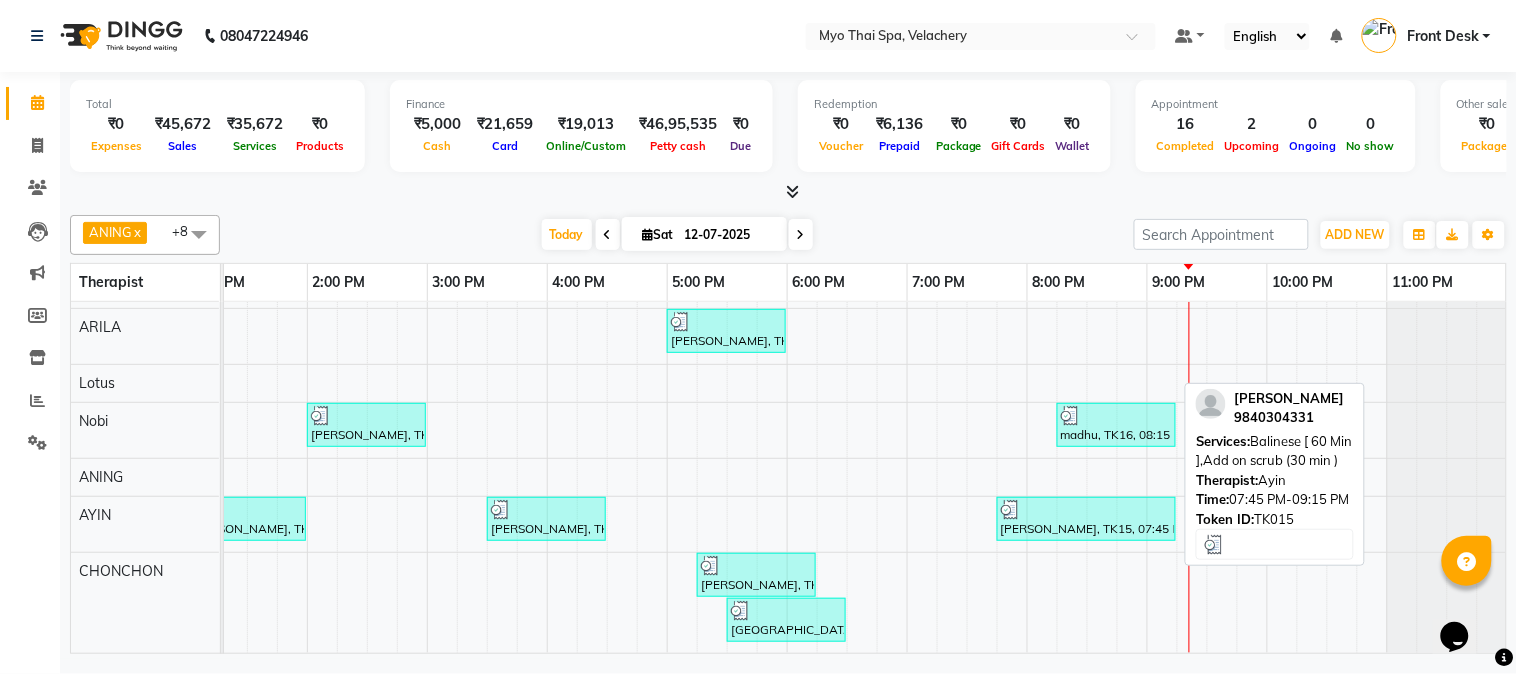 click on "[PERSON_NAME], TK15, 07:45 PM-09:15 PM, Balinese [ 60 Min ],Add on scrub (30 min )" at bounding box center (1086, 519) 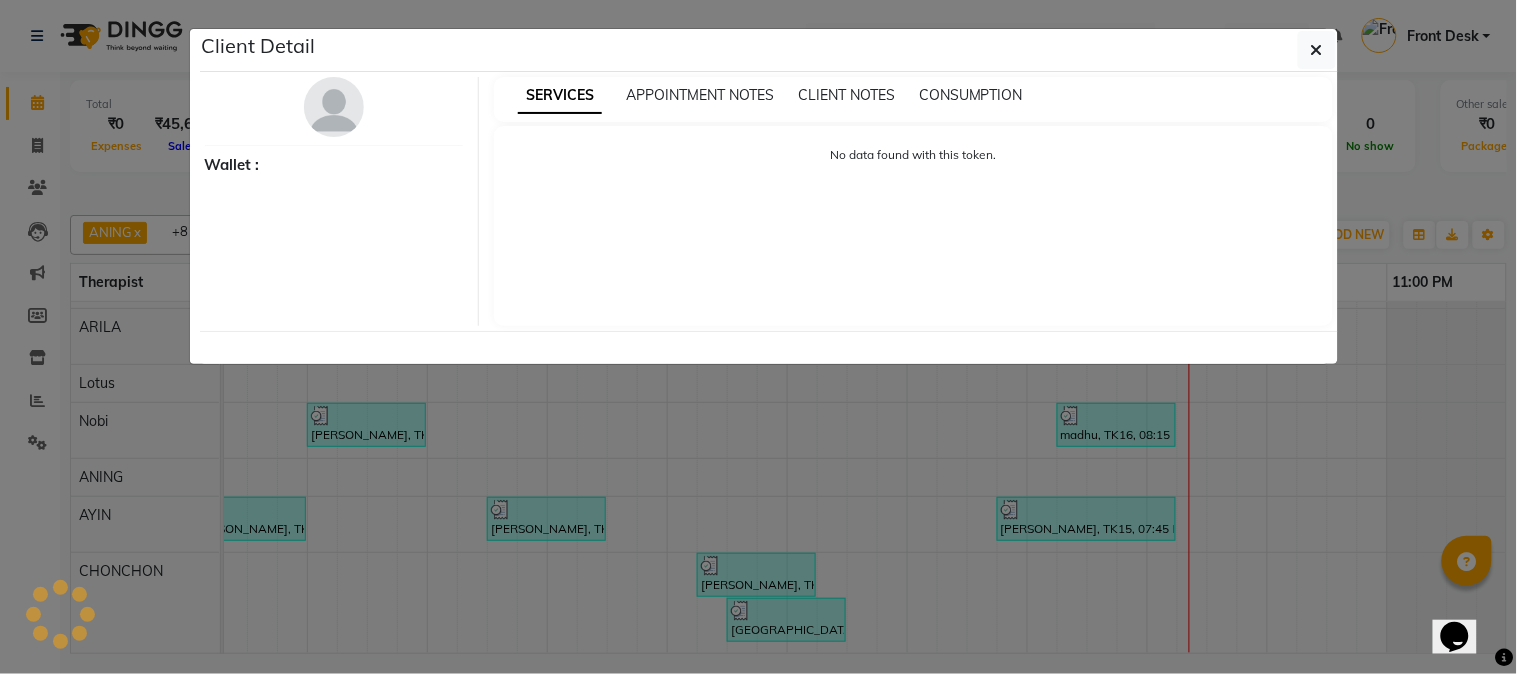 select on "3" 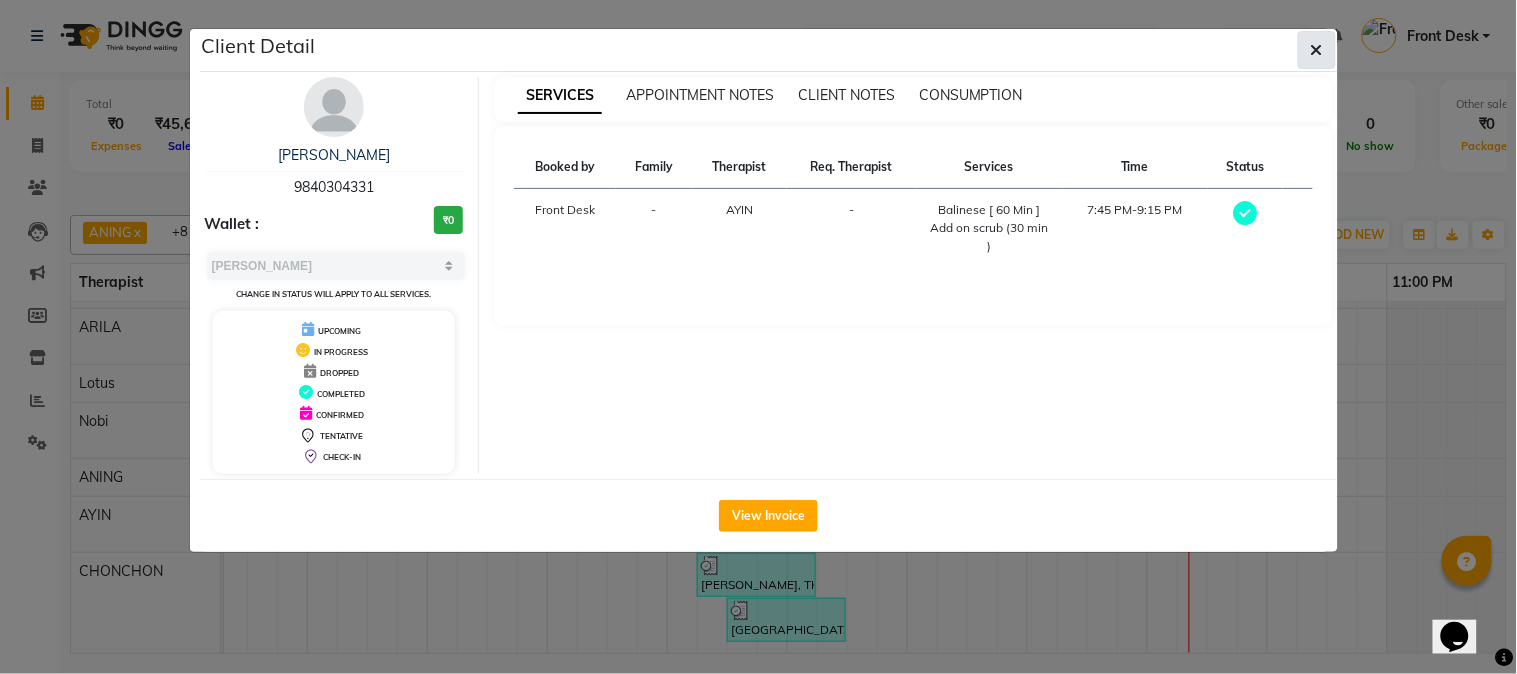 click 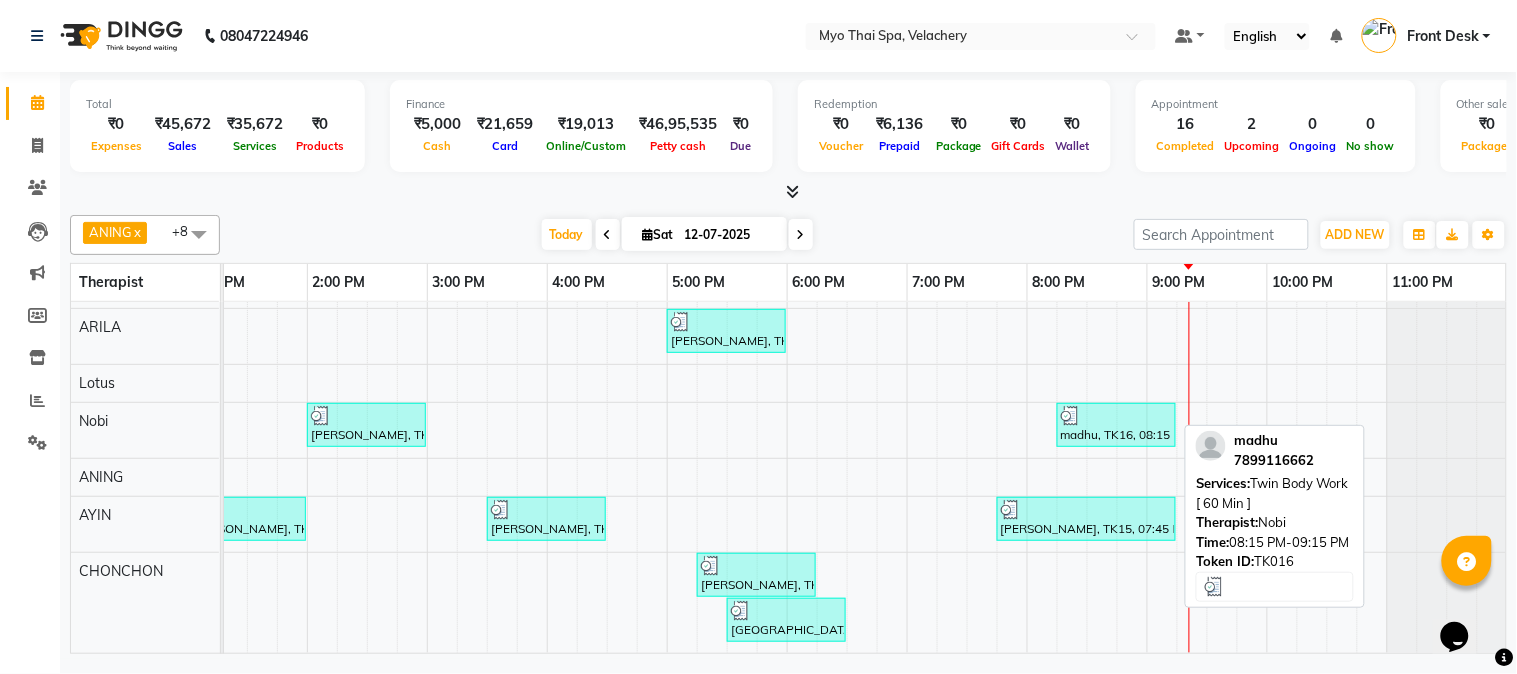 click on "madhu, TK16, 08:15 PM-09:15 PM, Twin Body Work [ 60 Min ]" at bounding box center [1116, 425] 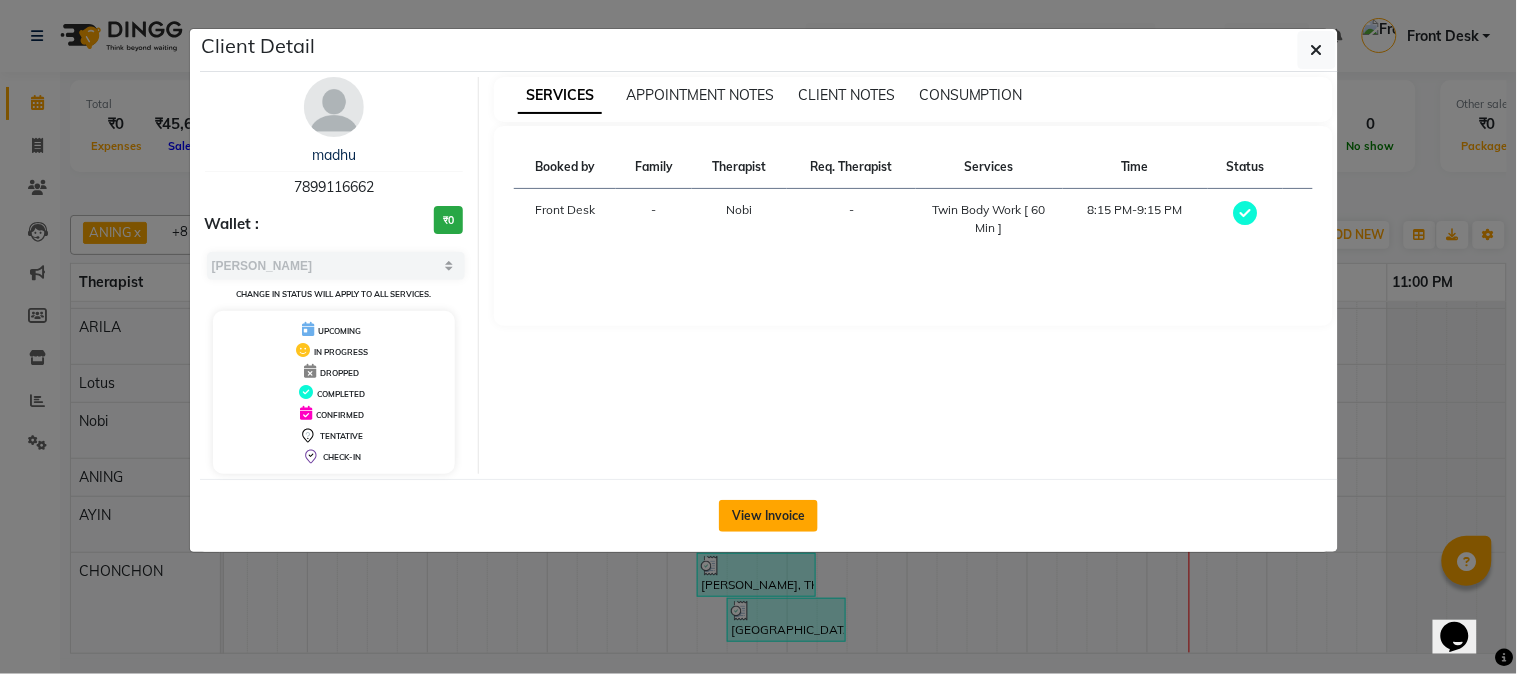 click on "View Invoice" 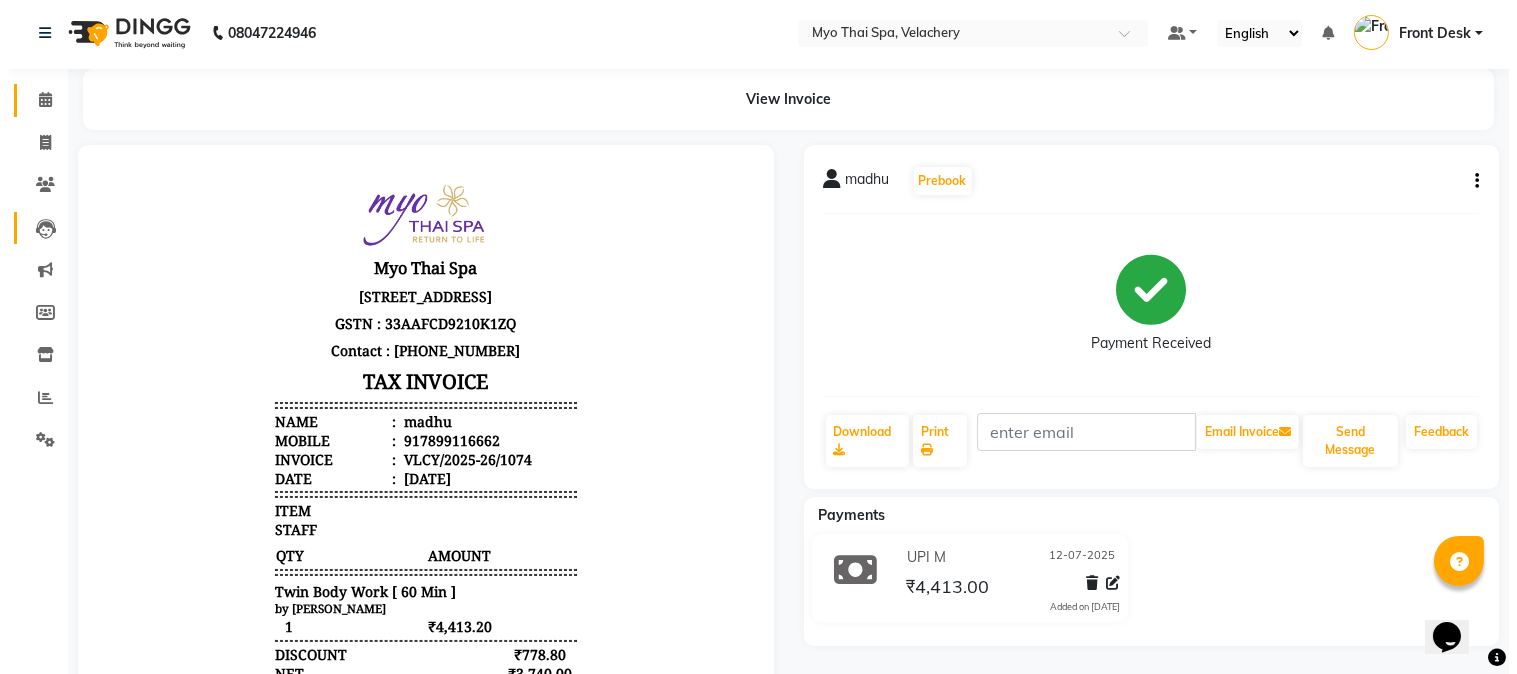 scroll, scrollTop: 0, scrollLeft: 0, axis: both 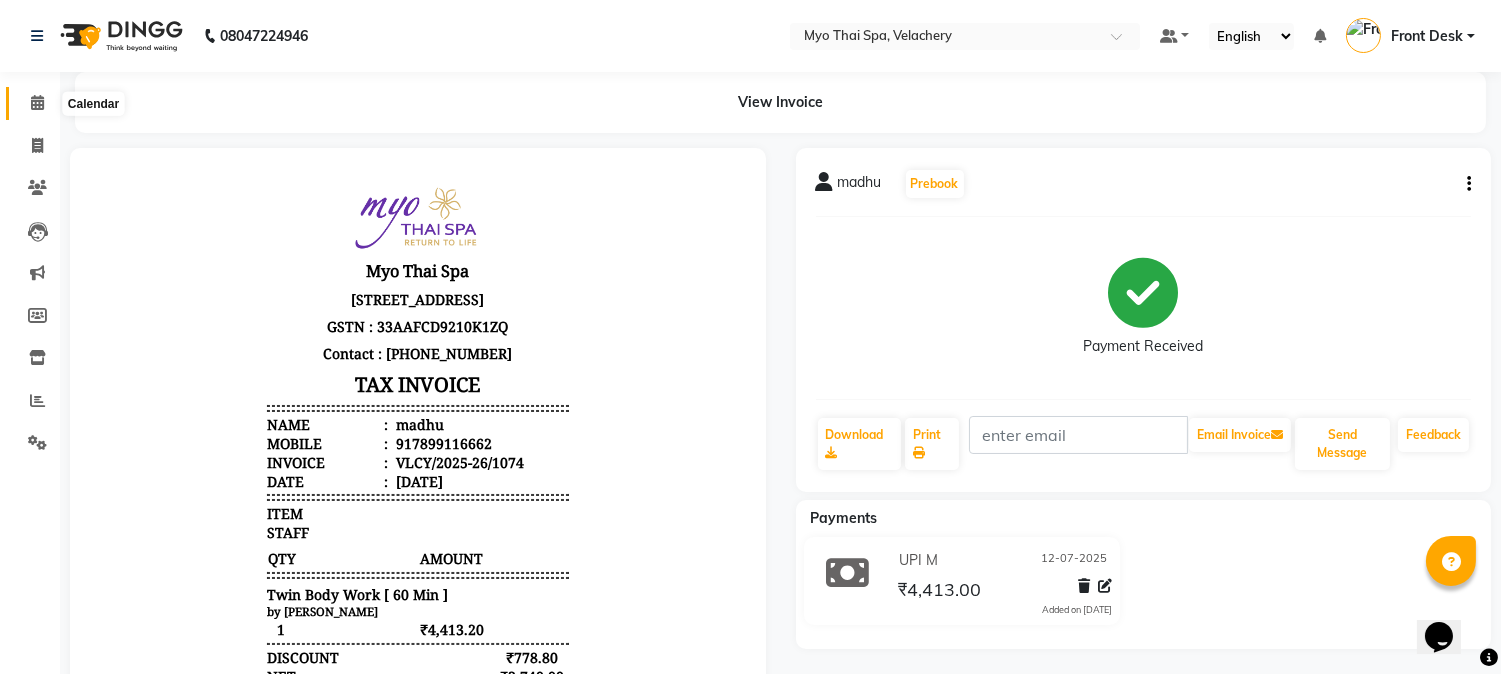 click 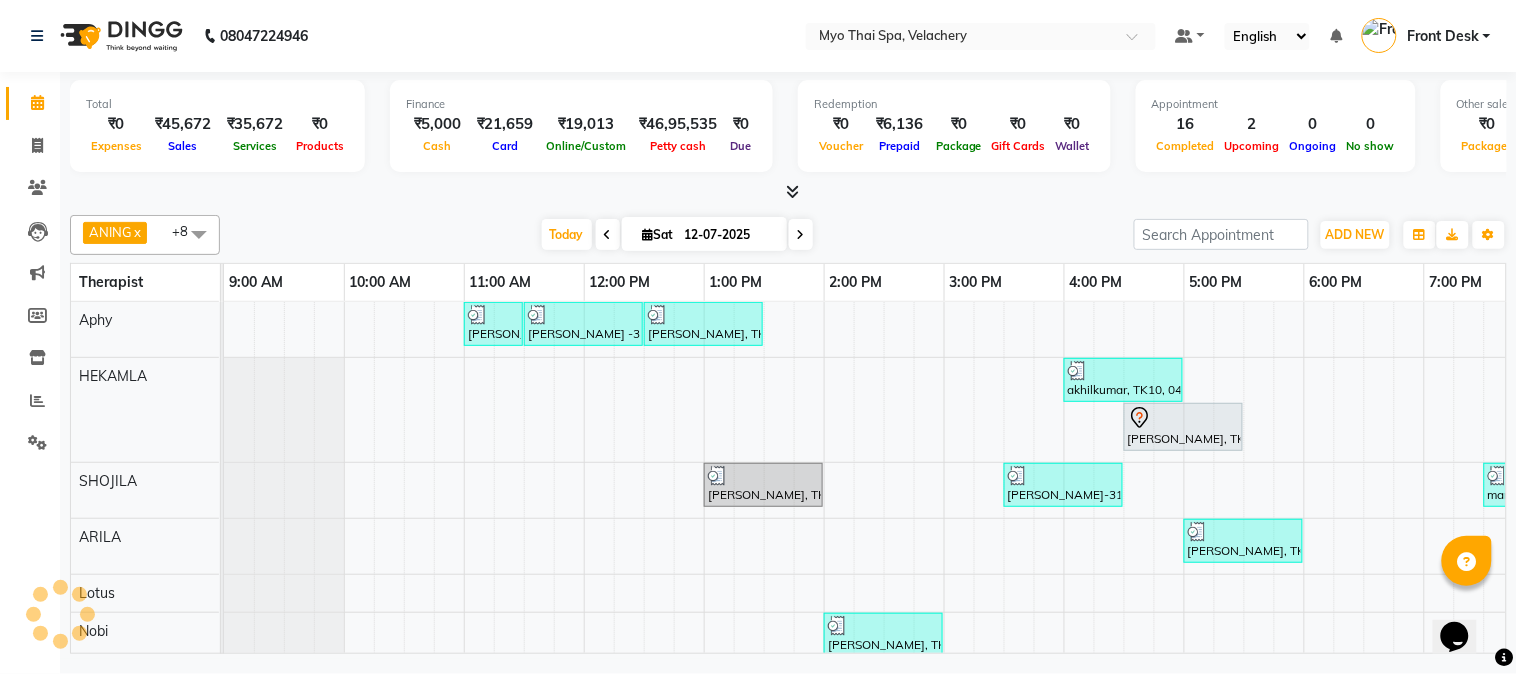 scroll, scrollTop: 0, scrollLeft: 0, axis: both 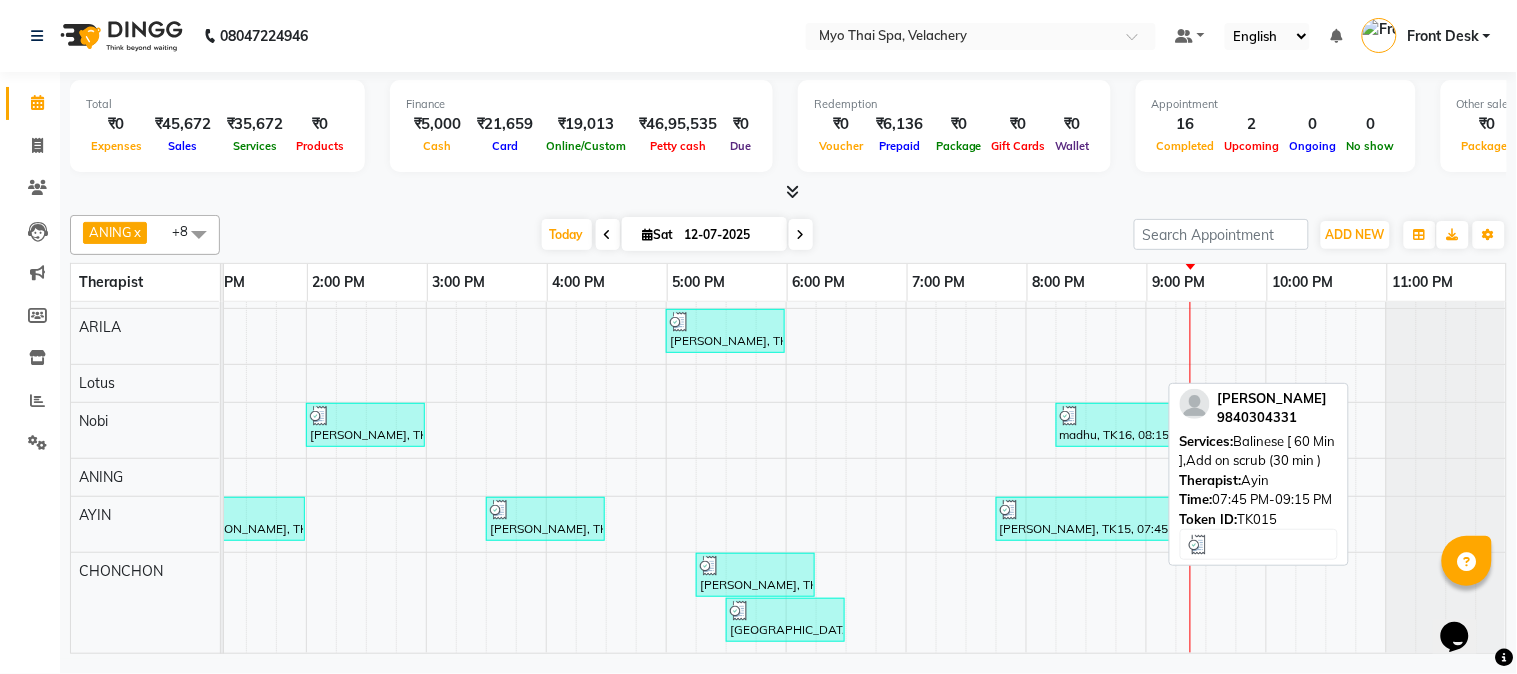 click on "[PERSON_NAME], TK15, 07:45 PM-09:15 PM, Balinese [ 60 Min ],Add on scrub (30 min )" at bounding box center (1085, 519) 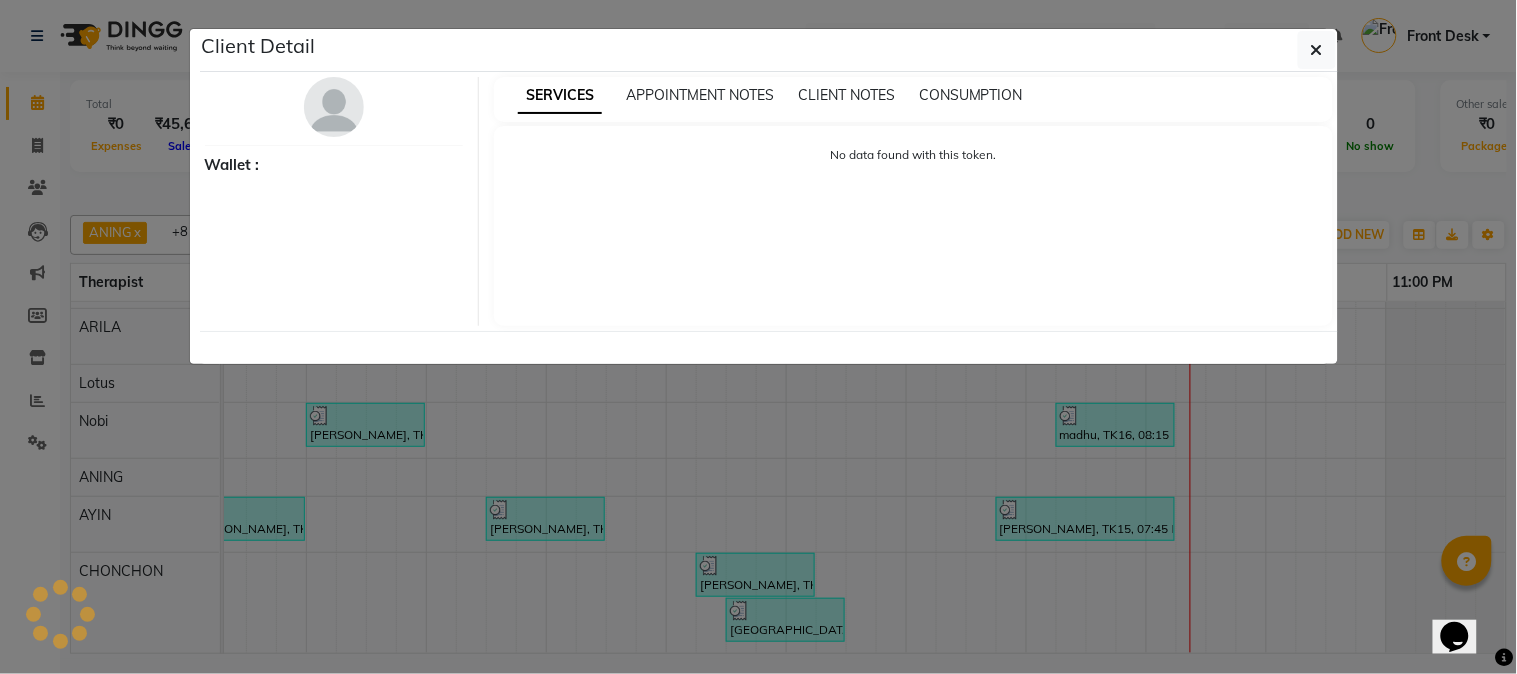 select on "3" 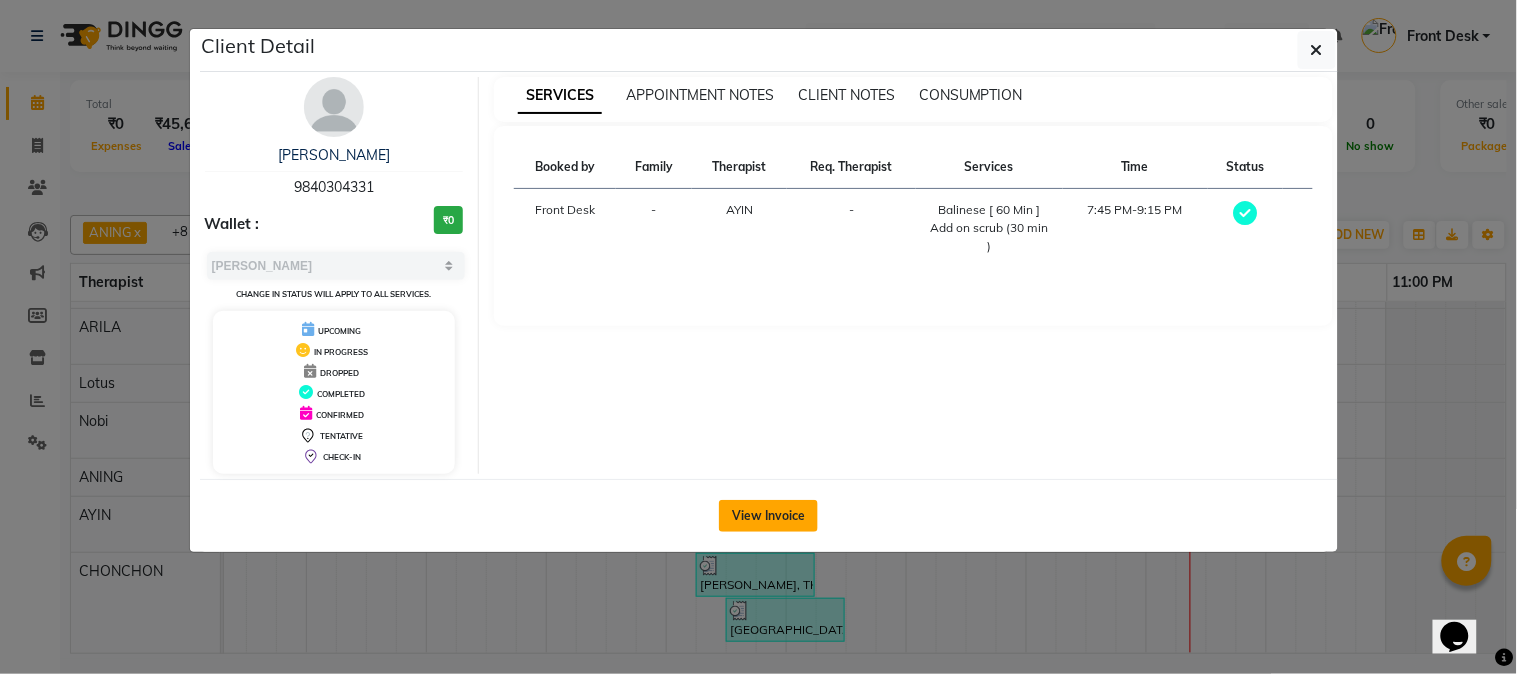 click on "View Invoice" 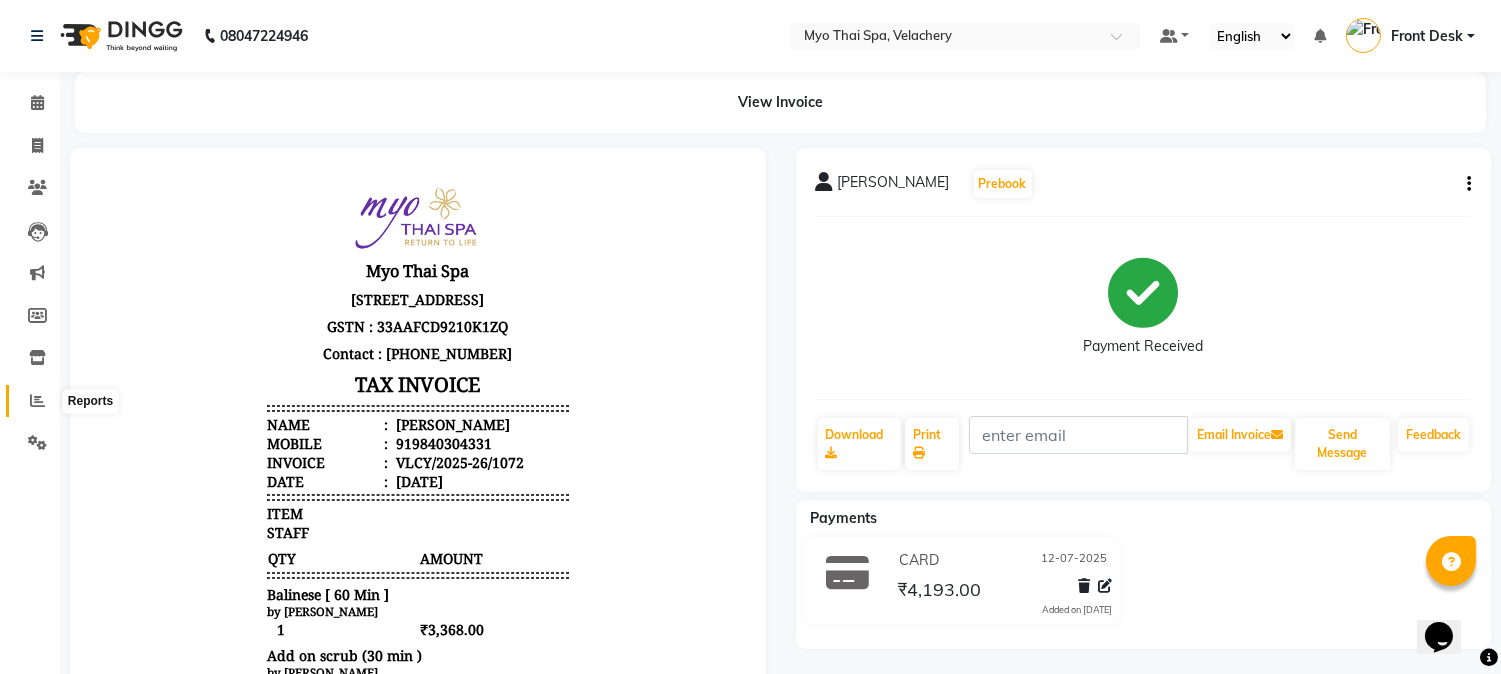 click 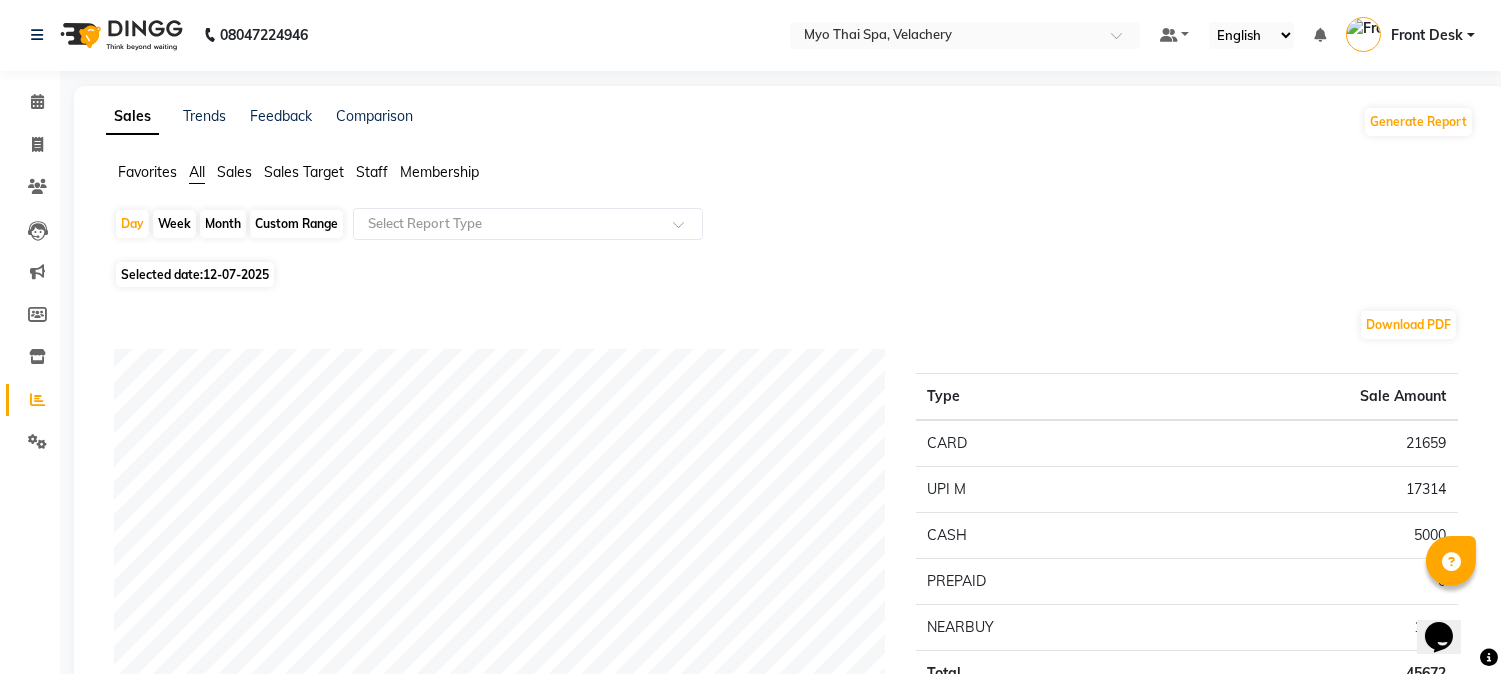 scroll, scrollTop: 0, scrollLeft: 0, axis: both 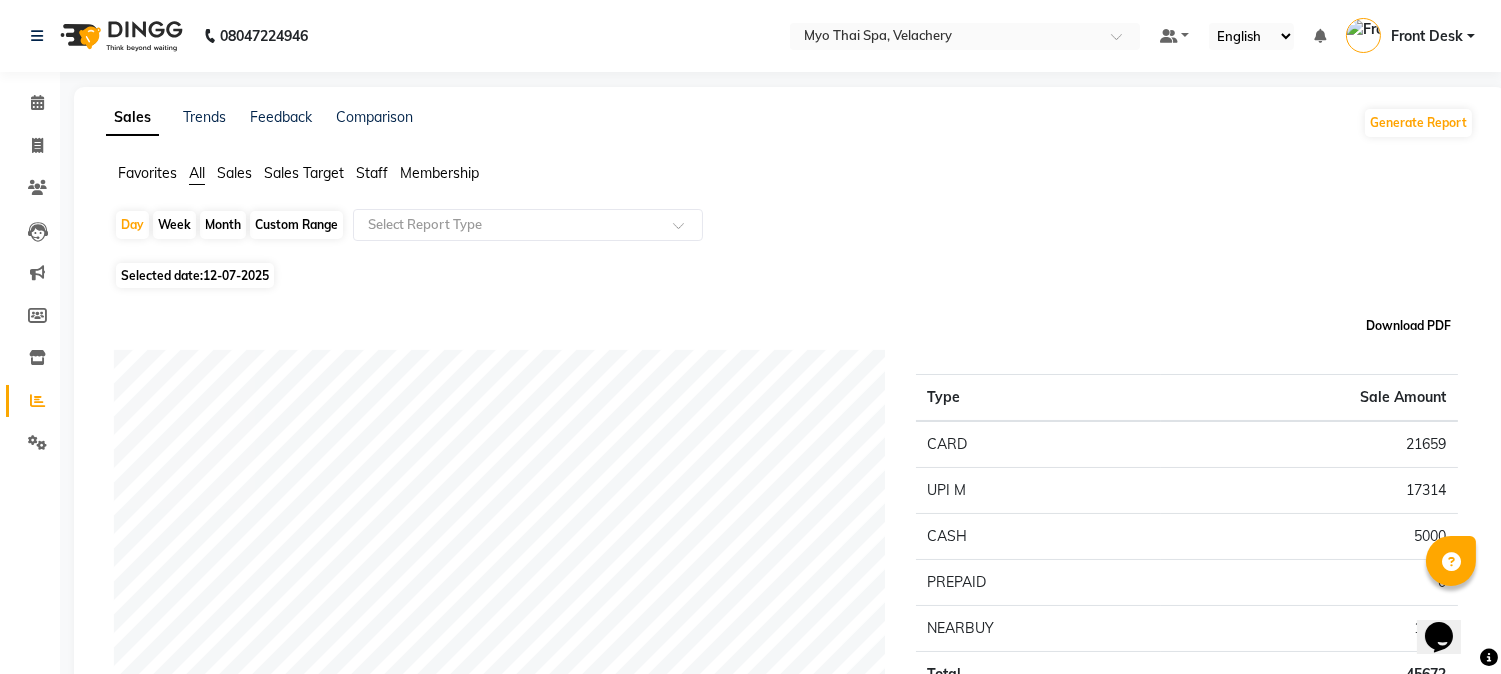 click on "Download PDF" 